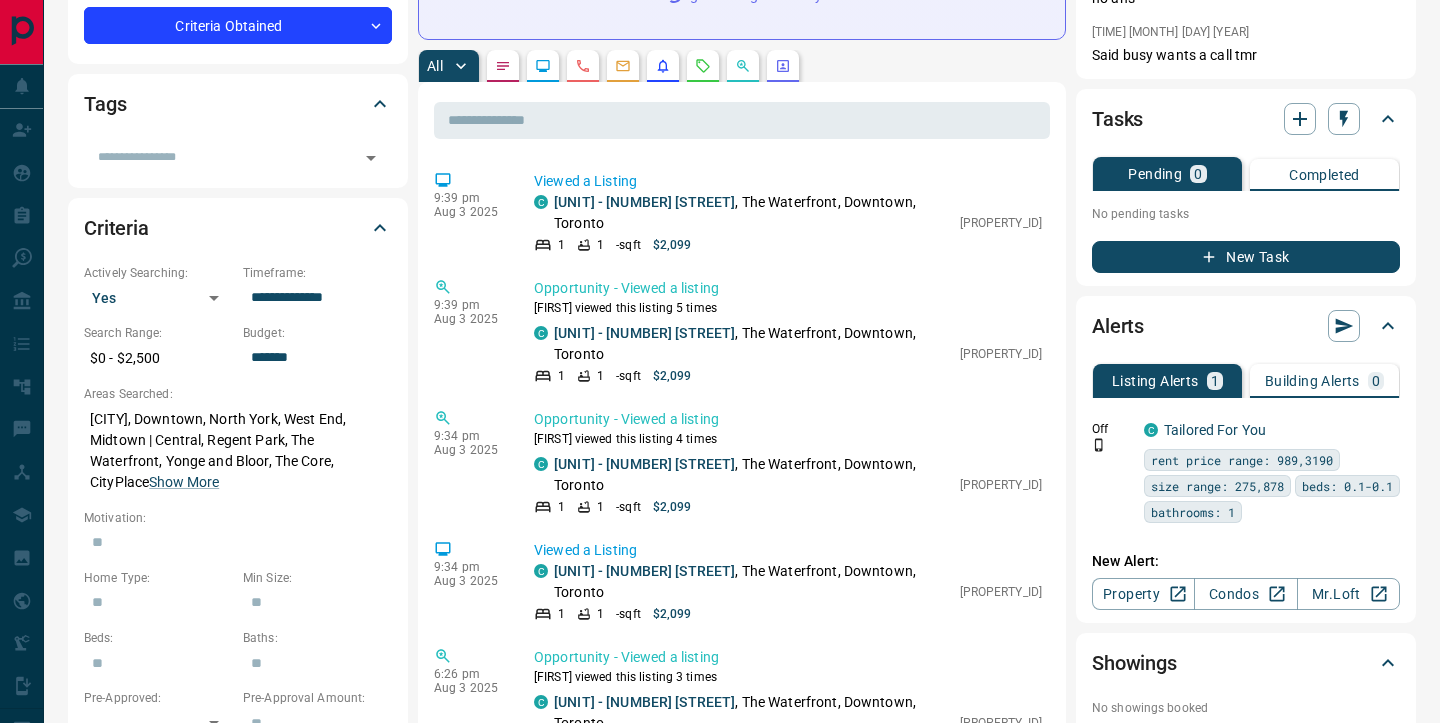 scroll, scrollTop: 387, scrollLeft: 0, axis: vertical 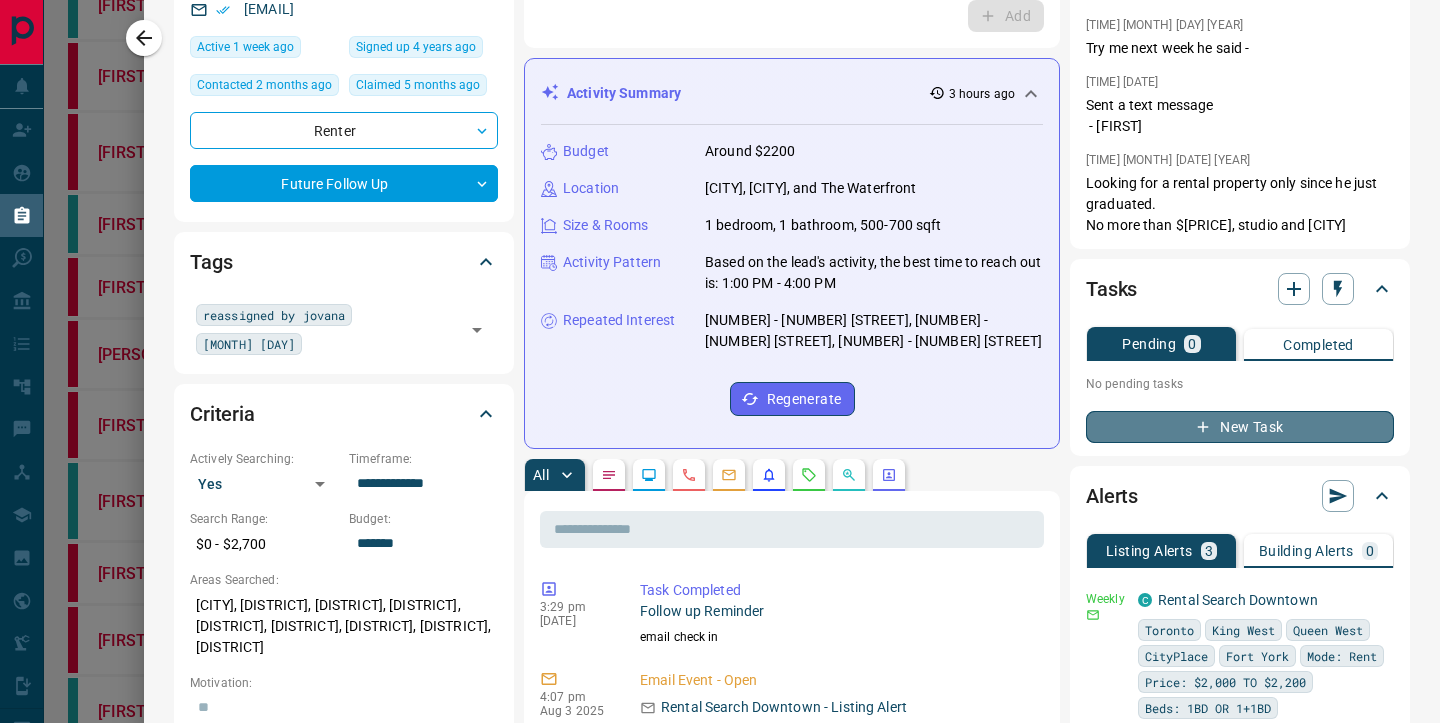 click on "New Task" at bounding box center (1240, 427) 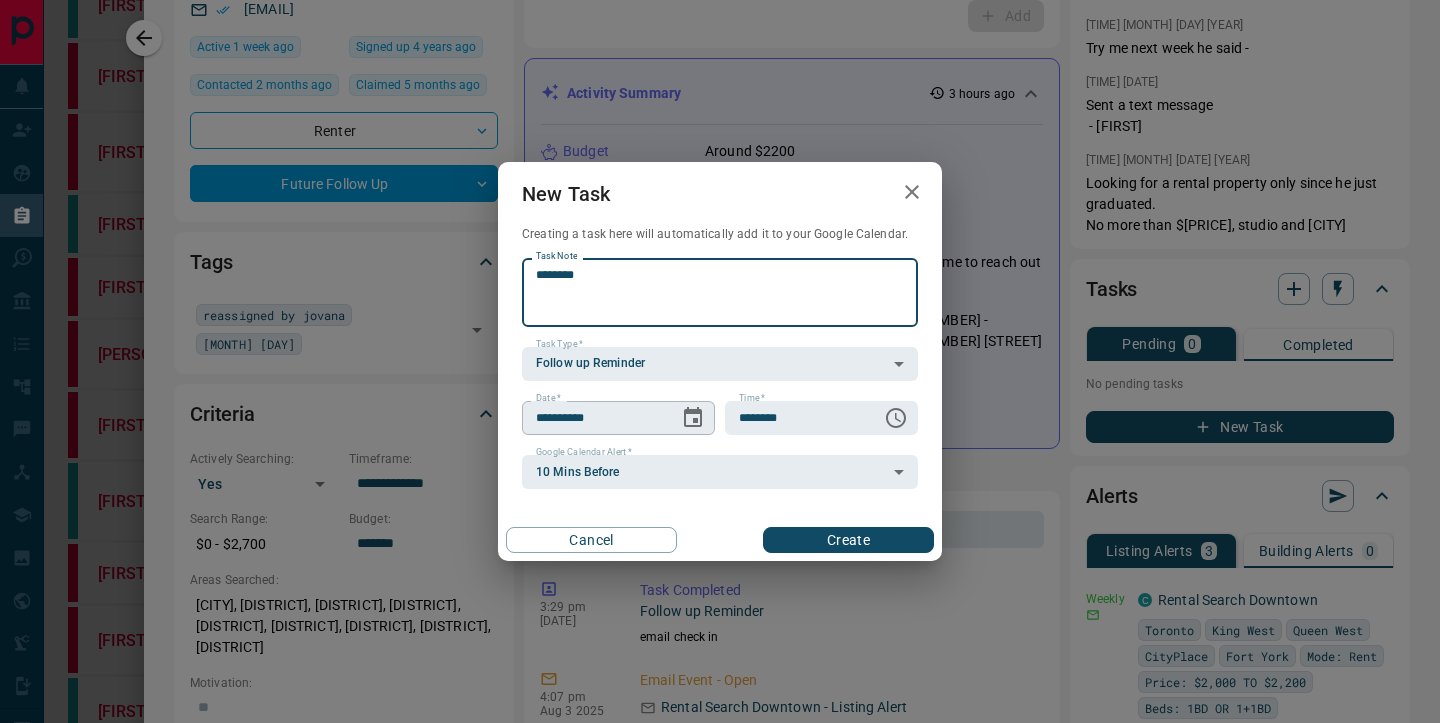 type on "********" 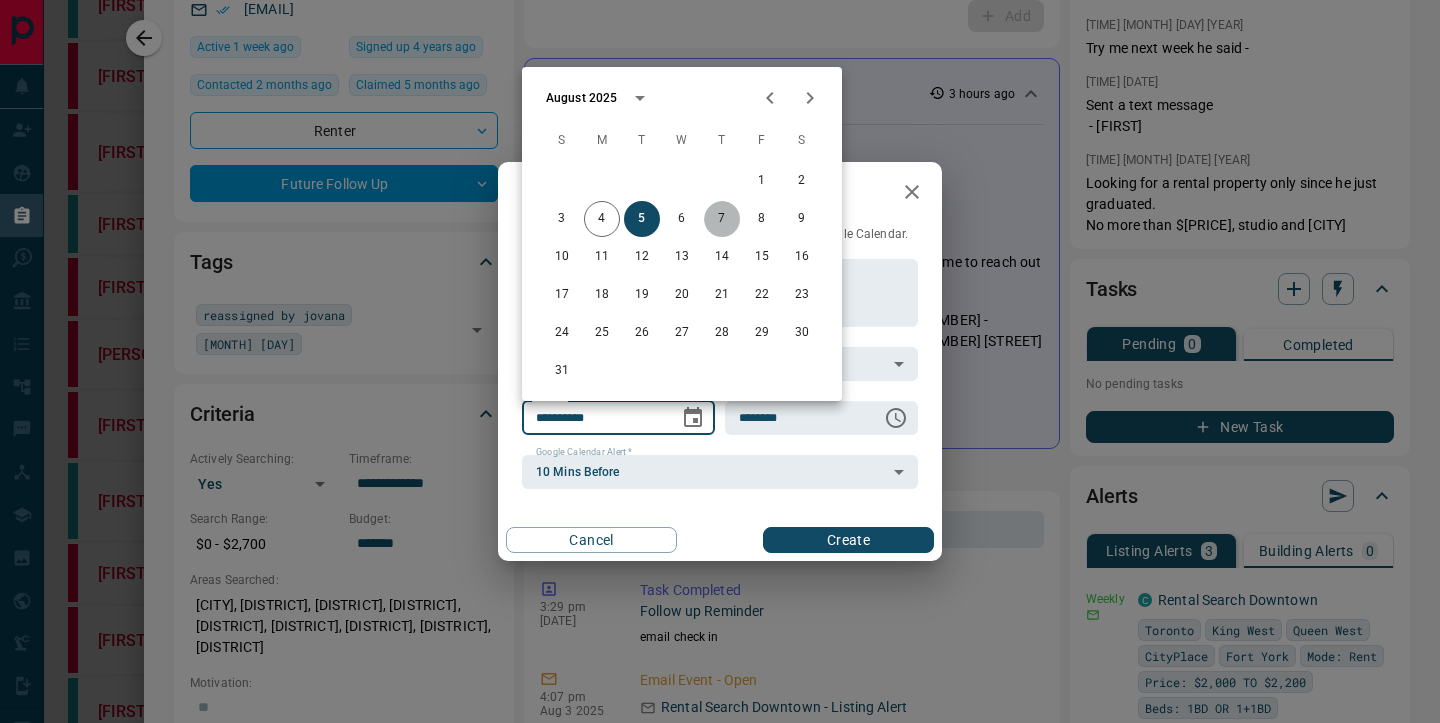 click on "7" at bounding box center (722, 219) 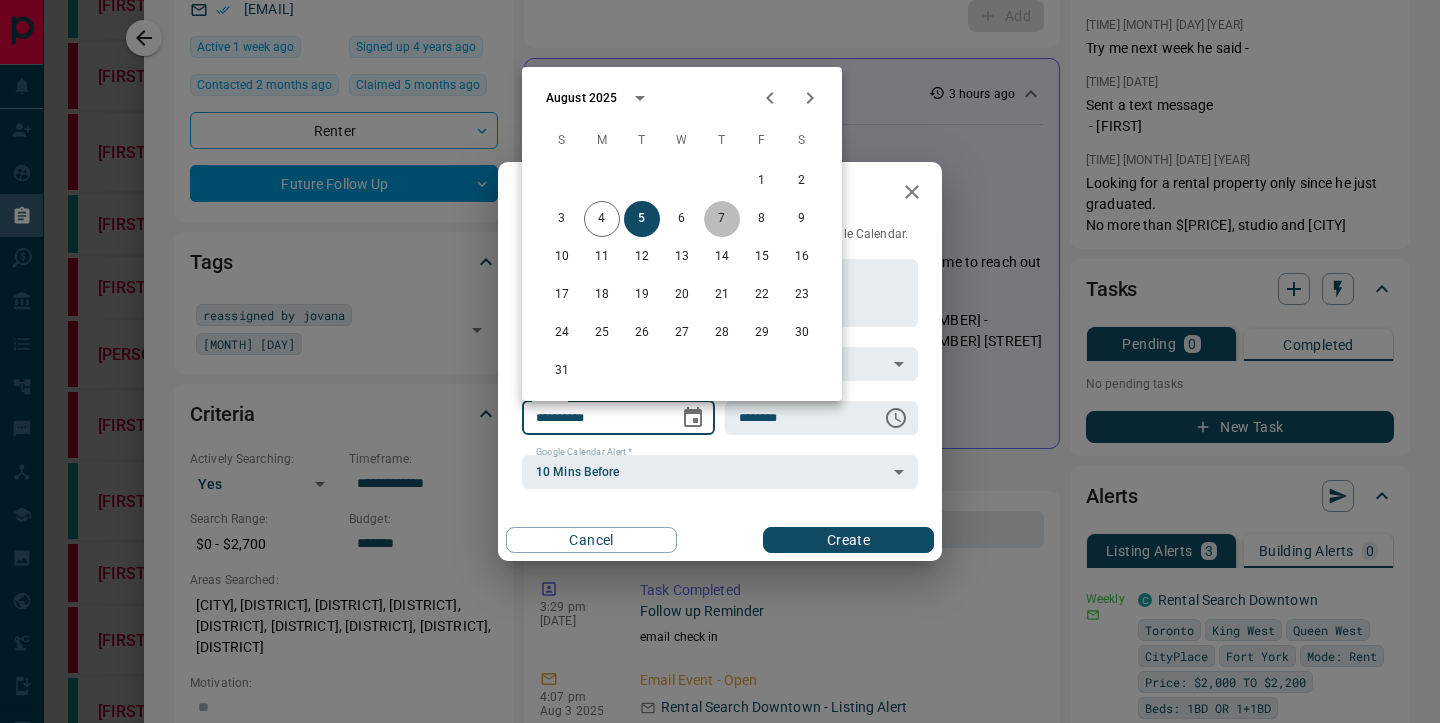 type on "**********" 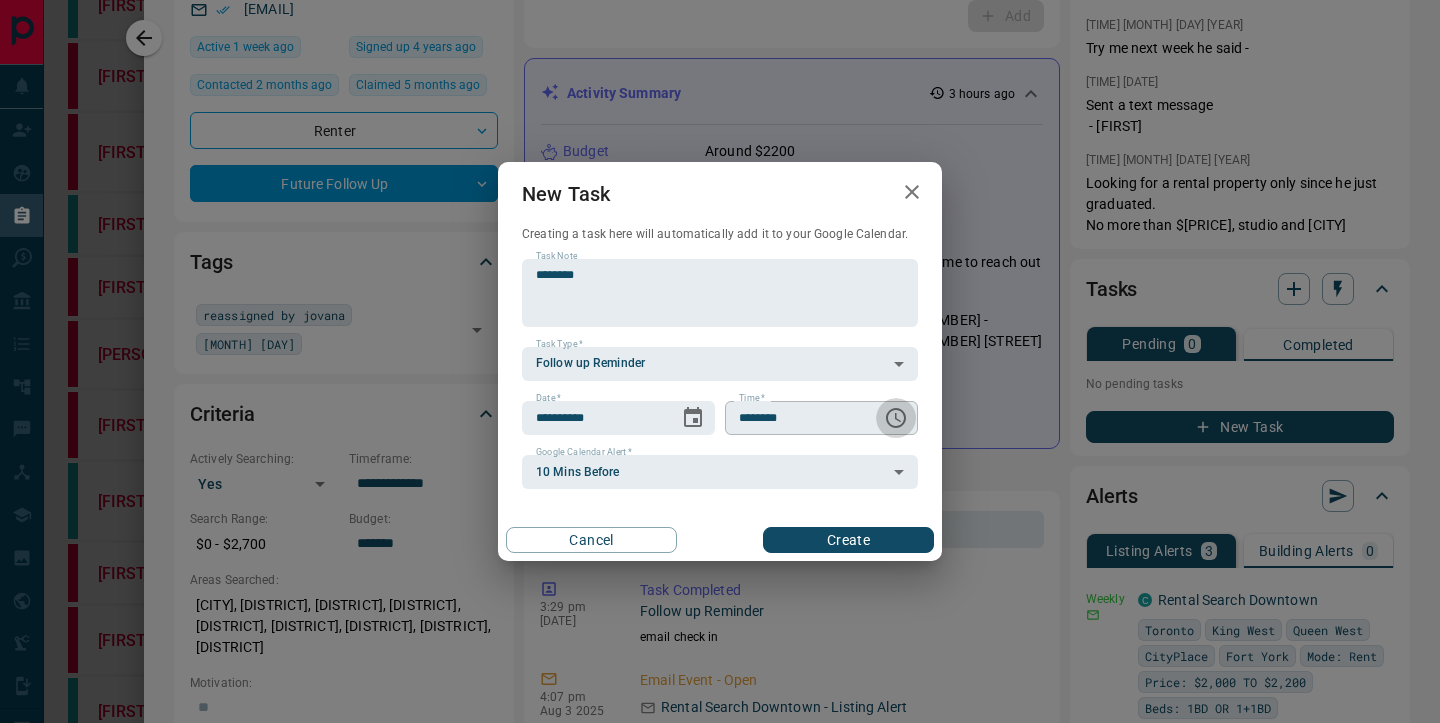 click 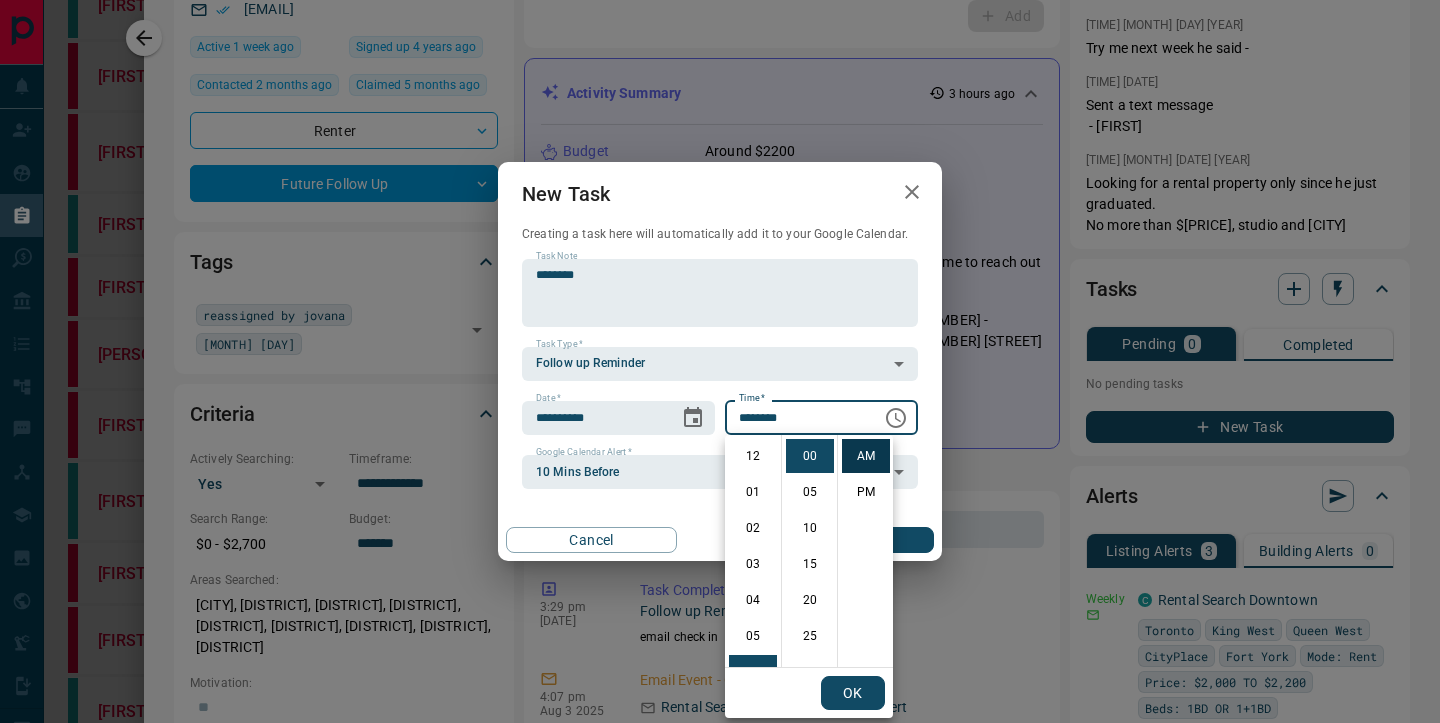 scroll, scrollTop: 216, scrollLeft: 0, axis: vertical 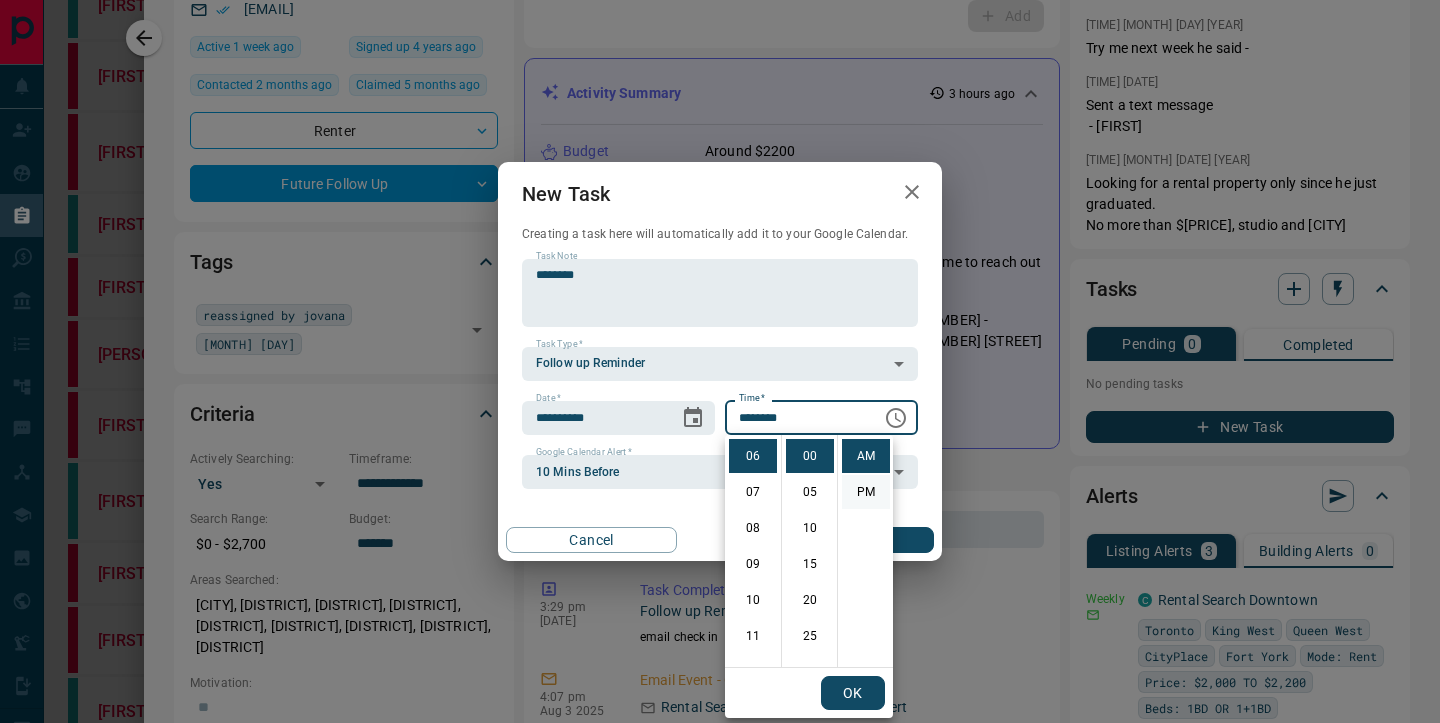 click on "PM" at bounding box center (866, 492) 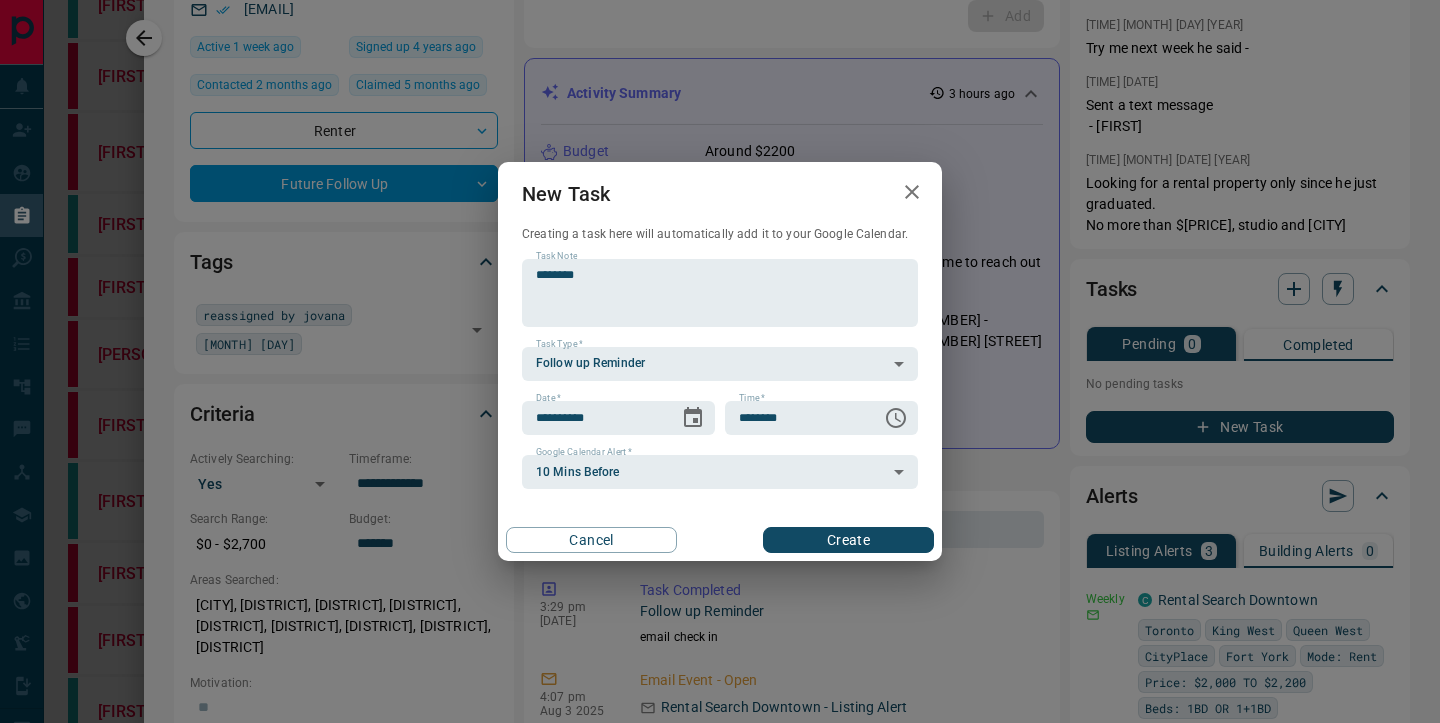 type on "********" 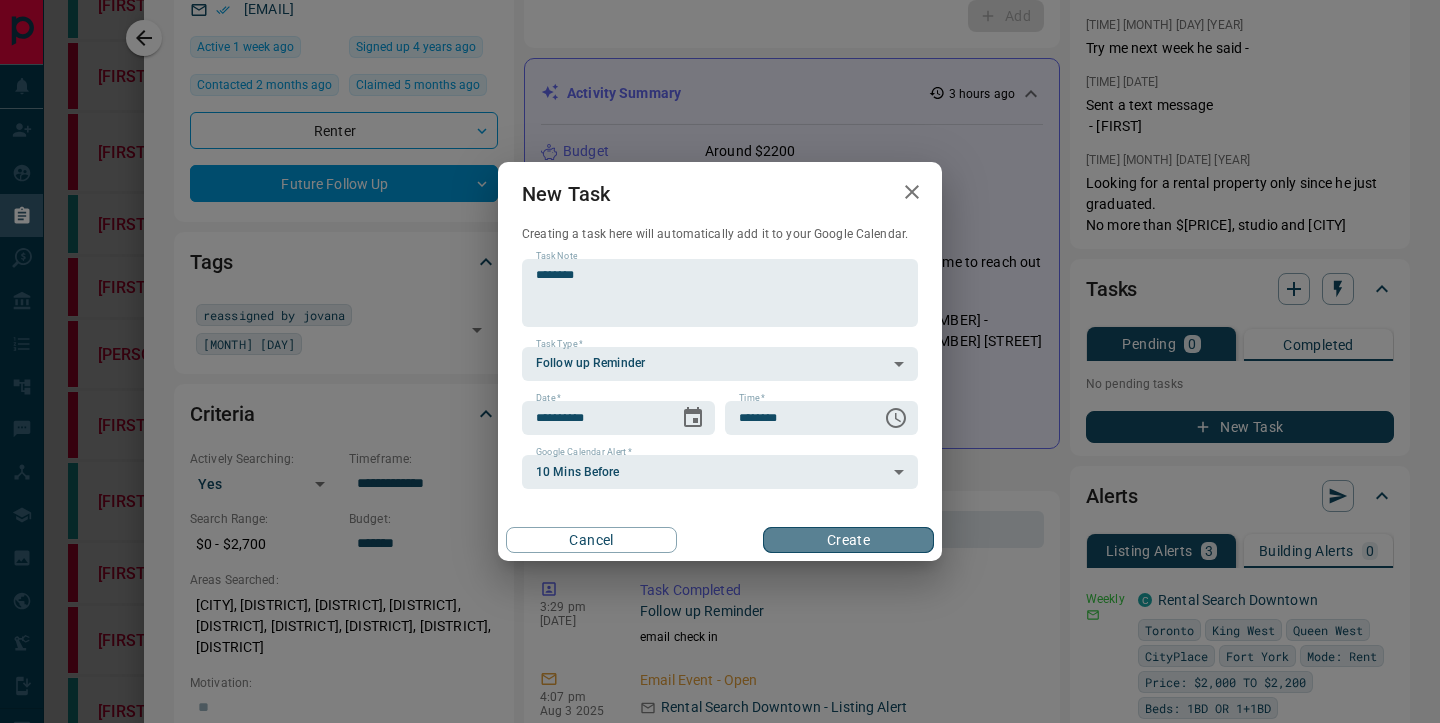 click on "Create" at bounding box center [848, 540] 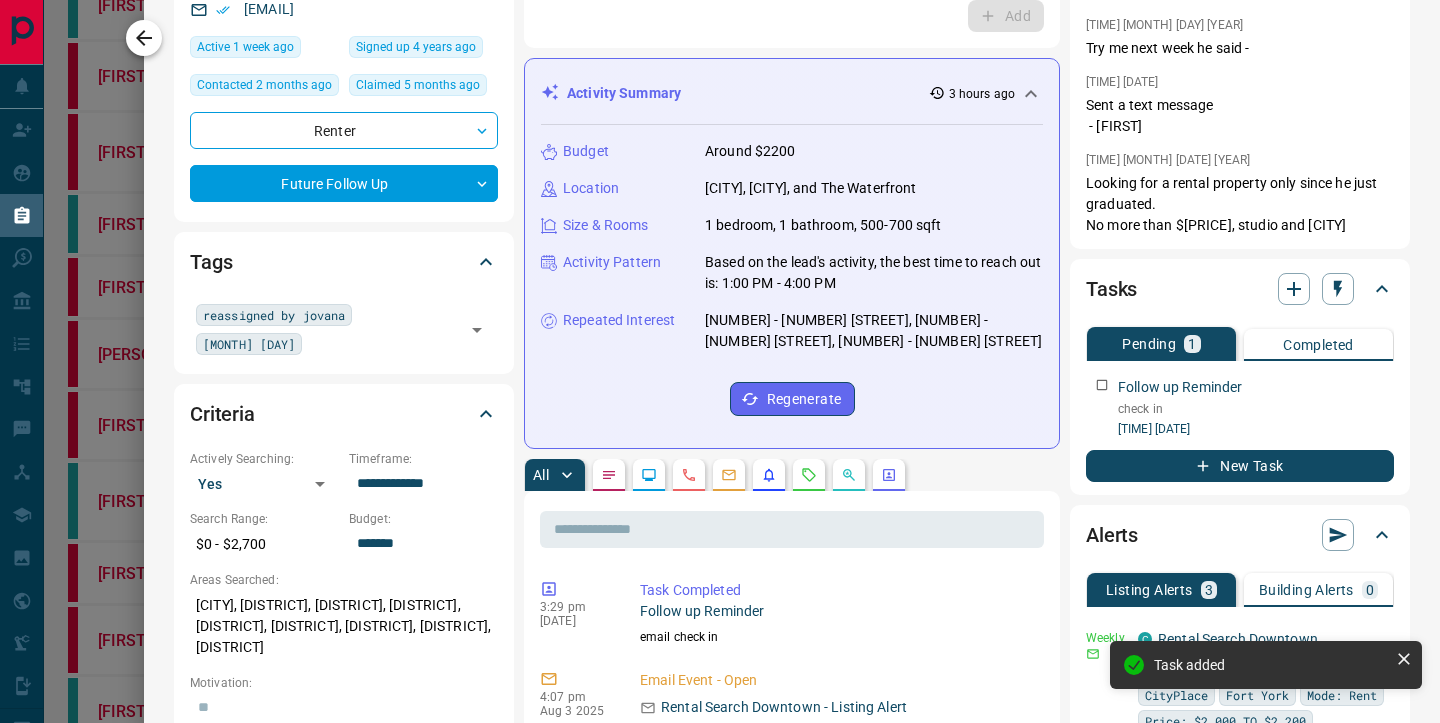 click 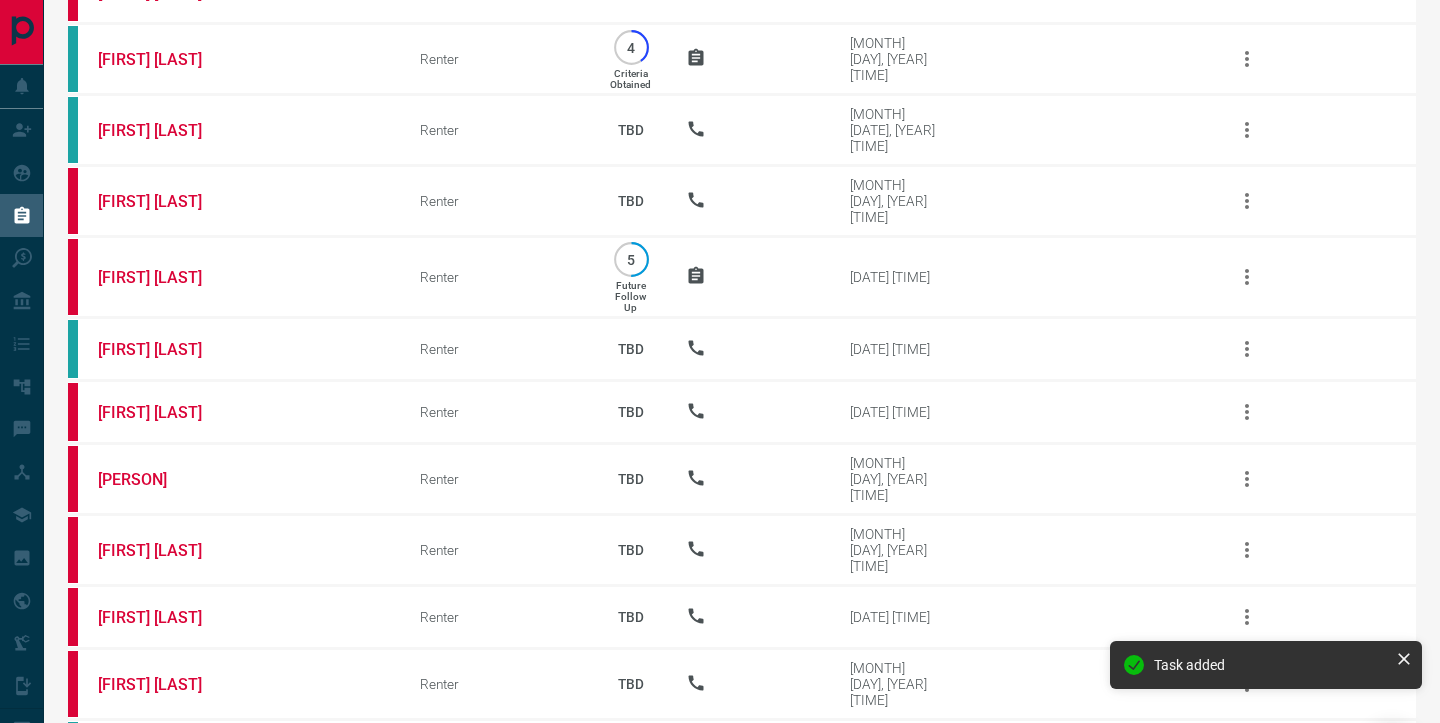 scroll, scrollTop: 0, scrollLeft: 0, axis: both 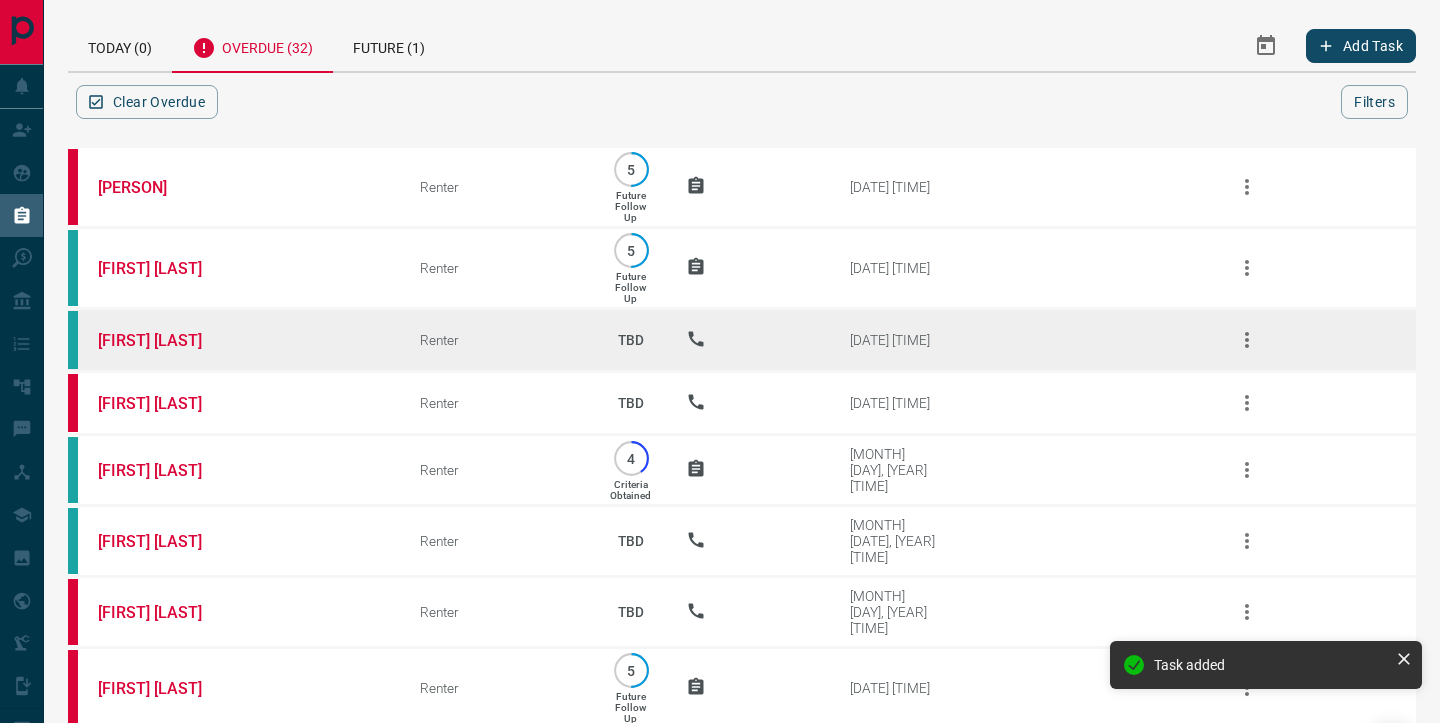click on "[FIRST] [LAST]" at bounding box center (229, 340) 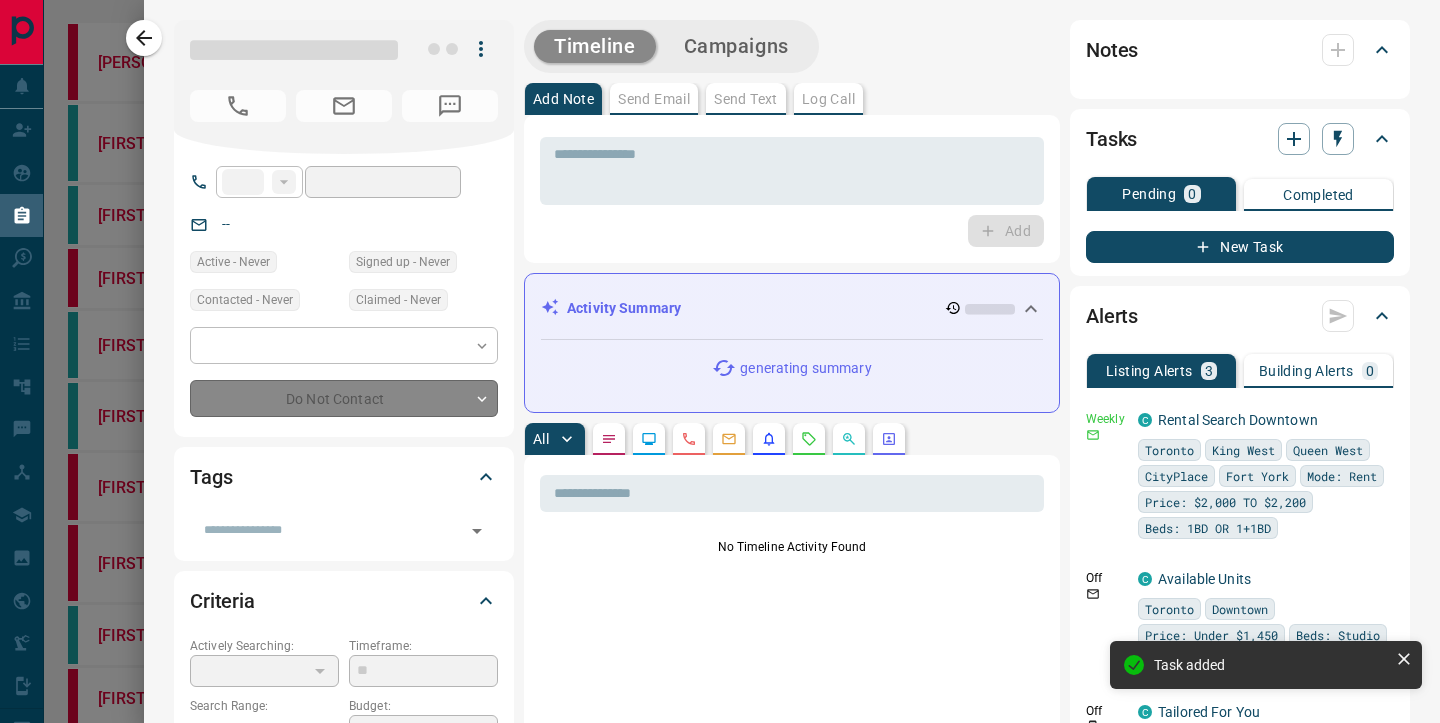 type on "**" 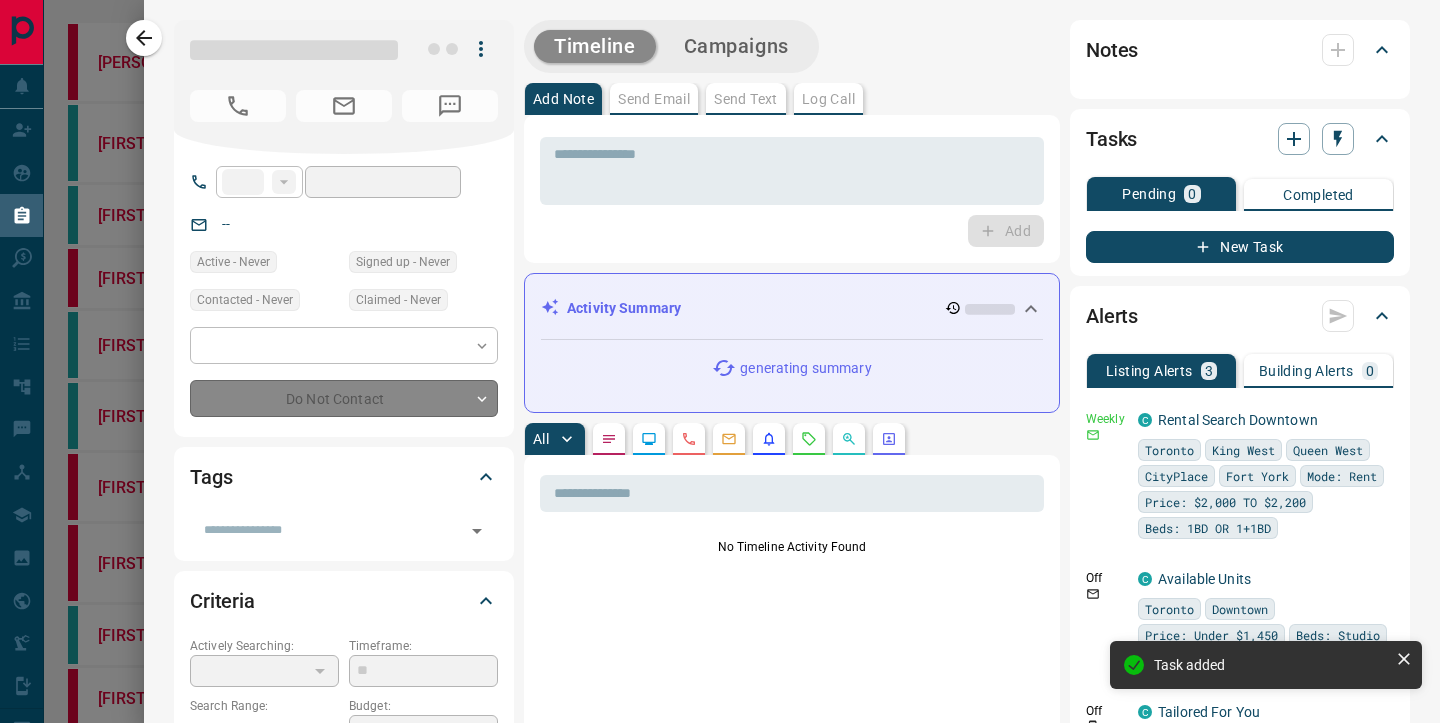 type on "**********" 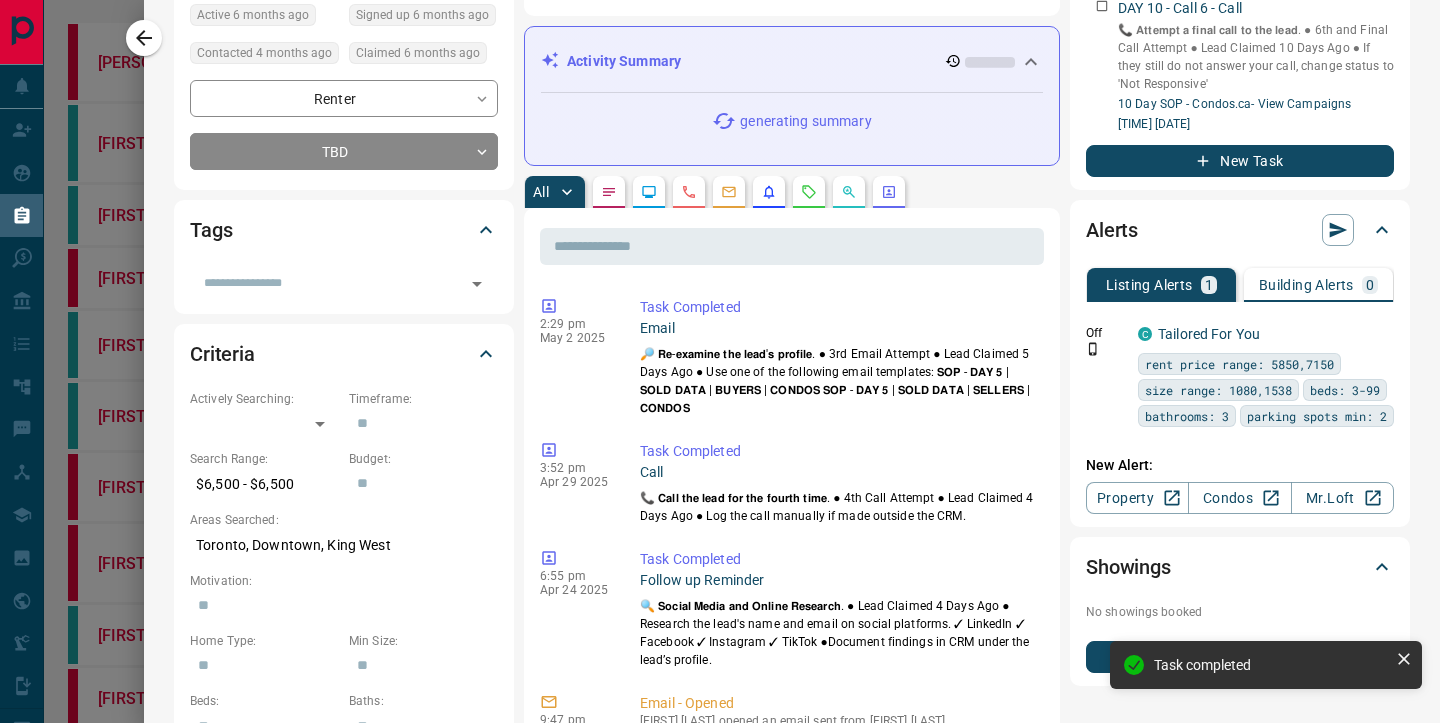 scroll, scrollTop: 249, scrollLeft: 0, axis: vertical 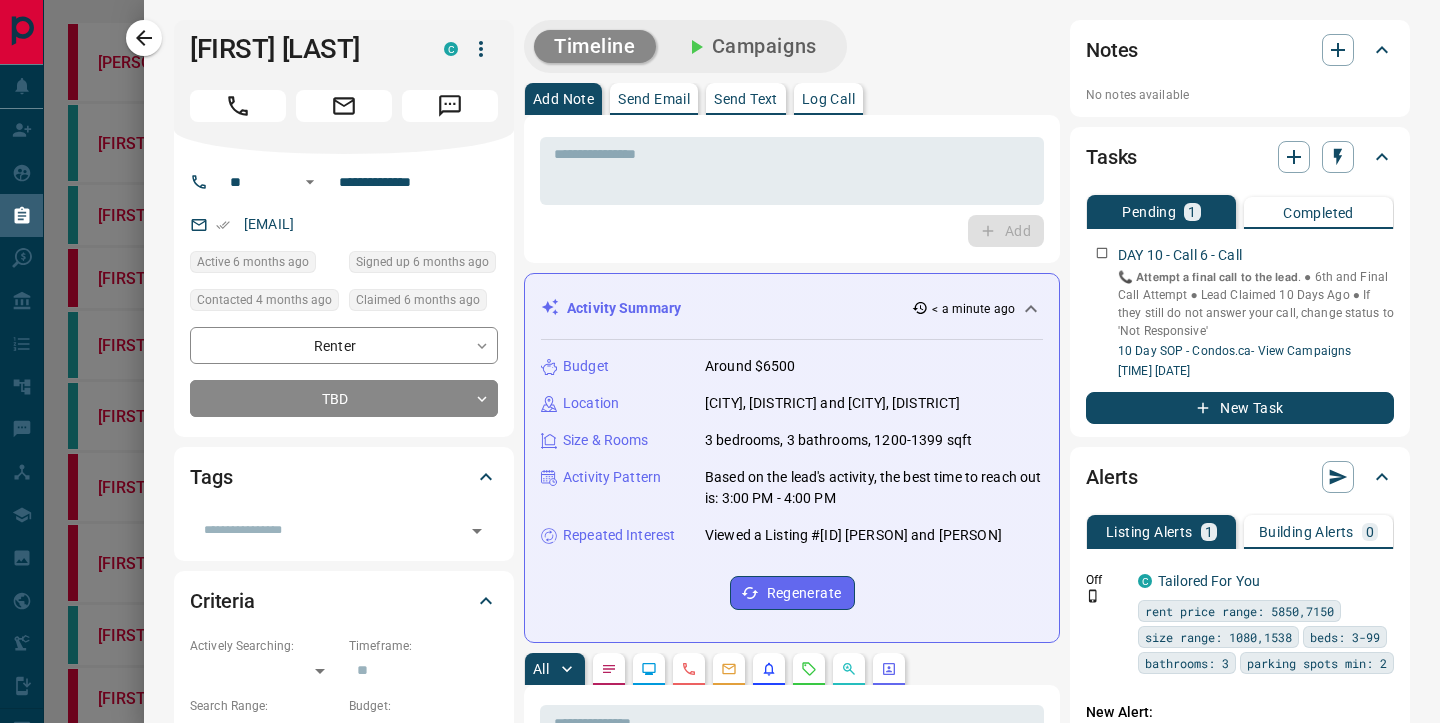 click on "Log Call" at bounding box center (828, 99) 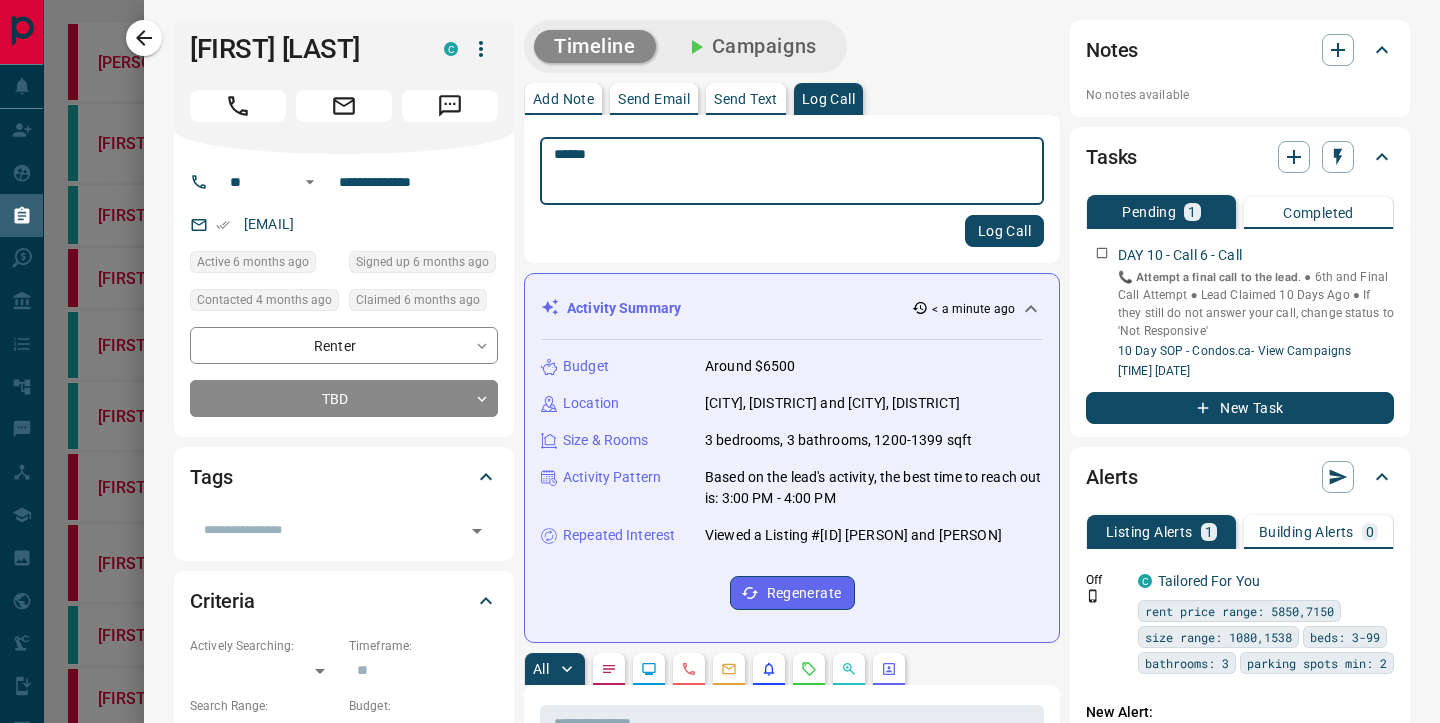 type on "******" 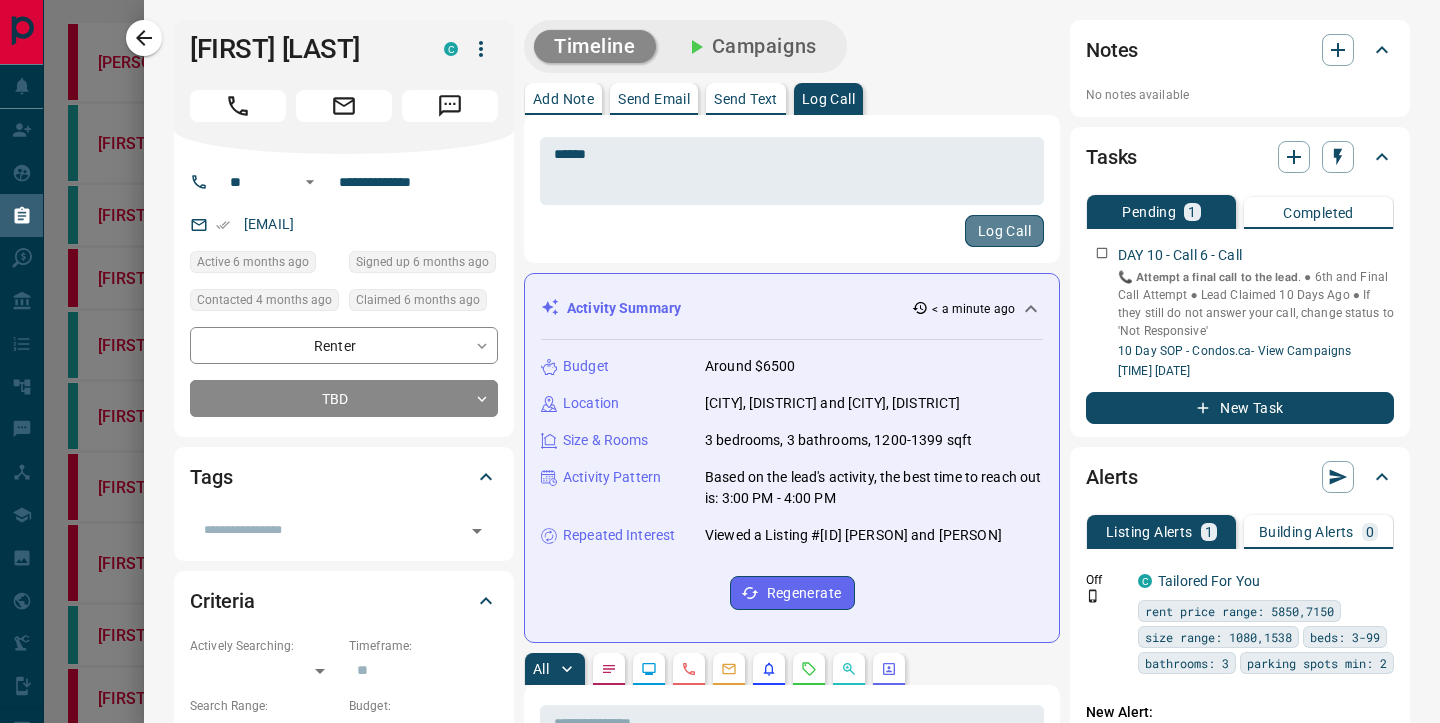 click on "Log Call" at bounding box center [1004, 231] 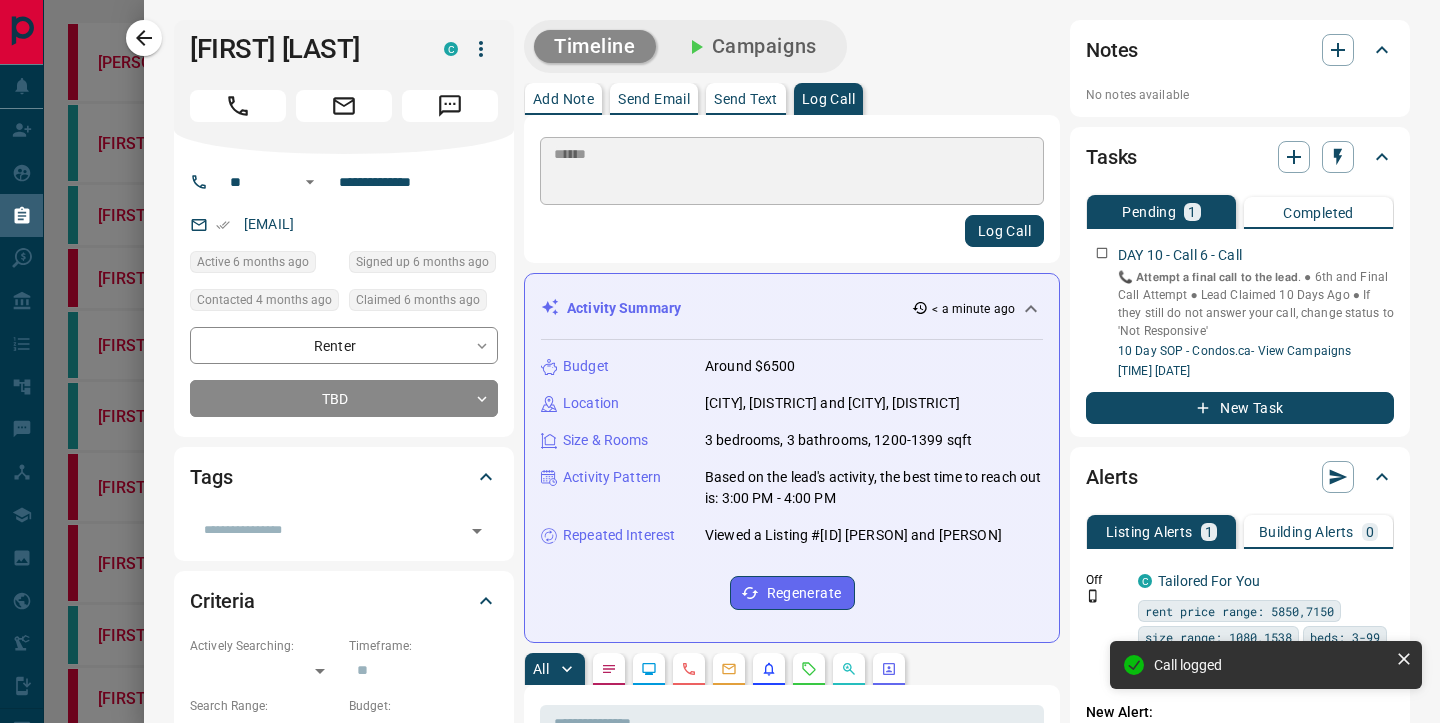 type 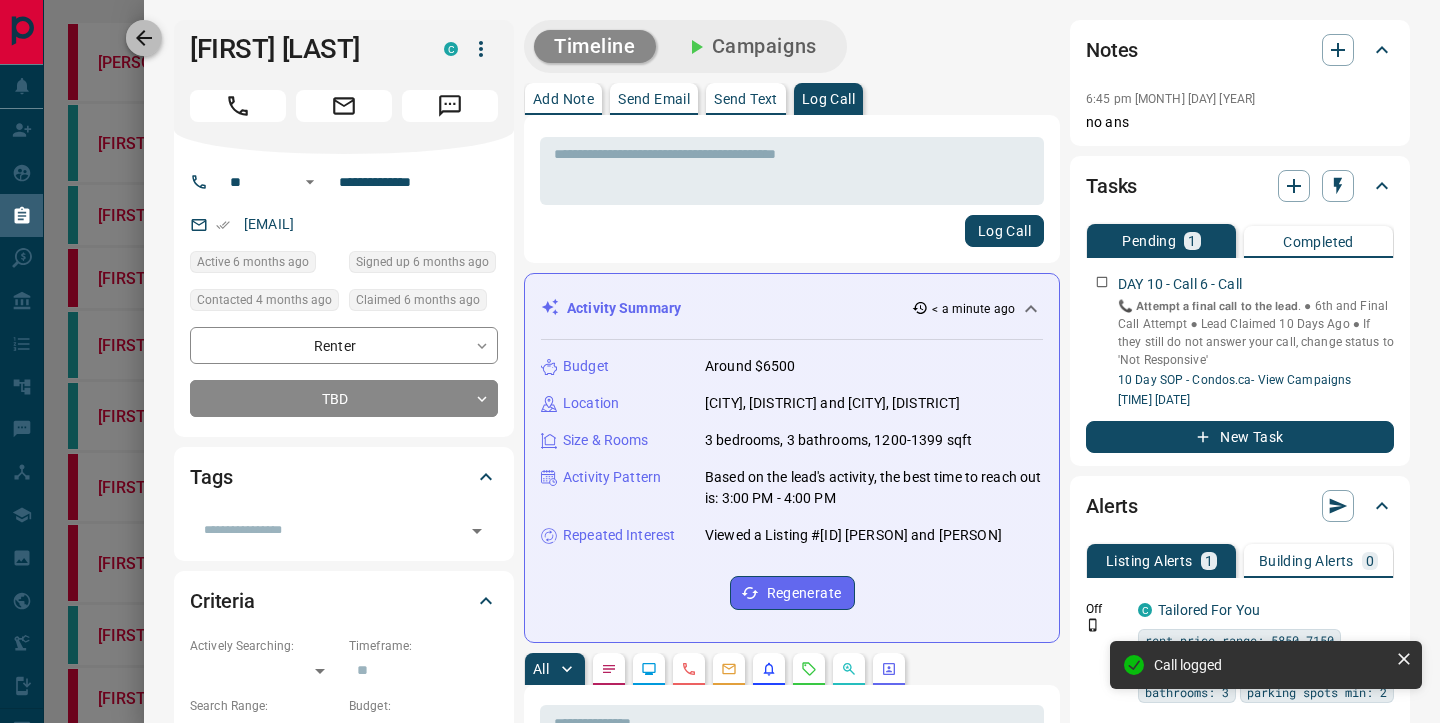 click 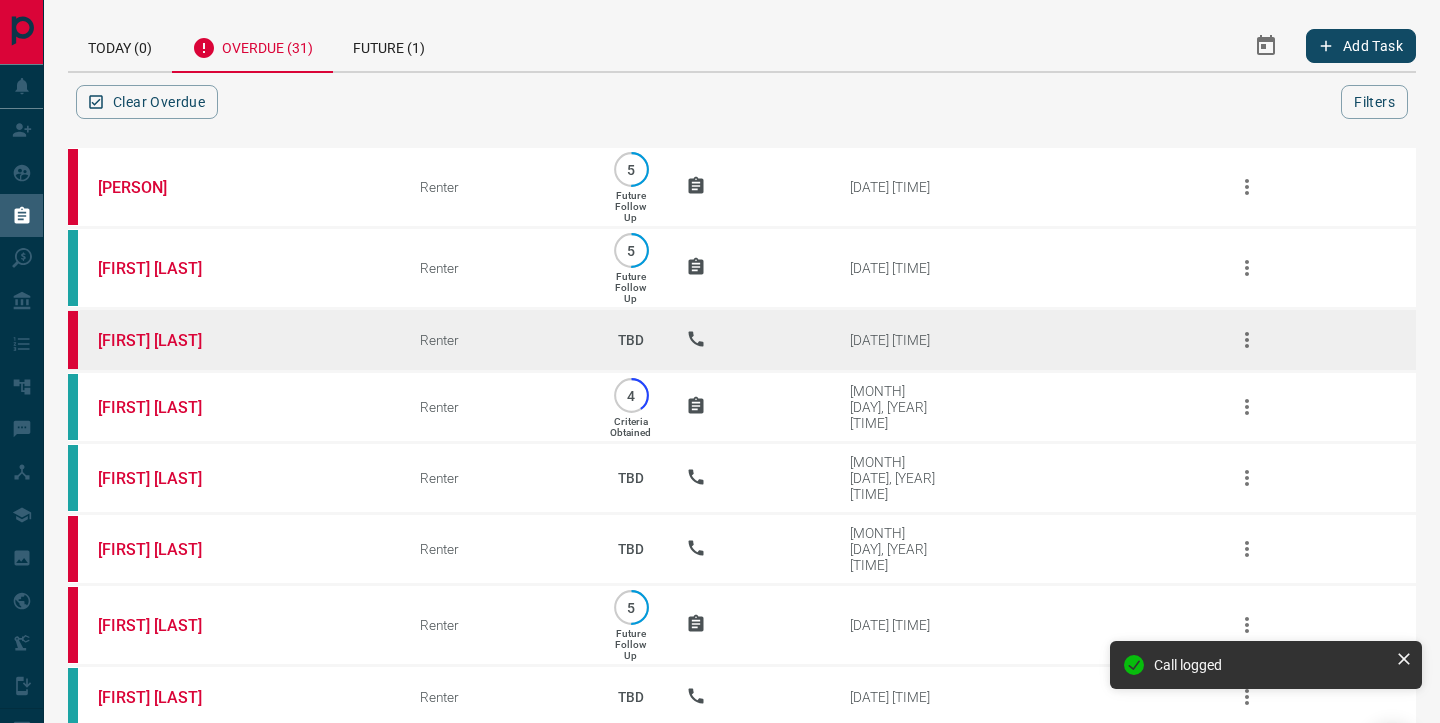 click on "[FIRST] [LAST]" at bounding box center [229, 340] 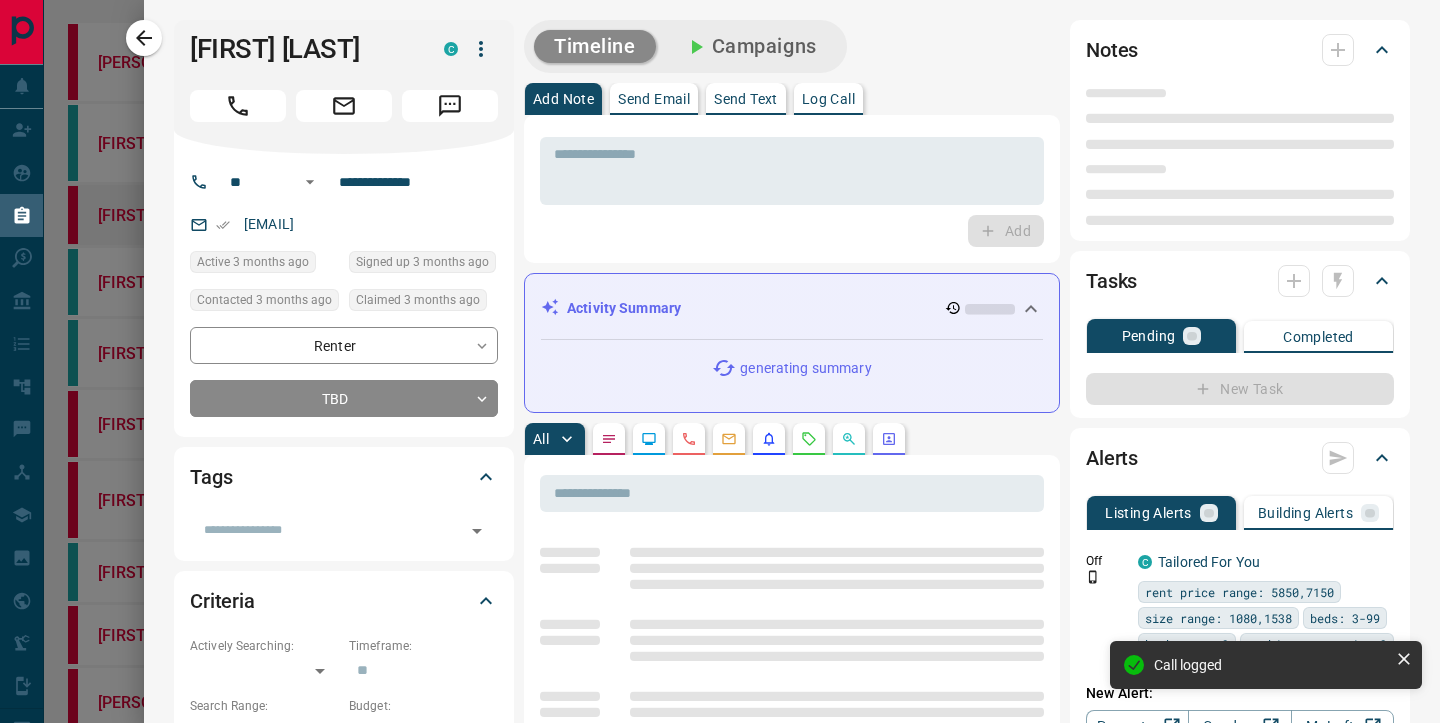 type on "**" 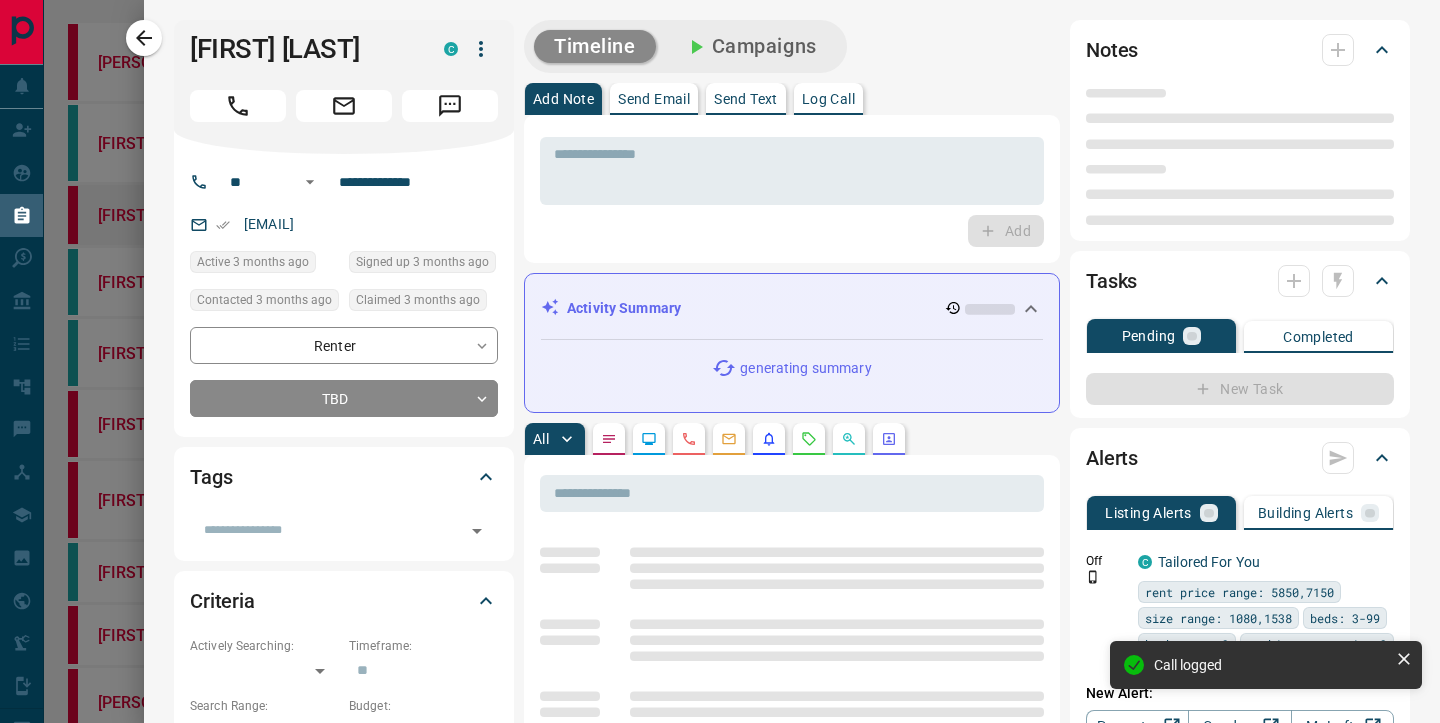 type on "**********" 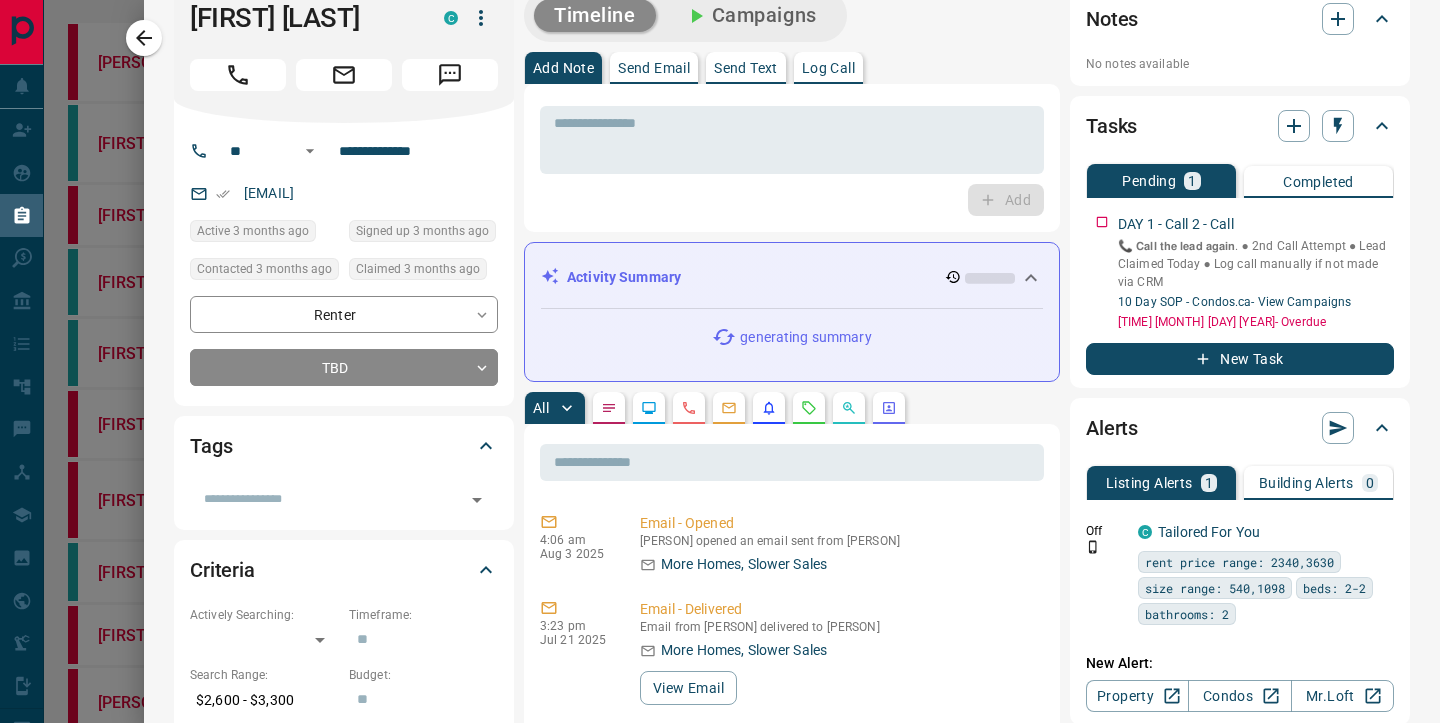 scroll, scrollTop: 32, scrollLeft: 0, axis: vertical 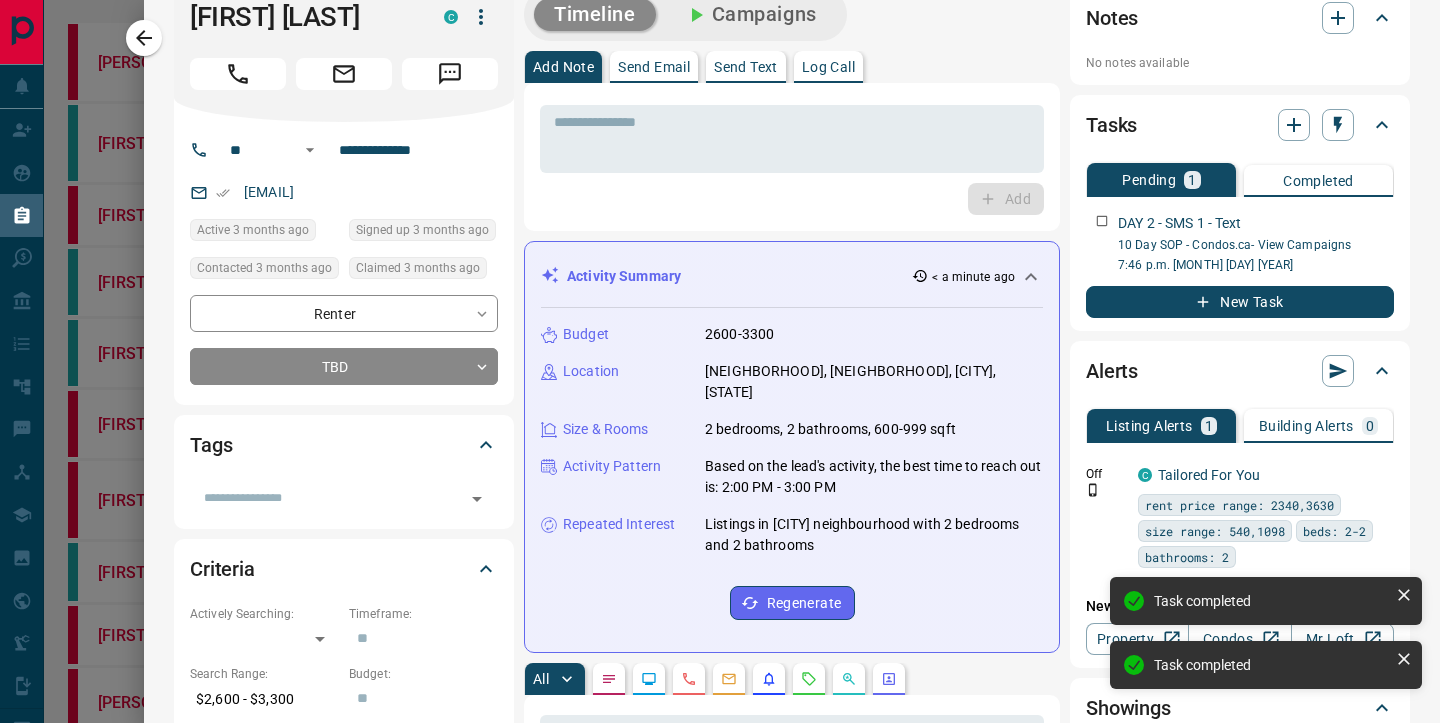 click on "Send Text" at bounding box center [746, 67] 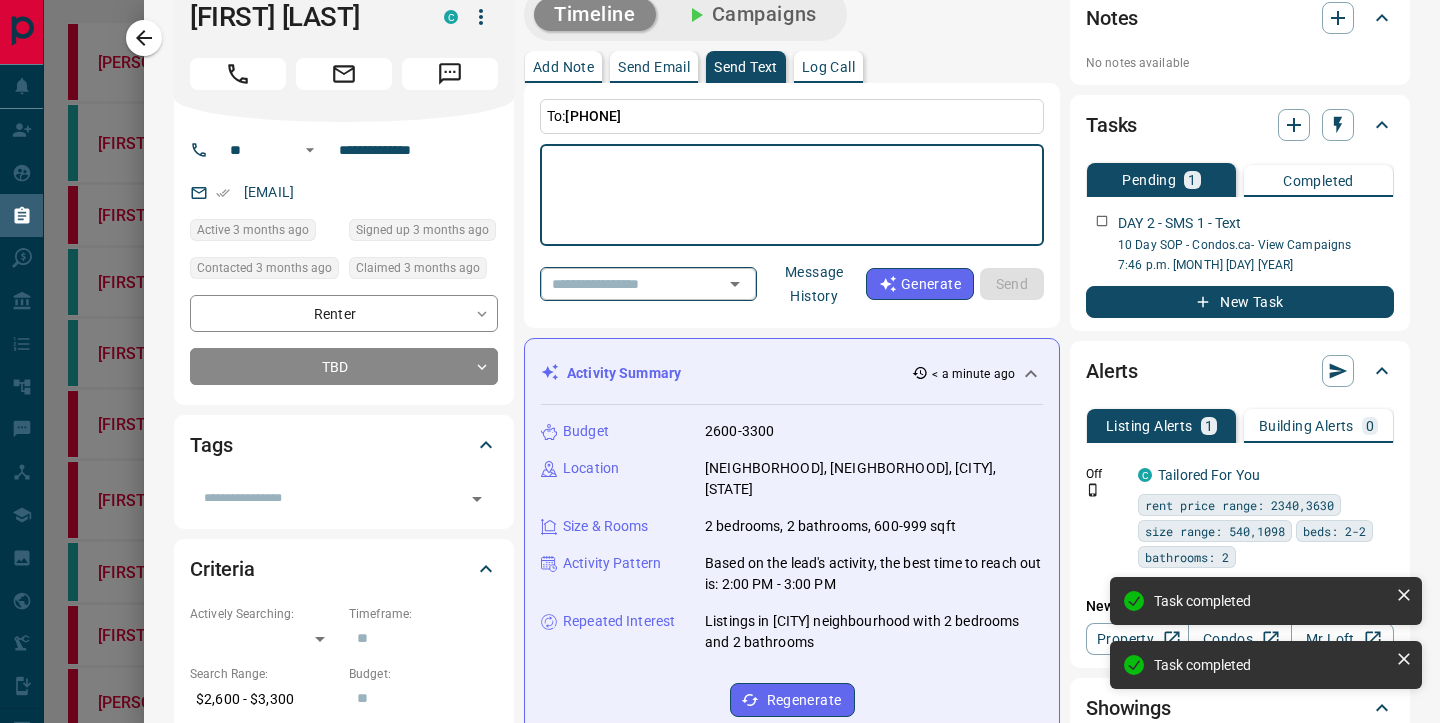 click 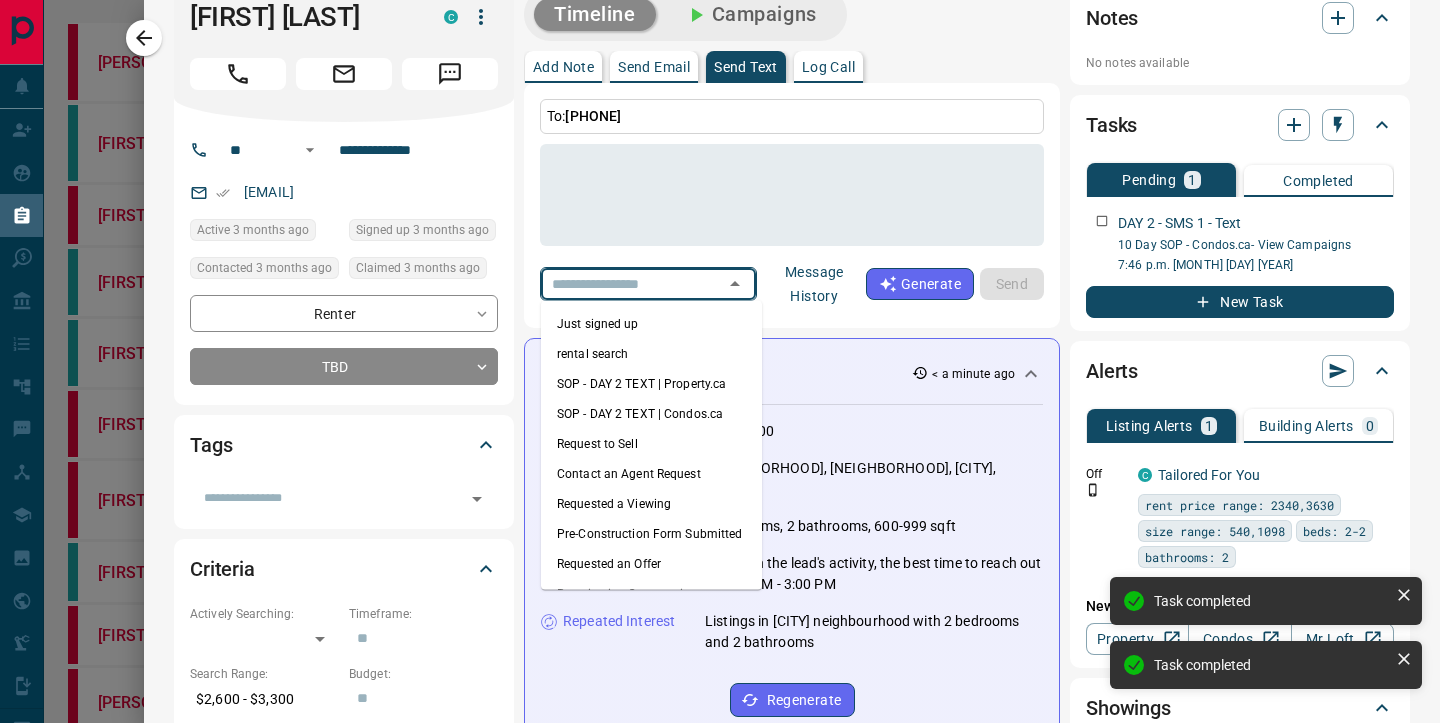 click on "SOP - DAY 2 TEXT | Condos.ca" at bounding box center (651, 414) 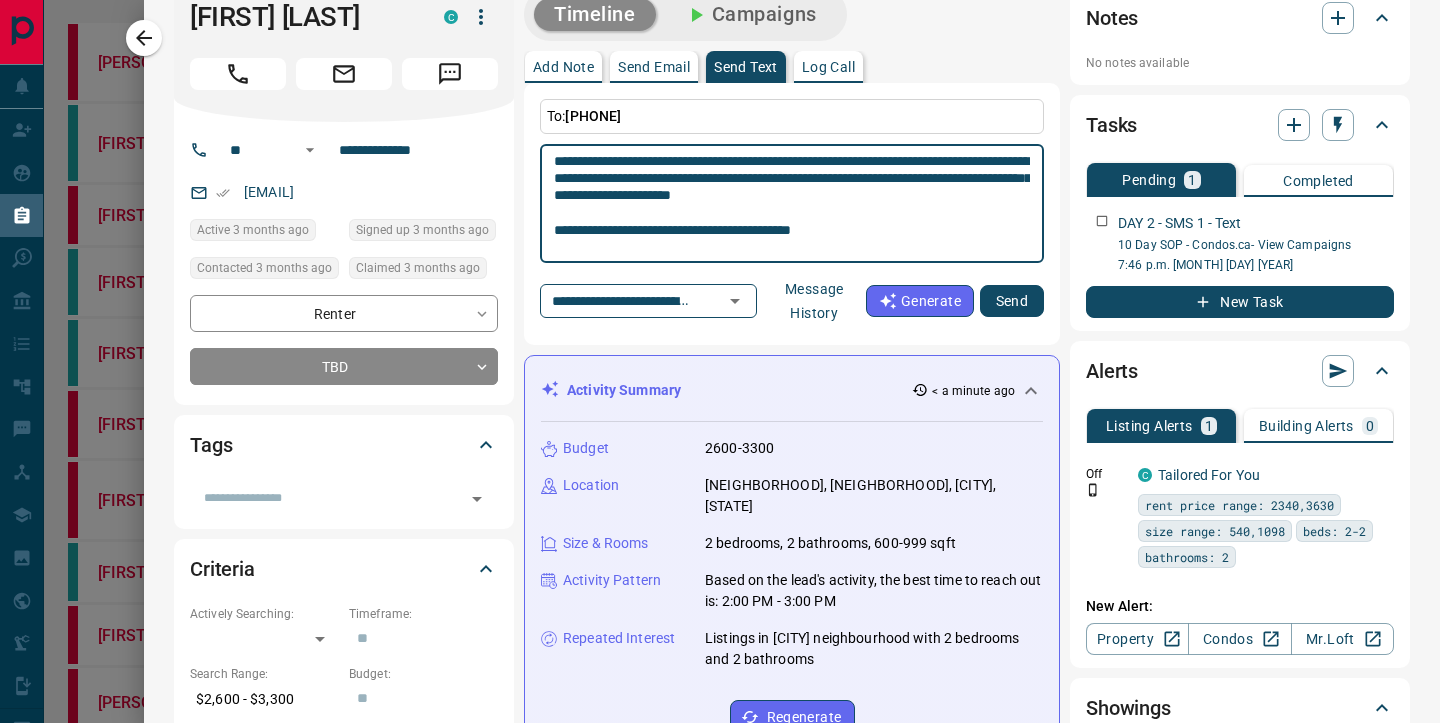 click on "**********" at bounding box center (792, 204) 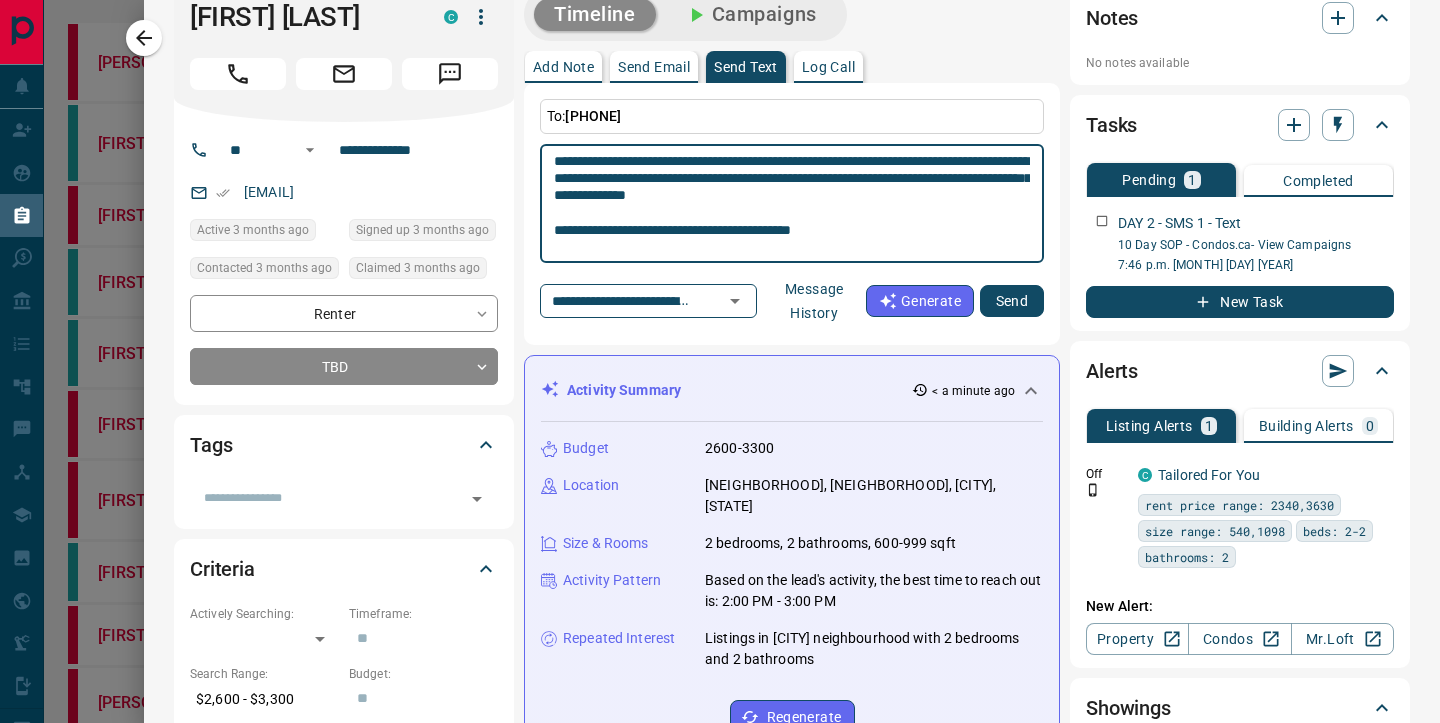 scroll, scrollTop: 70, scrollLeft: 0, axis: vertical 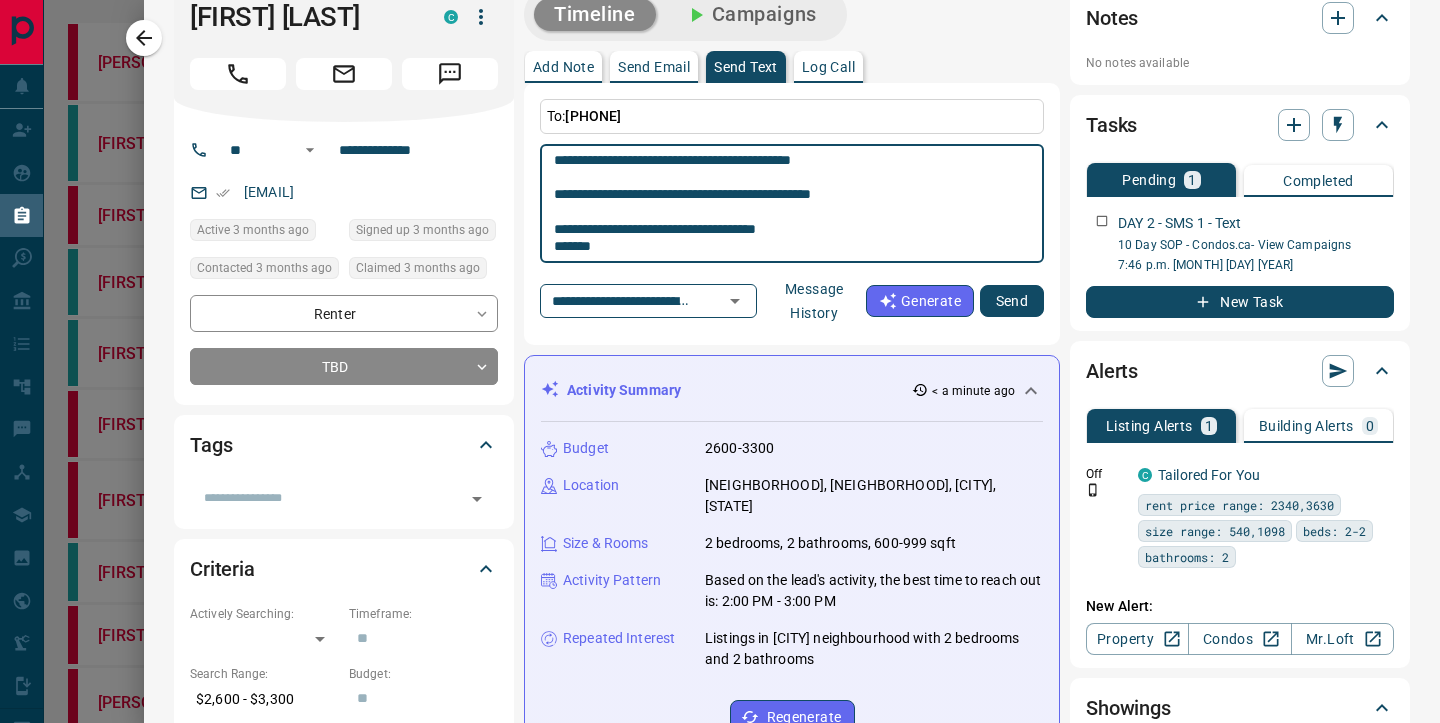 click on "**********" at bounding box center (792, 204) 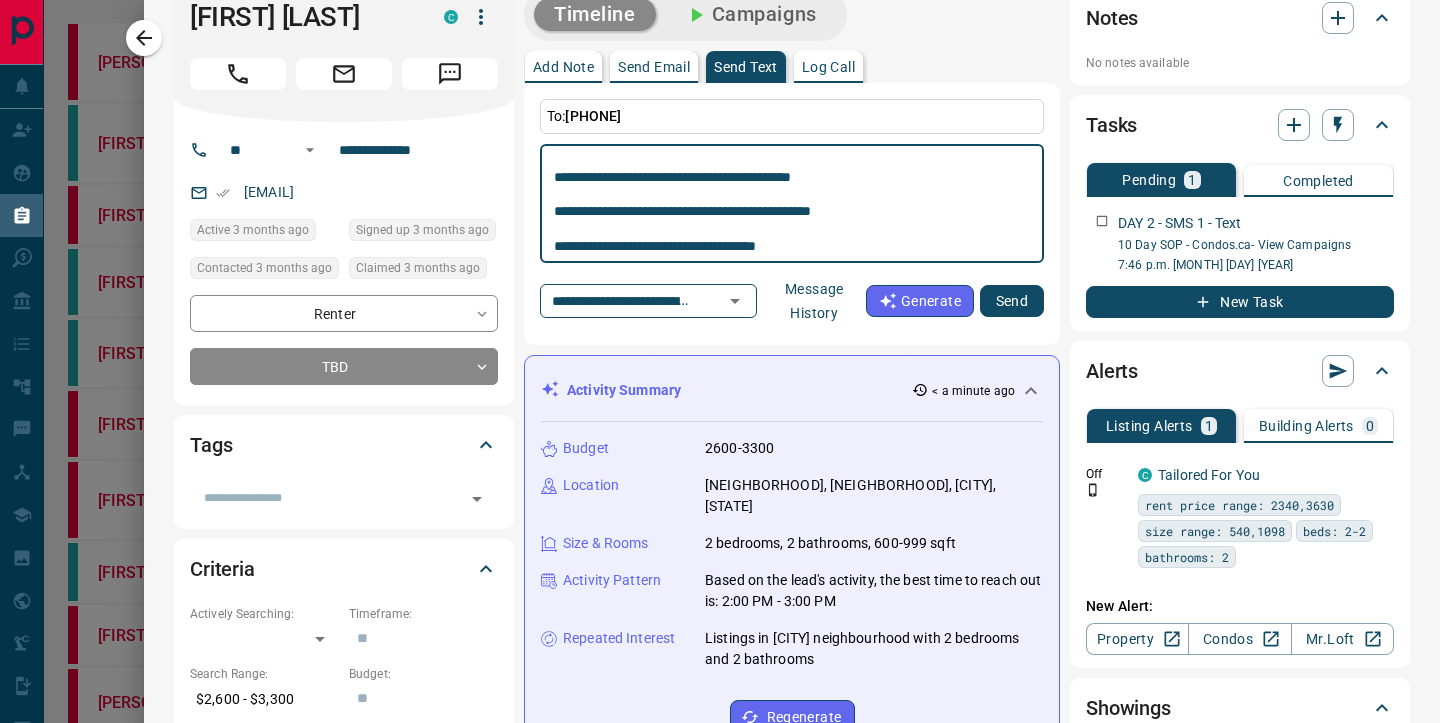 scroll, scrollTop: 53, scrollLeft: 0, axis: vertical 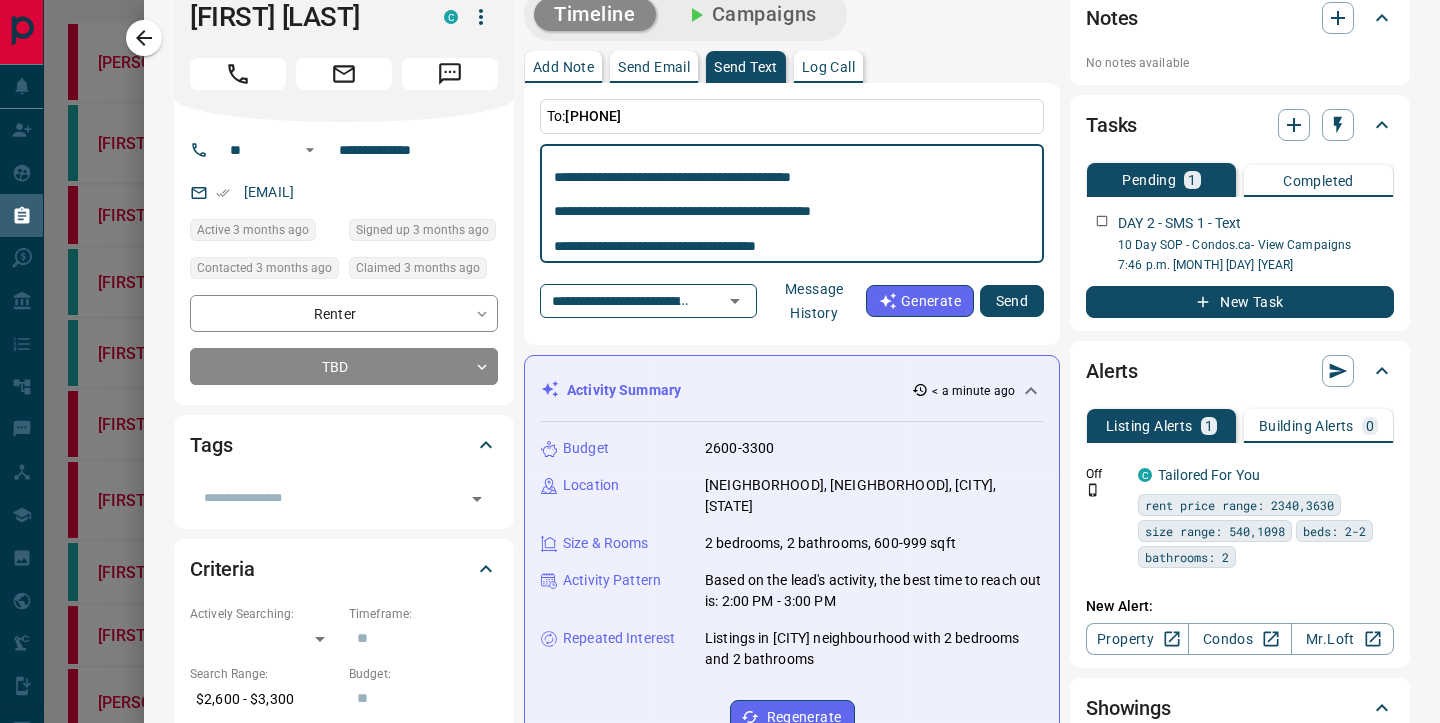 type on "**********" 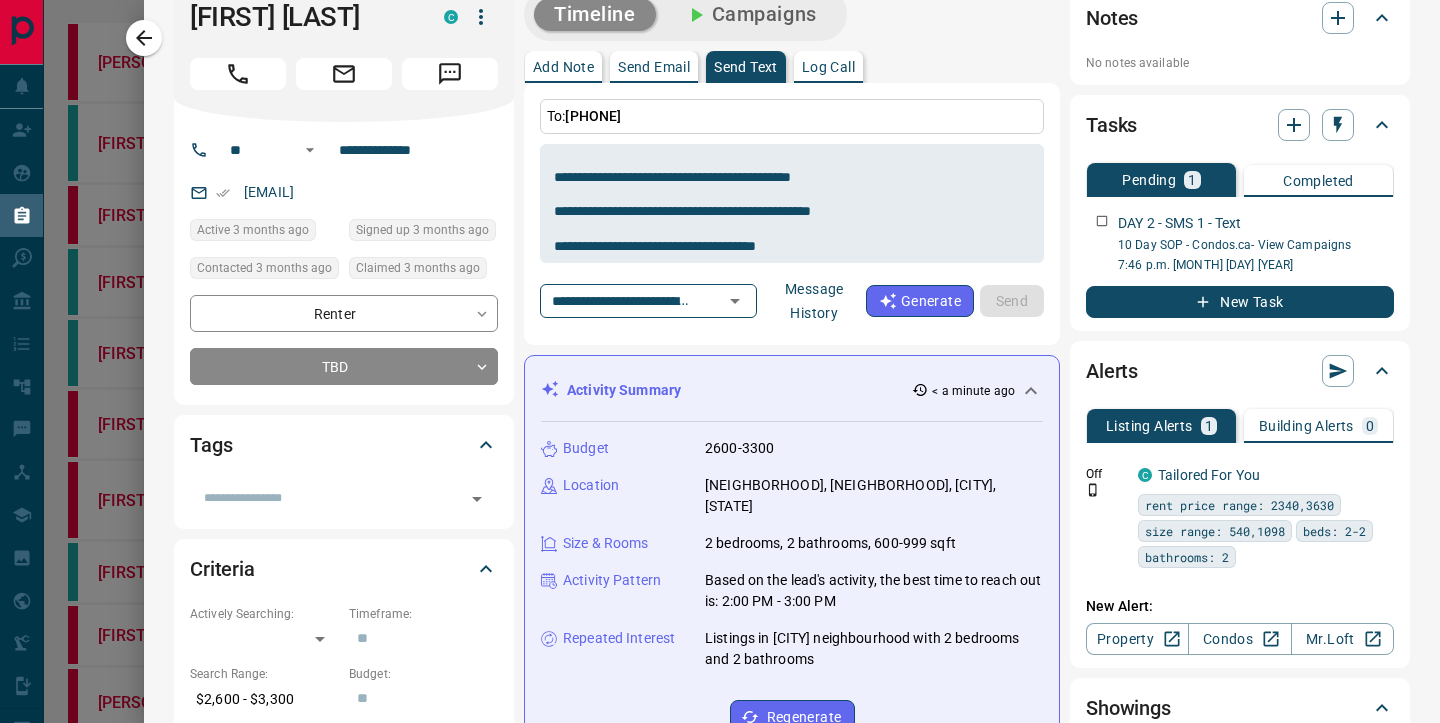 type 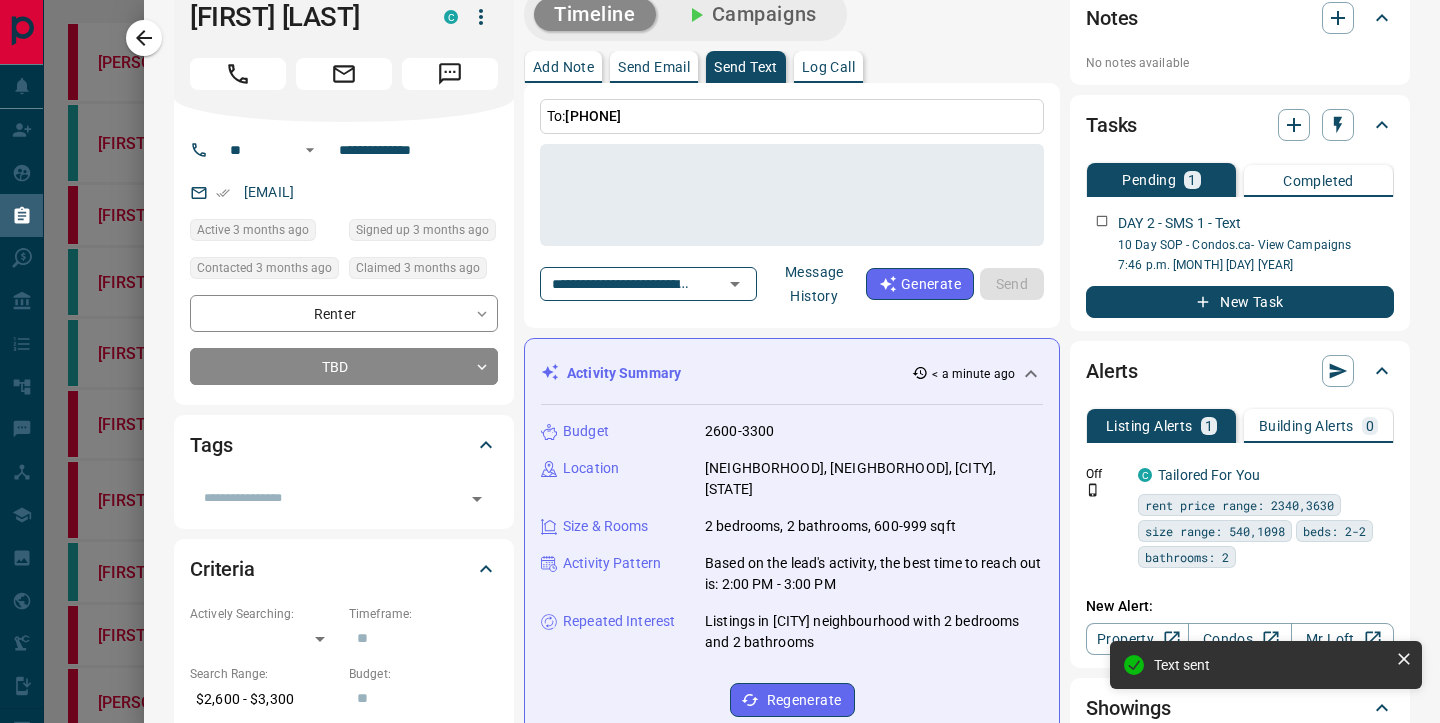 scroll, scrollTop: 0, scrollLeft: 0, axis: both 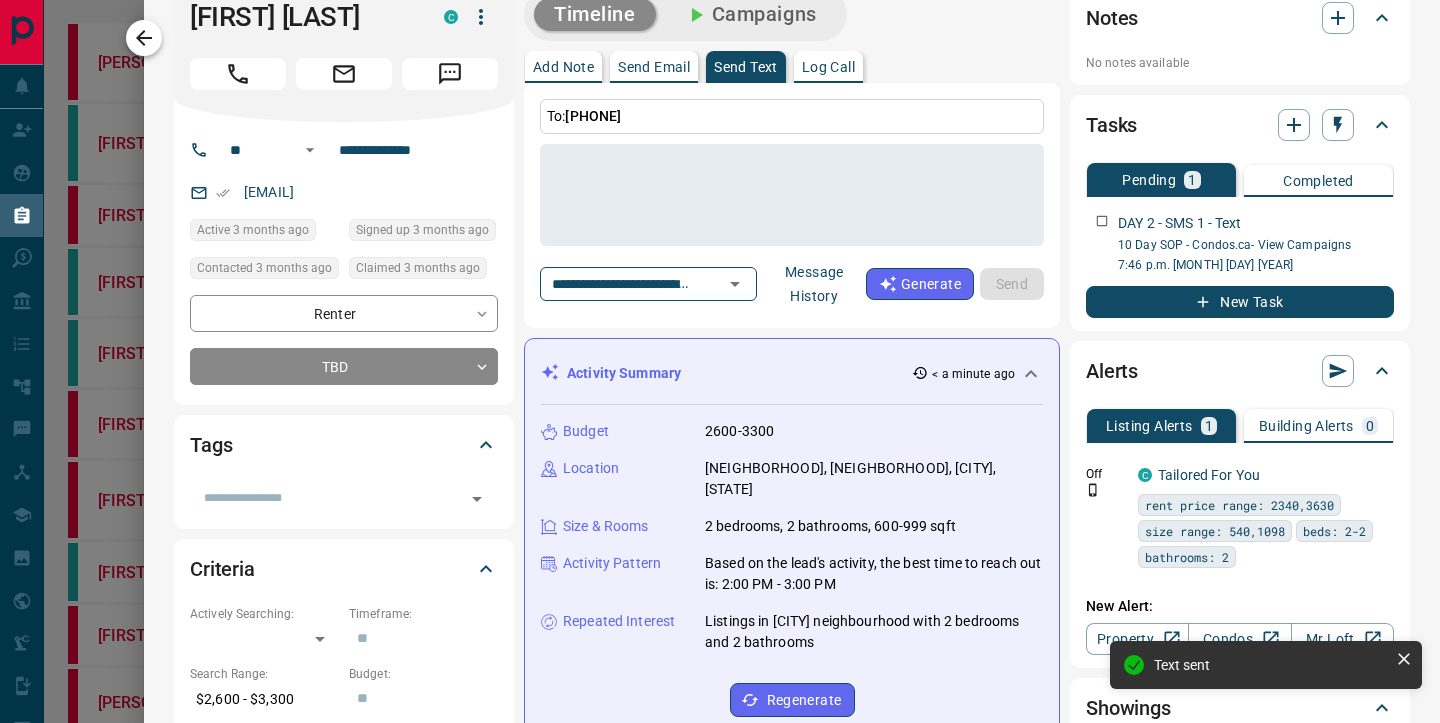 click 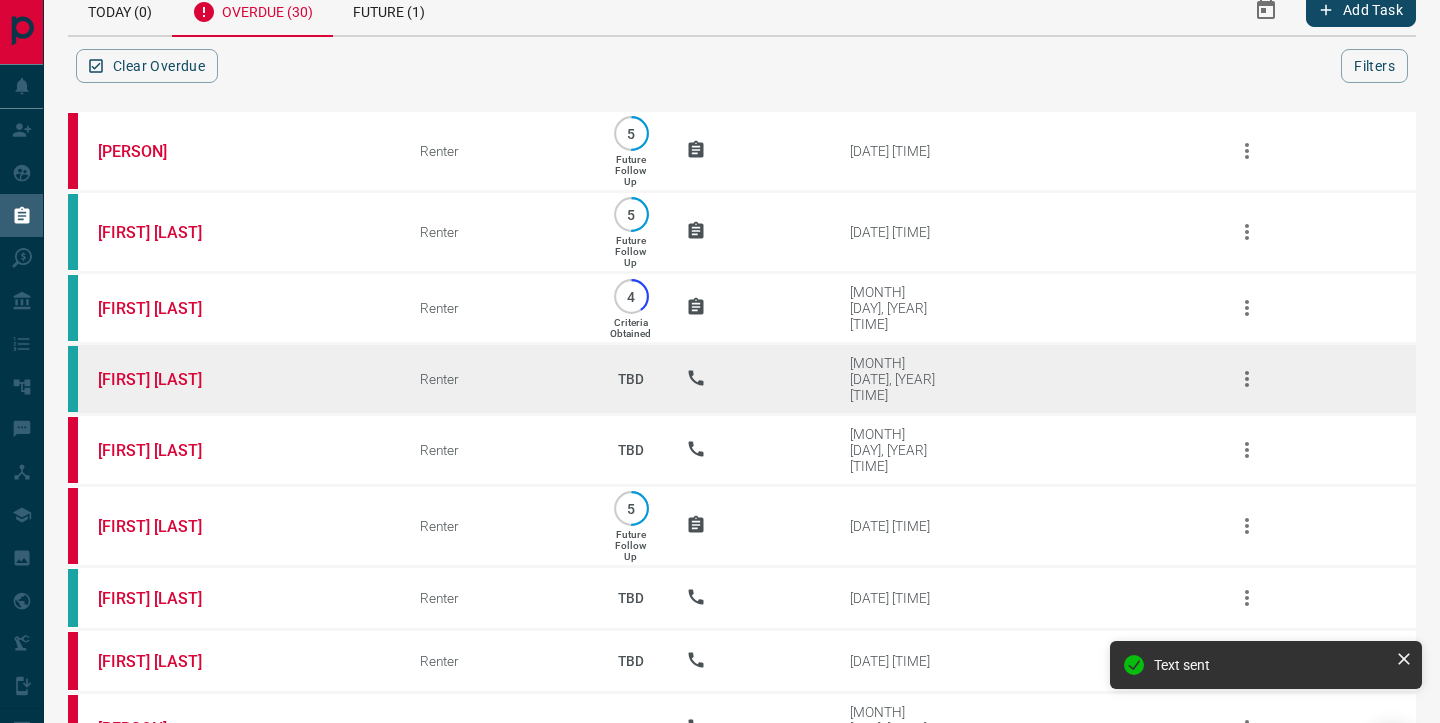 scroll, scrollTop: 37, scrollLeft: 0, axis: vertical 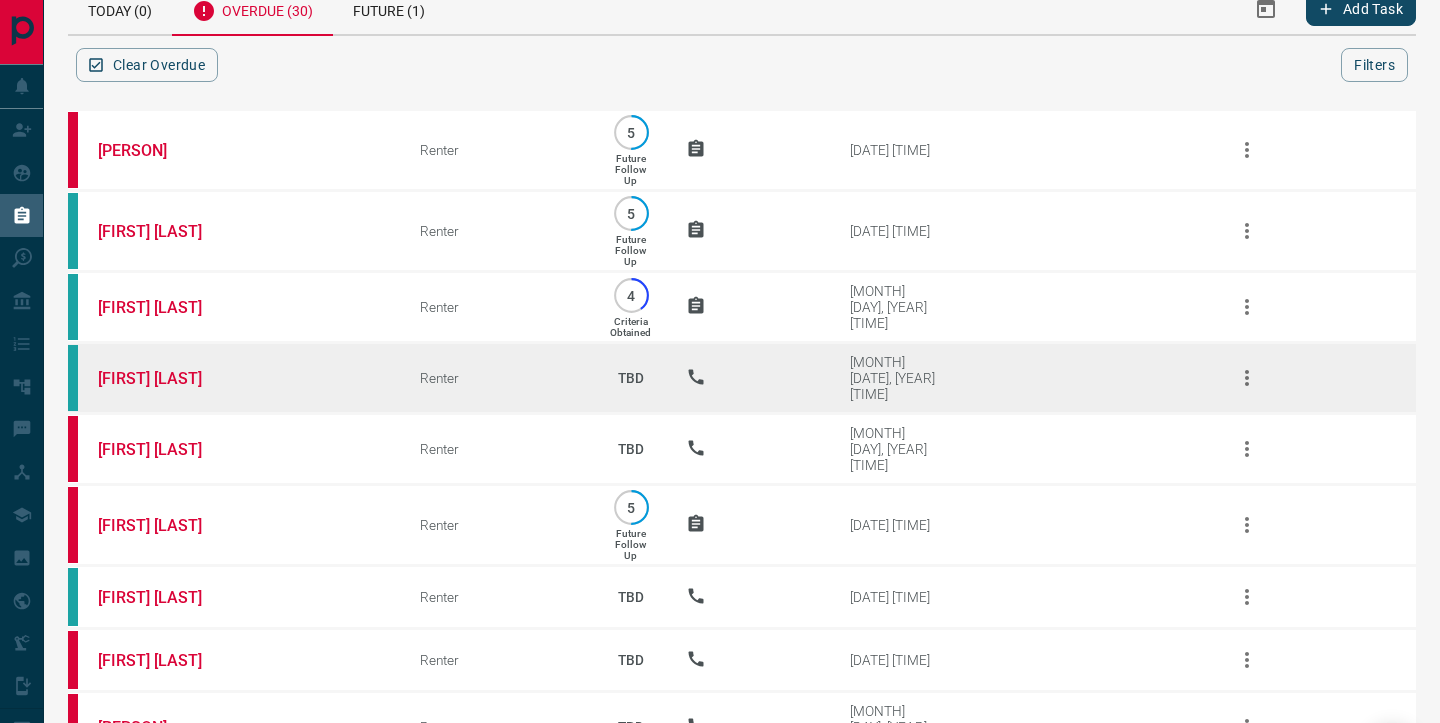 click on "[FIRST] [LAST]" at bounding box center [229, 378] 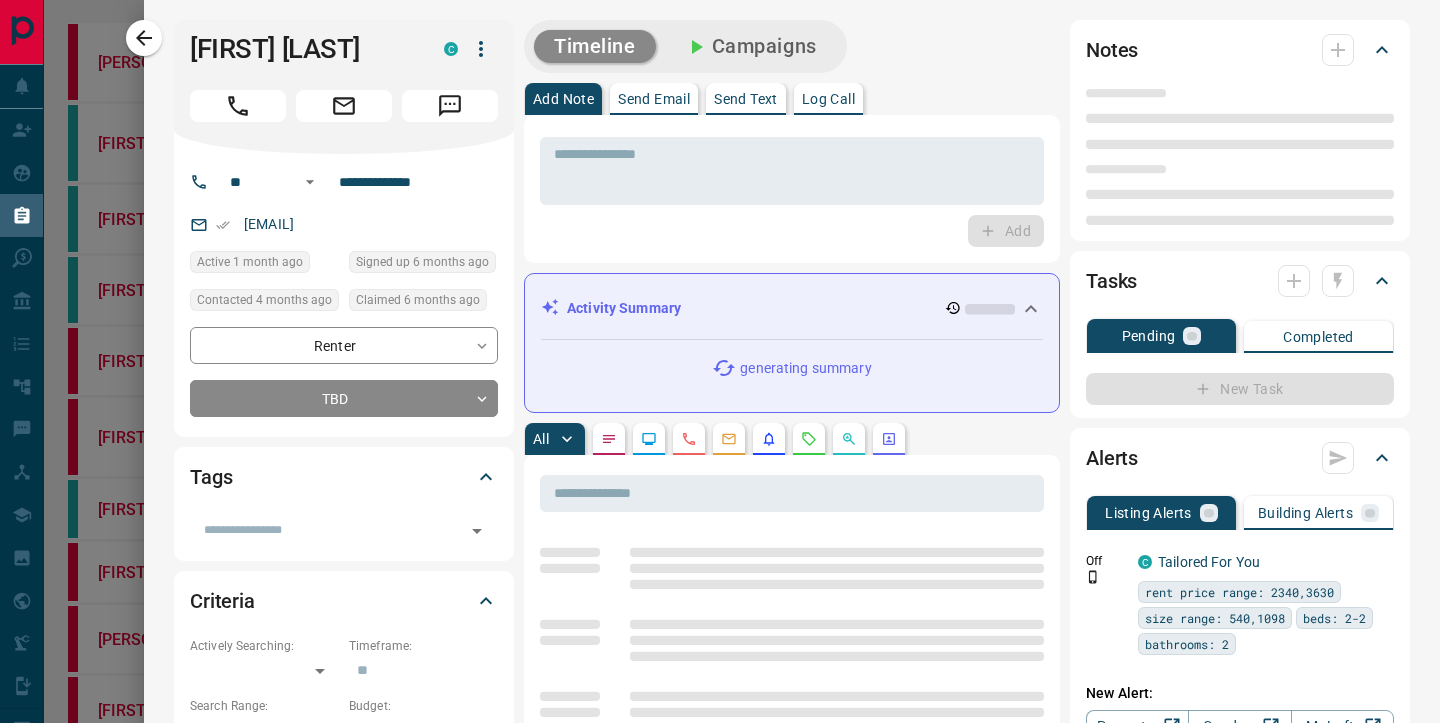 type on "**" 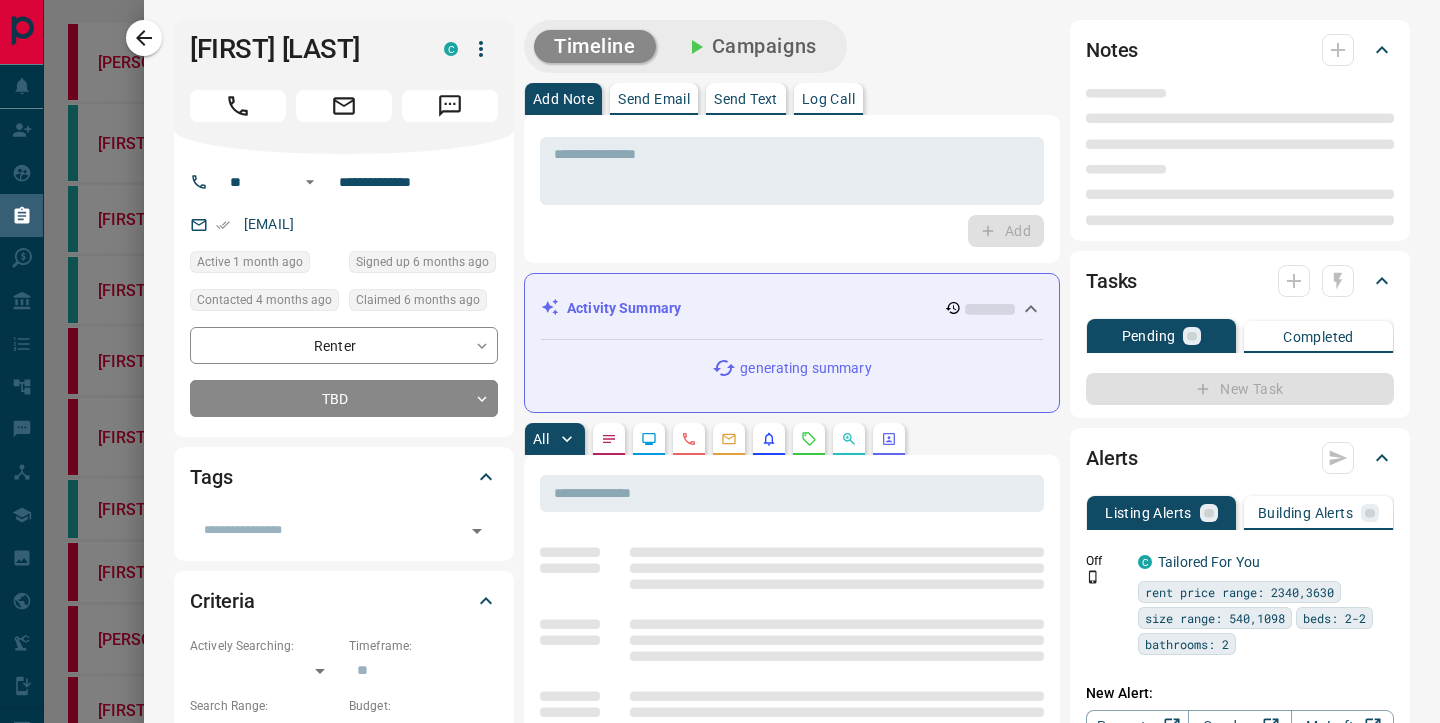 type on "**********" 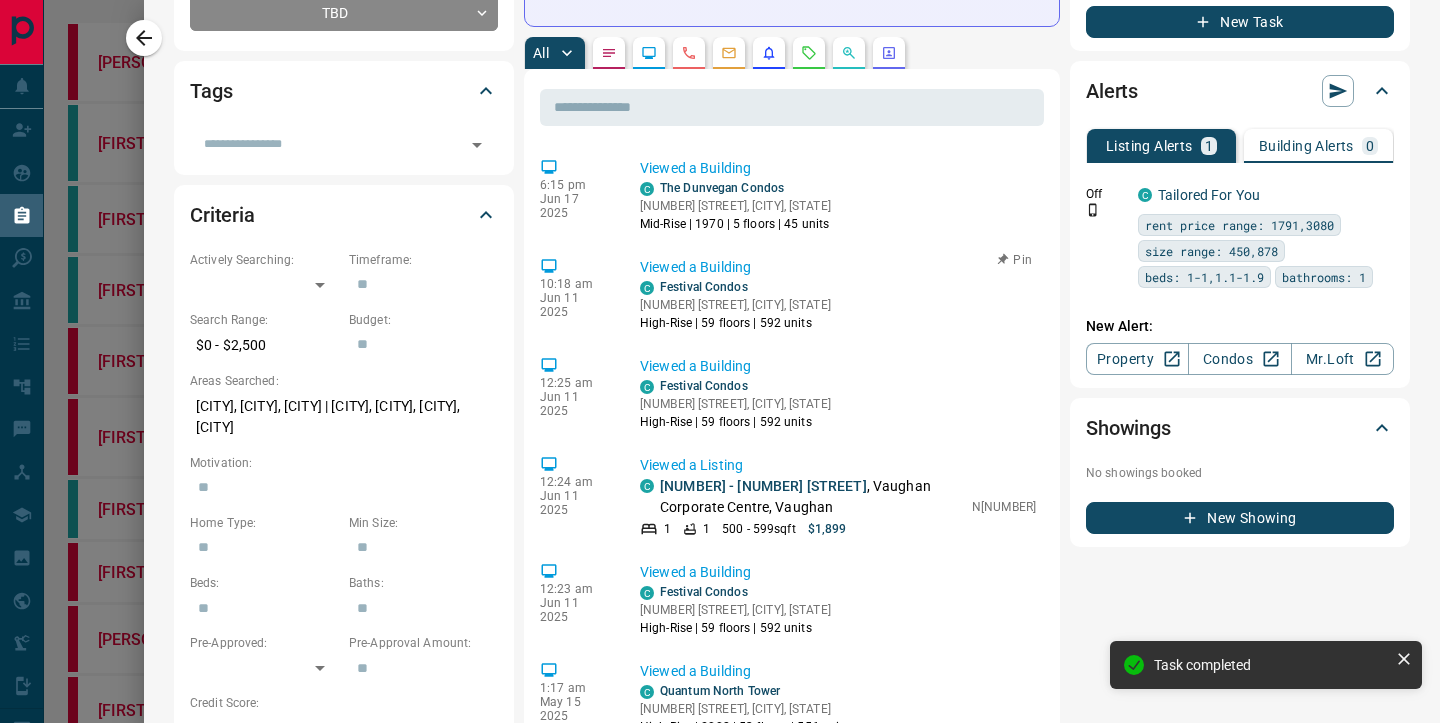 scroll, scrollTop: 435, scrollLeft: 0, axis: vertical 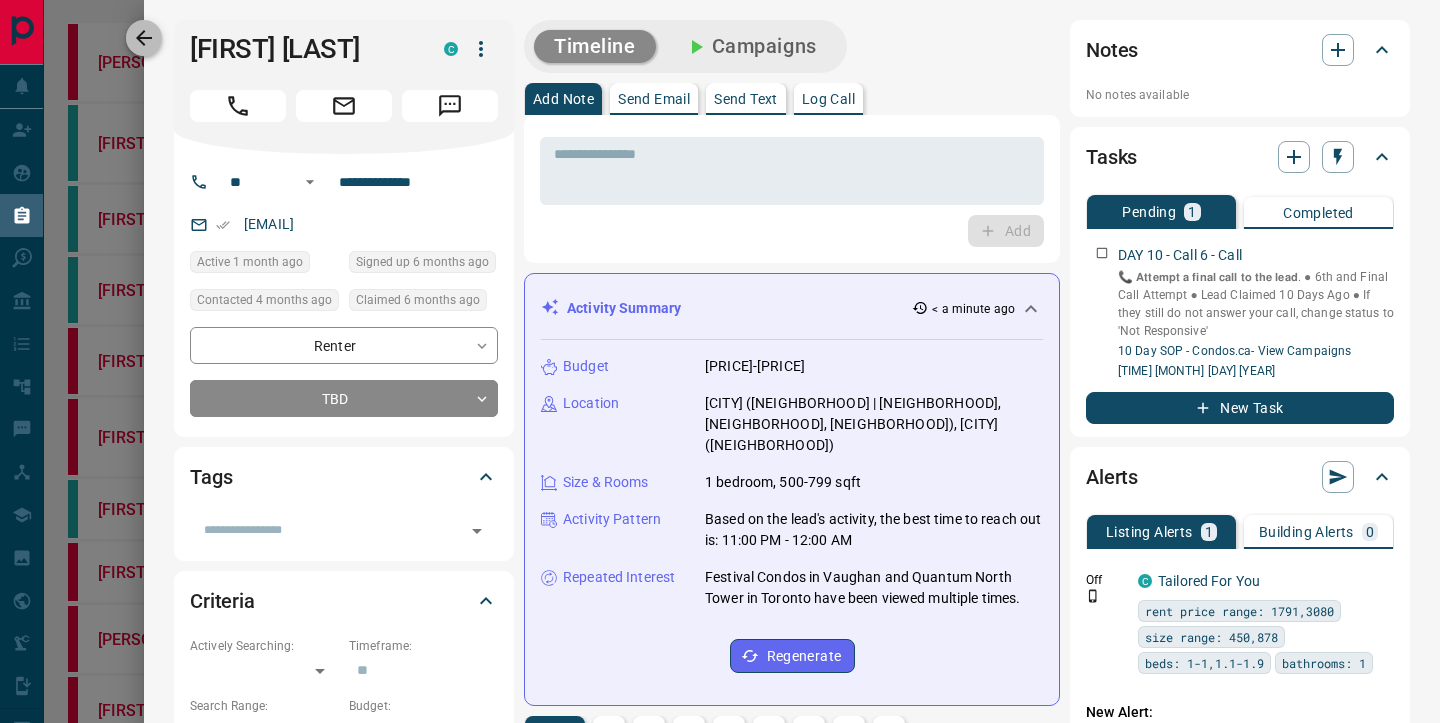 click 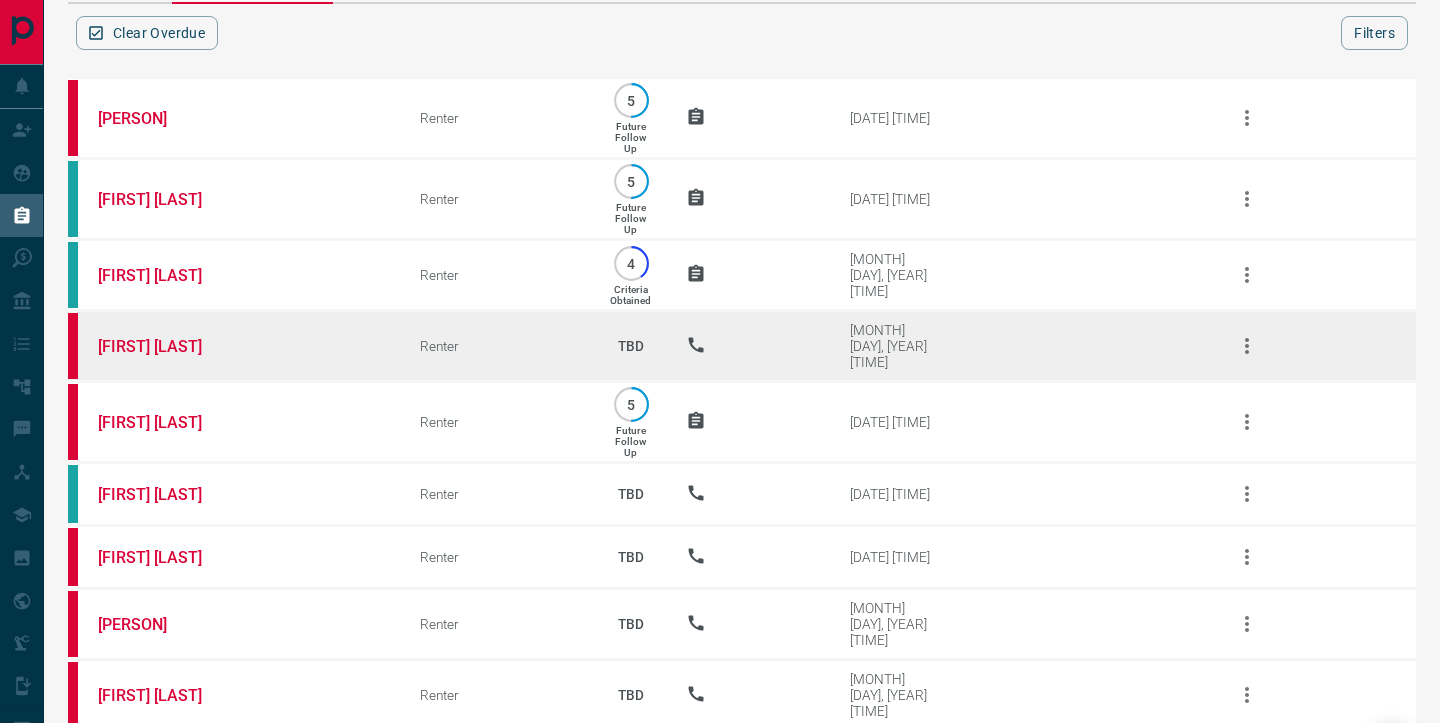 scroll, scrollTop: 72, scrollLeft: 0, axis: vertical 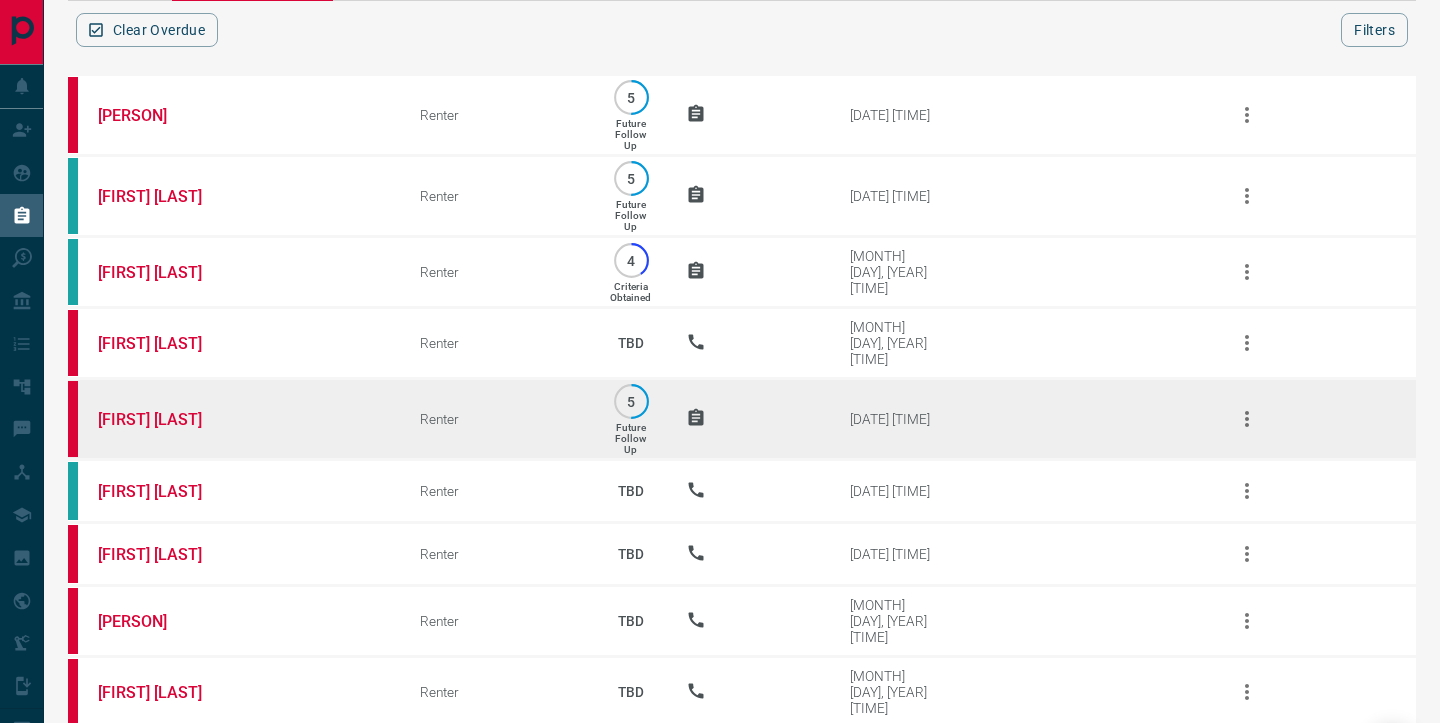 click on "[FIRST] [LAST]" at bounding box center (229, 419) 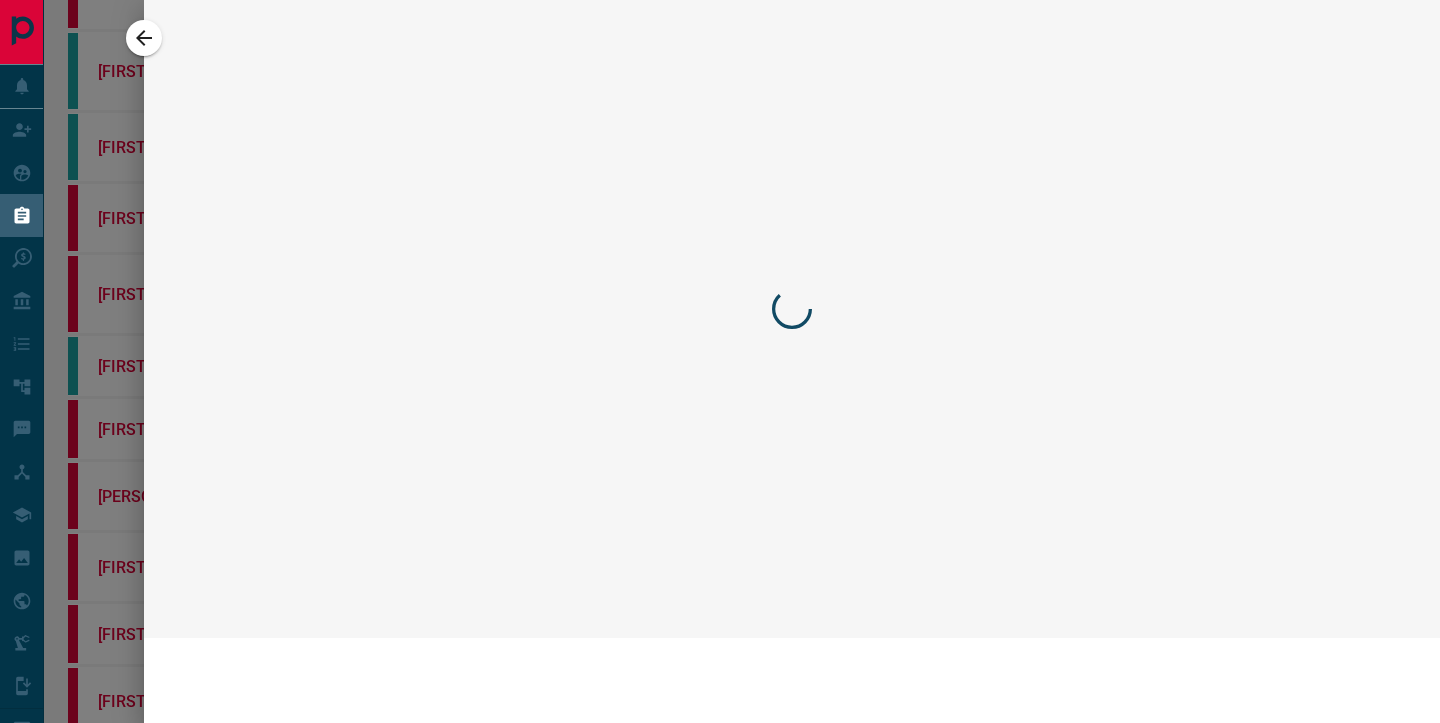 scroll, scrollTop: 0, scrollLeft: 0, axis: both 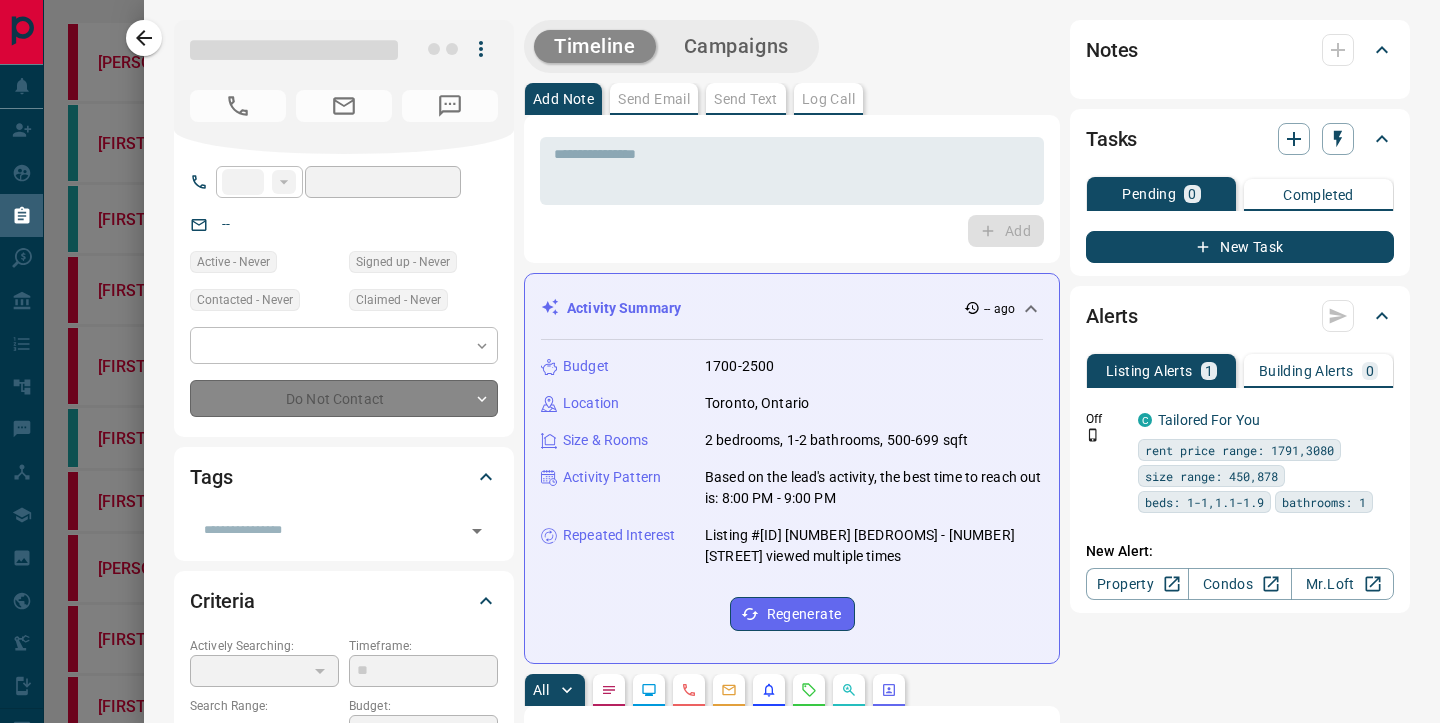 type on "**" 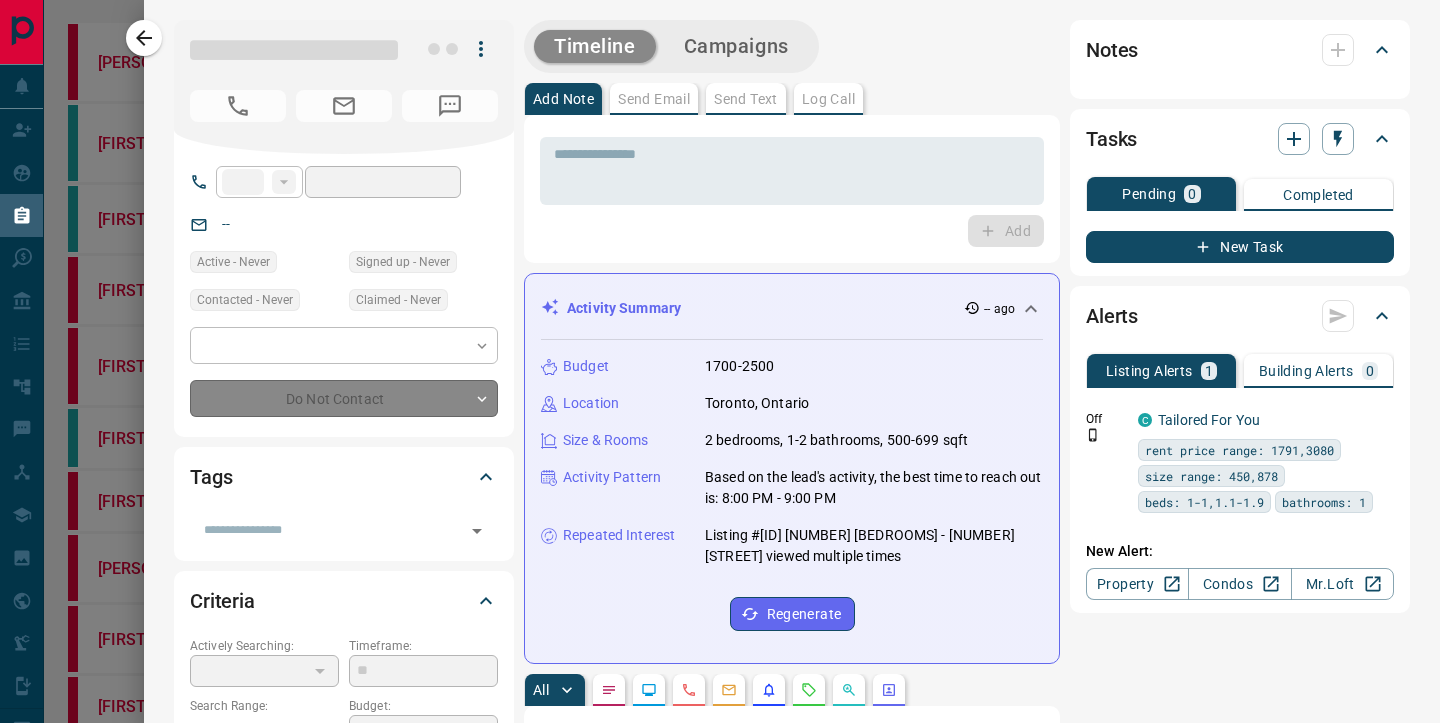 type on "**********" 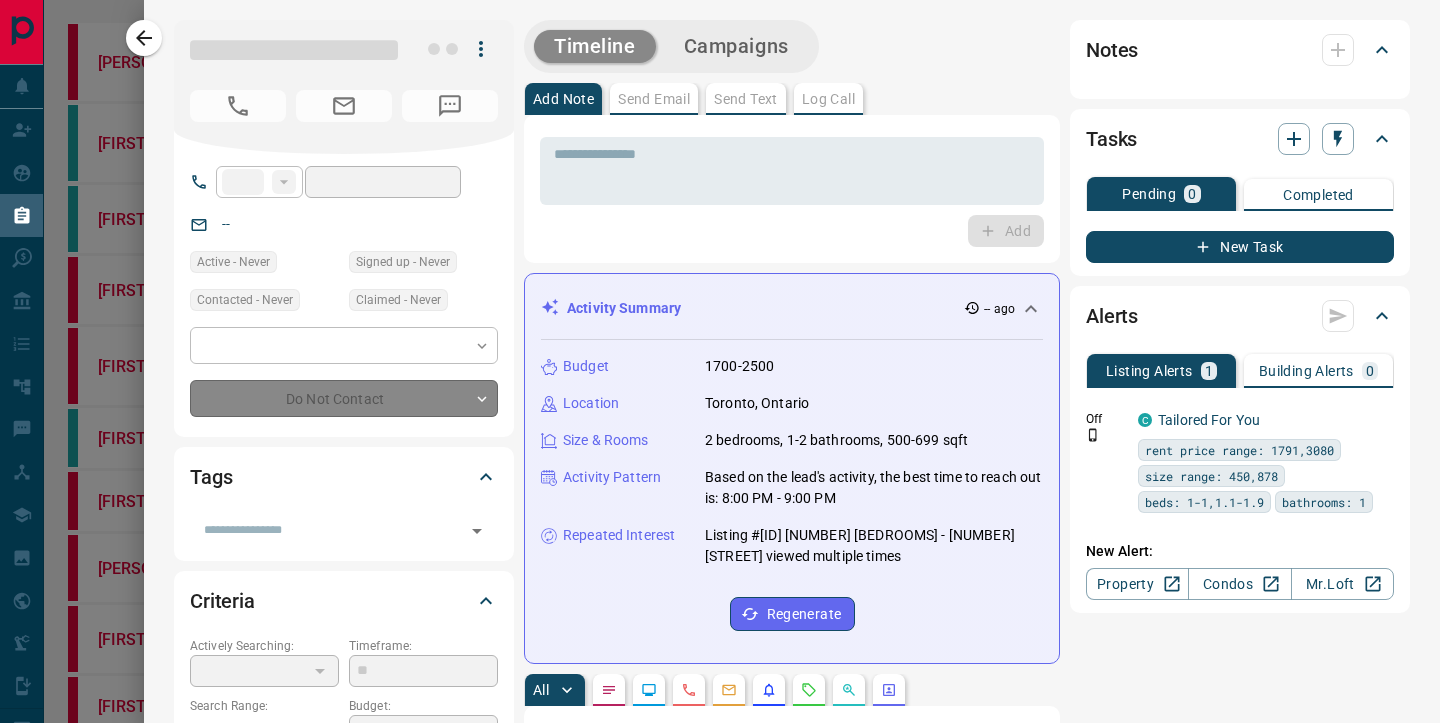 type on "**********" 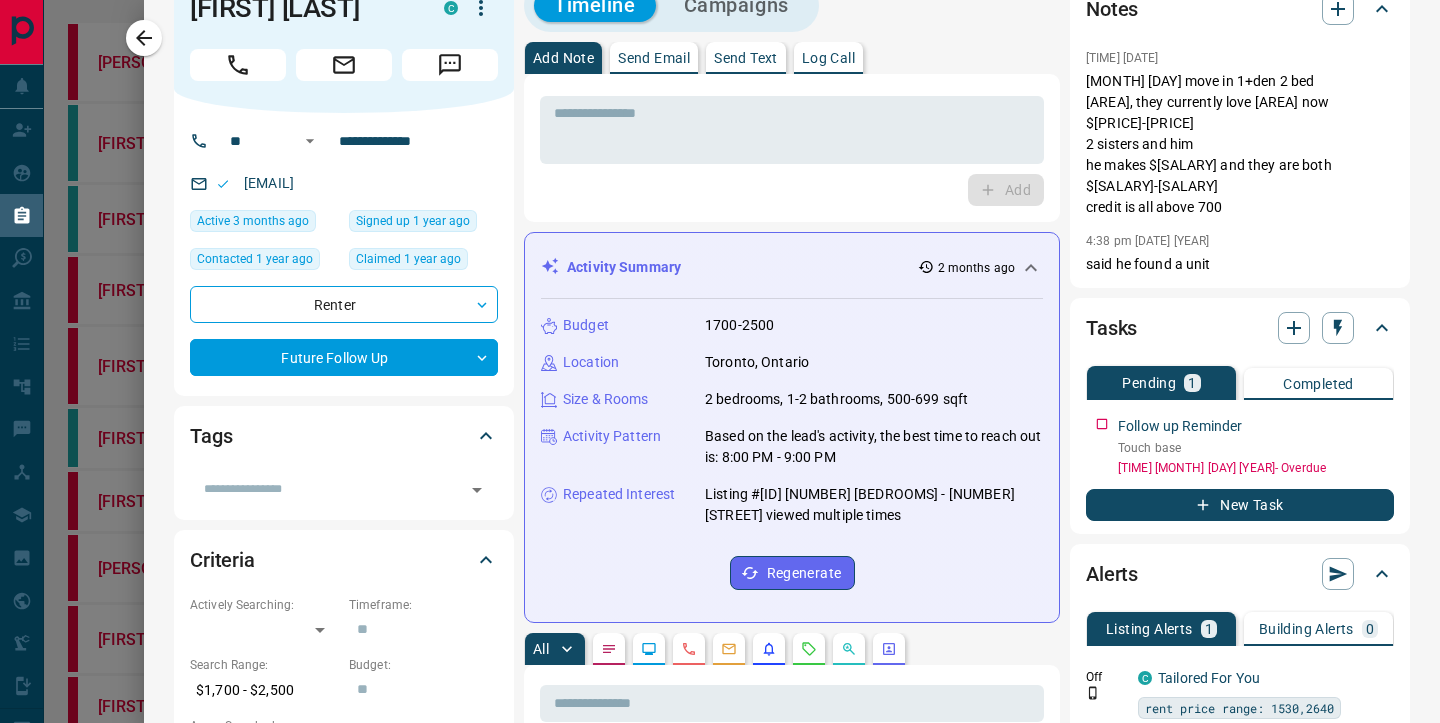 scroll, scrollTop: 42, scrollLeft: 0, axis: vertical 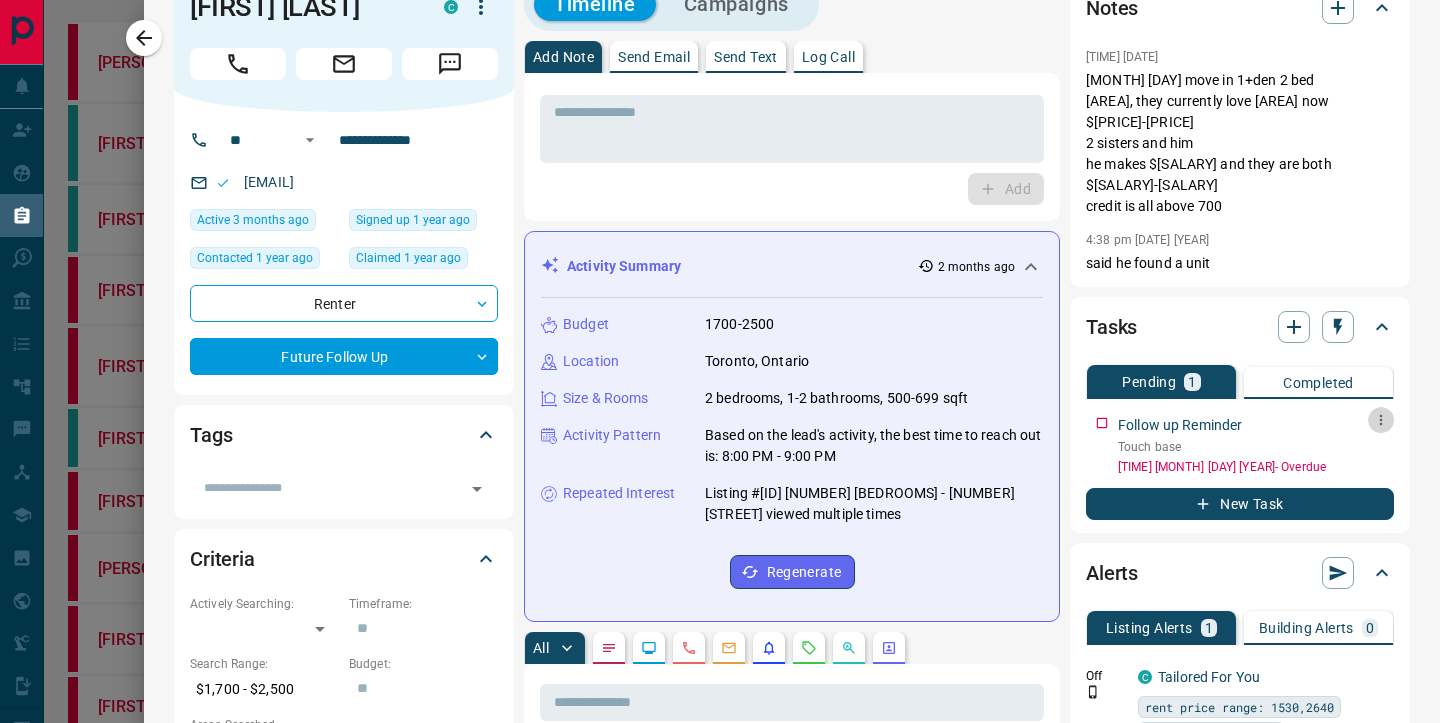 click 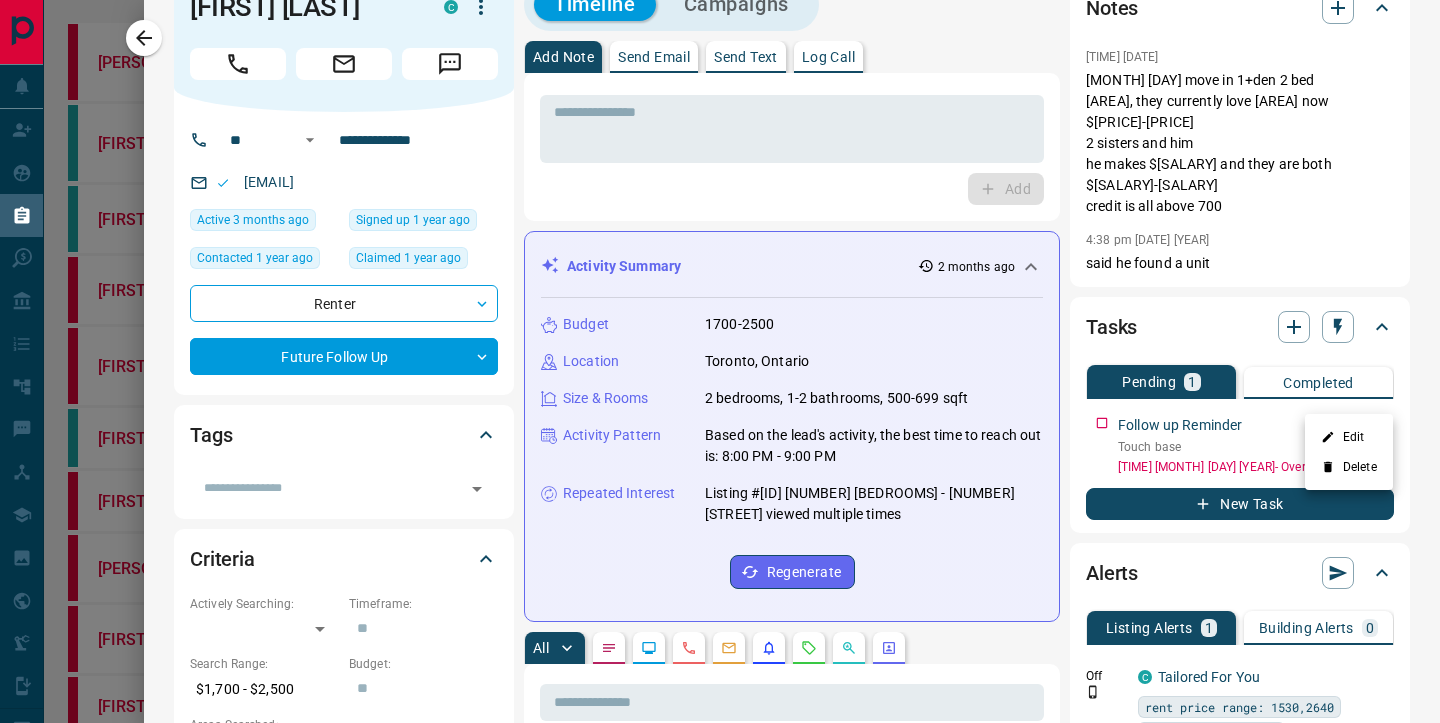 click on "Delete" at bounding box center [1349, 467] 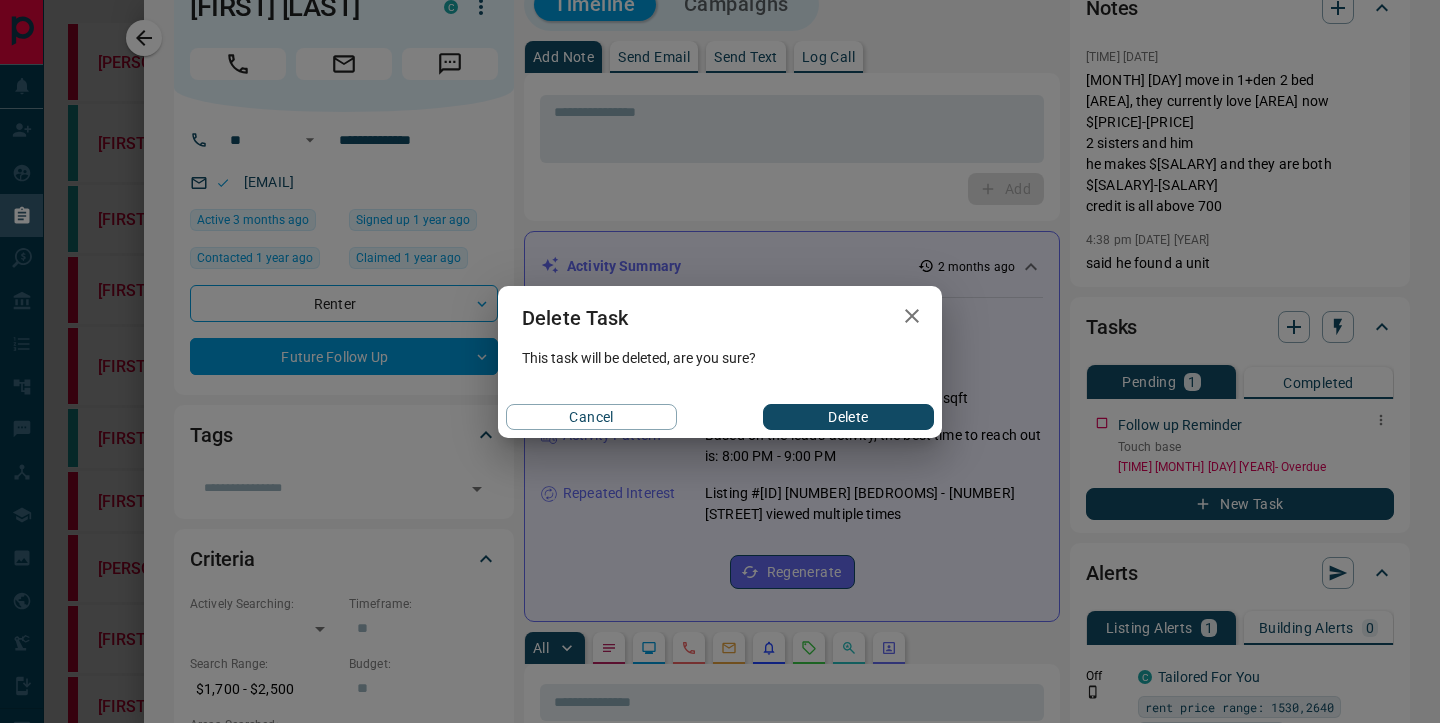 click on "Delete Task This task will be deleted, are you sure? Cancel Delete" at bounding box center [720, 361] 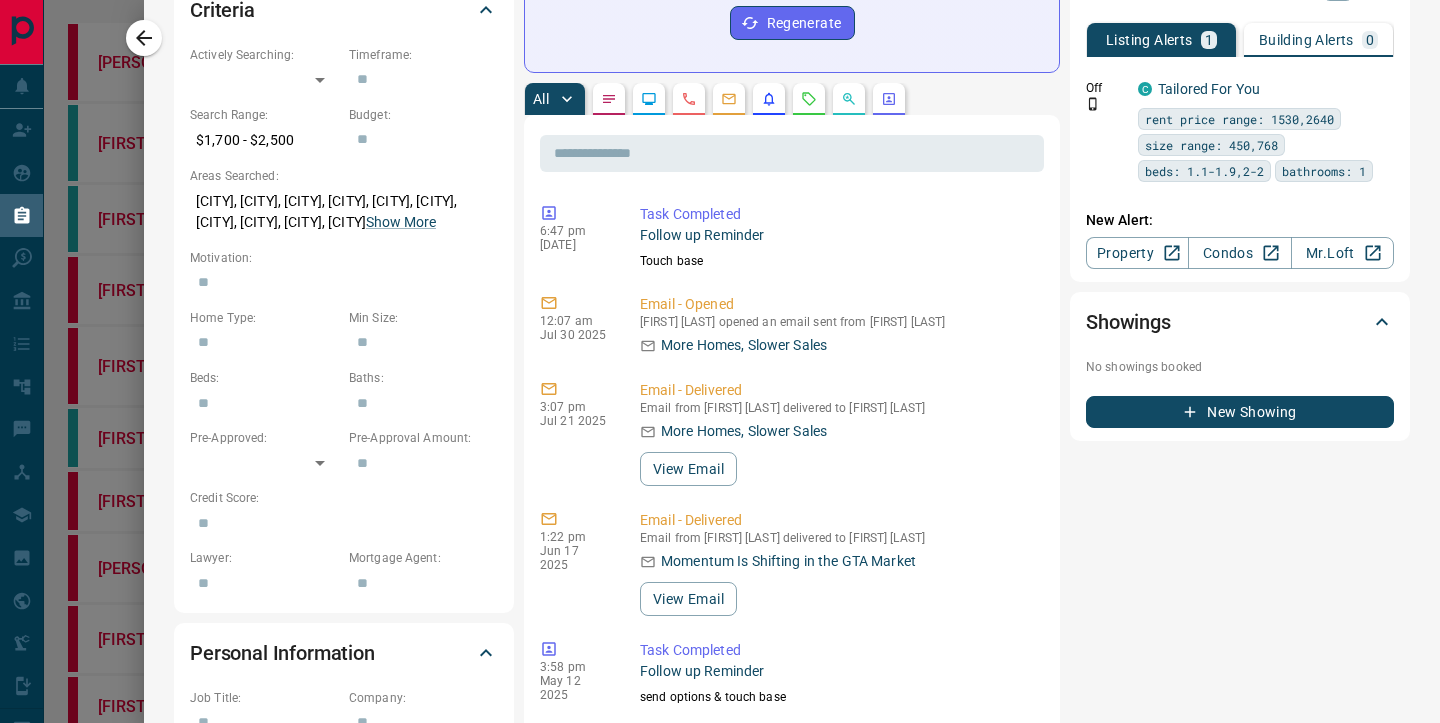 scroll, scrollTop: 592, scrollLeft: 0, axis: vertical 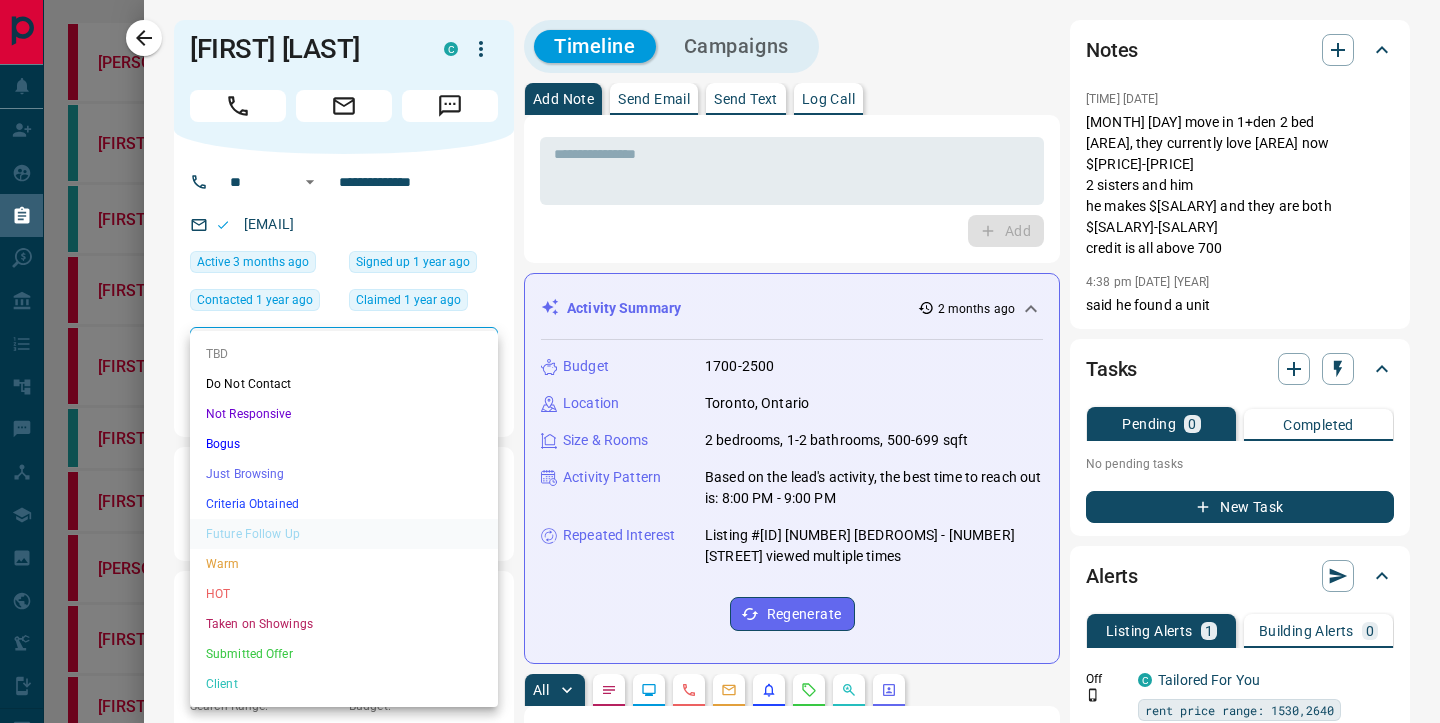 click on "Lead Transfers Claim Leads My Leads Tasks Opportunities Deals Campaigns Automations Messages Broker Bay Training Media Services Agent Resources Precon Worksheet Mobile Apps Disclosure Logout [FIRST] [LAST] Renter [NUMBER] Future Follow Up [MONTH] [DAY], [YEAR] [TIME] [FIRST] [LAST] Renter [NUMBER] Criteria Obtained [MONTH] [DAY], [YEAR] [TIME] [FIRST] [LAST] Renter TBD [MONTH] [DAY], [YEAR] [TIME] [FIRST] [LAST] Renter [NUMBER] Future Follow Up [MONTH] [DAY], [YEAR] [TIME] [FIRST] [LAST] Renter TBD [MONTH] [DAY], [YEAR] [TIME] [FIRST] [LAST] Renter TBD [MONTH] [DAY], [YEAR] [TIME] [FIRST] [LAST] Renter TBD [MONTH] [DAY], [YEAR] [TIME] [FIRST] [LAST] Renter TBD [MONTH] [DAY], [YEAR] [TIME] [FIRST] [LAST] Renter TBD [MONTH] [DAY], [YEAR] [TIME] [FIRST] [LAST] Renter TBD [MONTH] [DAY], [YEAR] [TIME] [FIRST] [LAST] Renter TBD [MONTH] [DAY], [YEAR] [TIME] [FIRST] [LAST] Renter TBD [MONTH] [DAY], [YEAR] [TIME] [FIRST] [LAST] Renter TBD [MONTH] [DAY], [YEAR] [TIME] [FIRST] [LAST] Renter TBD [MONTH] [DAY], [YEAR] [TIME] [FIRST] [LAST] Renter TBD [MONTH] [DAY], [YEAR] [TIME]" at bounding box center (720, 1073) 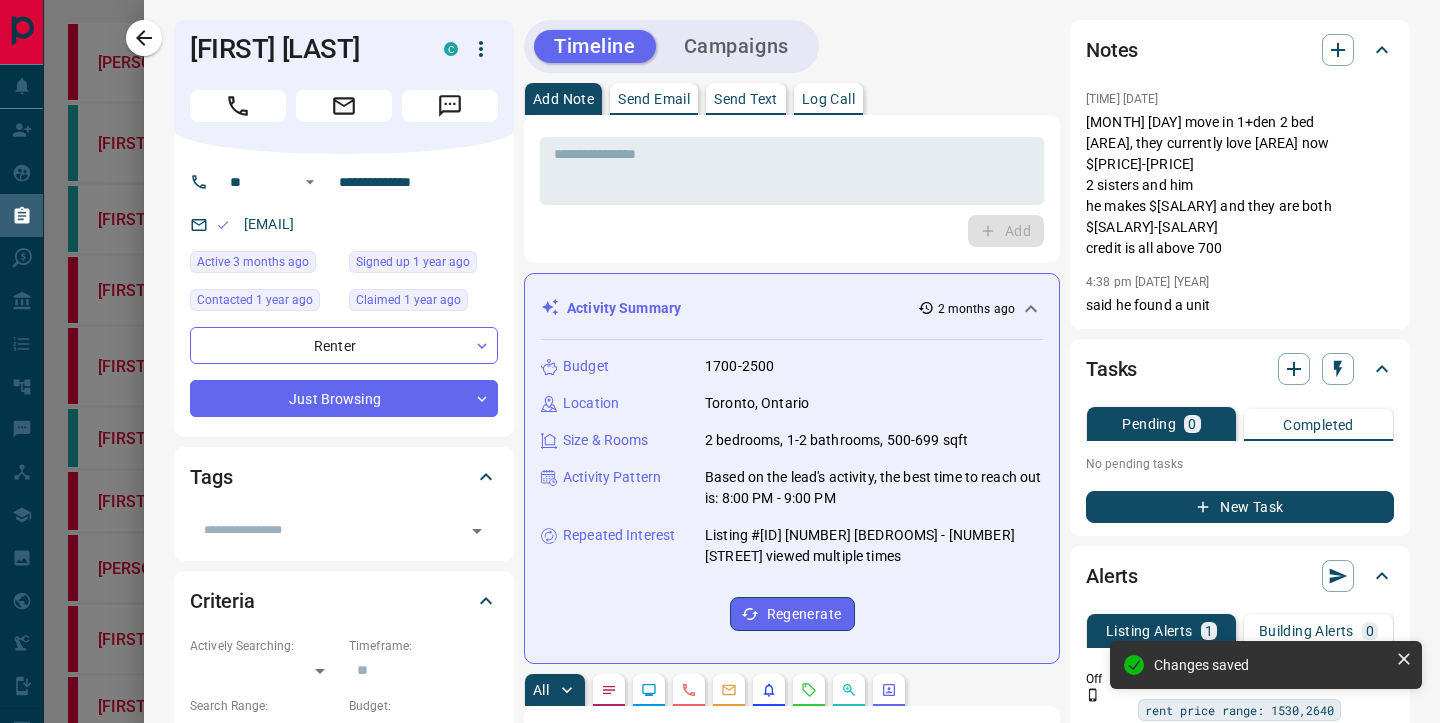 type on "*" 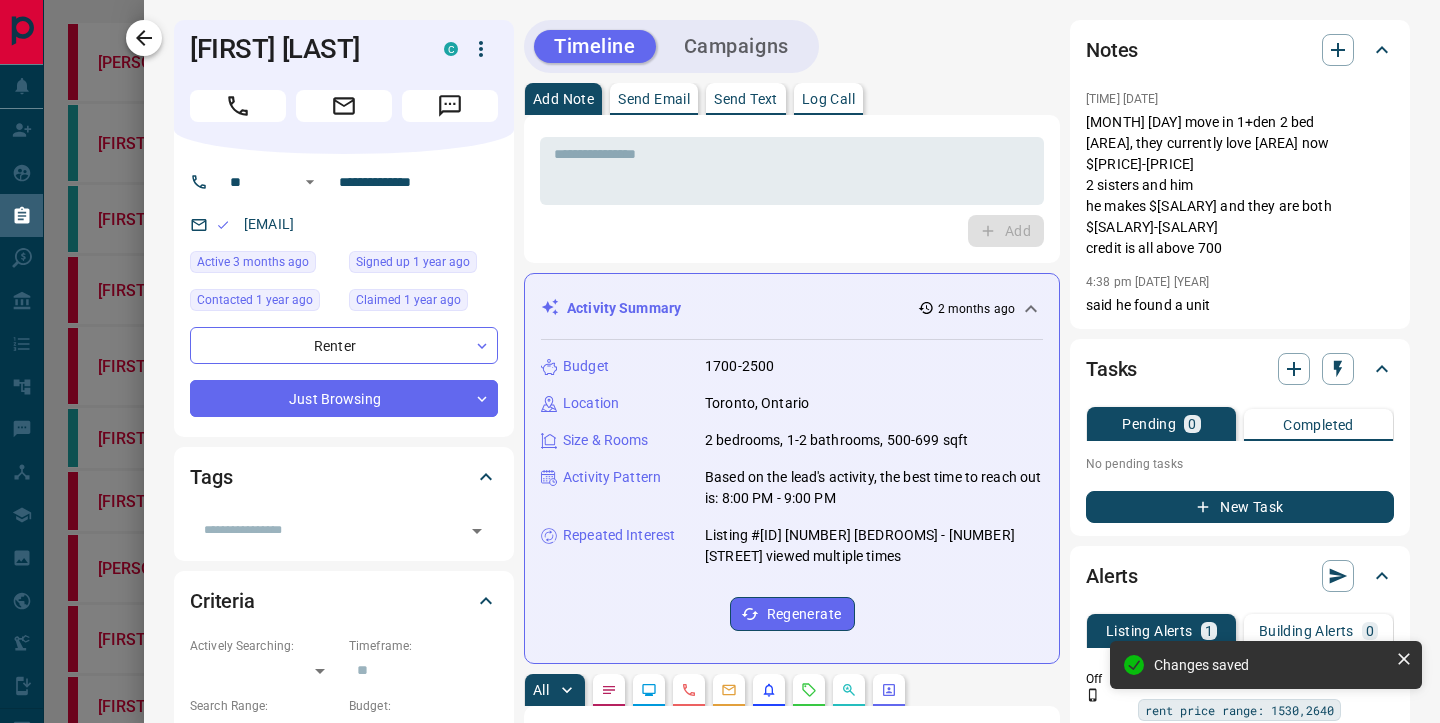 click 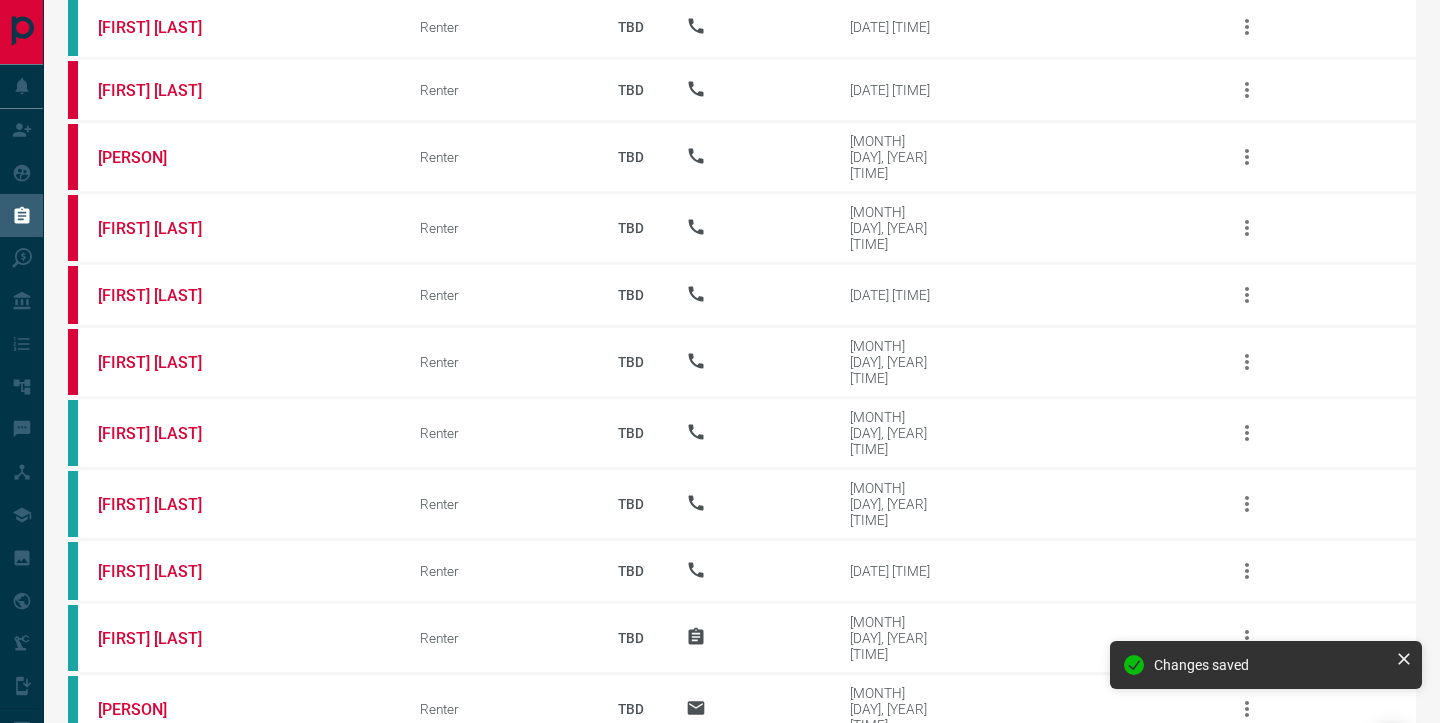 scroll, scrollTop: 0, scrollLeft: 0, axis: both 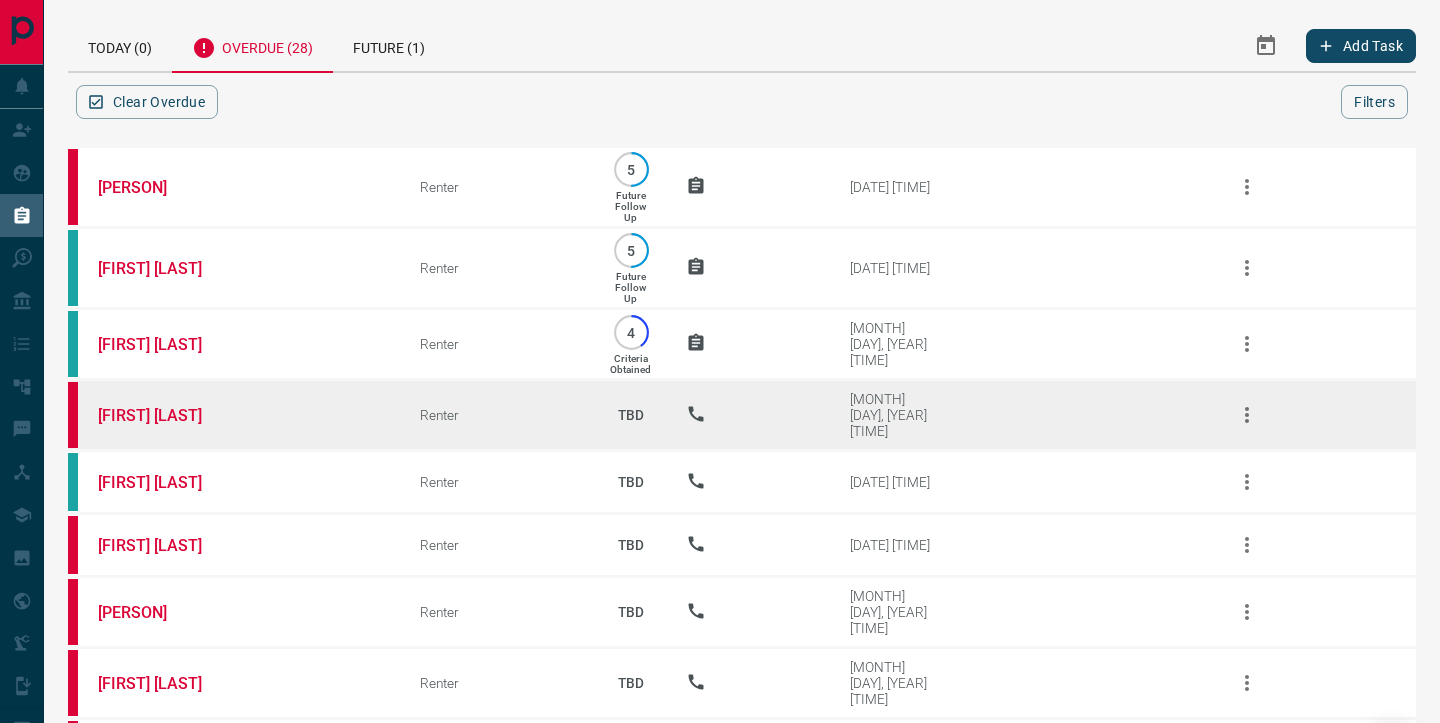 click on "[FIRST] [LAST]" at bounding box center [229, 415] 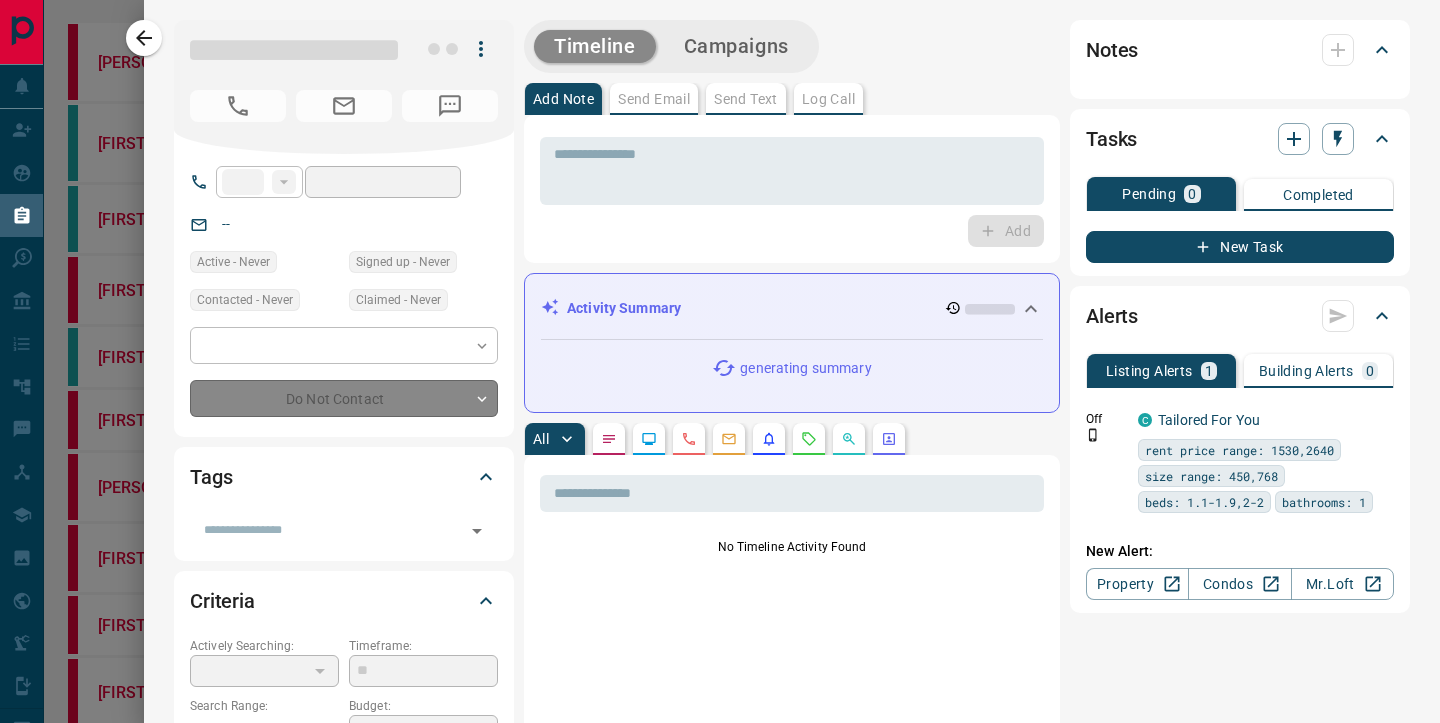 type on "**" 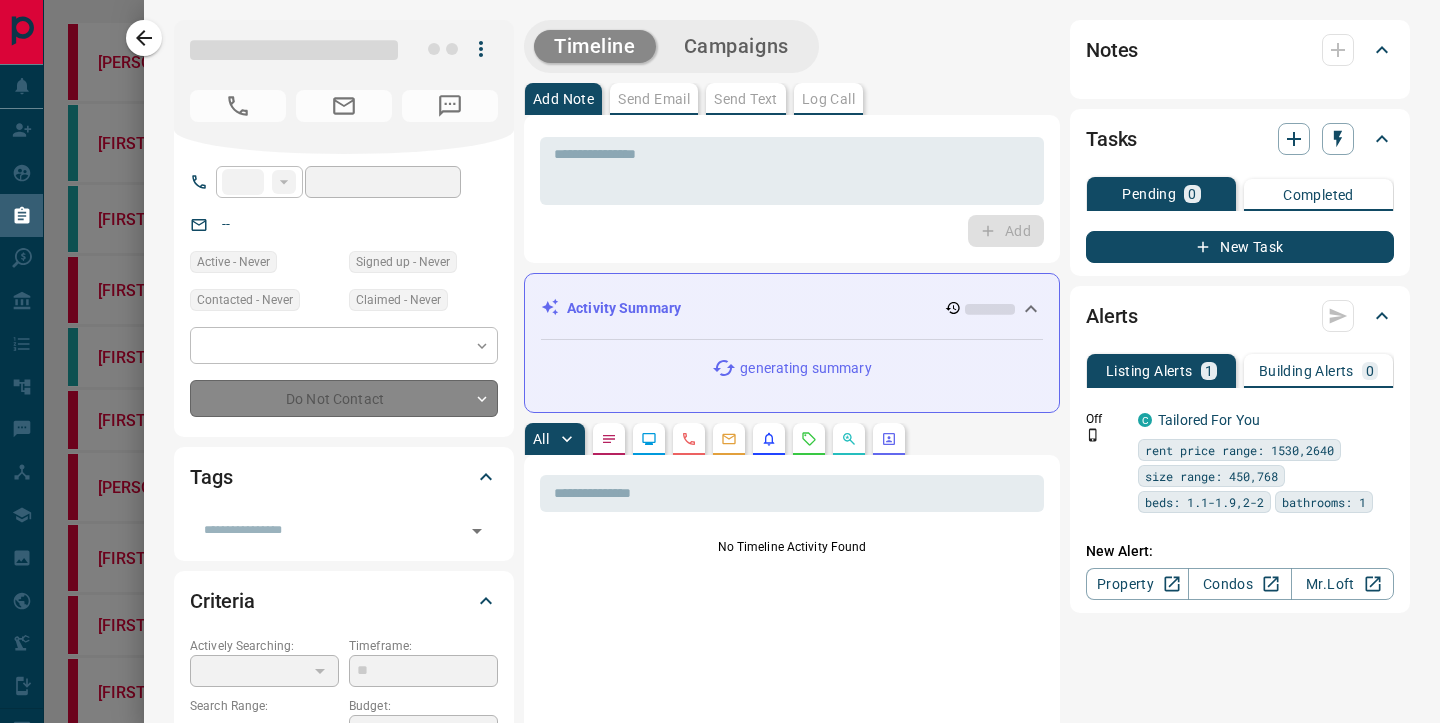type on "**********" 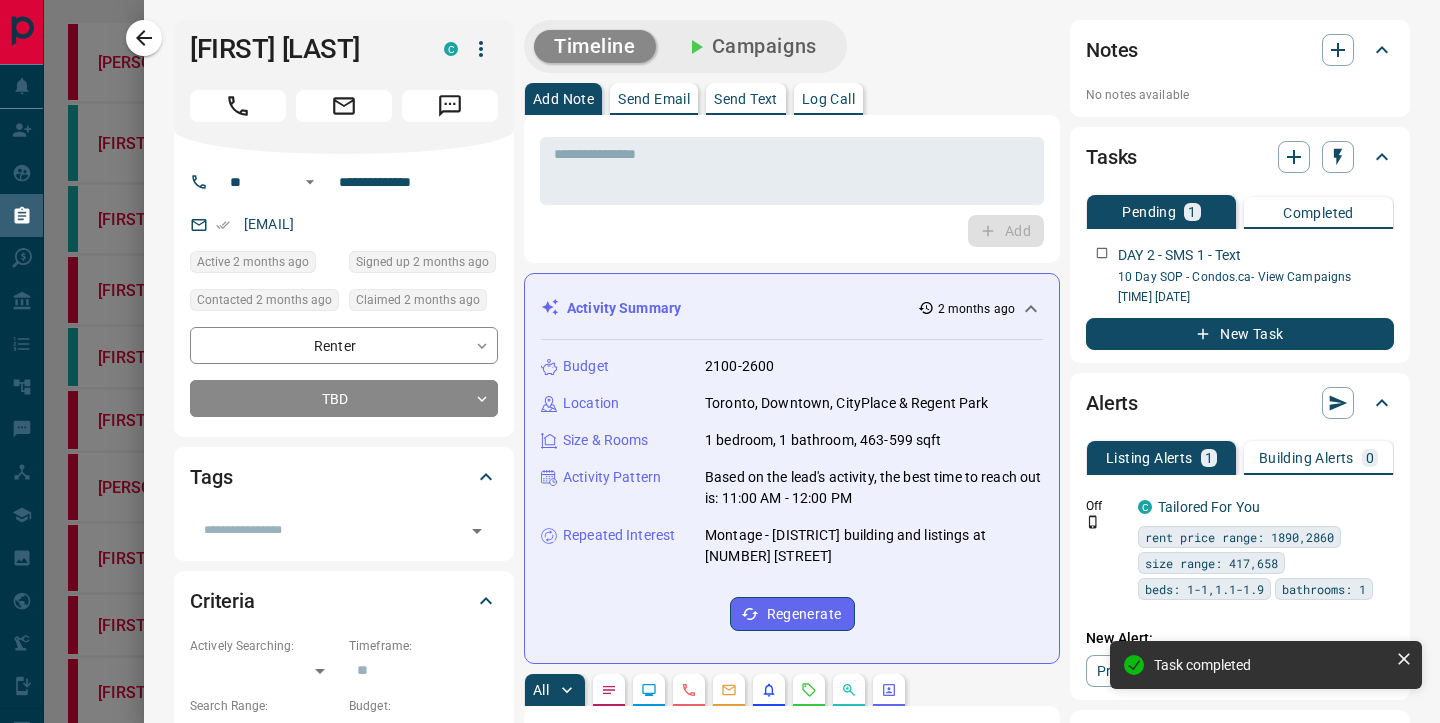 click on "Send Text" at bounding box center (746, 99) 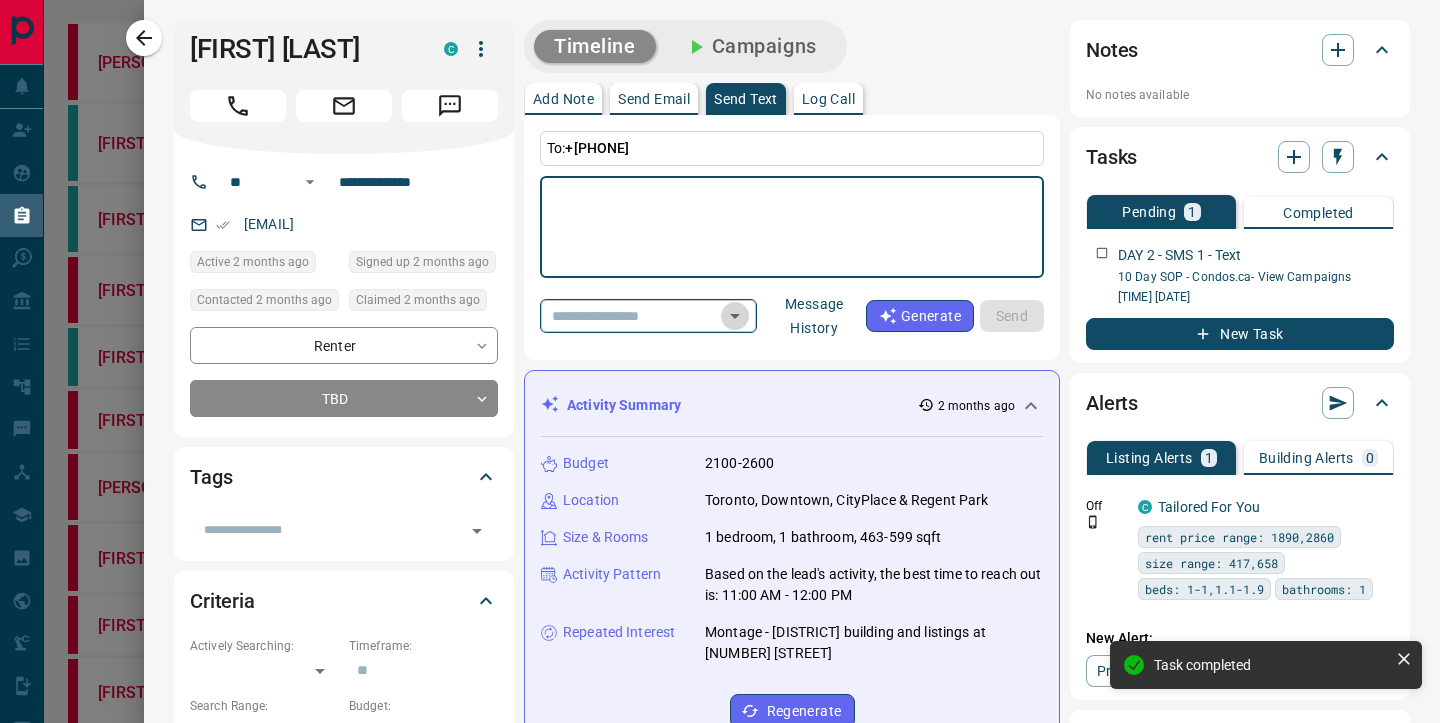 click 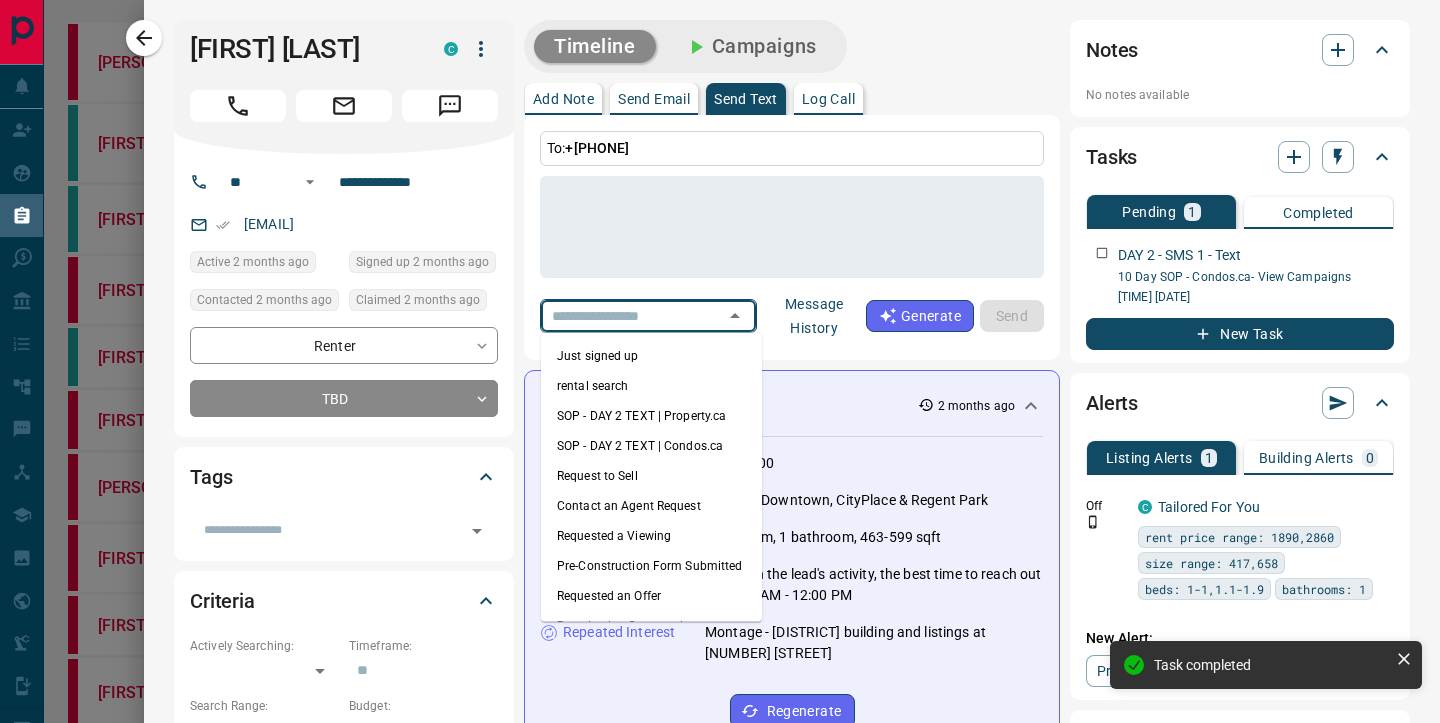 click on "SOP - DAY 2 TEXT | Condos.ca" at bounding box center [651, 446] 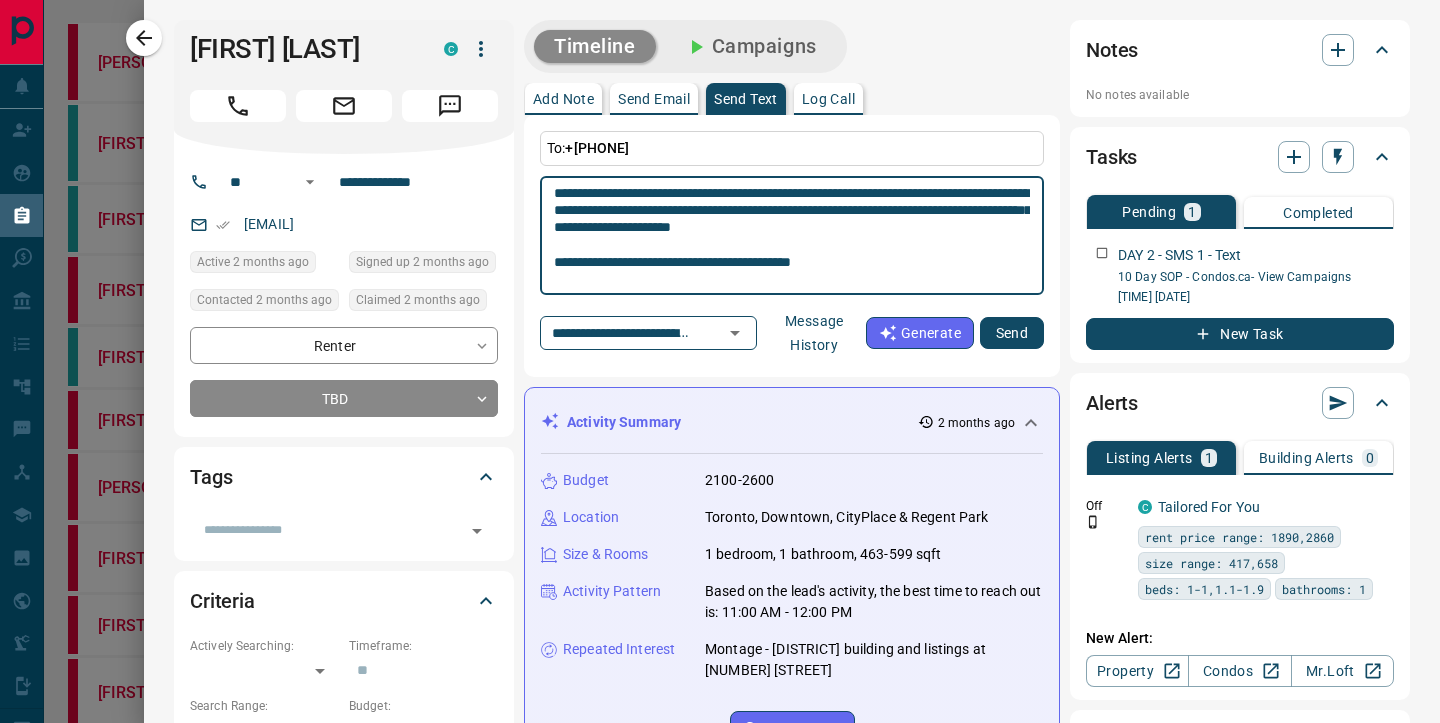 click on "**********" at bounding box center (792, 236) 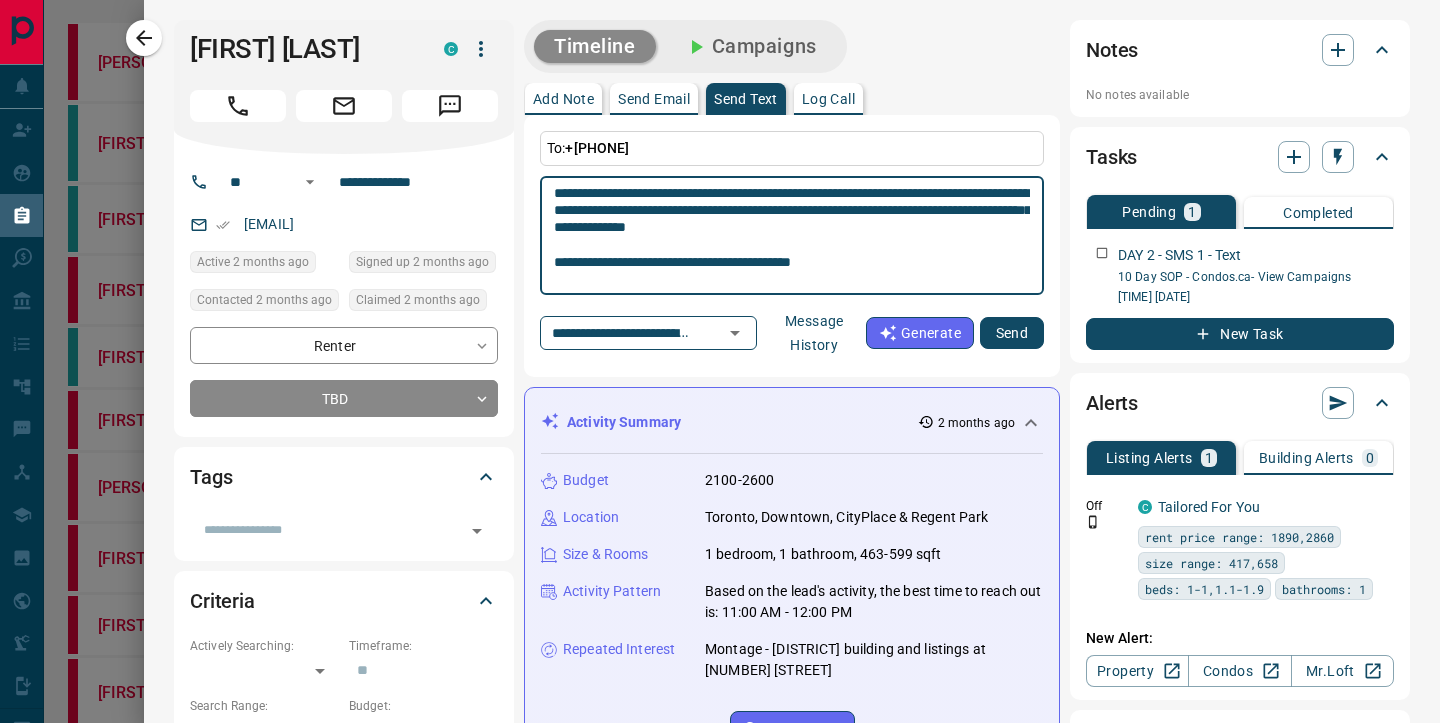 scroll, scrollTop: 70, scrollLeft: 0, axis: vertical 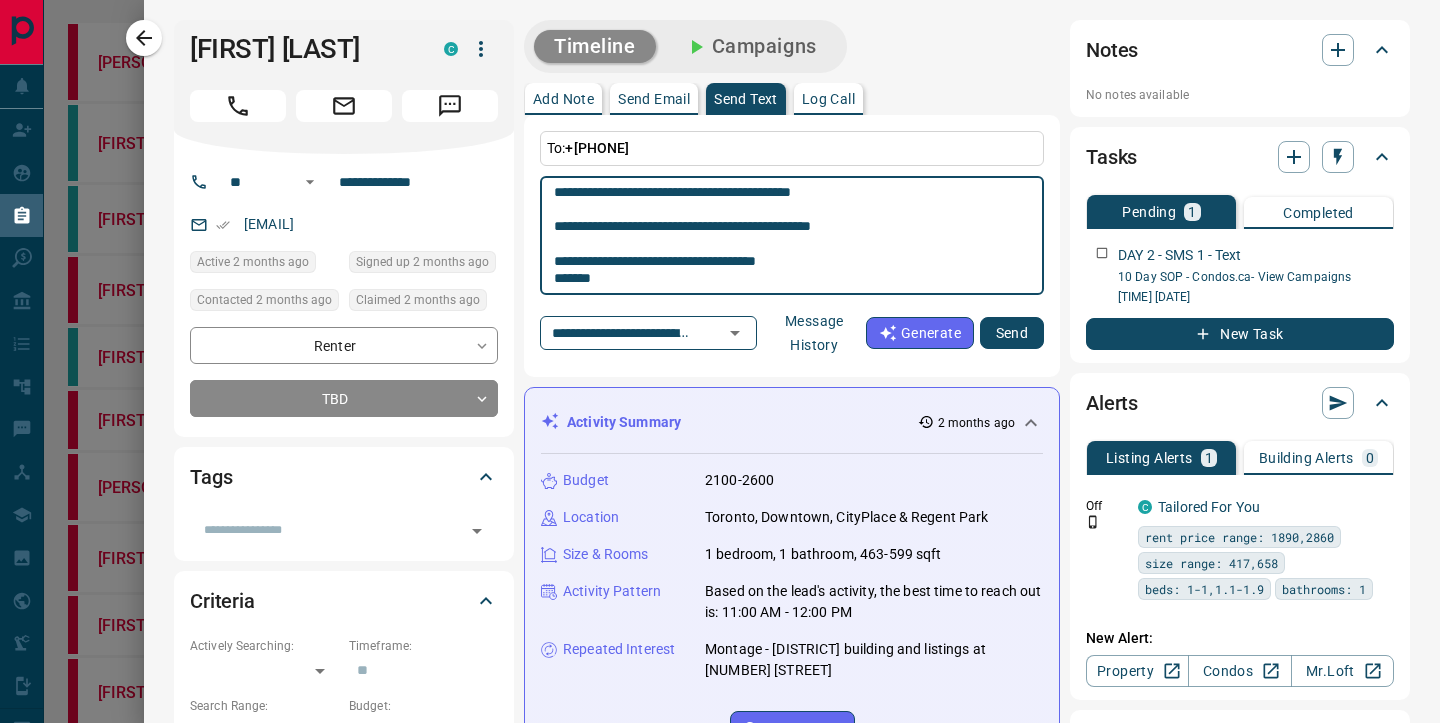 drag, startPoint x: 617, startPoint y: 280, endPoint x: 537, endPoint y: 274, distance: 80.224686 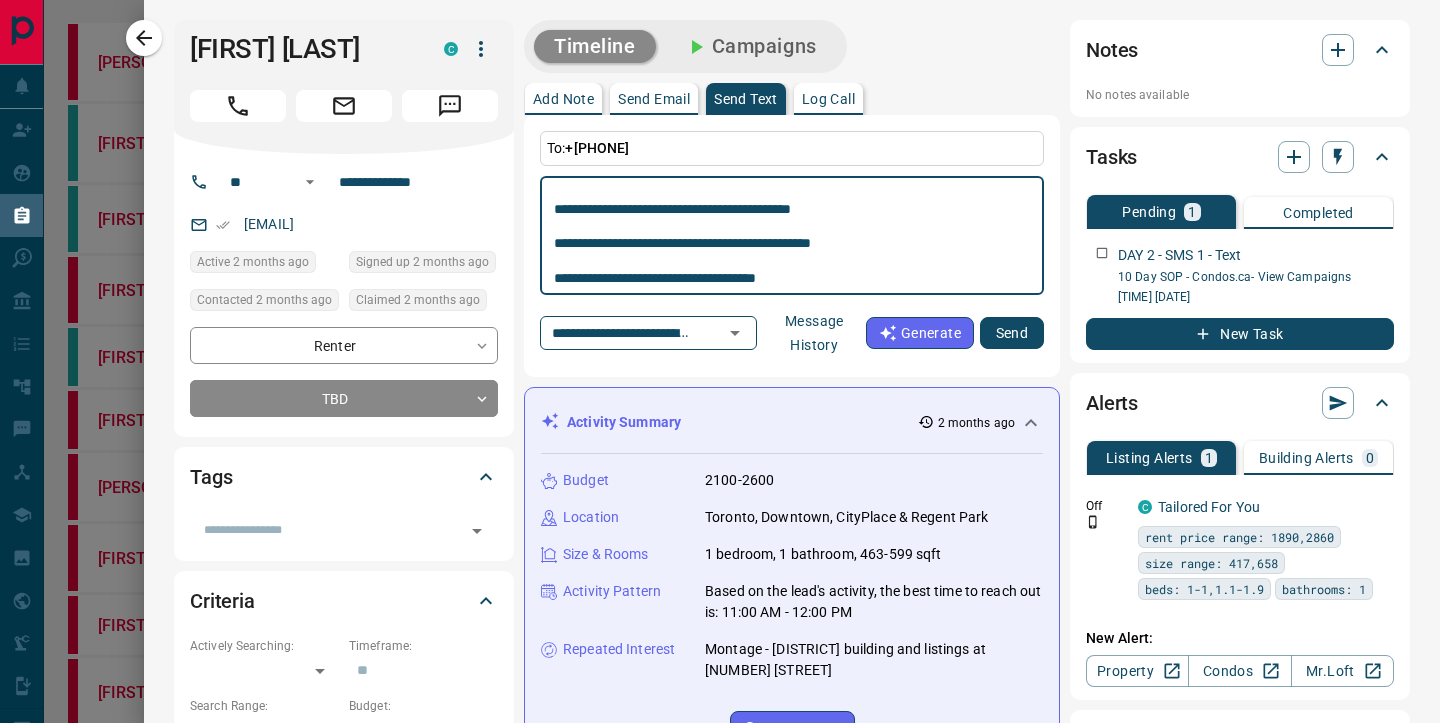 scroll, scrollTop: 53, scrollLeft: 0, axis: vertical 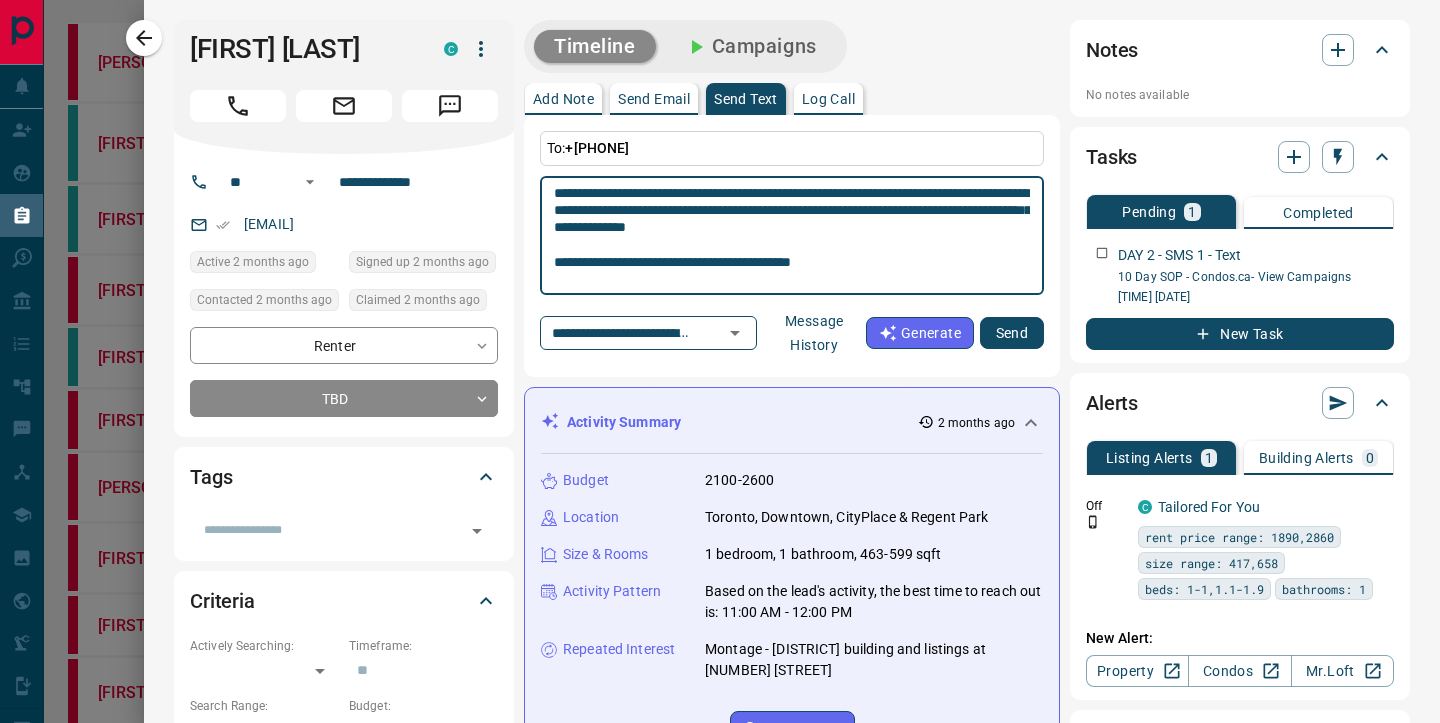 drag, startPoint x: 836, startPoint y: 279, endPoint x: 587, endPoint y: 180, distance: 267.95895 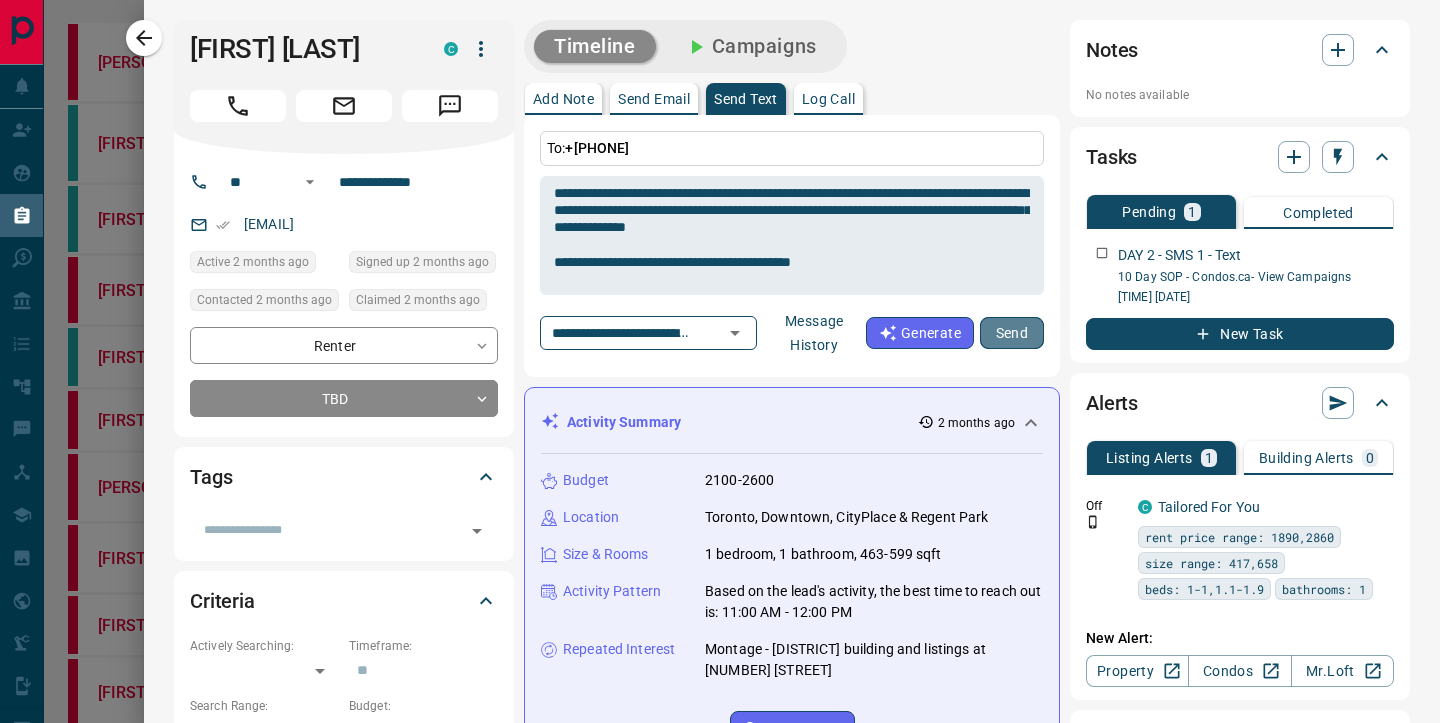 click on "Send" at bounding box center (1012, 333) 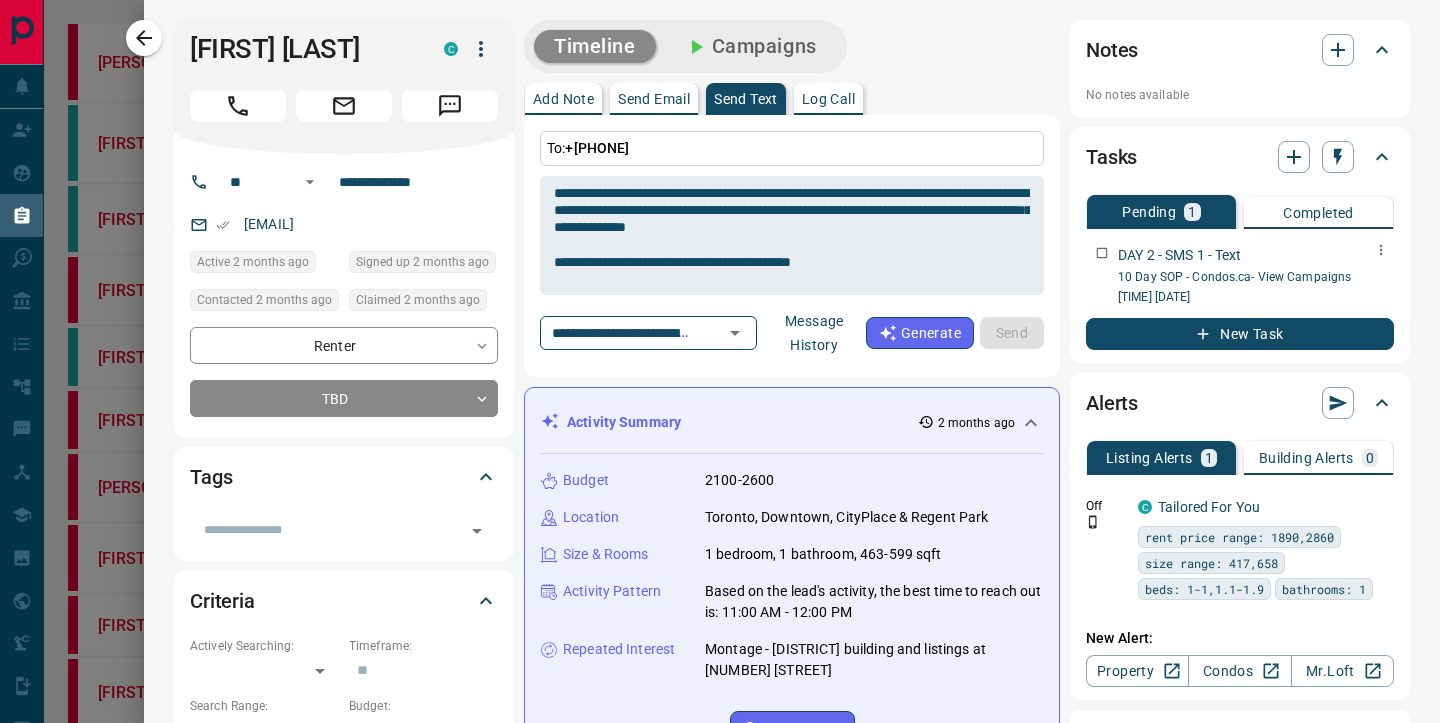 type 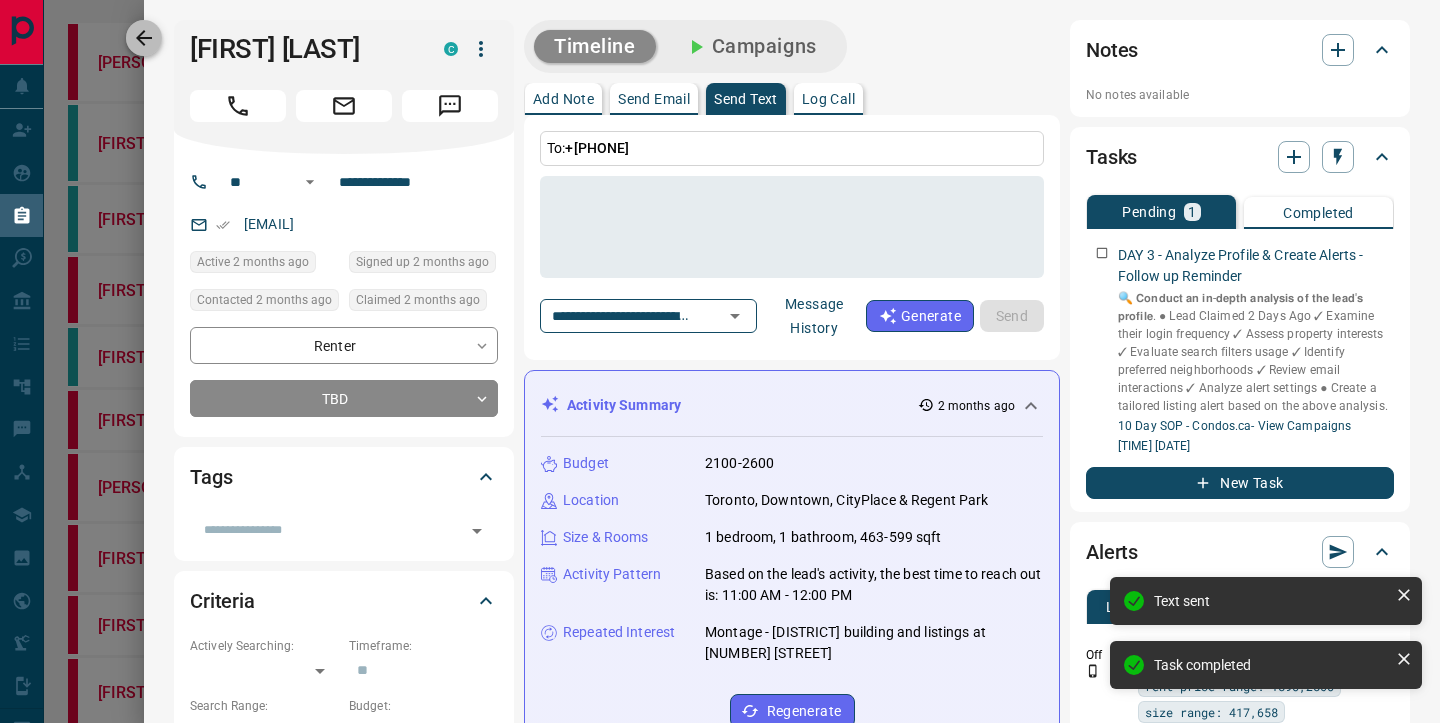 click 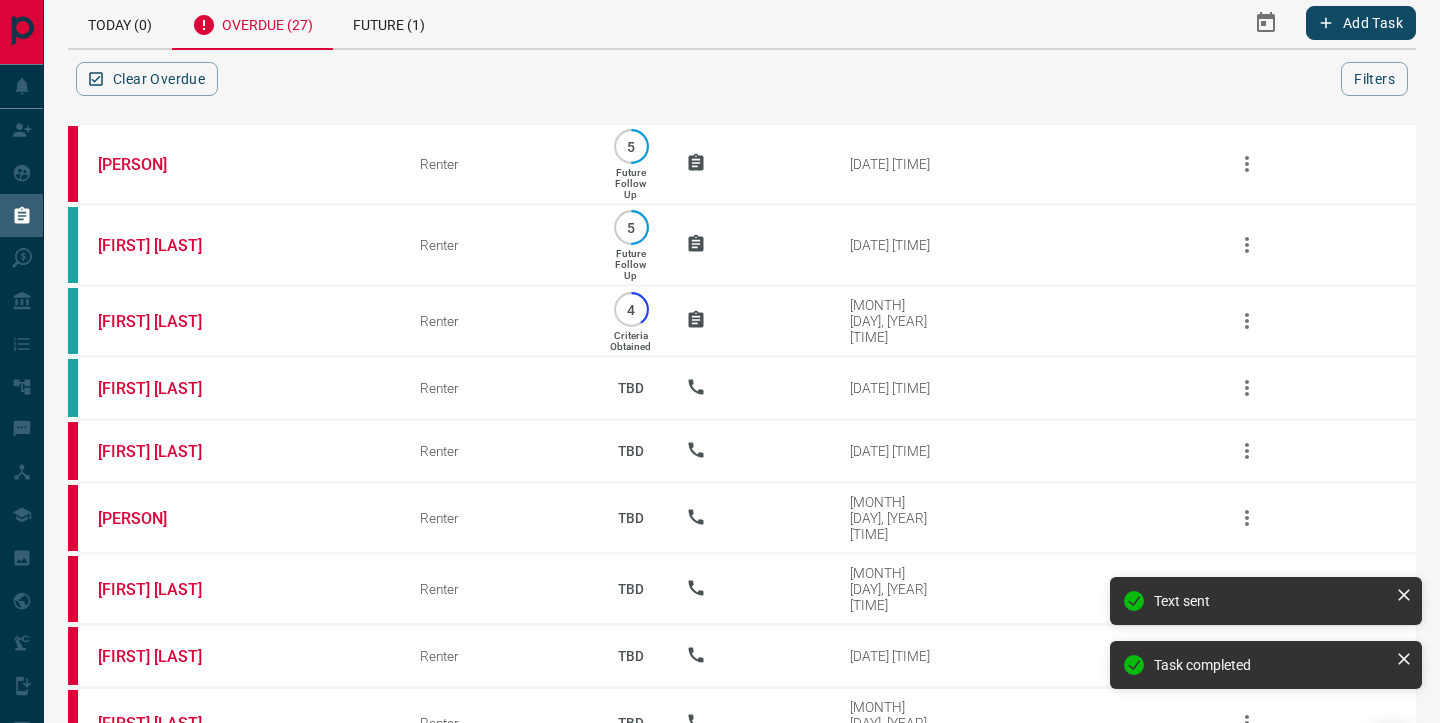 scroll, scrollTop: 25, scrollLeft: 0, axis: vertical 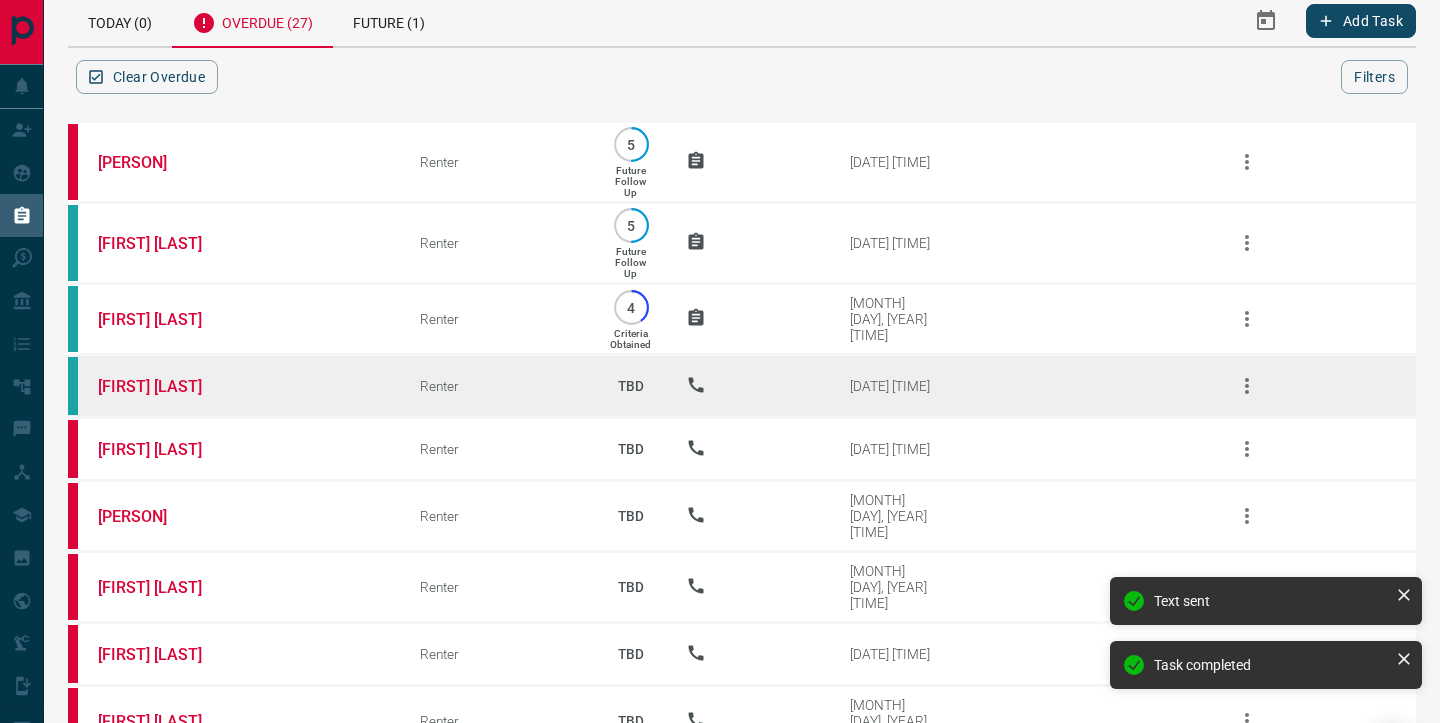 click on "[FIRST] [LAST]" at bounding box center (229, 386) 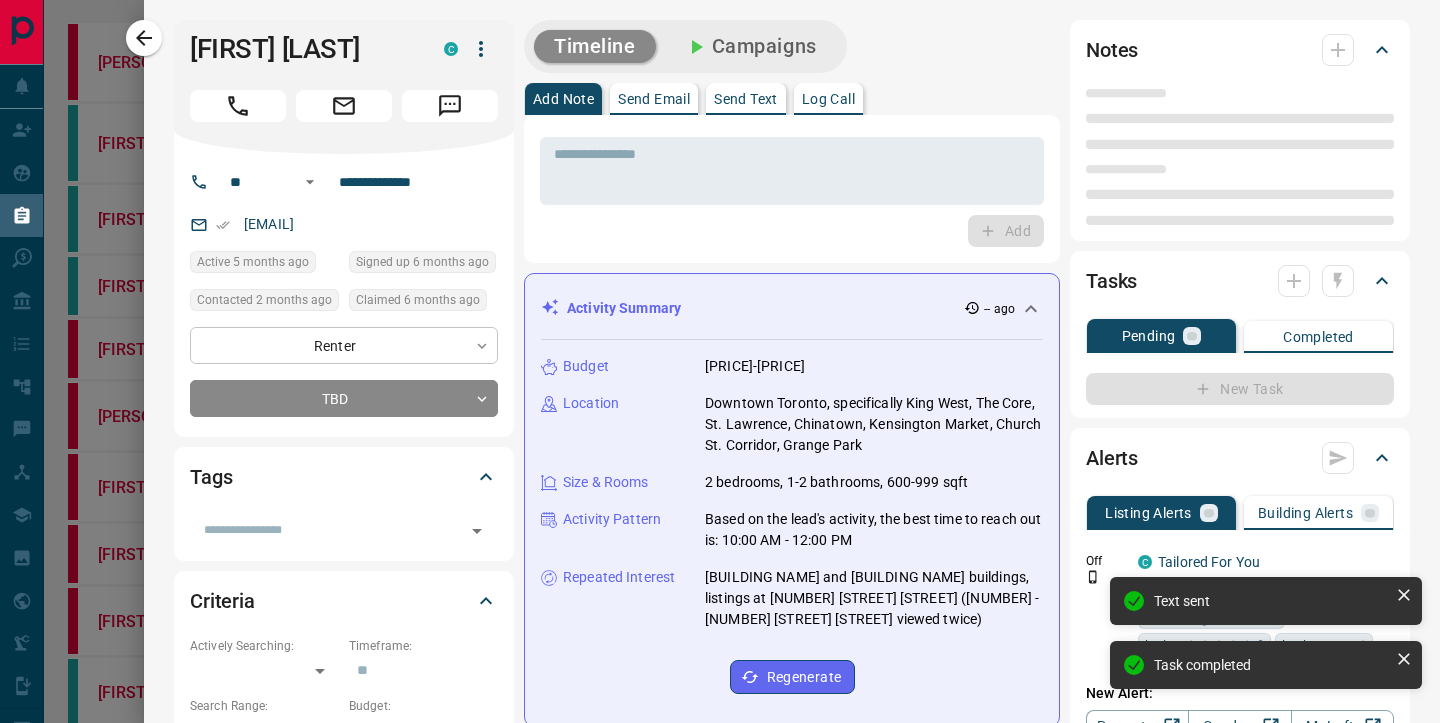 type on "**" 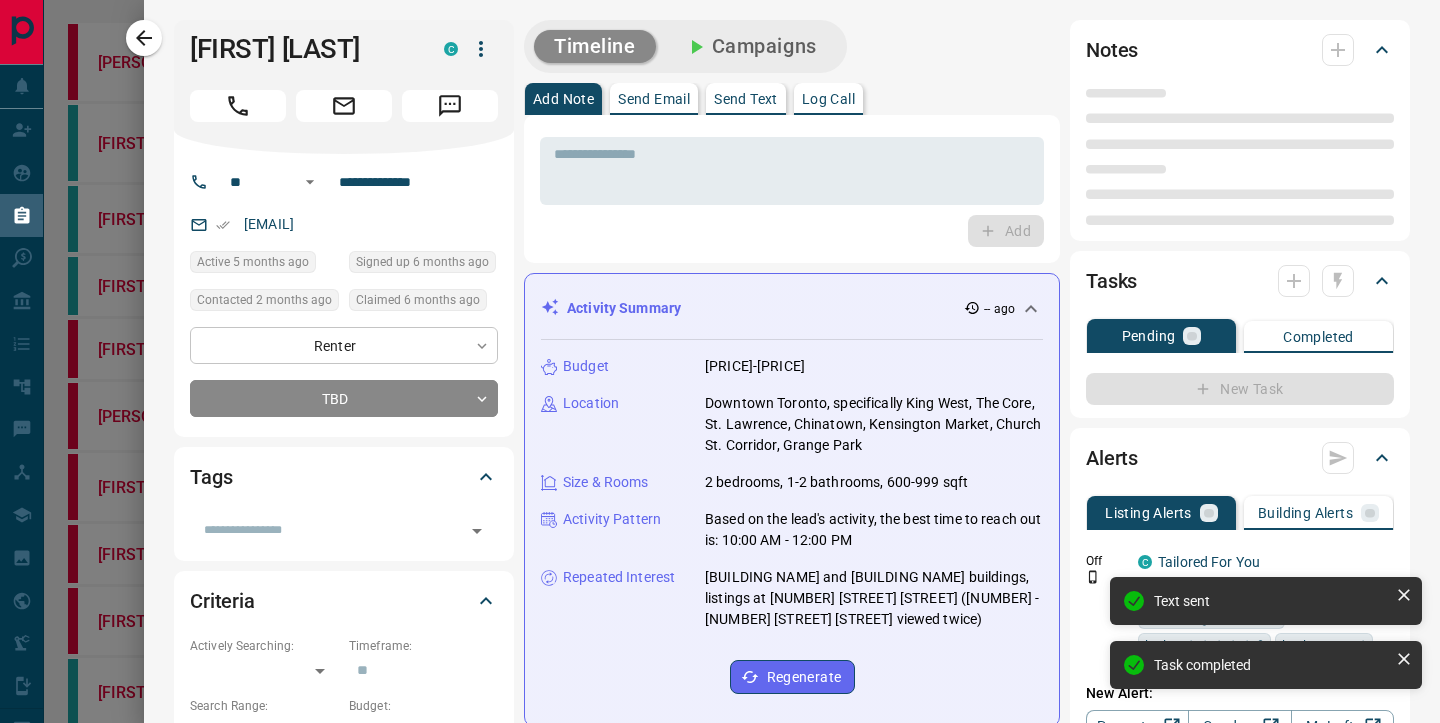 type on "**********" 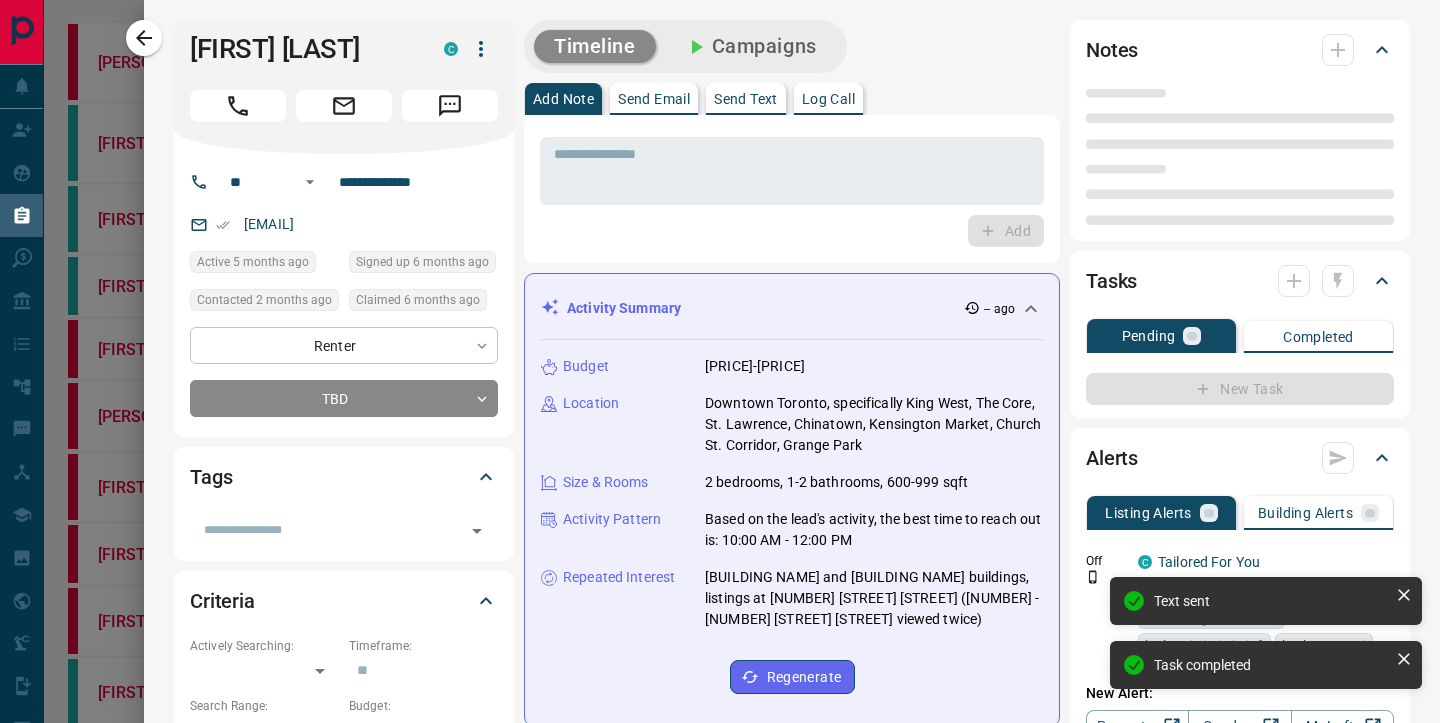 type on "**********" 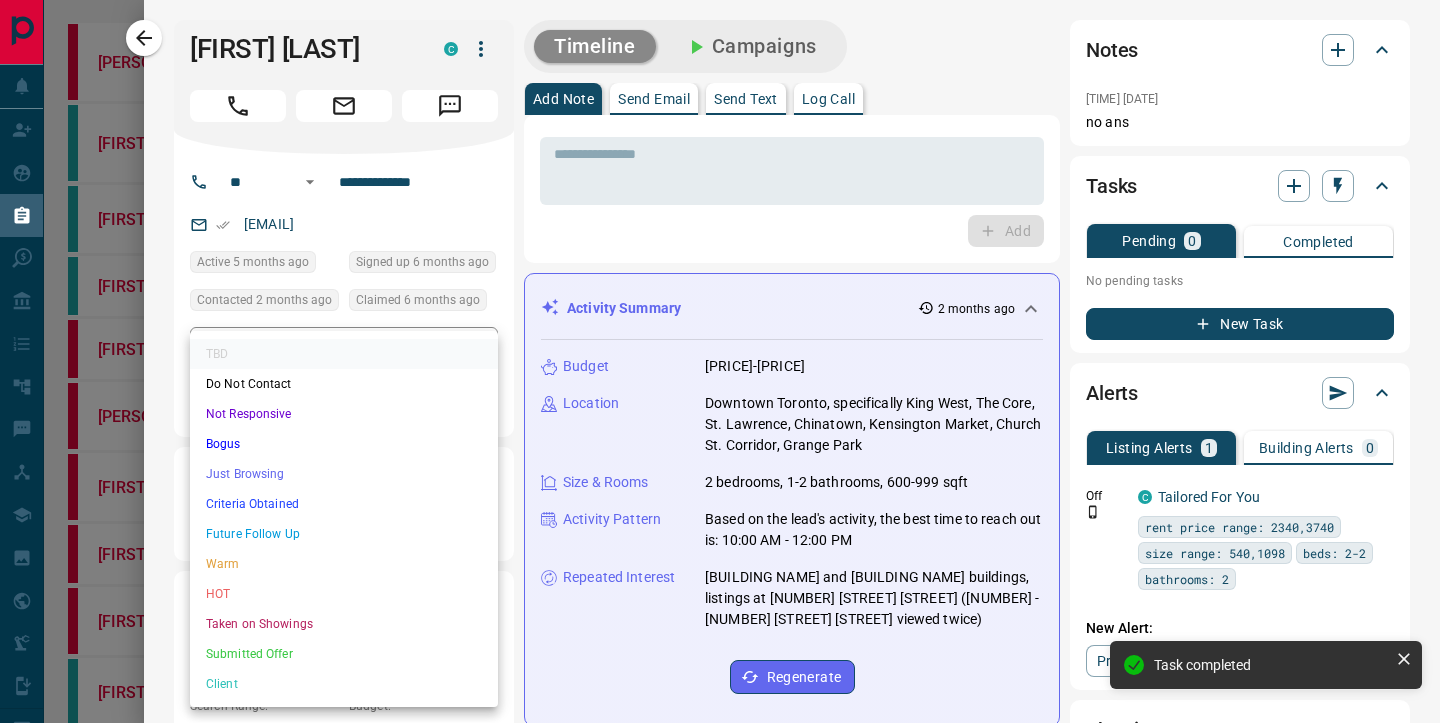 click on "Lead Transfers Claim Leads My Leads Tasks Opportunities Deals Campaigns Automations Messages Broker Bay Training Media Services Agent Resources Precon Worksheet Mobile Apps Disclosure Logout [PERSON] Renter 5 Future Follow Up [MONTH] [DAY], [YEAR] [TIME] [PERSON] Renter 5 Future Follow Up [MONTH] [DAY], [YEAR] [TIME] [PERSON] Renter 4 Criteria Obtained [MONTH] [DAY], [YEAR] [TIME] [PERSON] Renter TBD [MONTH] [DAY], [YEAR] [TIME] [PERSON] Renter TBD [MONTH] [DAY], [YEAR] [TIME] [PERSON] Renter TBD [MONTH] [DAY], [YEAR] [TIME] [PERSON] Renter TBD [MONTH] [DAY], [YEAR] [TIME] [PERSON] Renter TBD [MONTH] [DAY], [YEAR] [TIME] [PERSON] Renter TBD [MONTH] [DAY], [YEAR] [TIME] [PERSON] Renter TBD [MONTH] [DAY], [YEAR] [TIME] [PERSON] Renter TBD [MONTH] [DAY], [YEAR] [TIME] [PERSON] Renter TBD [MONTH] [DAY], [YEAR] [TIME] [PERSON] Renter TBD [MONTH] [DAY], [YEAR] [TIME] [PERSON] Renter TBD [MONTH] [DAY], [YEAR] [TIME] [PERSON] Renter TBD [MONTH] [DAY], [YEAR] [TIME] [PERSON] Renter TBD [MONTH] [DAY], [YEAR] [TIME] [PERSON] Renter TBD [MONTH] [DAY], [YEAR] [TIME] TBD 4" at bounding box center (720, 997) 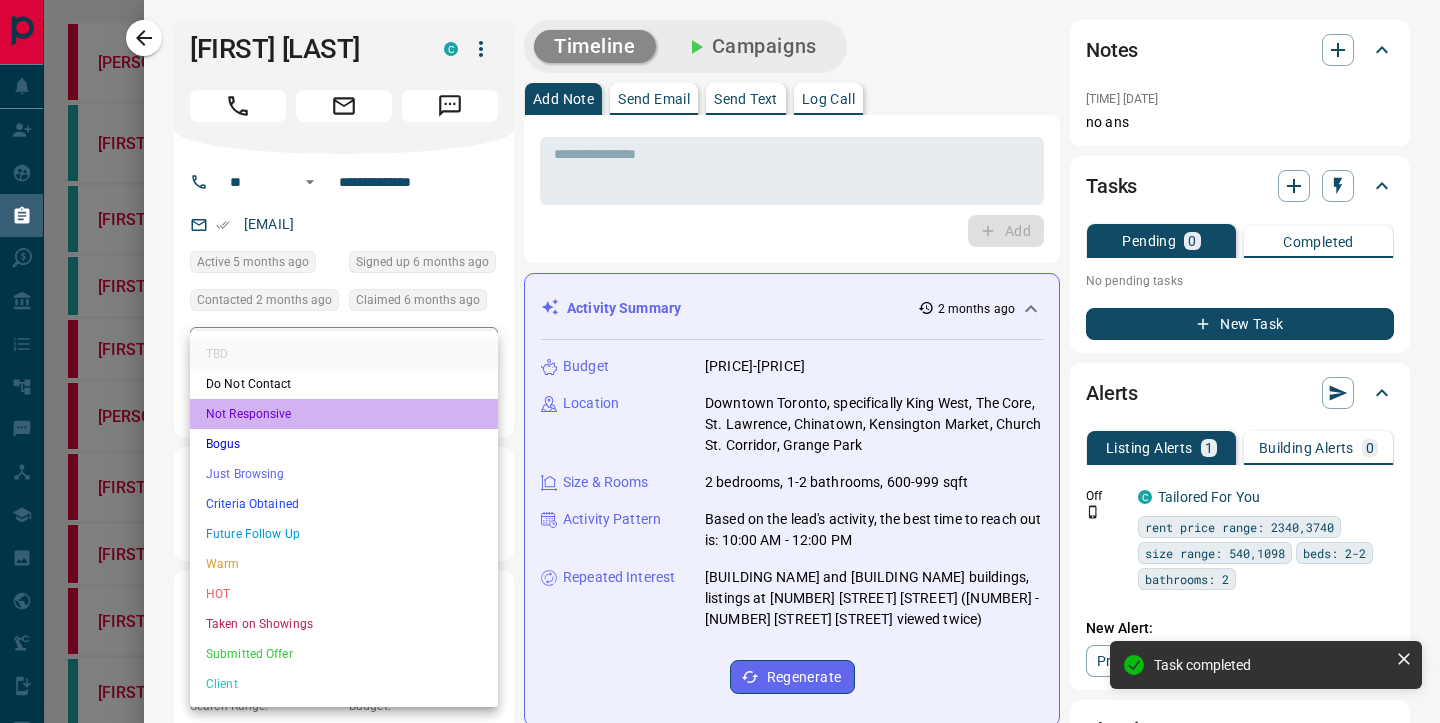 click on "Not Responsive" at bounding box center [344, 414] 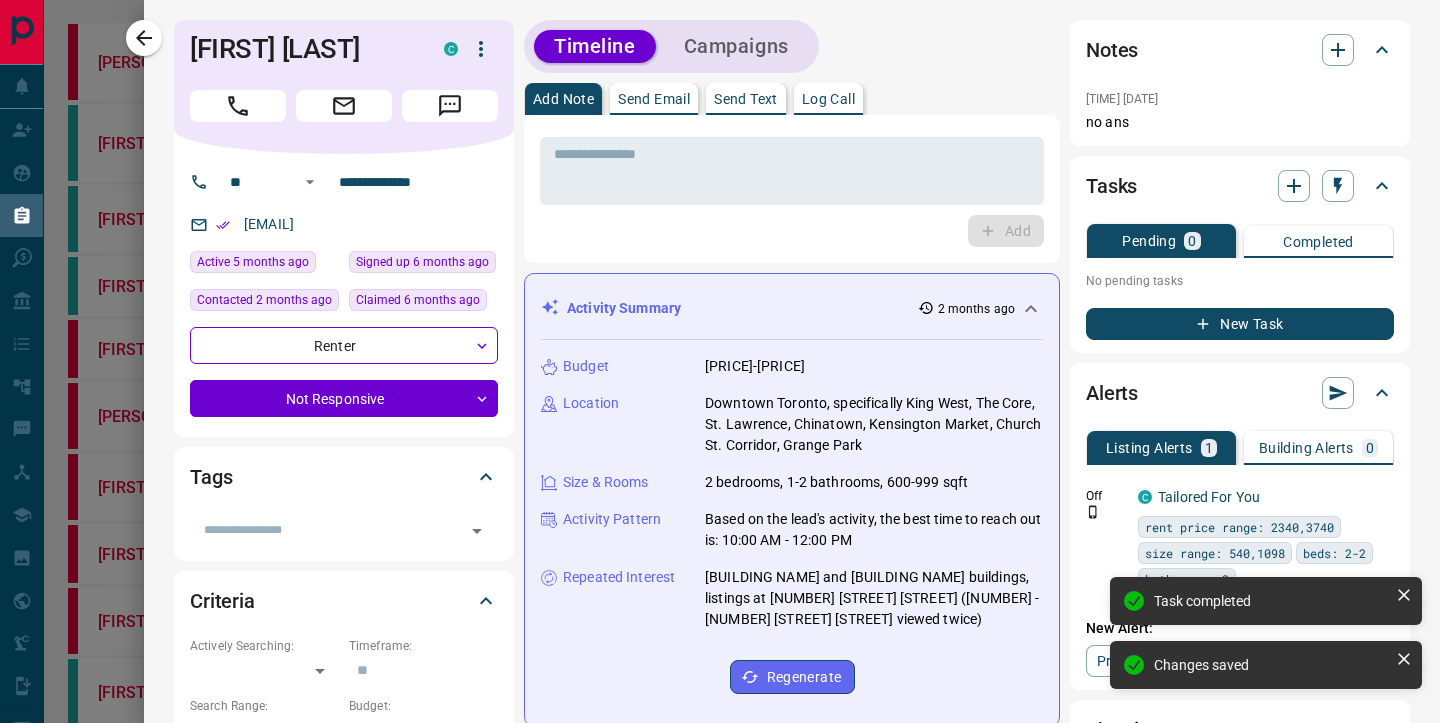 type on "*" 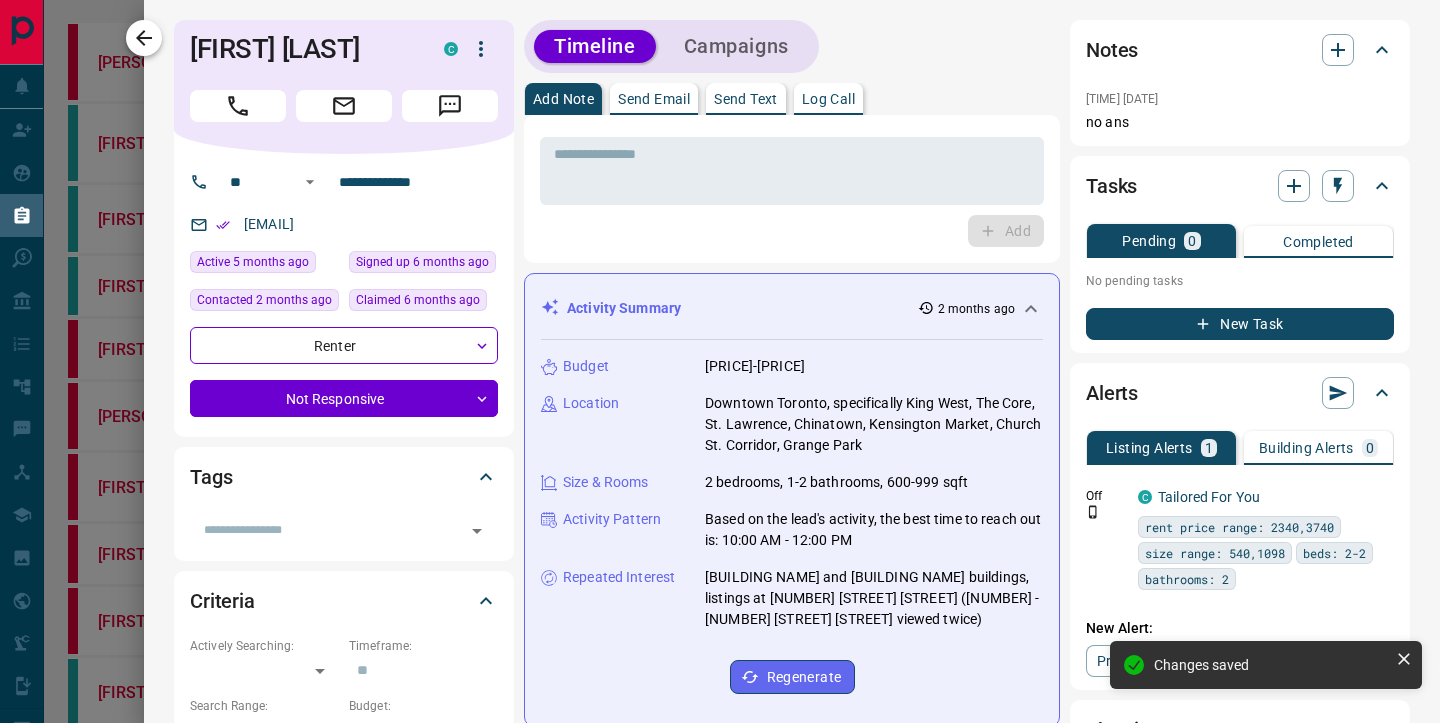 click at bounding box center (144, 38) 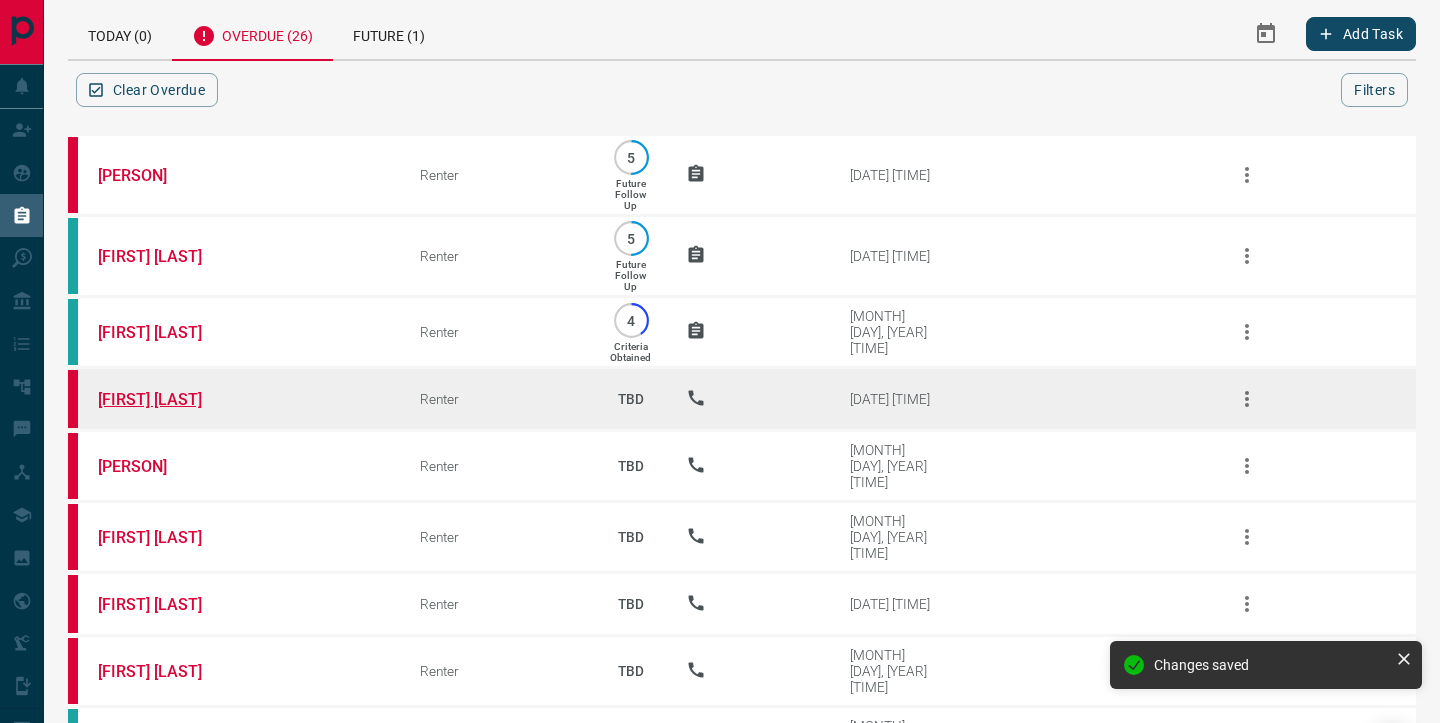 scroll, scrollTop: 15, scrollLeft: 0, axis: vertical 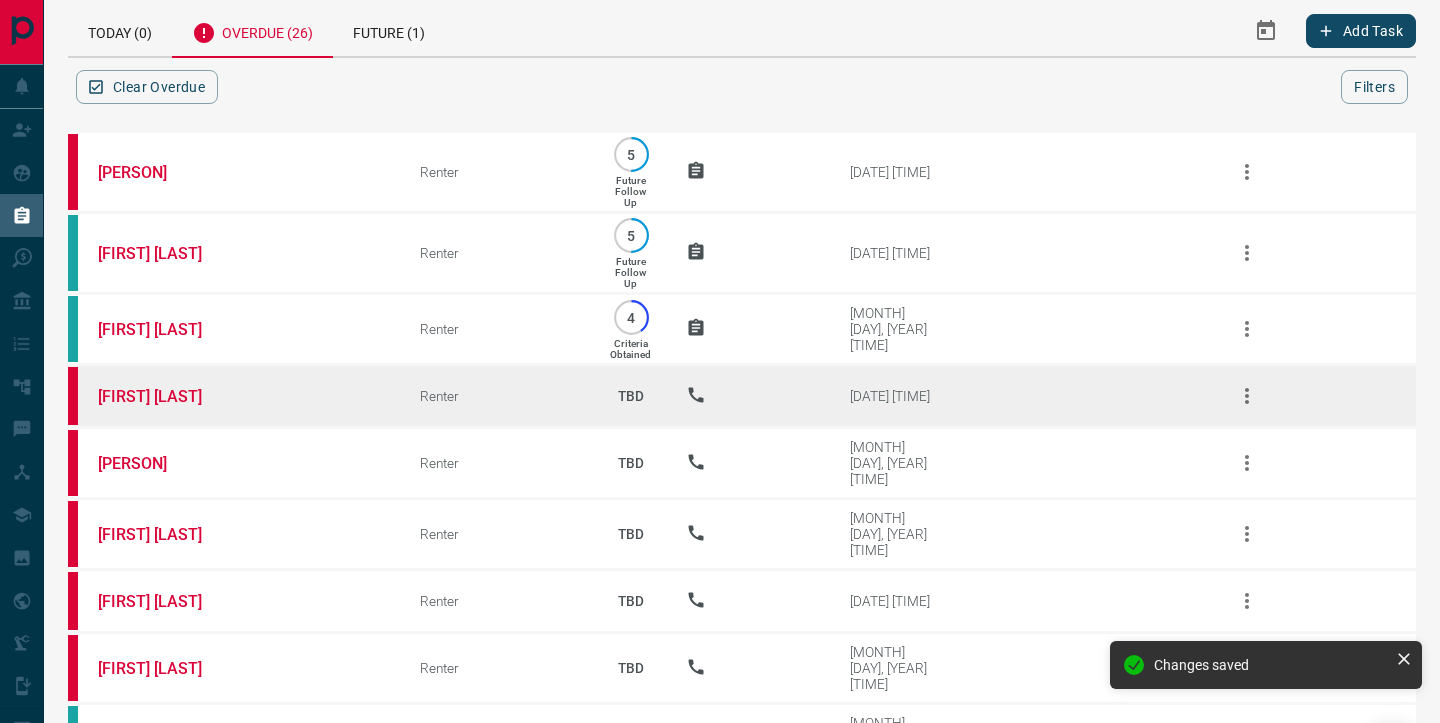 click on "[FIRST] [LAST]" at bounding box center [229, 396] 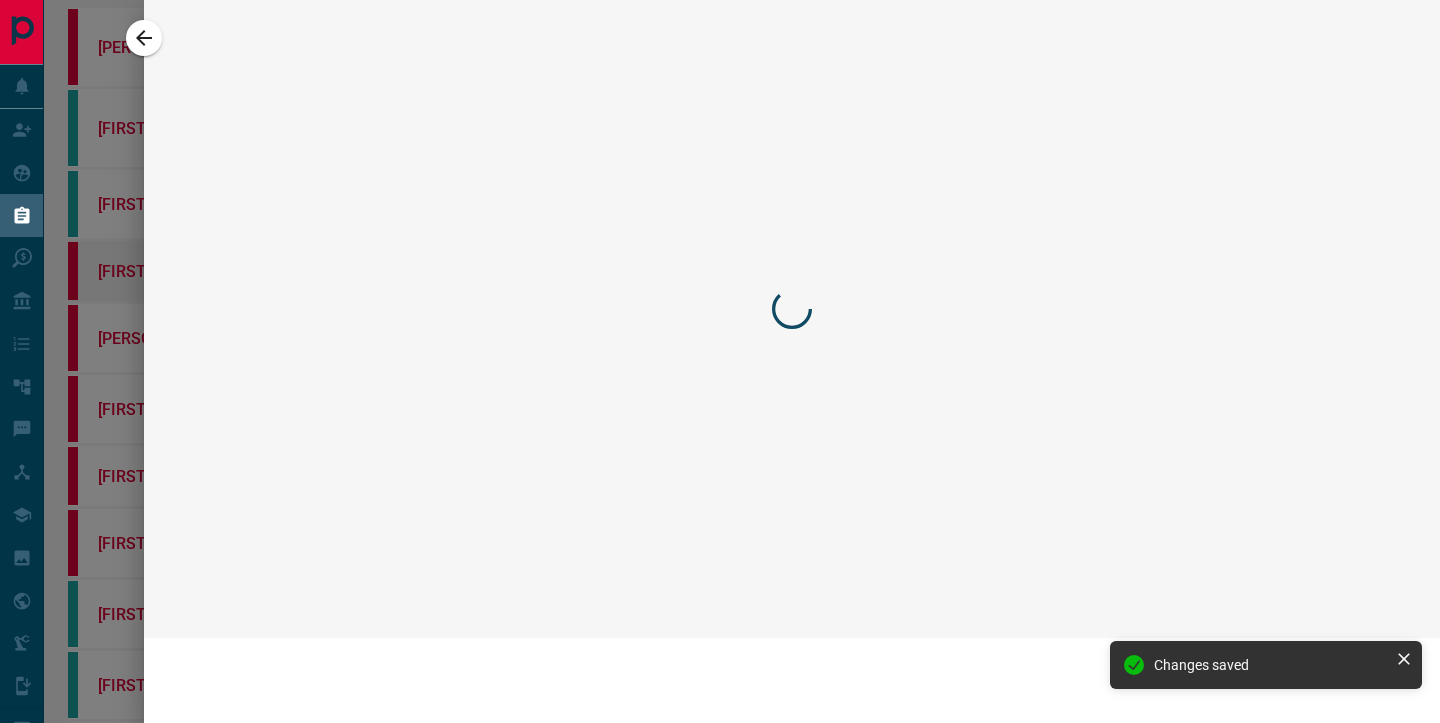 scroll, scrollTop: 0, scrollLeft: 0, axis: both 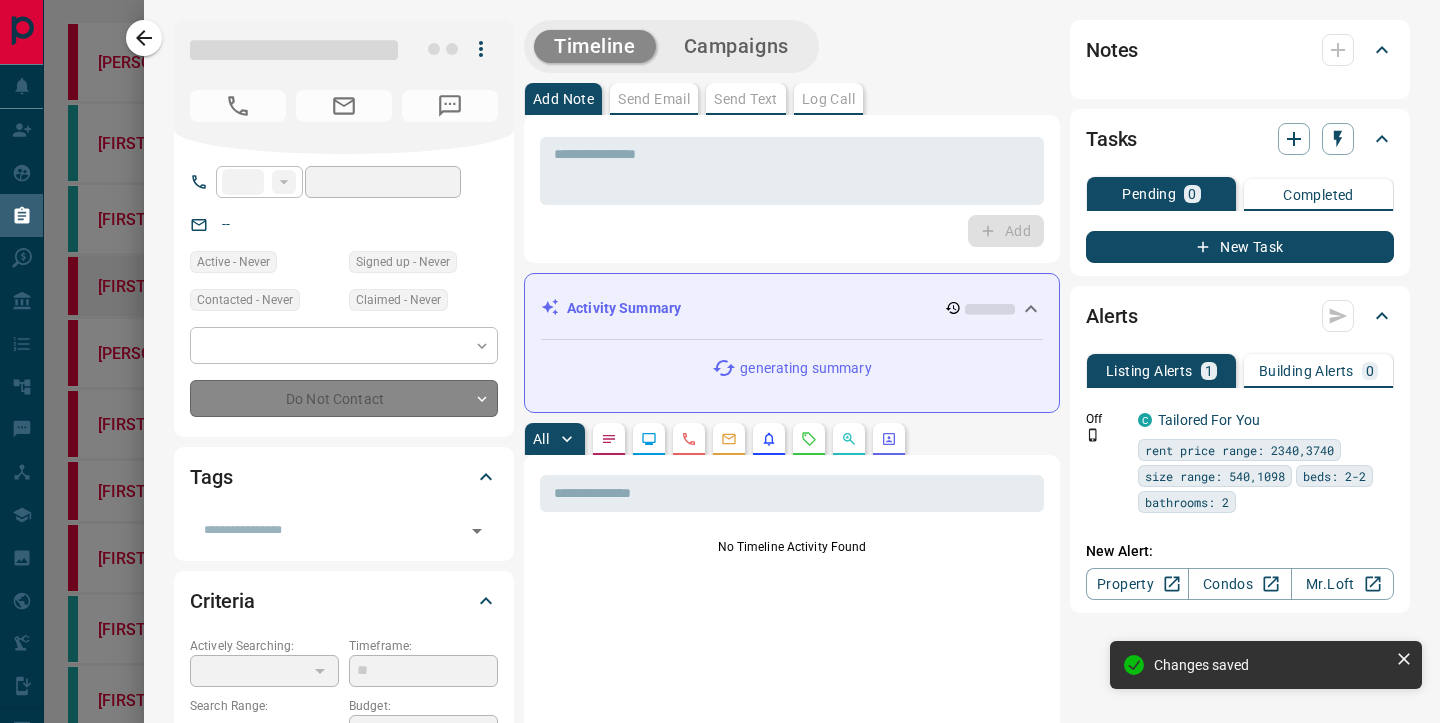 type on "**" 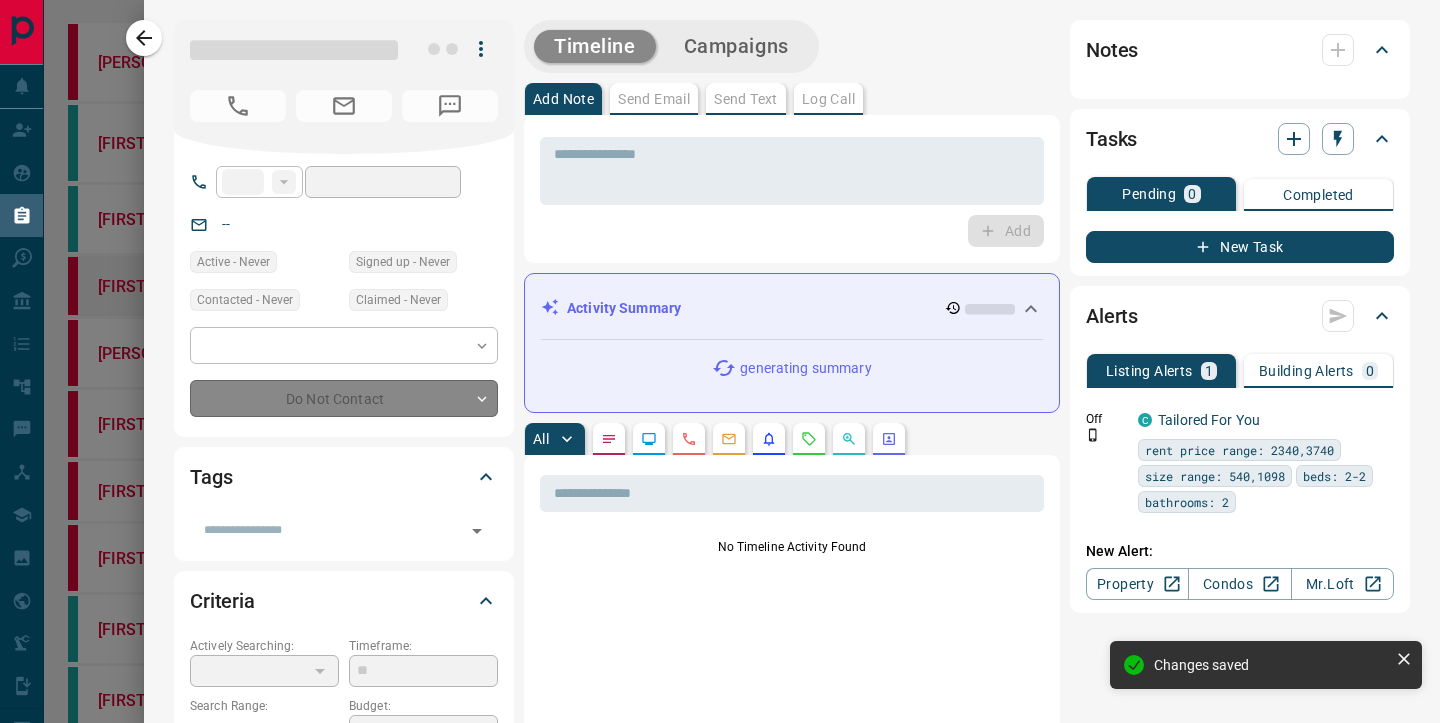 type on "**********" 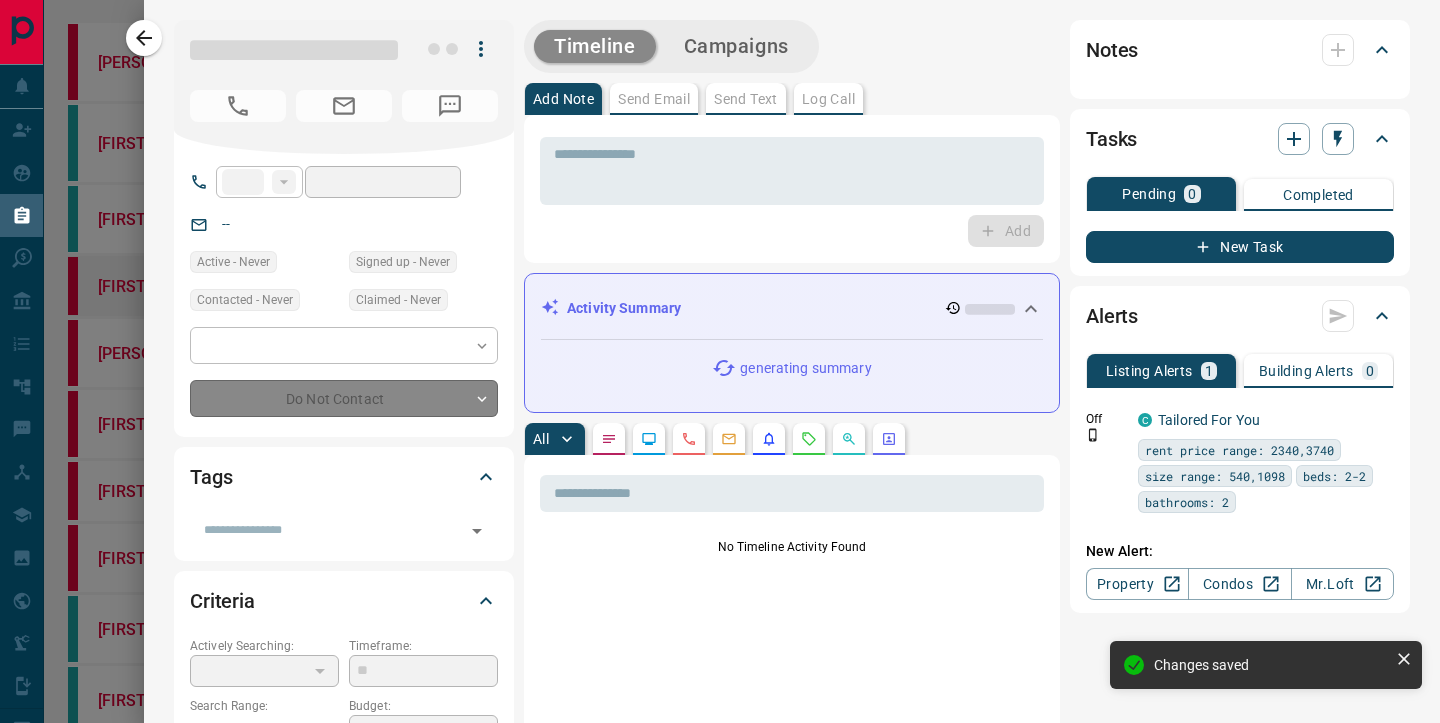 type on "**********" 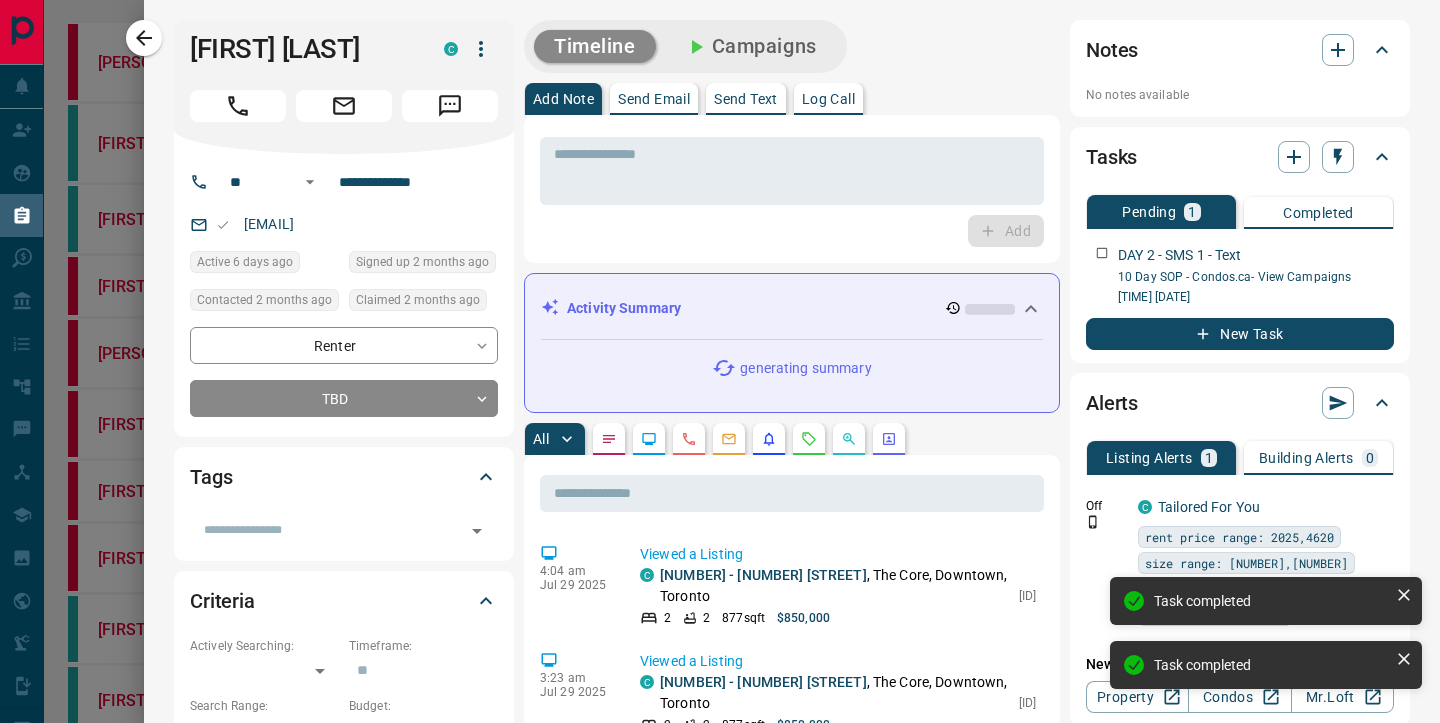 click on "Send Text" at bounding box center (746, 99) 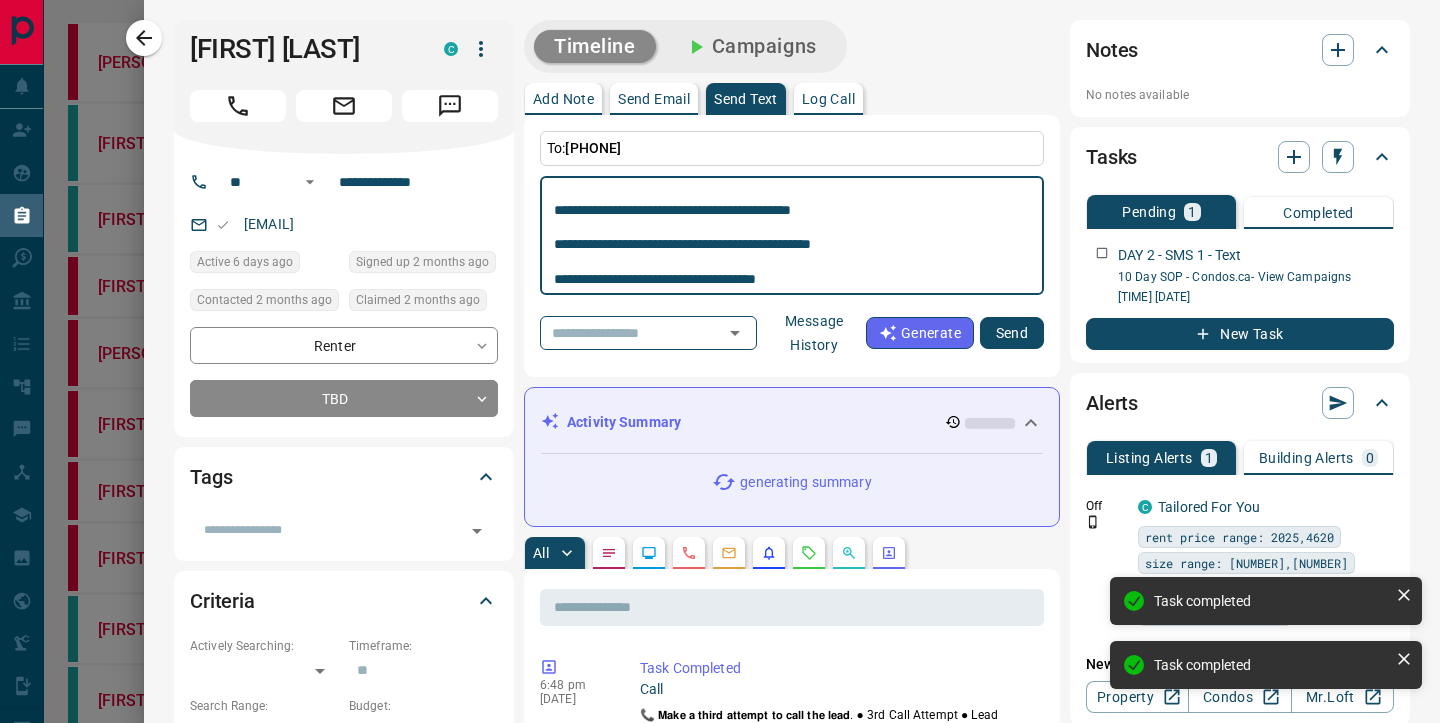 scroll, scrollTop: 0, scrollLeft: 0, axis: both 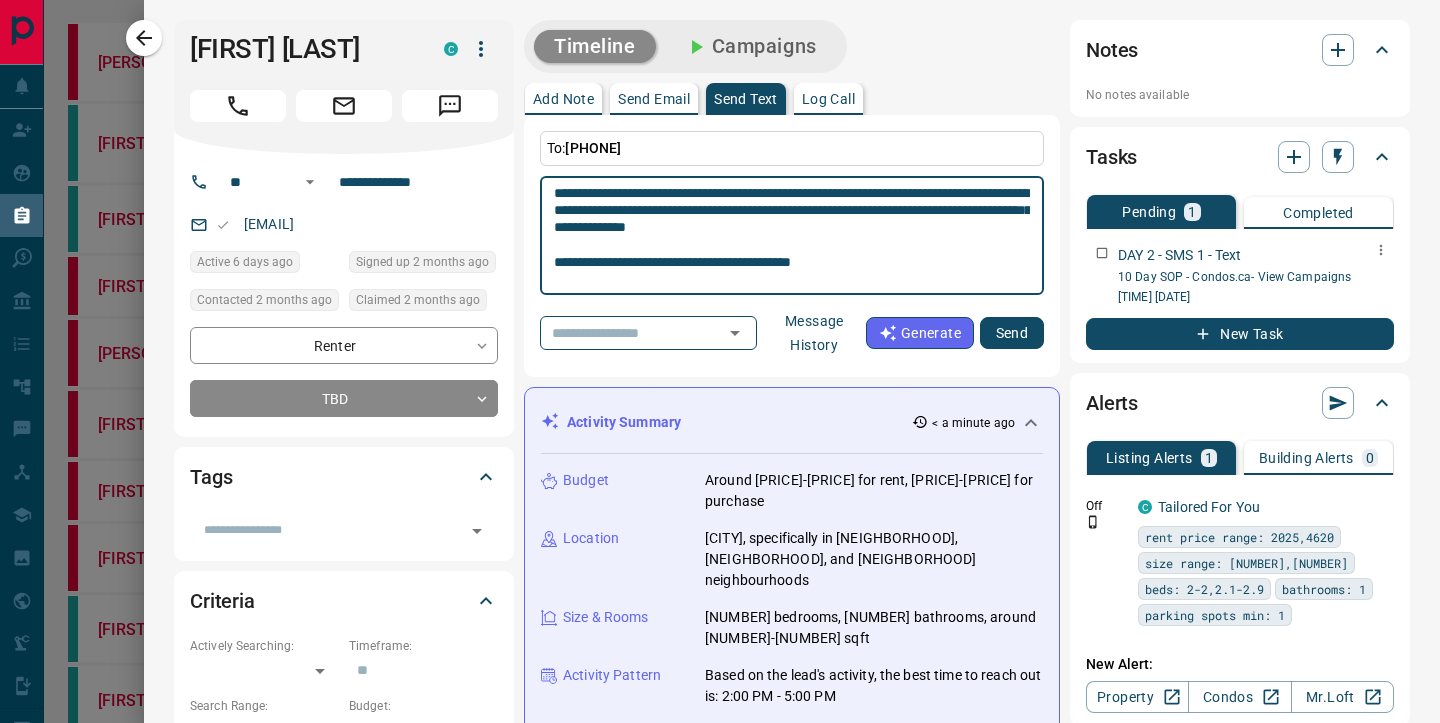 type on "**********" 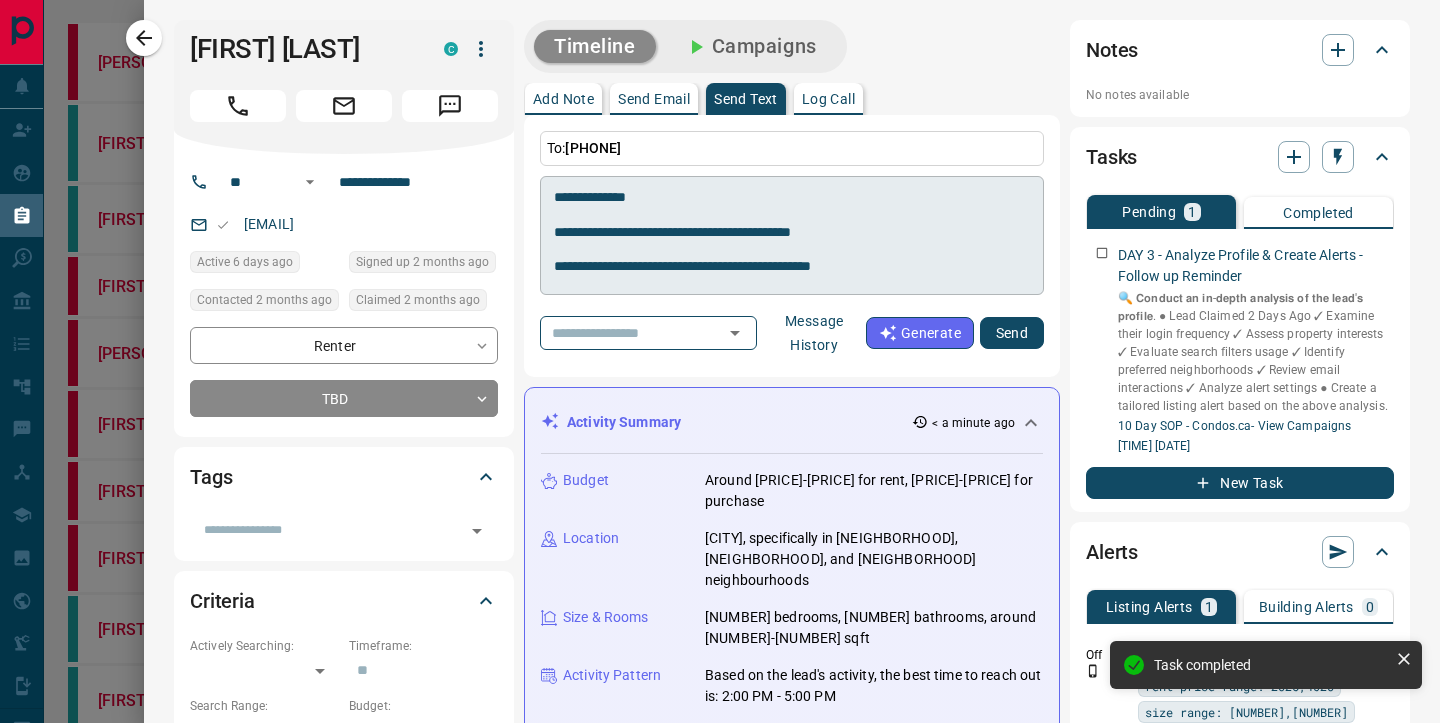scroll, scrollTop: 53, scrollLeft: 0, axis: vertical 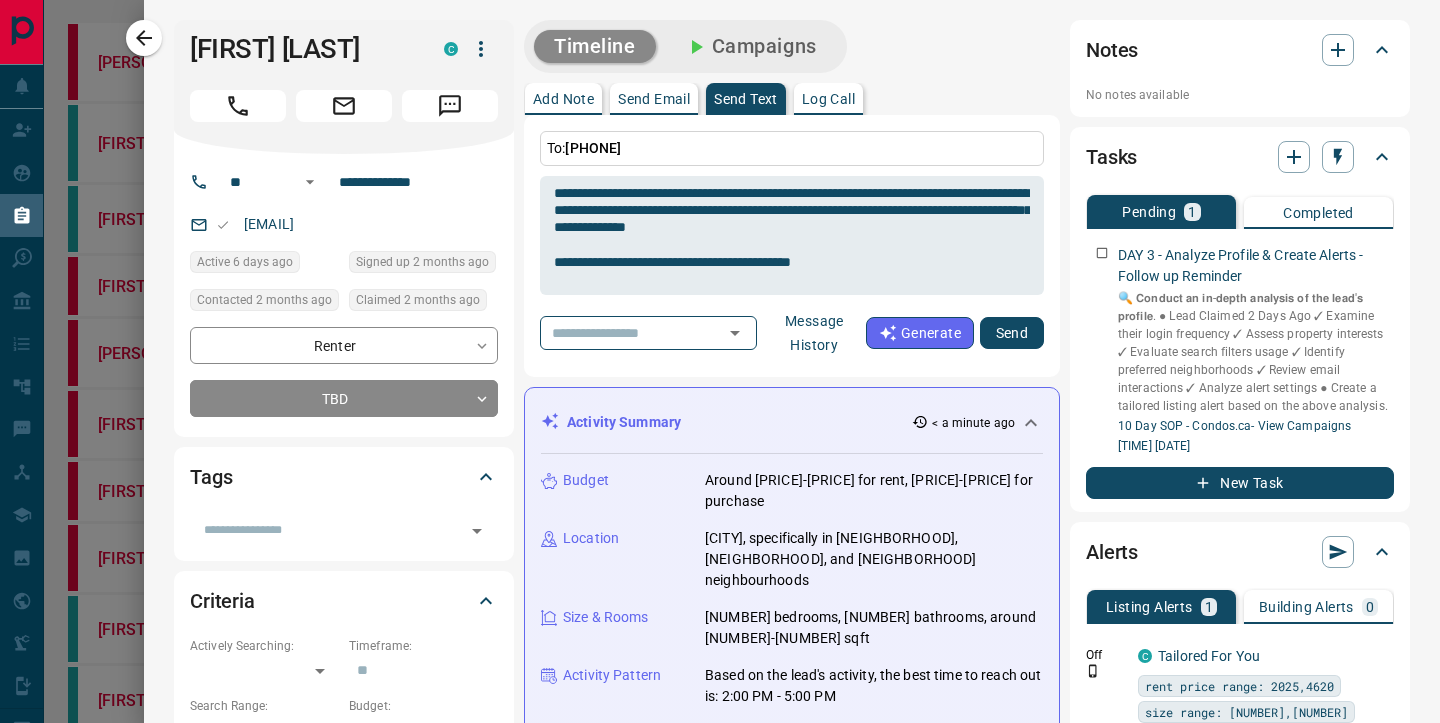 click on "Send Email" at bounding box center (654, 99) 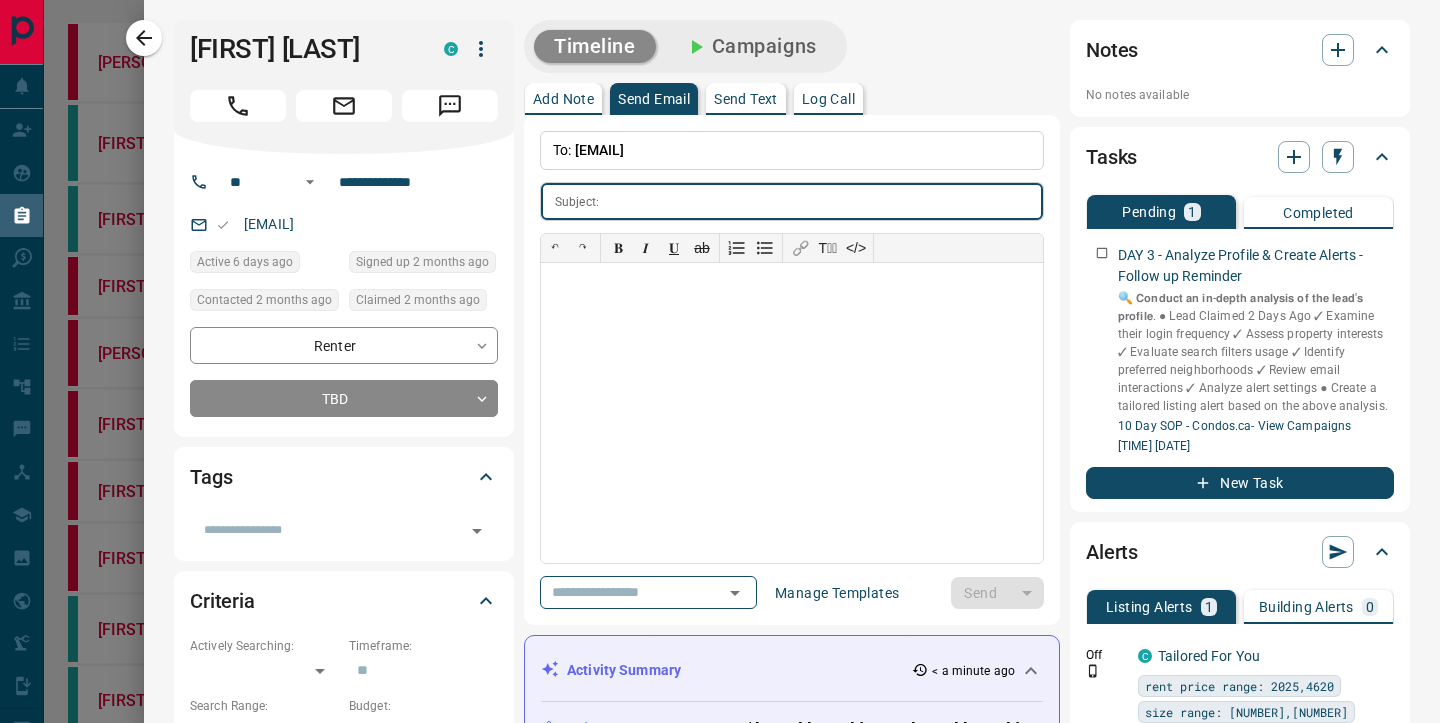 click on "Add Note" at bounding box center (563, 99) 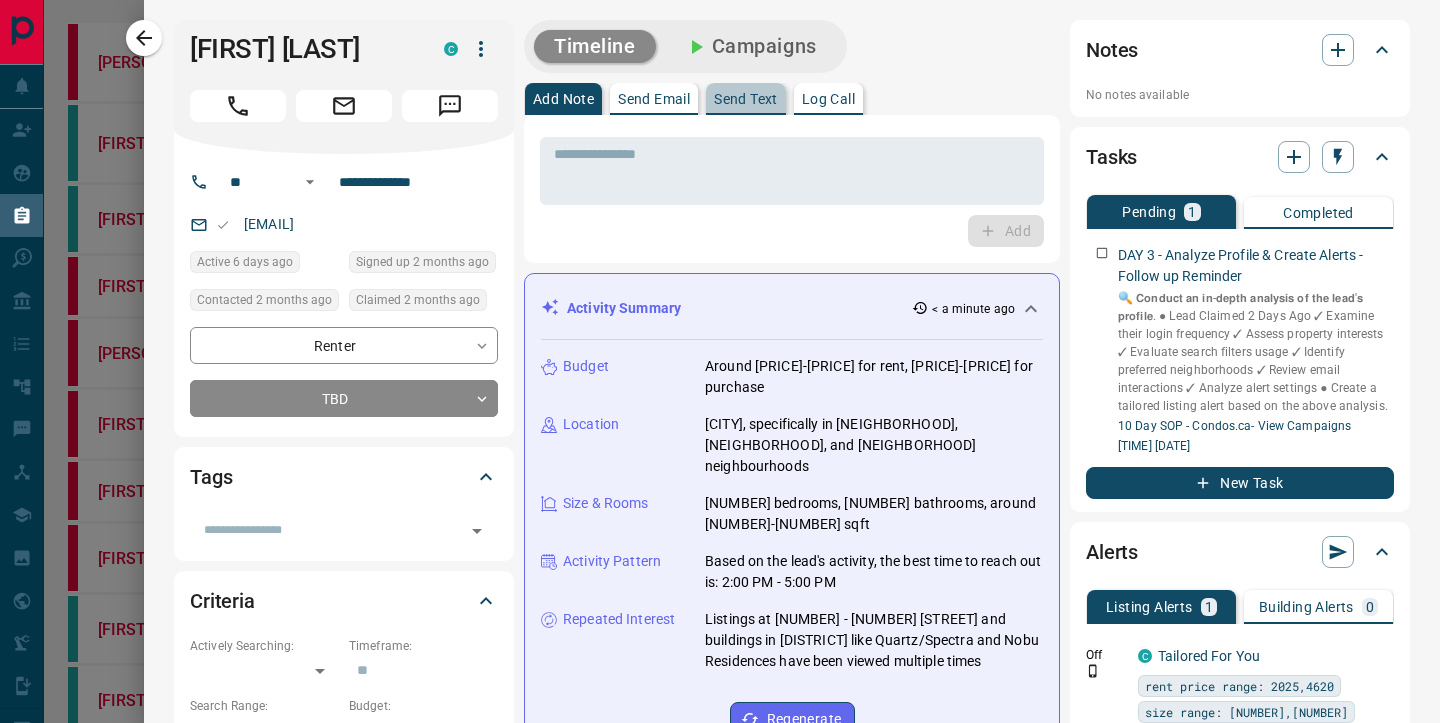 click on "Send Text" at bounding box center [746, 99] 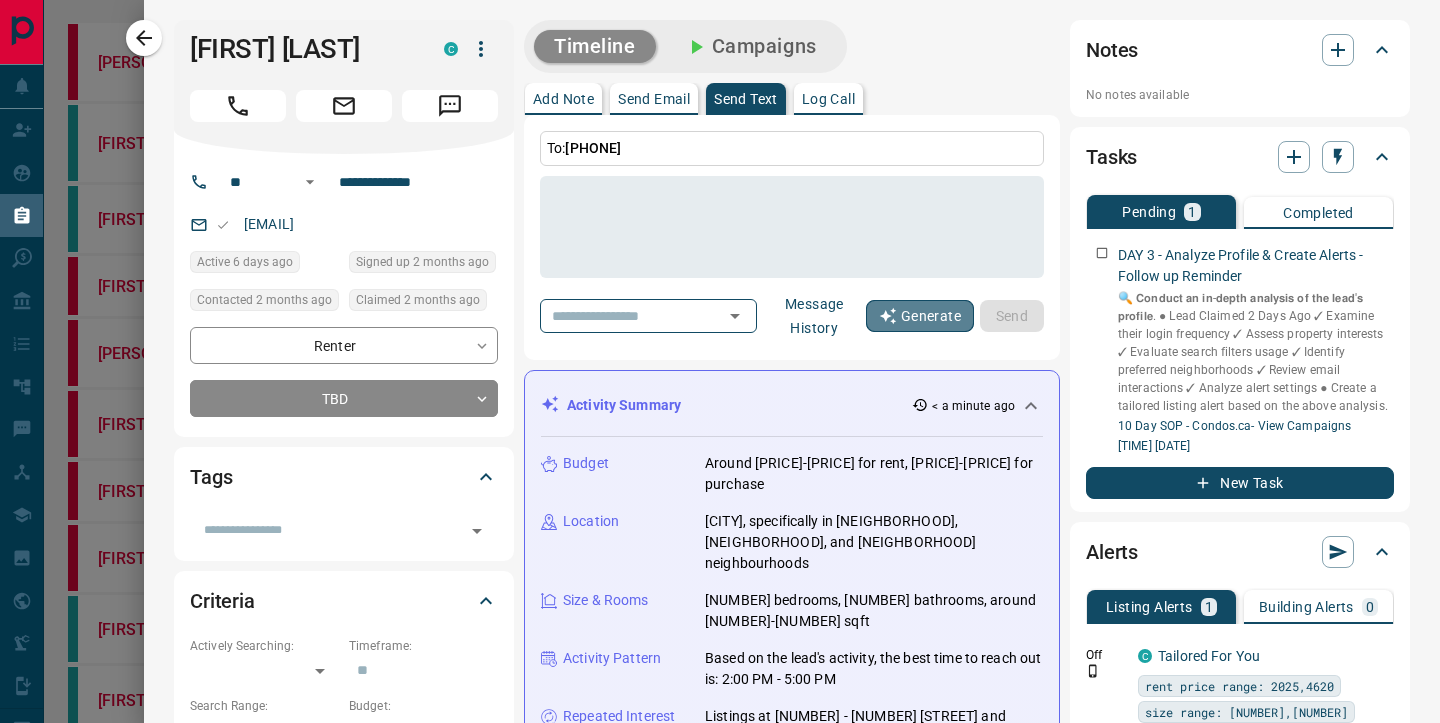 click on "Generate" at bounding box center (920, 316) 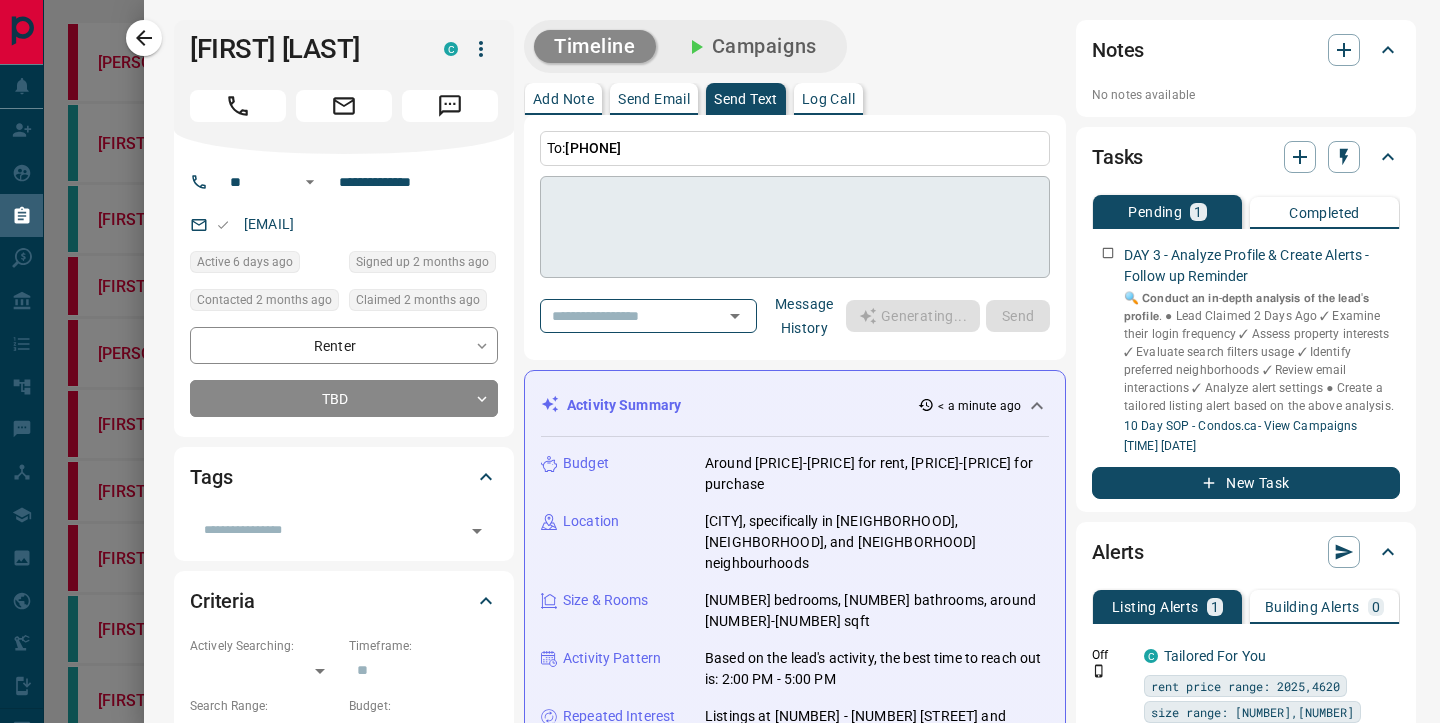 type on "**********" 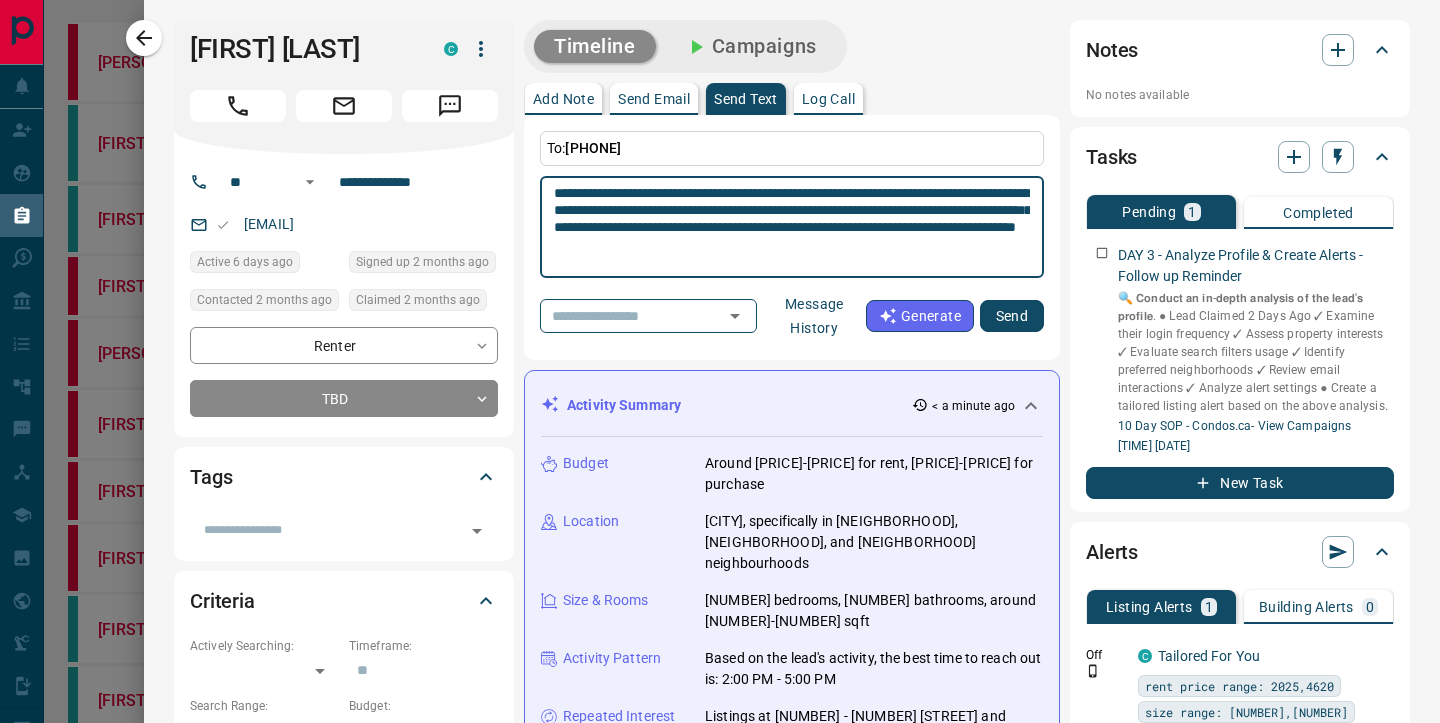 drag, startPoint x: 910, startPoint y: 251, endPoint x: 505, endPoint y: 182, distance: 410.83572 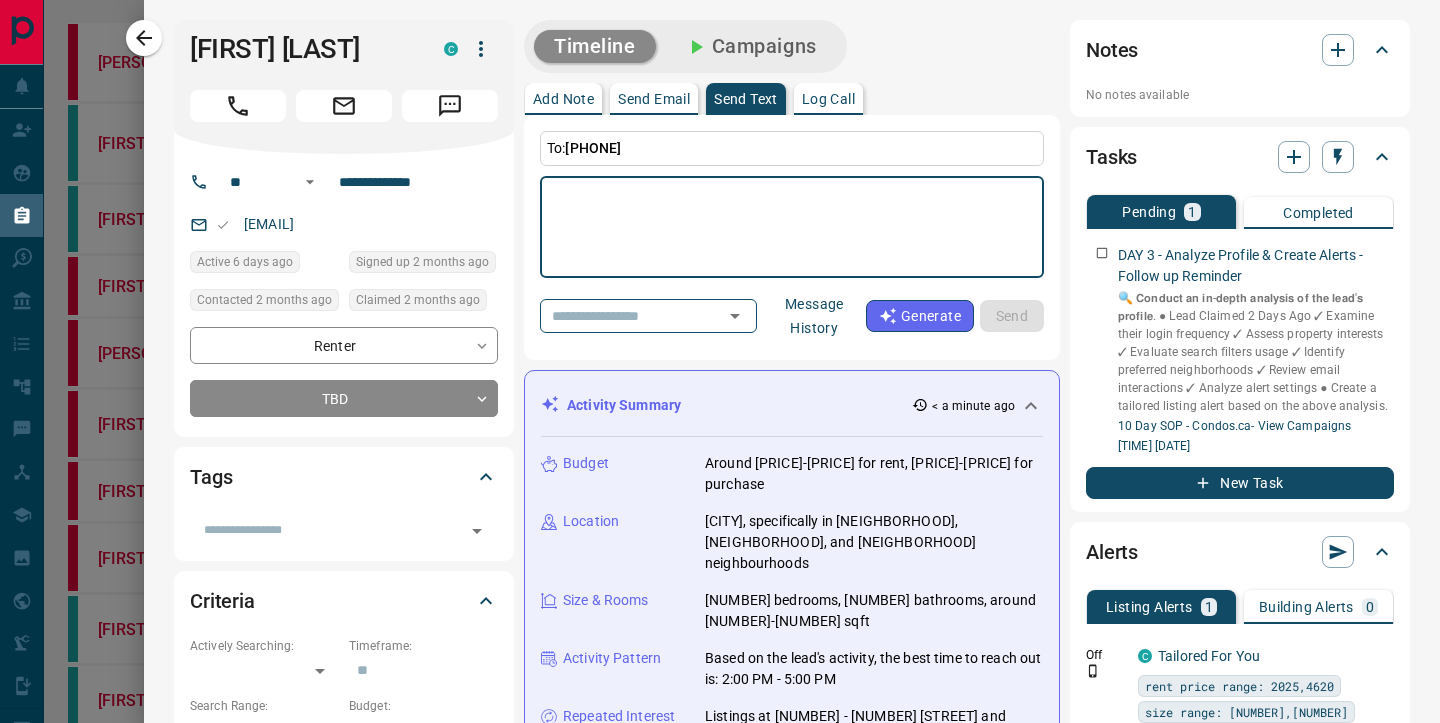 paste on "**********" 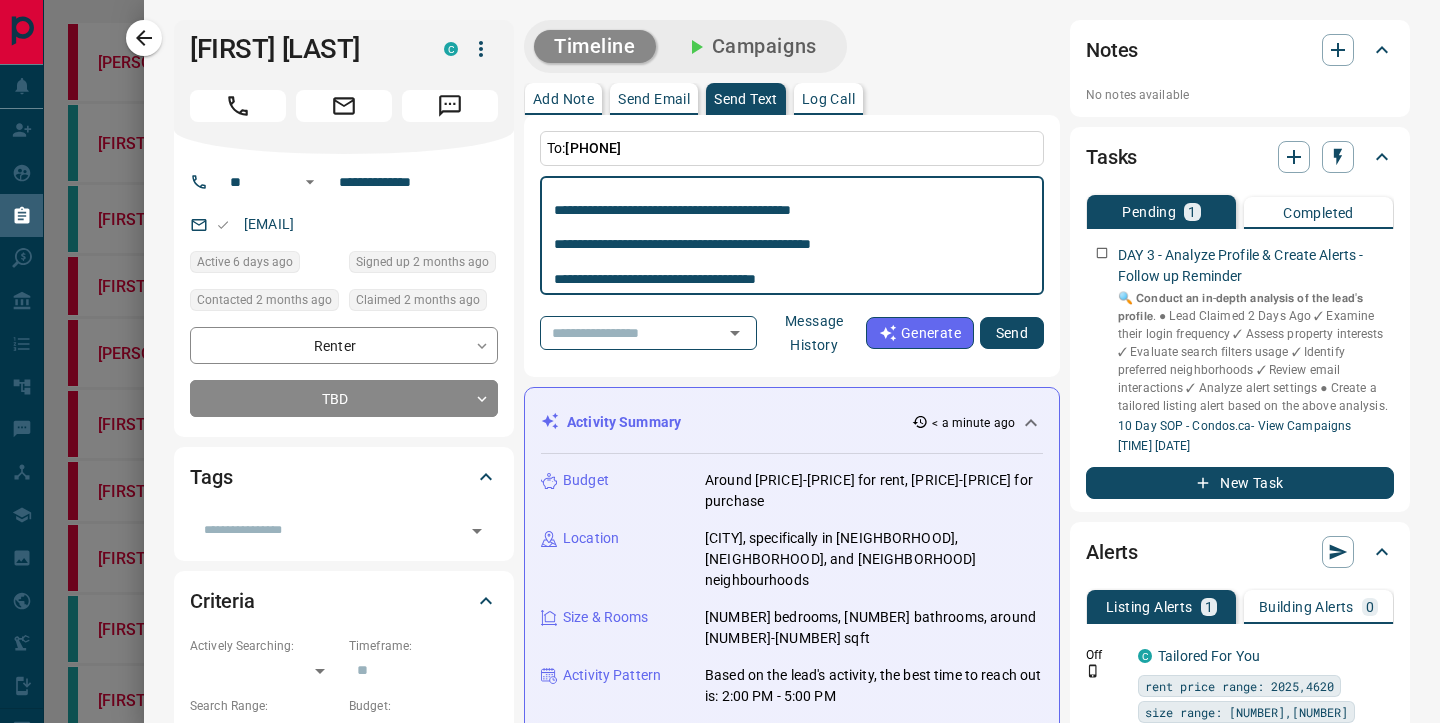 scroll, scrollTop: 0, scrollLeft: 0, axis: both 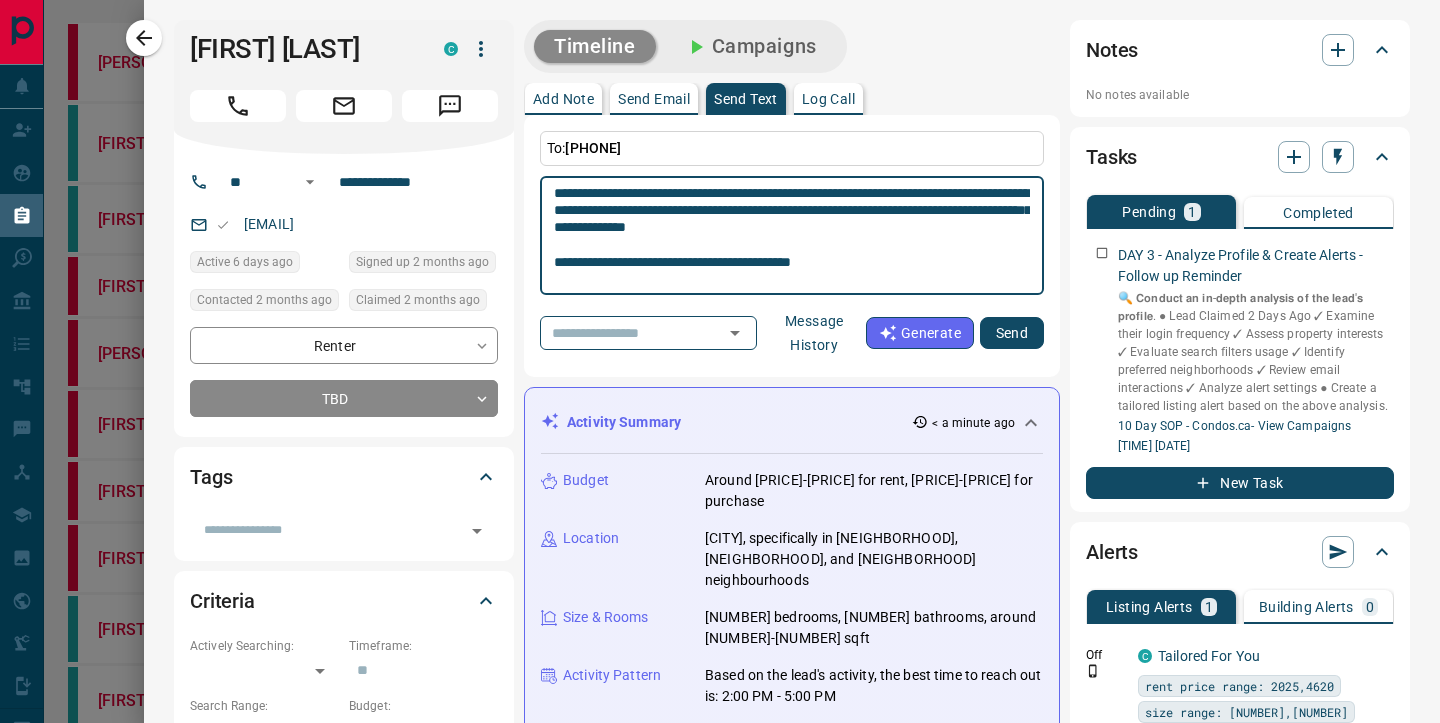 type on "**********" 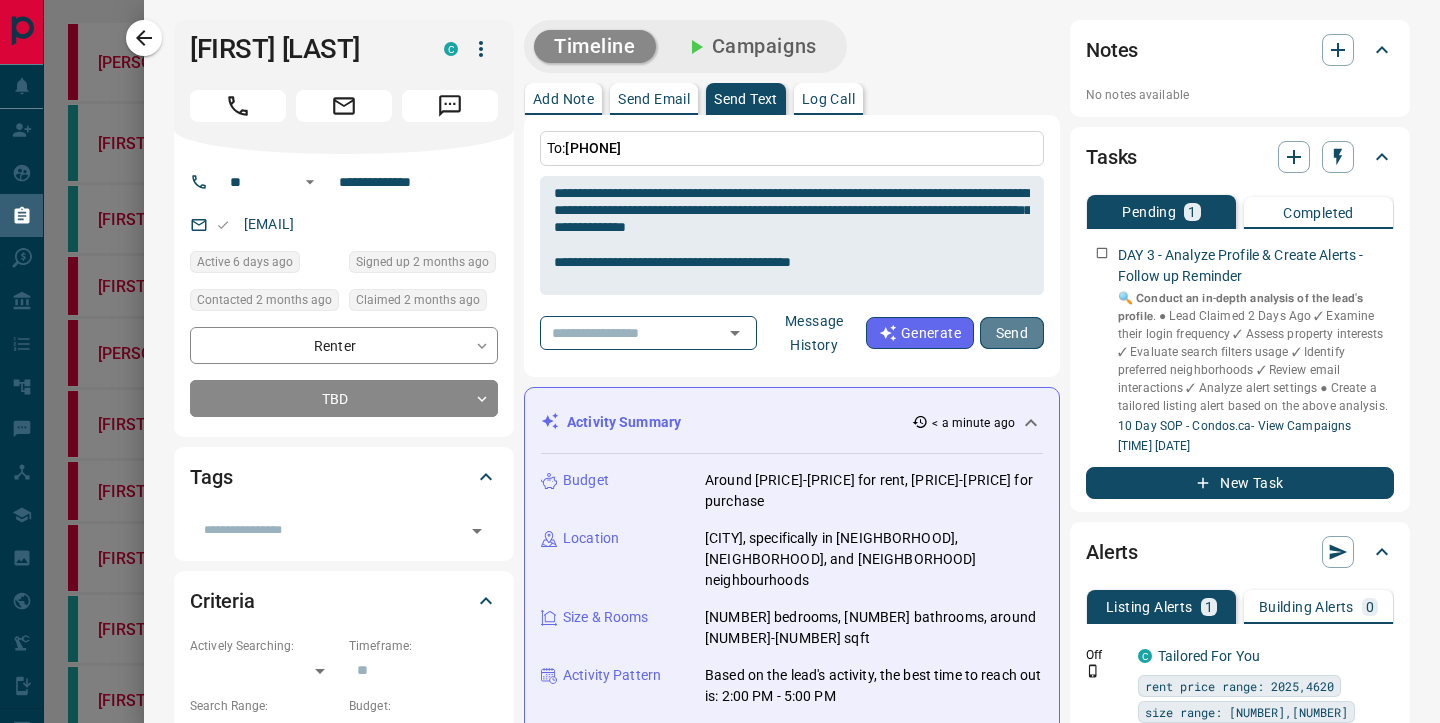 click on "Send" at bounding box center [1012, 333] 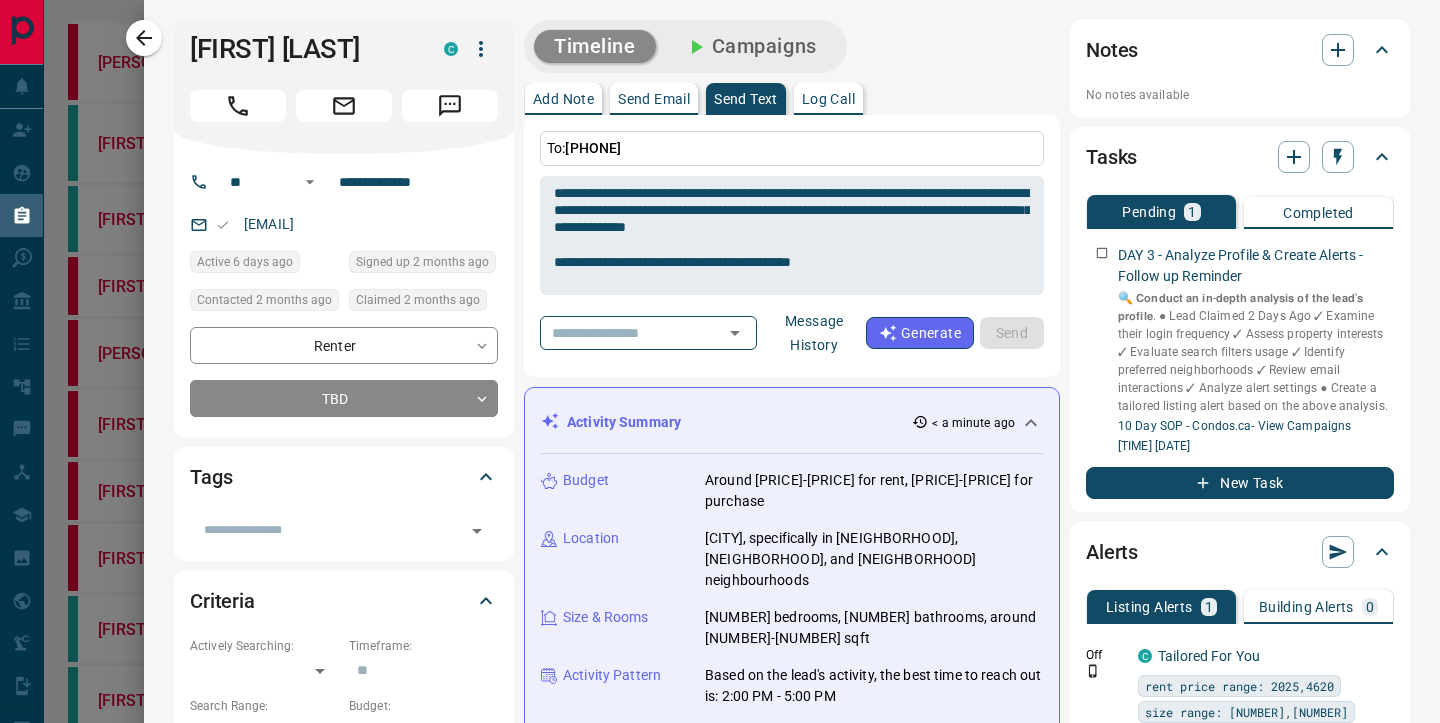 type 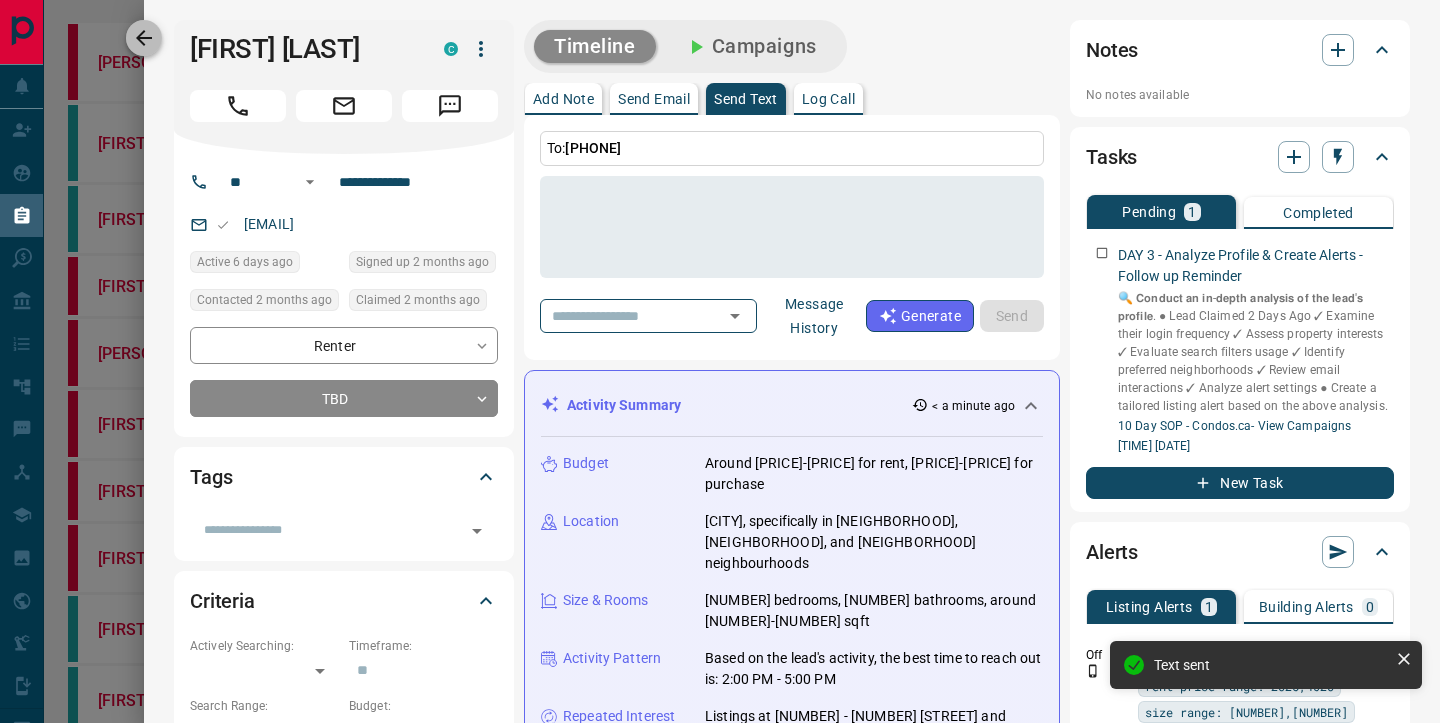 click 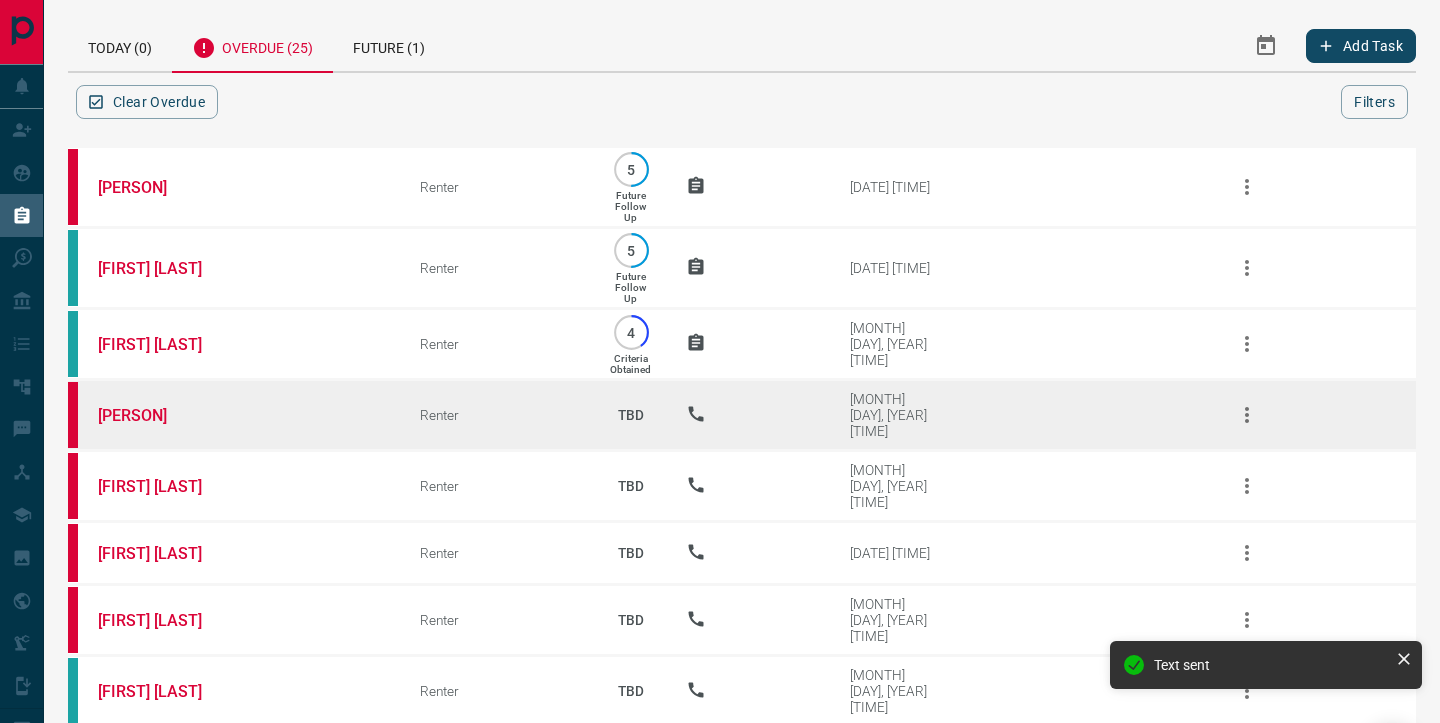 click on "[PERSON]" at bounding box center [229, 415] 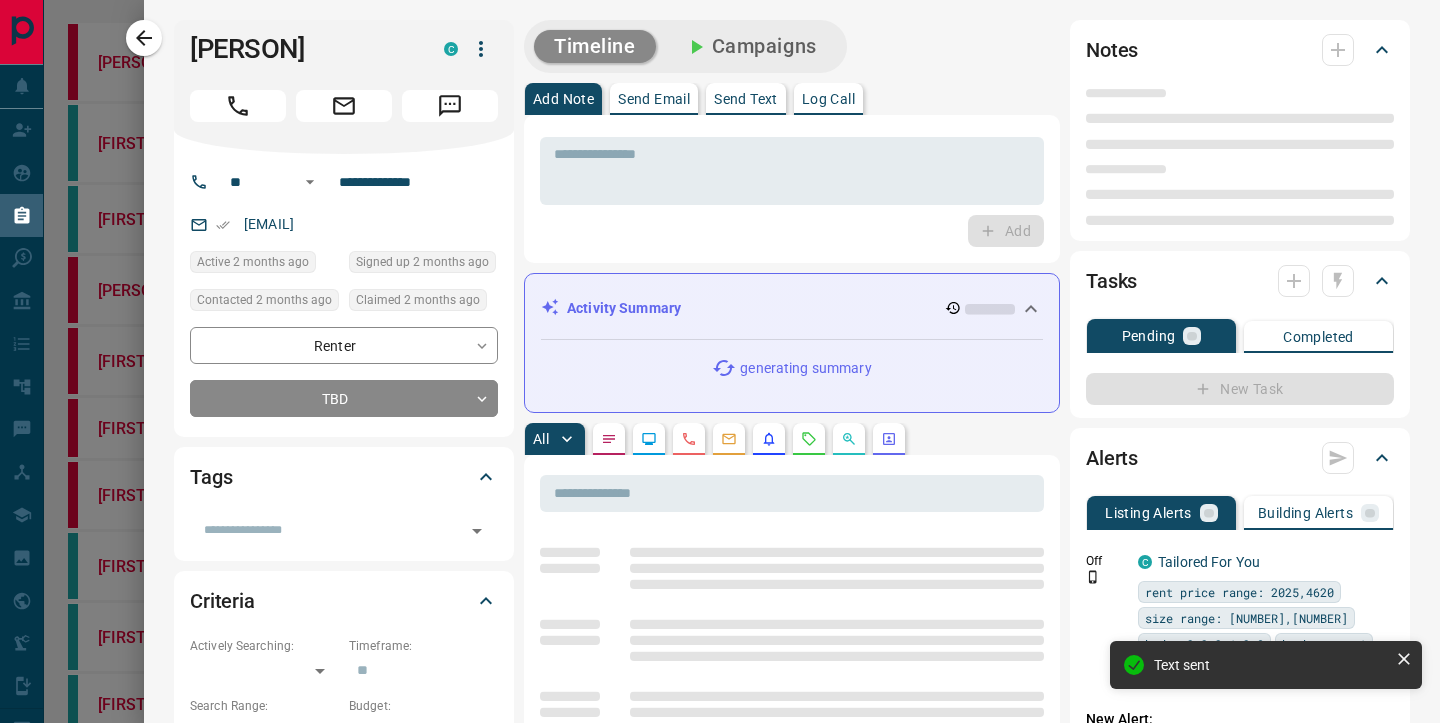 type on "**" 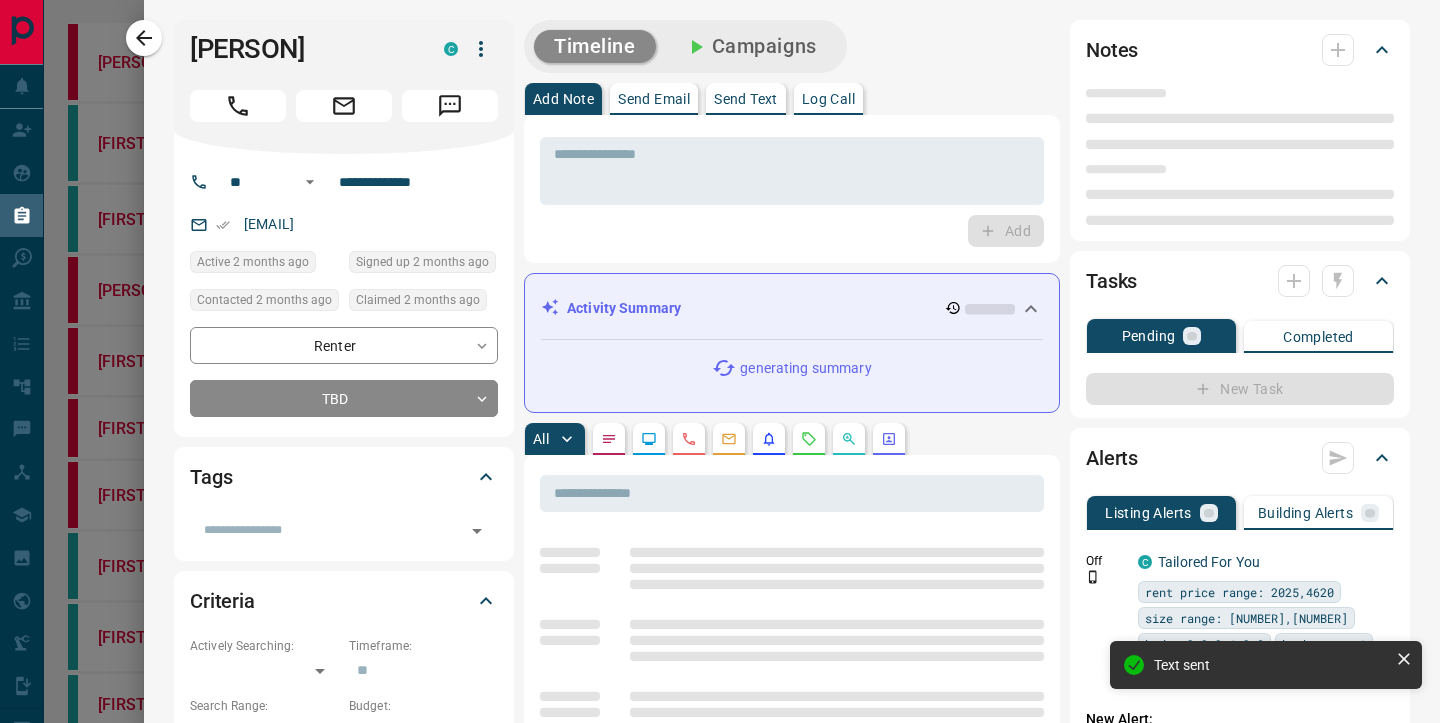 type on "**********" 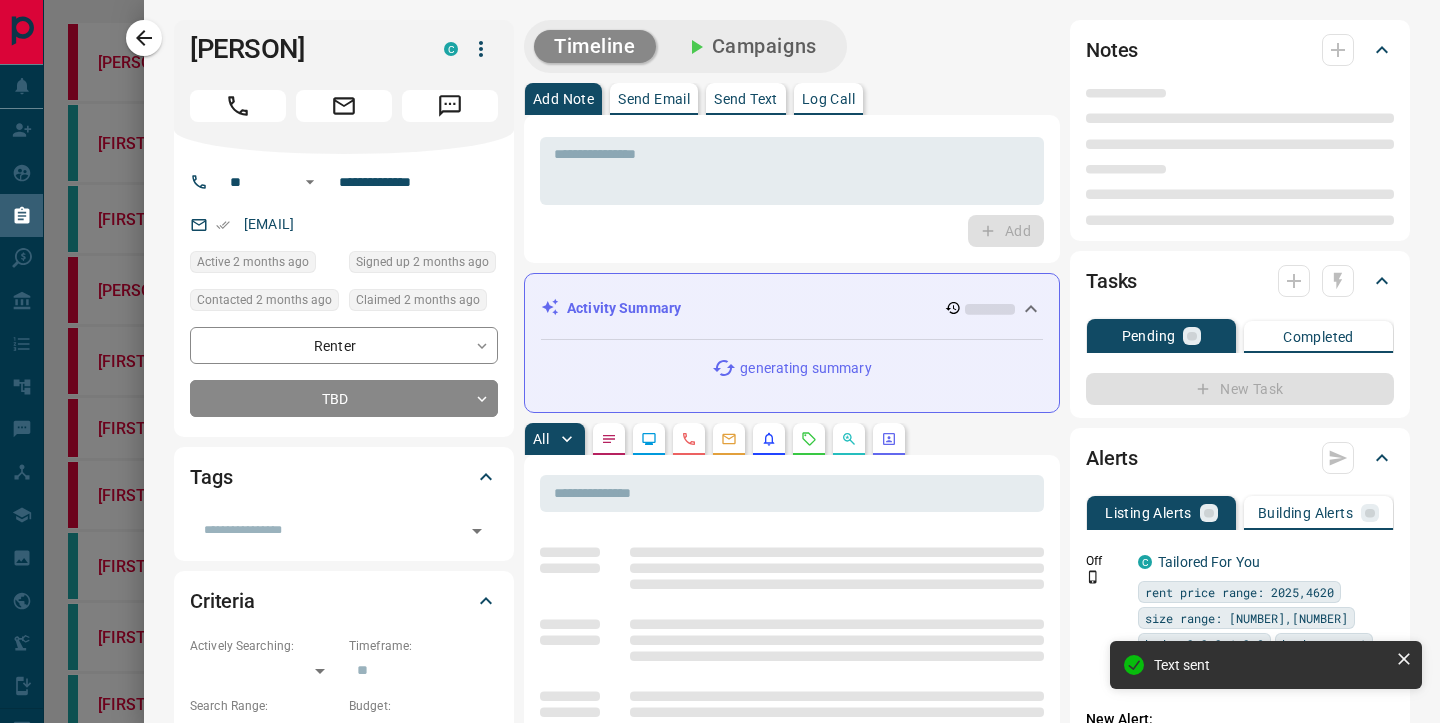 type on "**********" 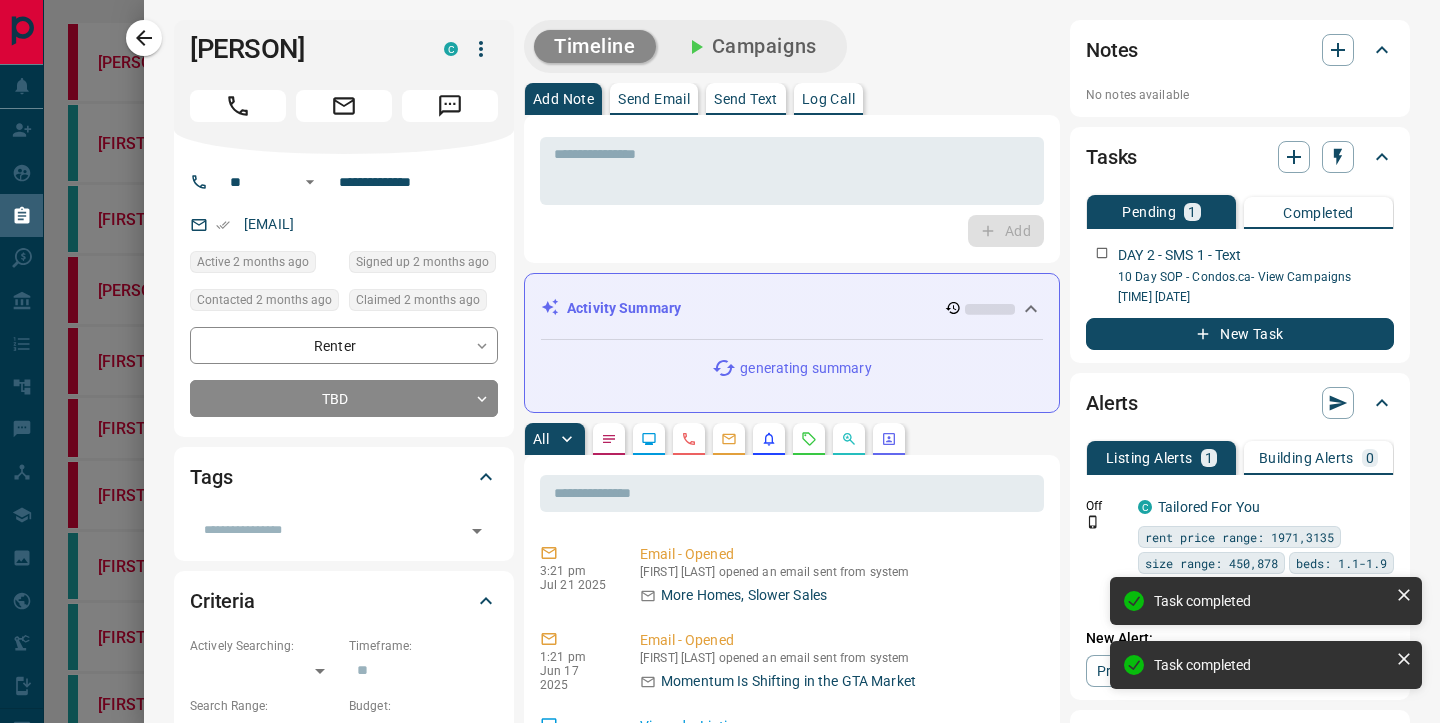 click on "Send Text" at bounding box center (746, 99) 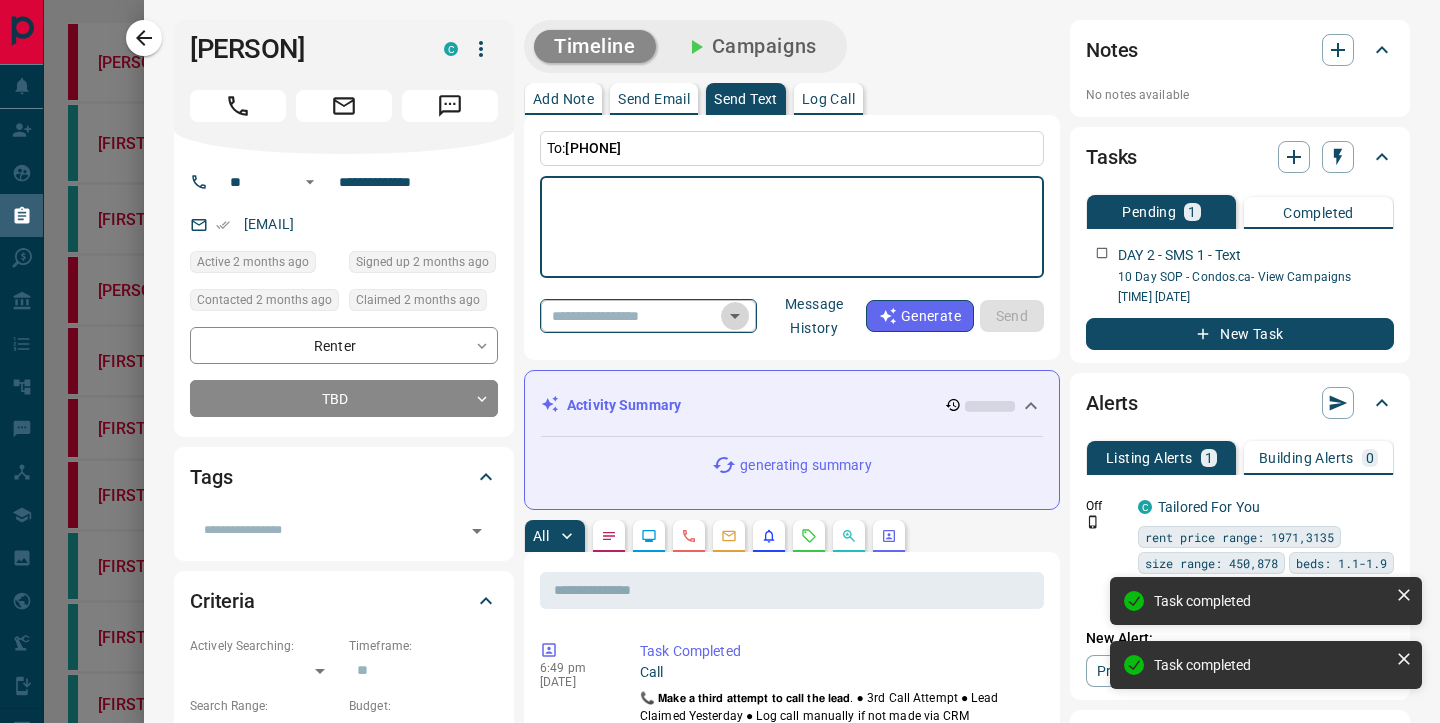 click 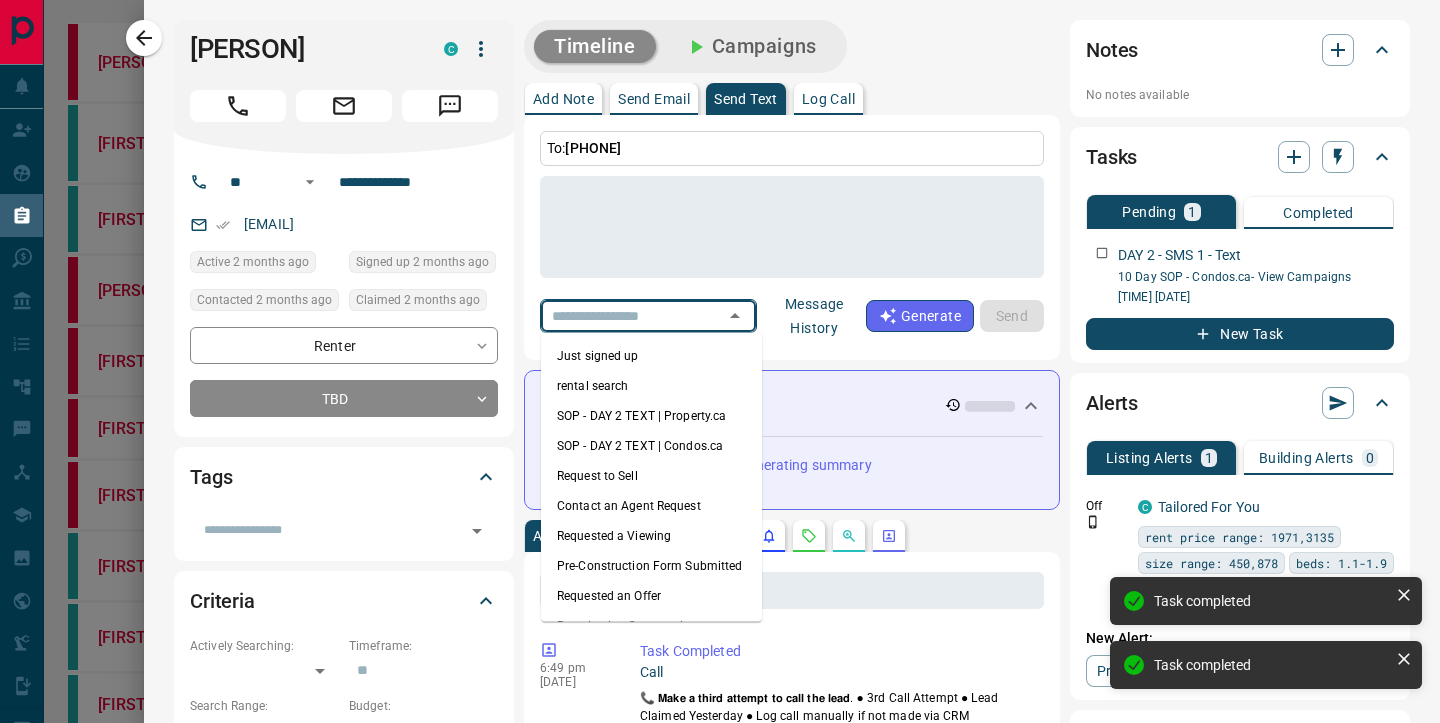 click on "SOP - DAY 2 TEXT | Condos.ca" at bounding box center [651, 446] 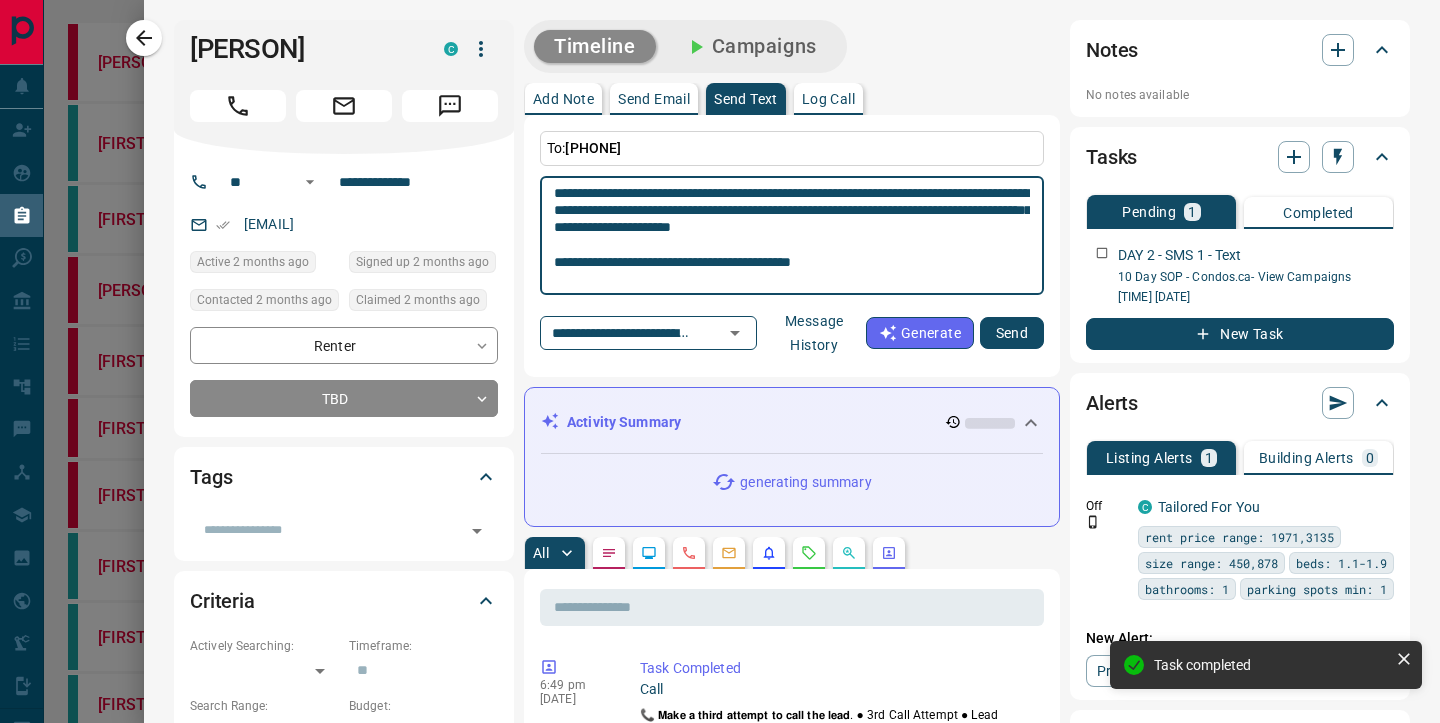 click on "**********" at bounding box center (792, 236) 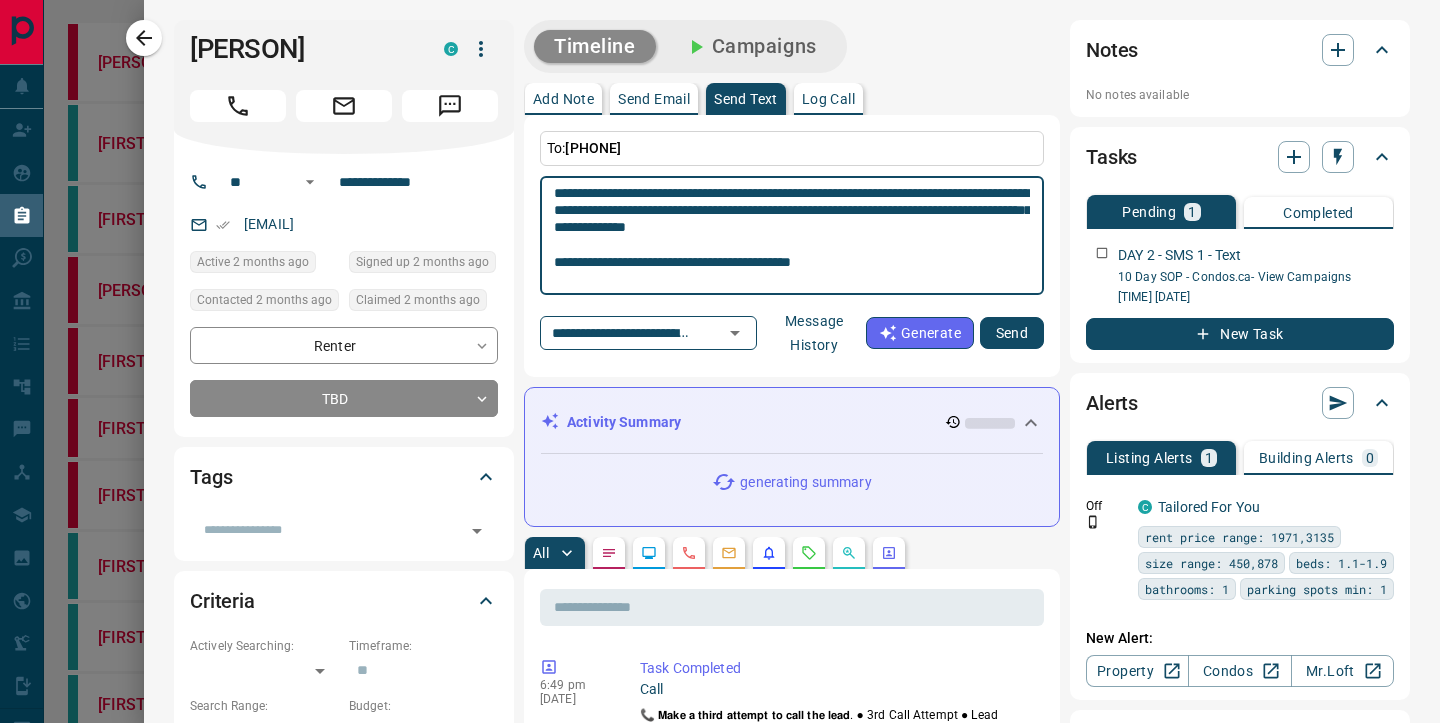 scroll, scrollTop: 70, scrollLeft: 0, axis: vertical 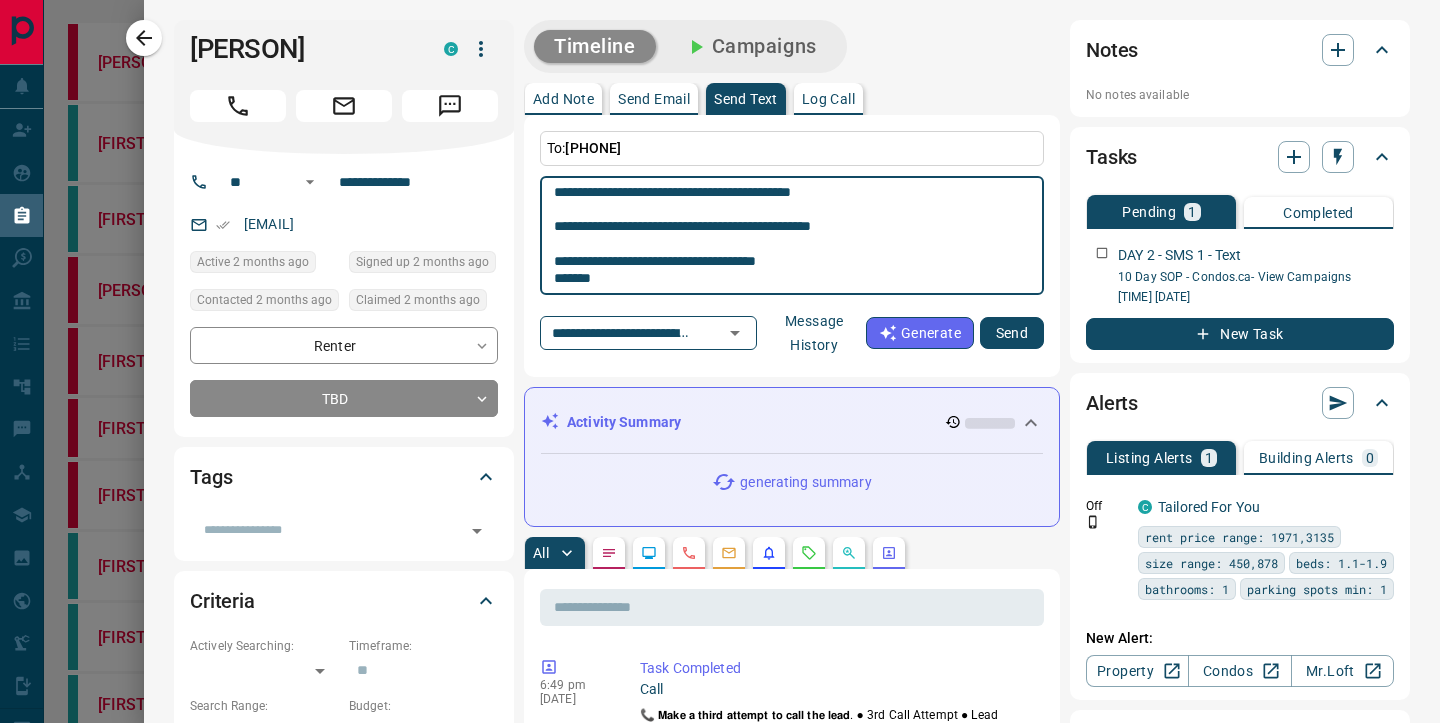 click on "**********" at bounding box center [792, 236] 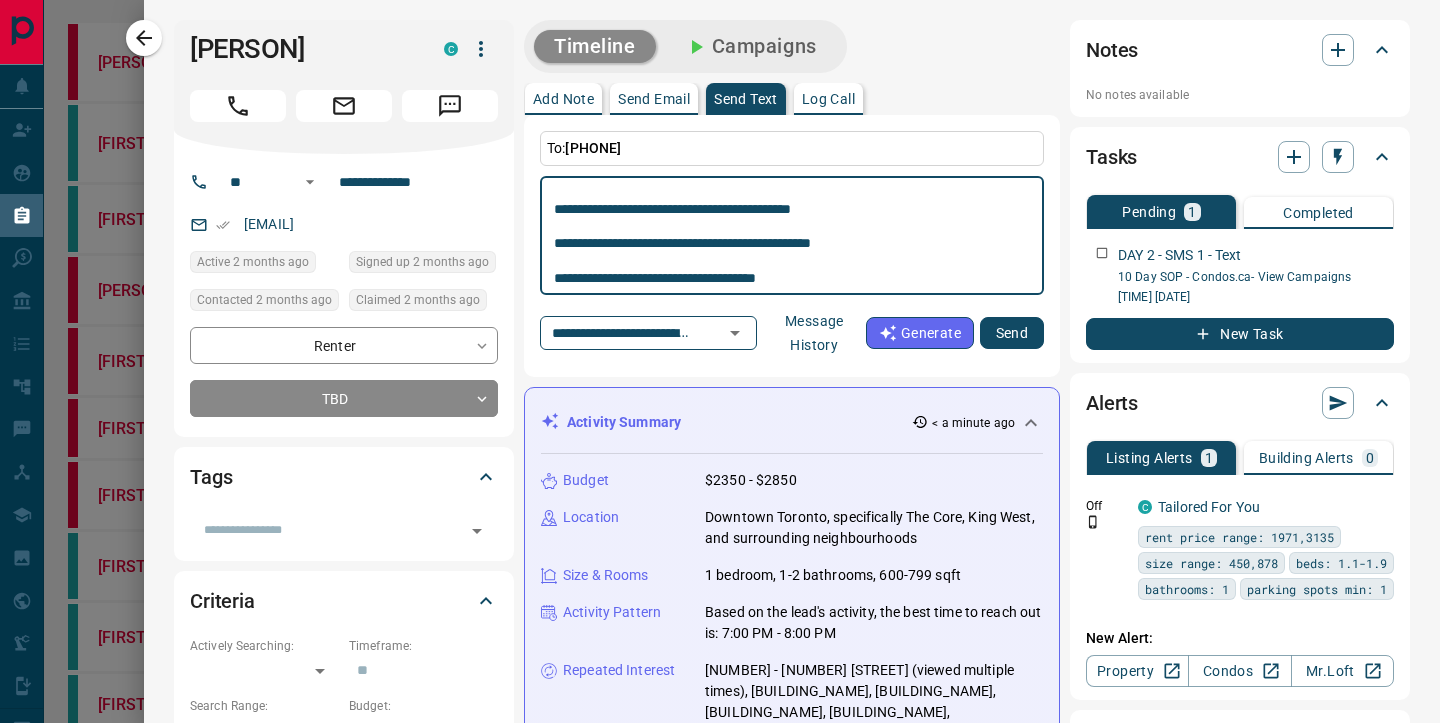scroll, scrollTop: 53, scrollLeft: 0, axis: vertical 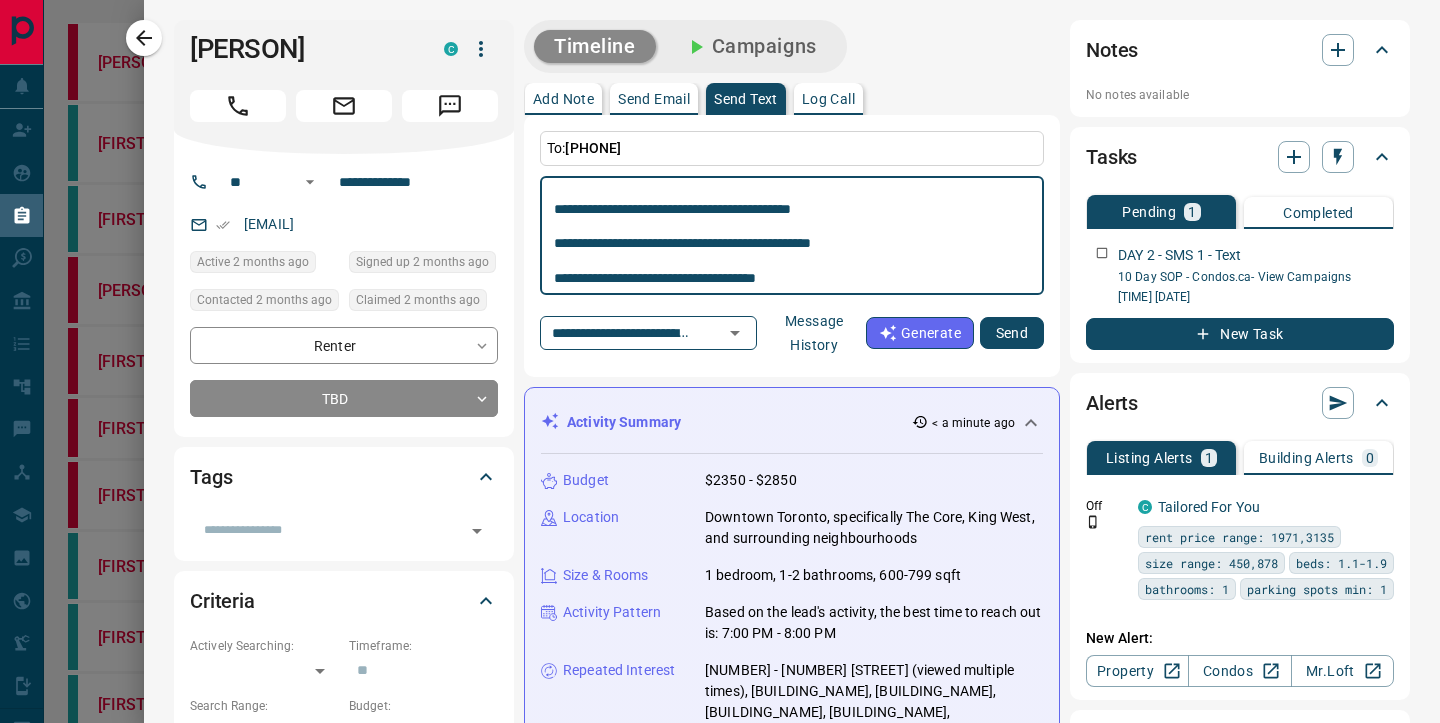 type on "**********" 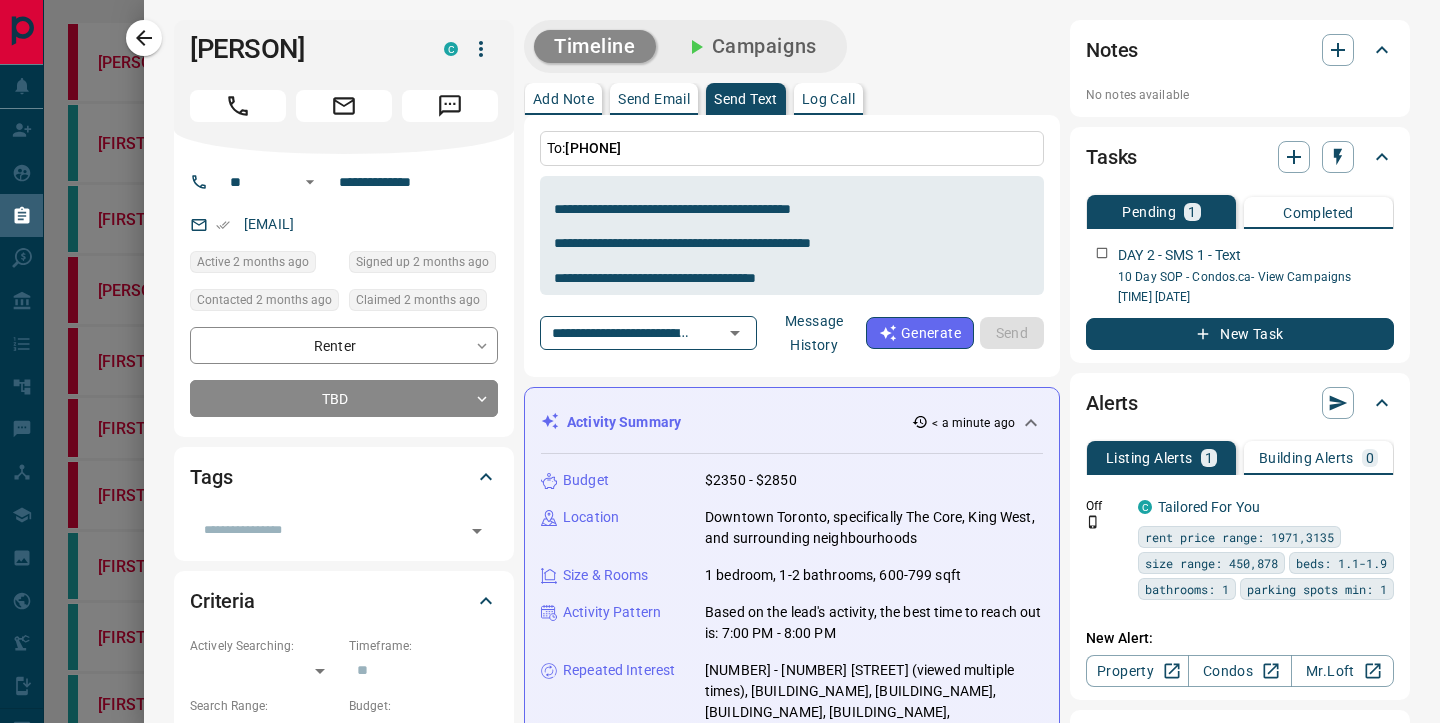 type 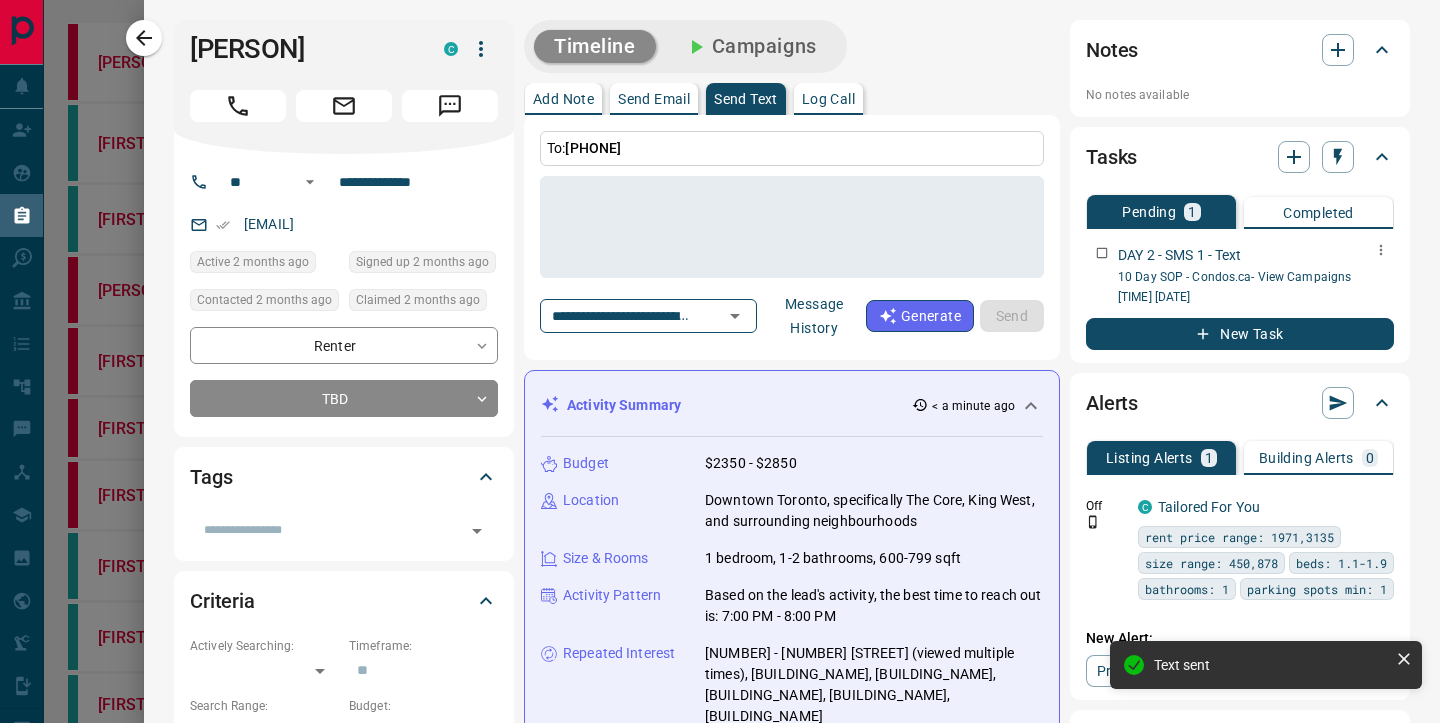scroll, scrollTop: 0, scrollLeft: 0, axis: both 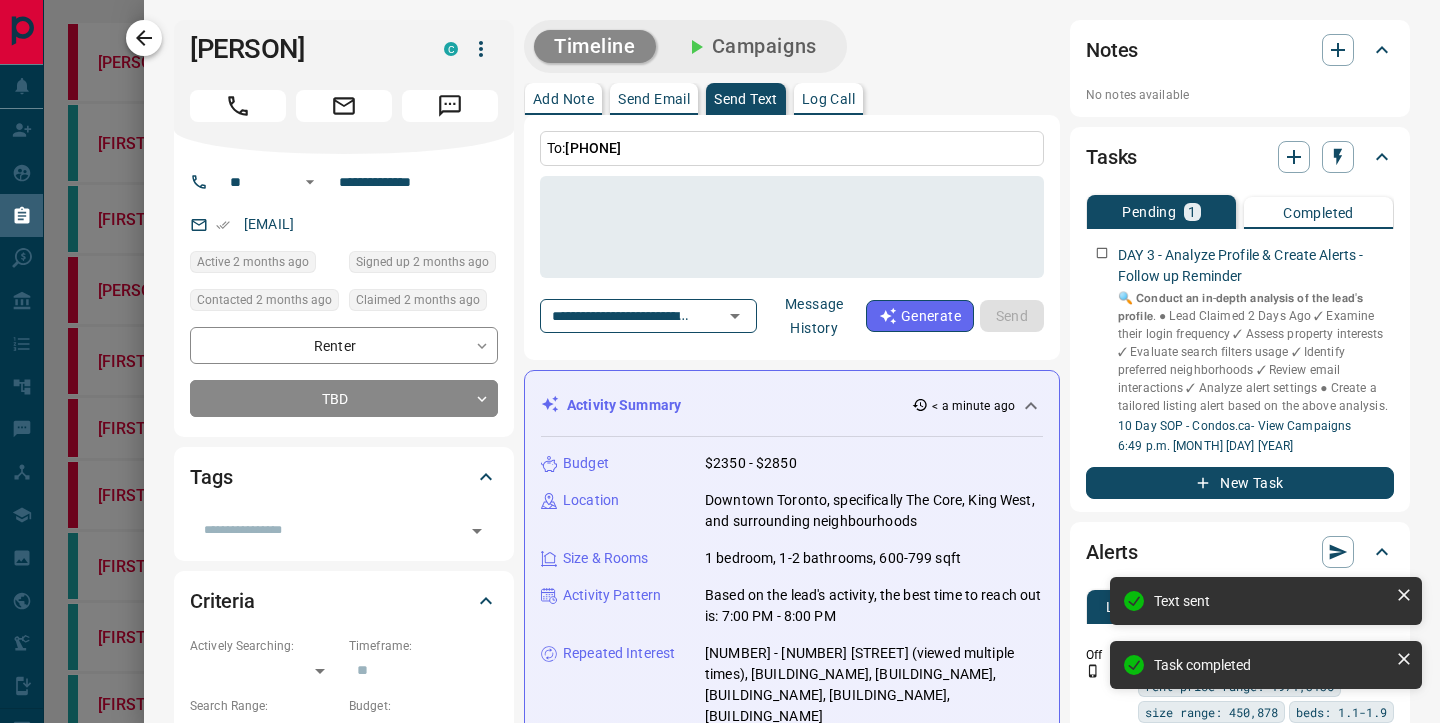 click 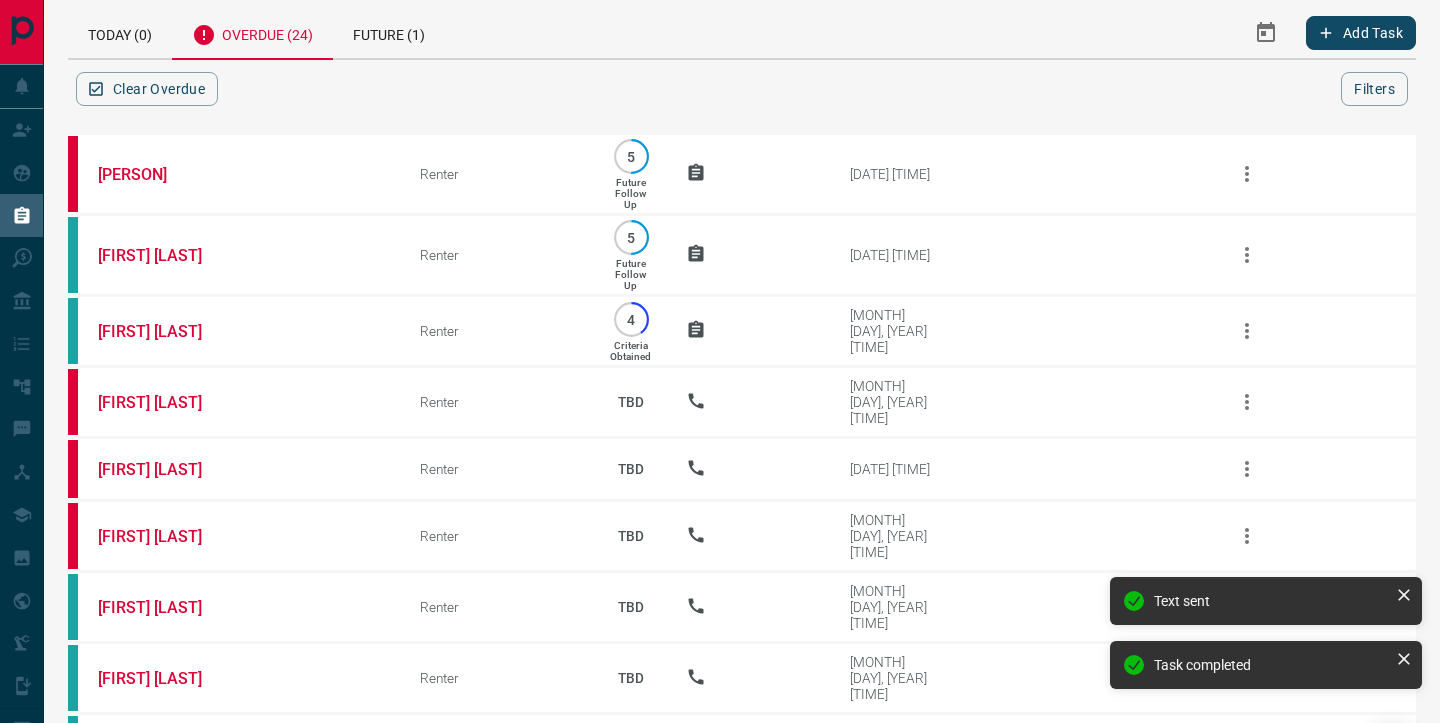 scroll, scrollTop: 17, scrollLeft: 0, axis: vertical 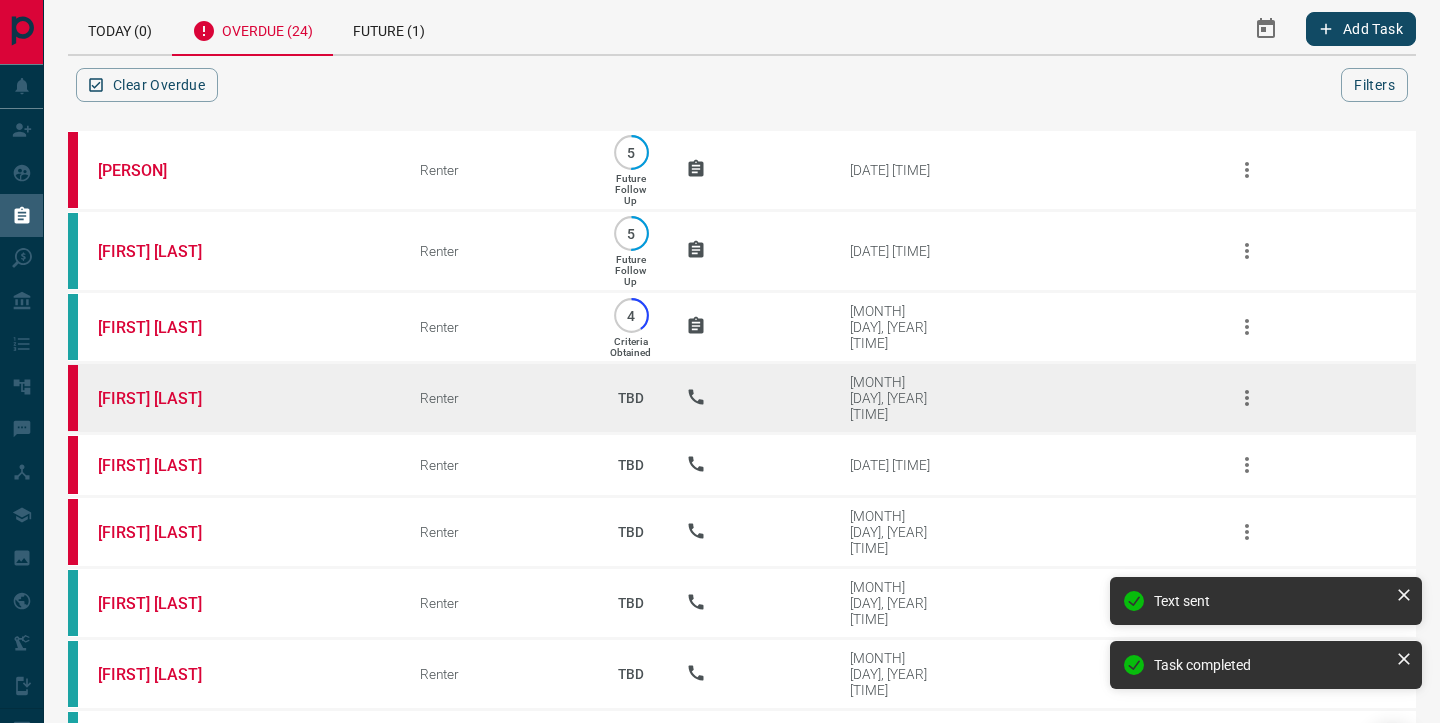 click on "[FIRST] [LAST]" at bounding box center (229, 398) 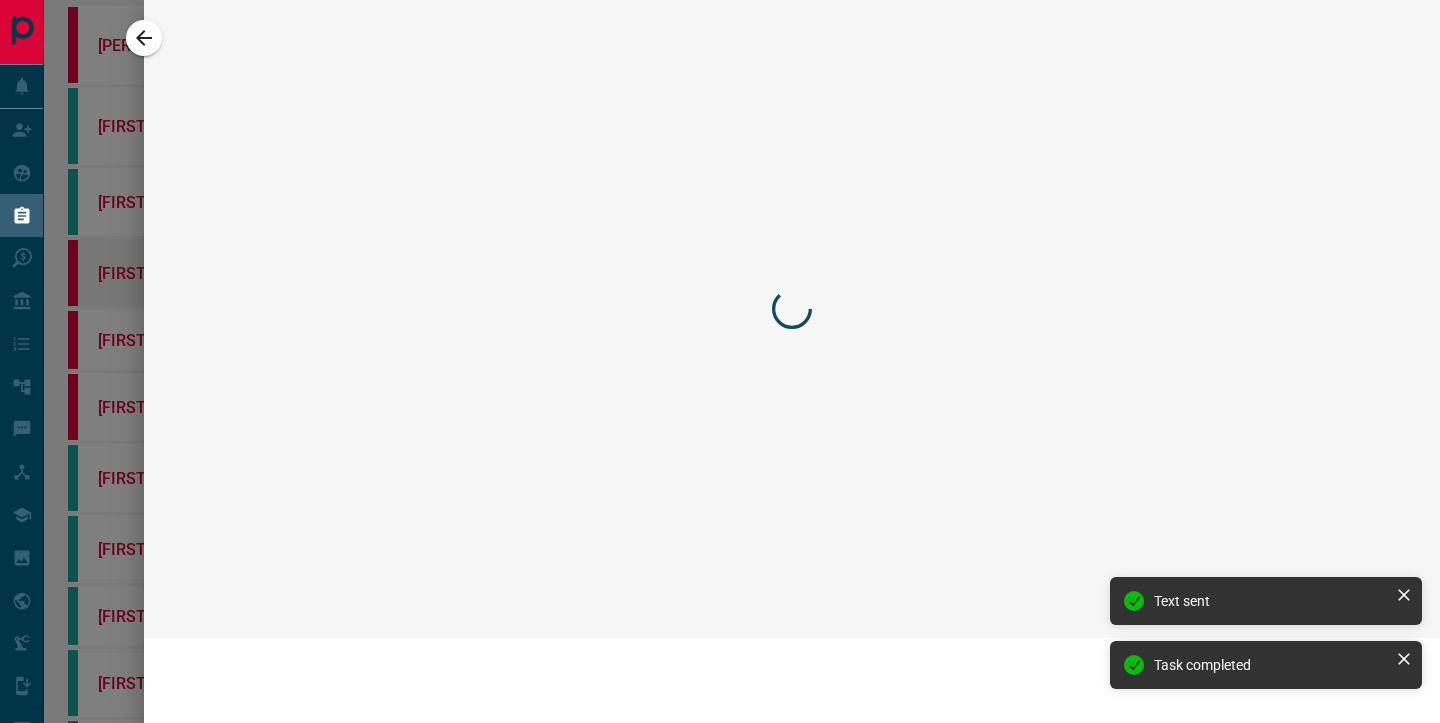 scroll, scrollTop: 0, scrollLeft: 0, axis: both 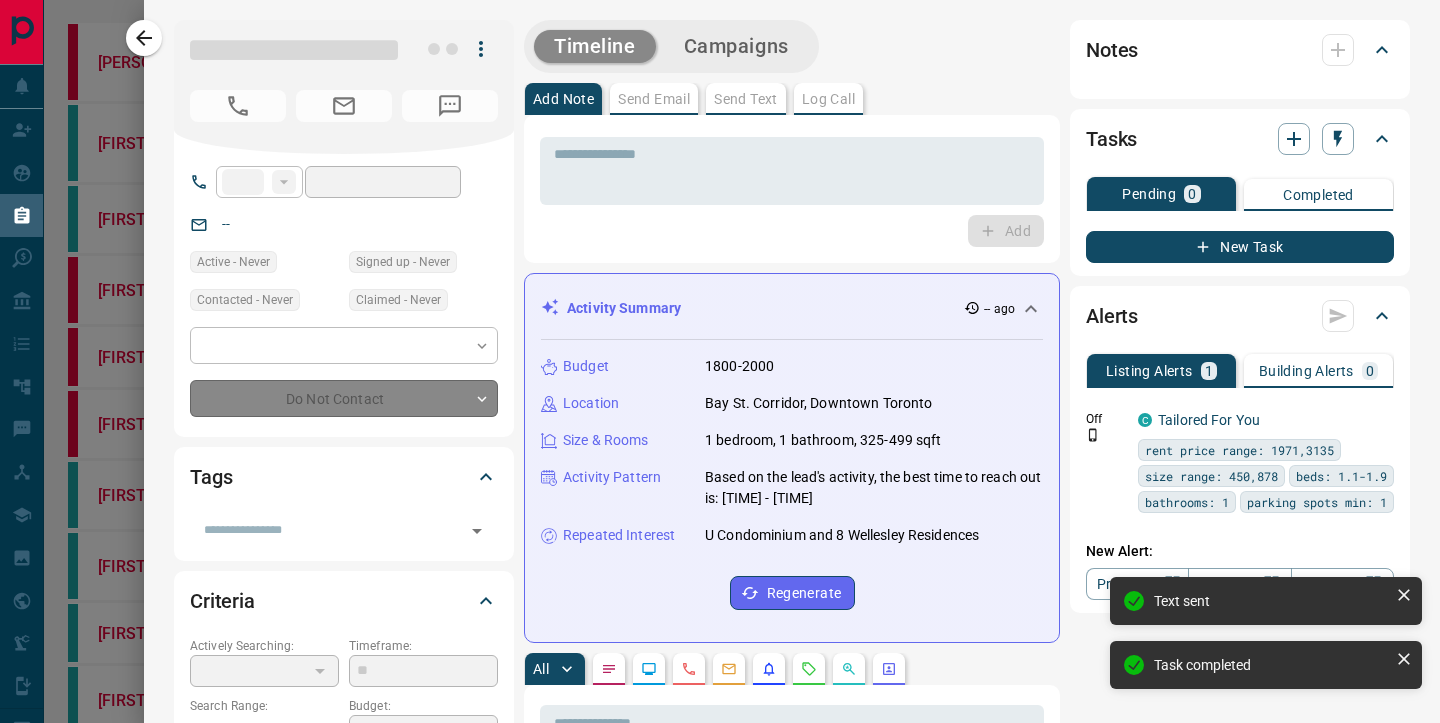 type on "**" 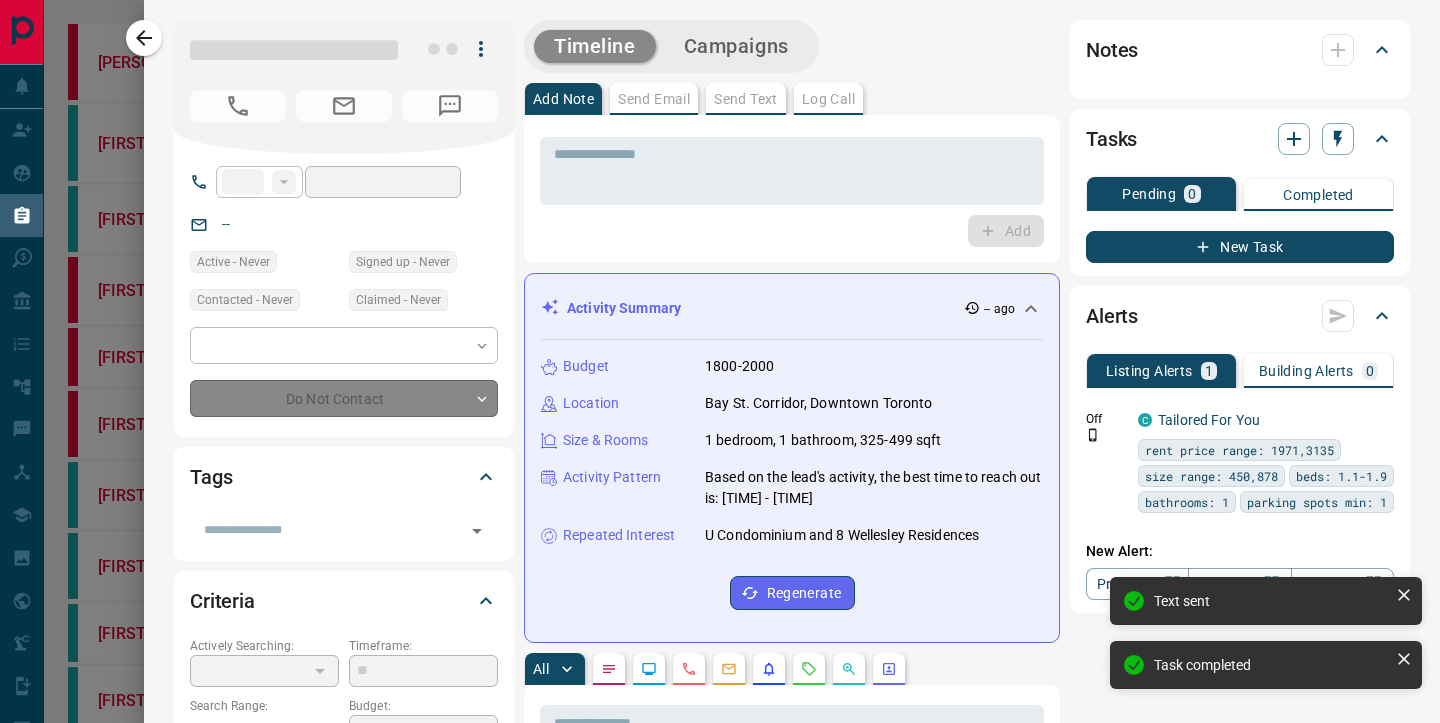 type on "**********" 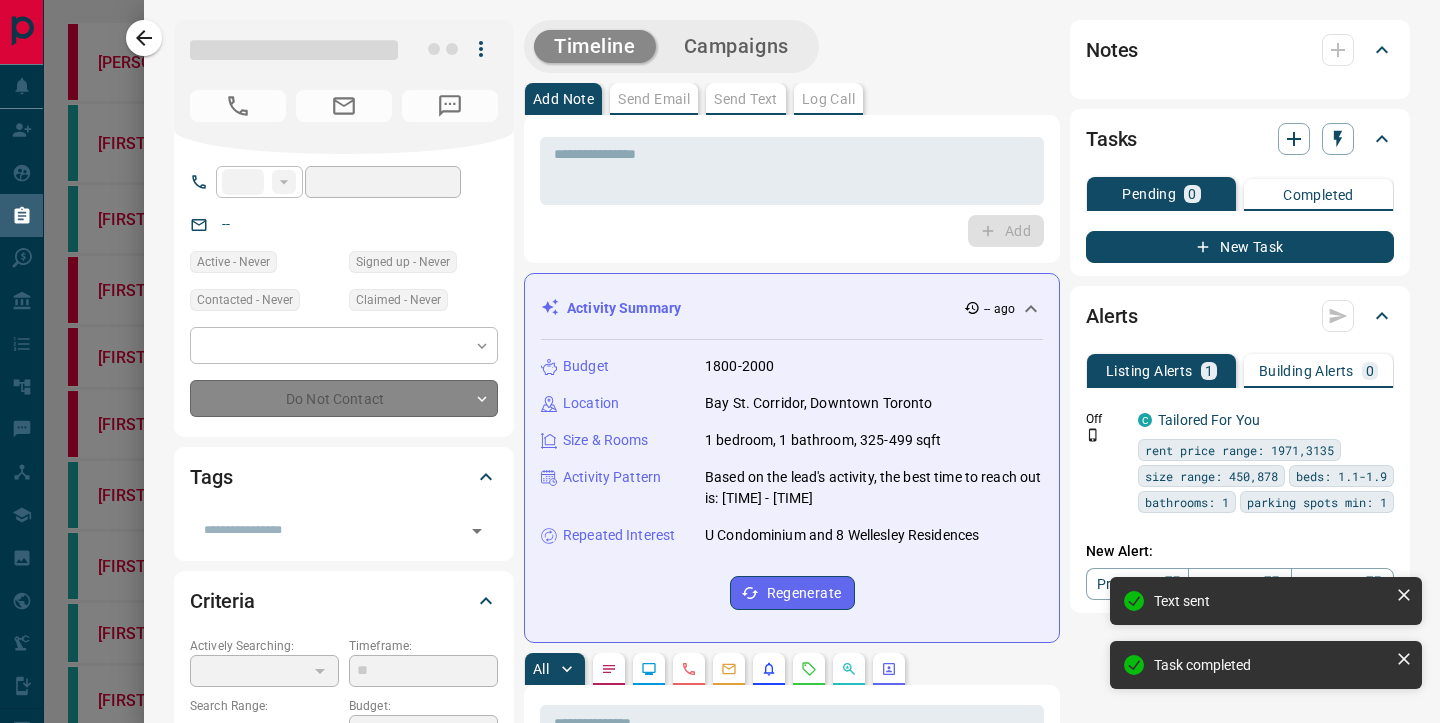 type on "**********" 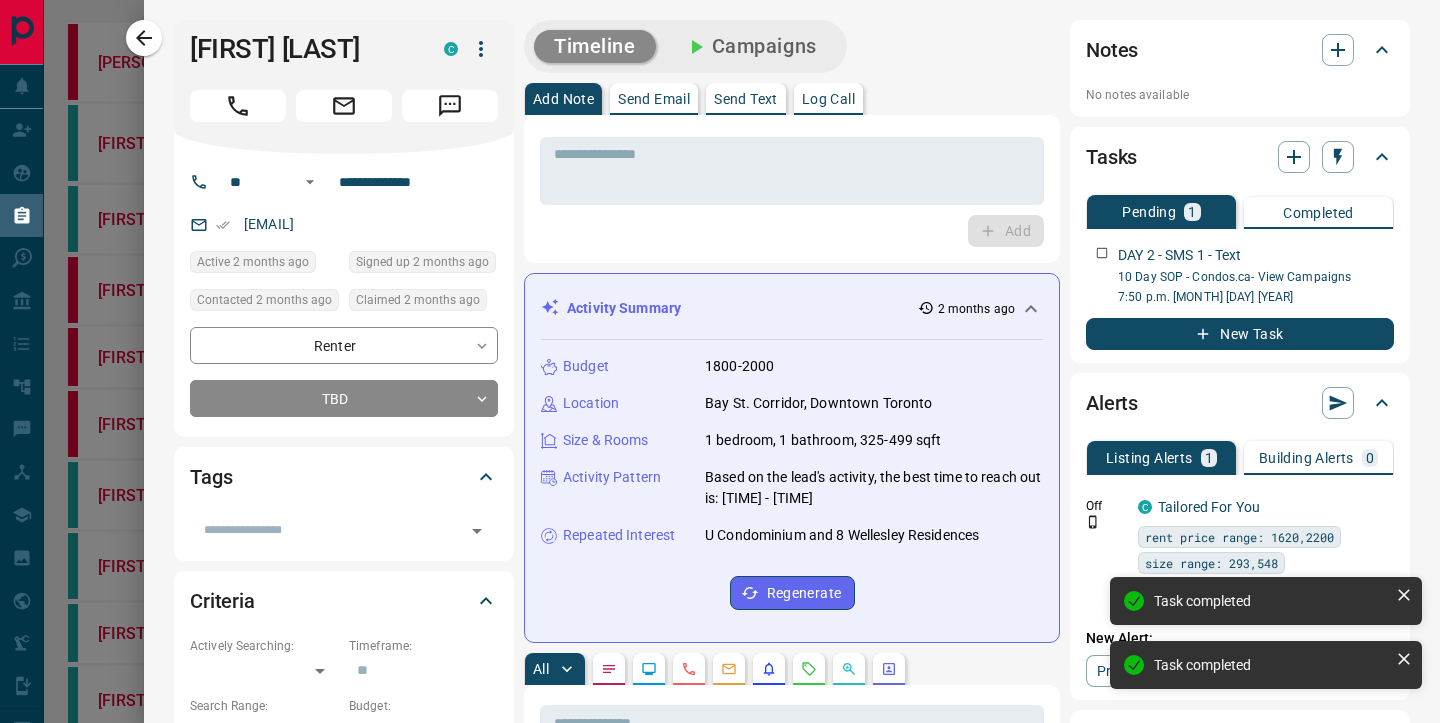 click on "Send Text" at bounding box center [746, 99] 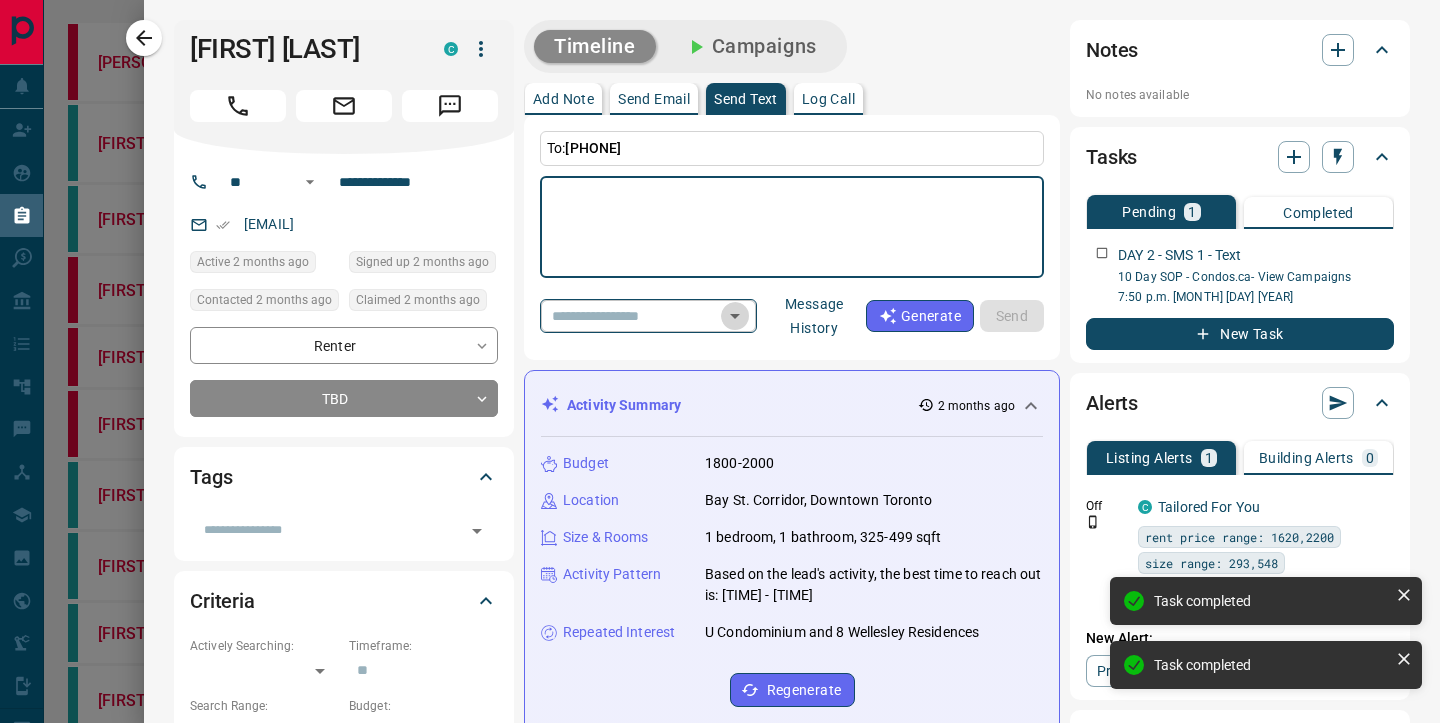 click 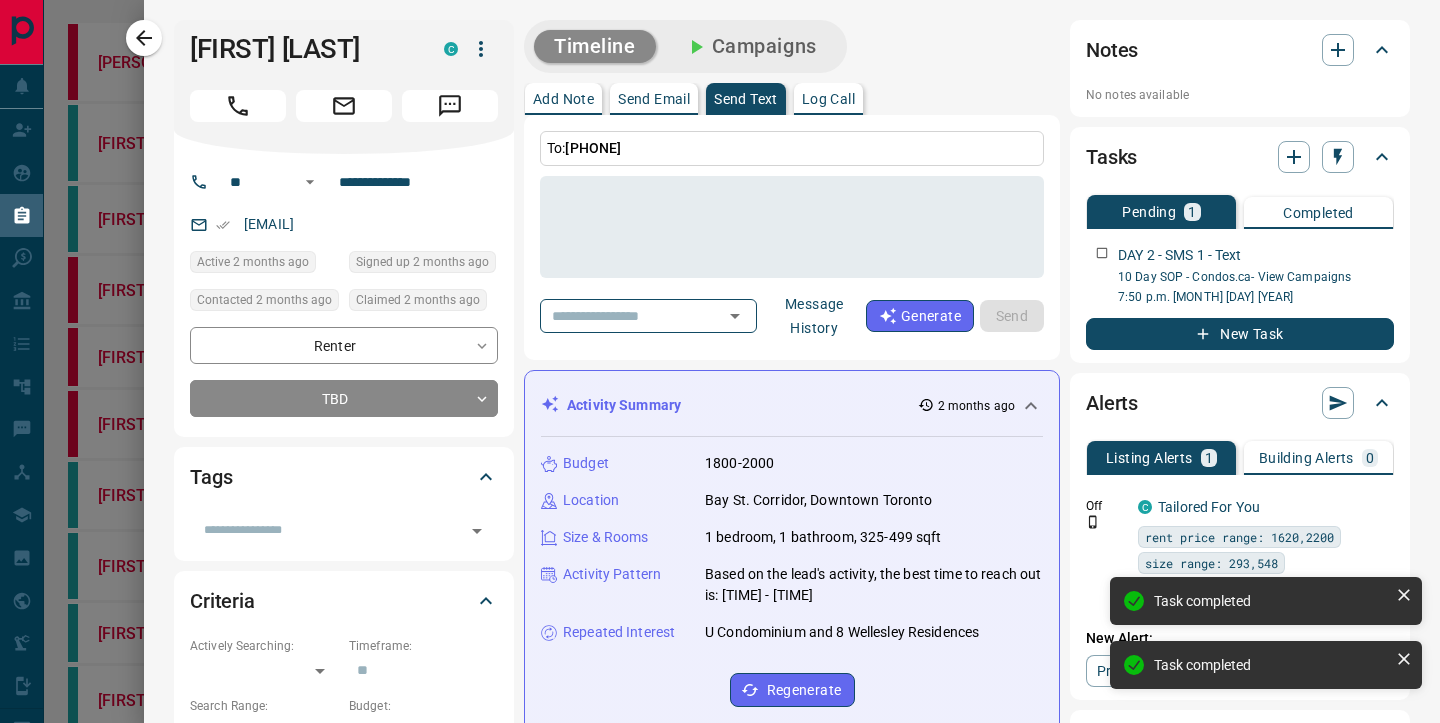click on "Budget [PRICE]-[PRICE] Location [AREA], [AREA] Size & Rooms 1 bedroom, 1 bathroom, 325-499 sqft Activity Pattern Based on the lead's activity, the best time to reach out is:  10:00 AM - 10:11 AM Repeated Interest U Condominium and 8 Wellesley Residences Regenerate" at bounding box center (792, 580) 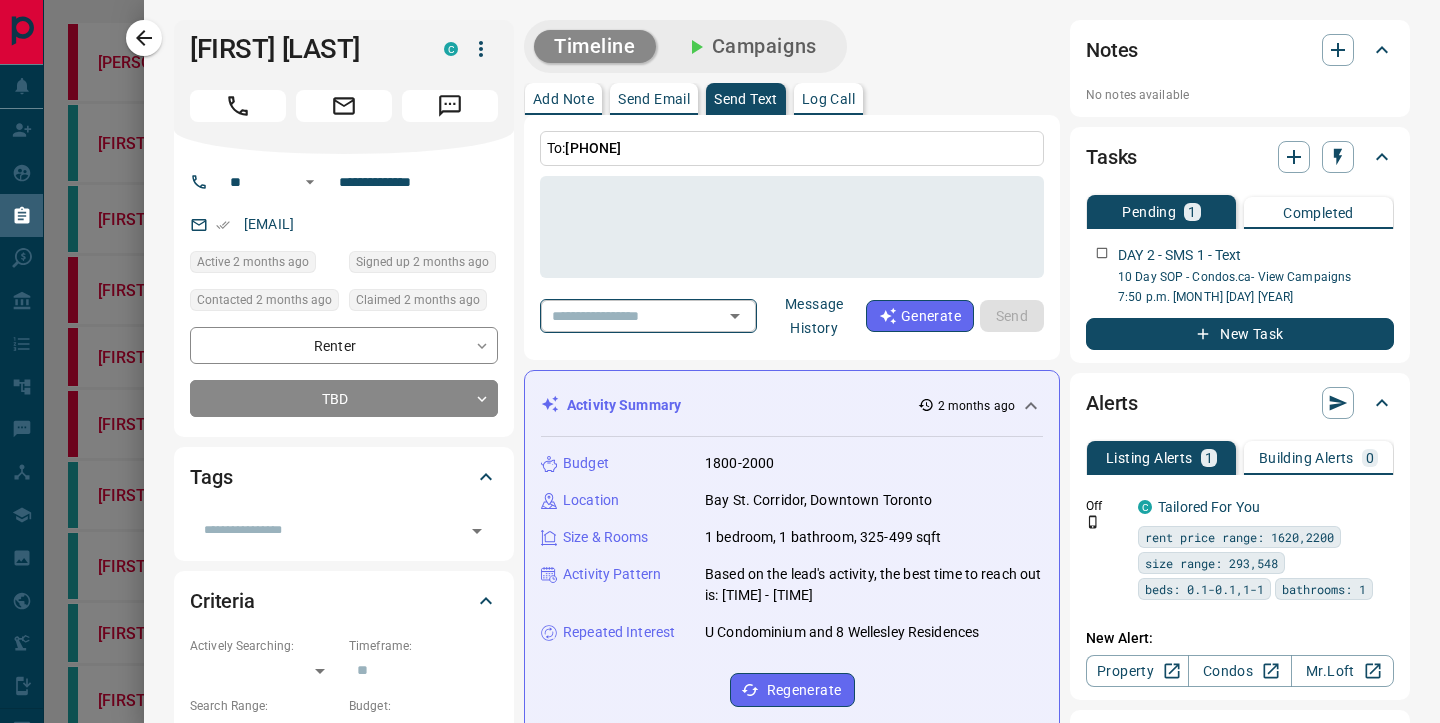 click 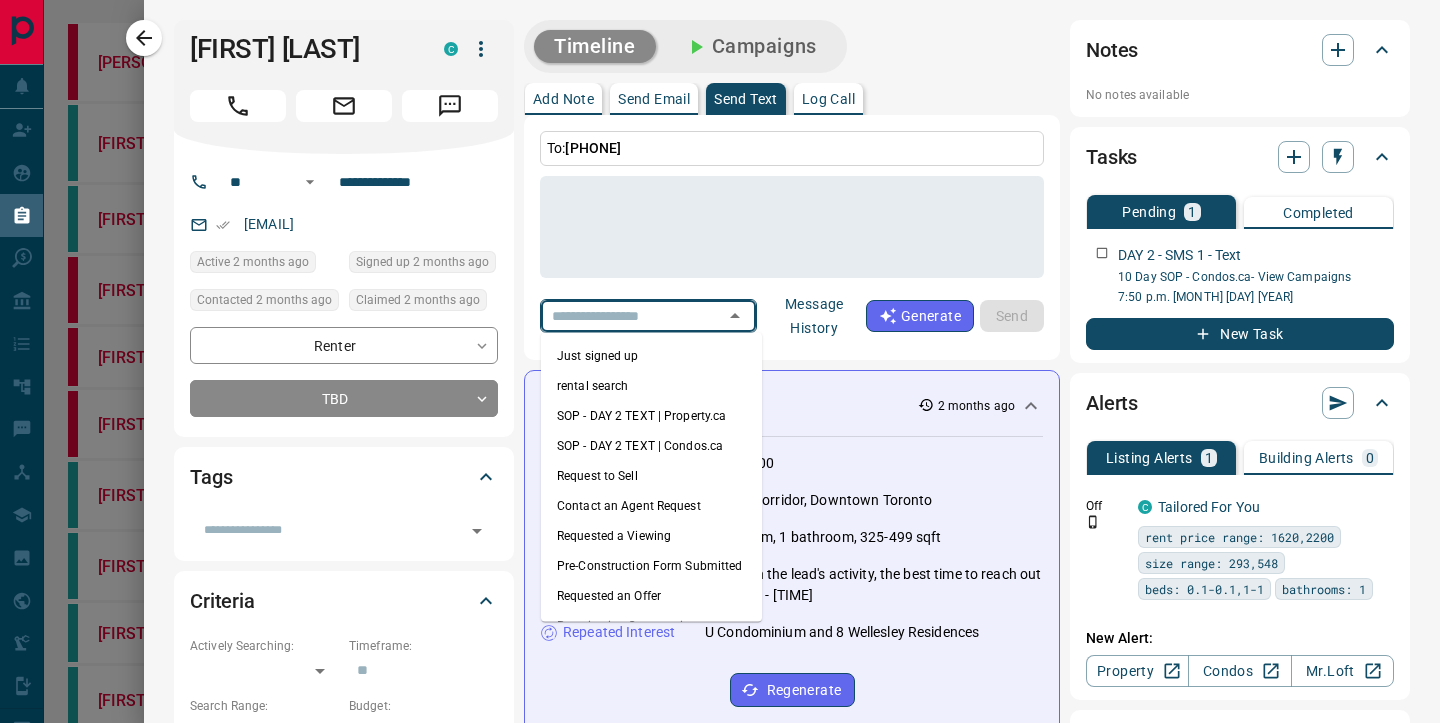 click on "SOP - DAY 2 TEXT | Condos.ca" at bounding box center (651, 446) 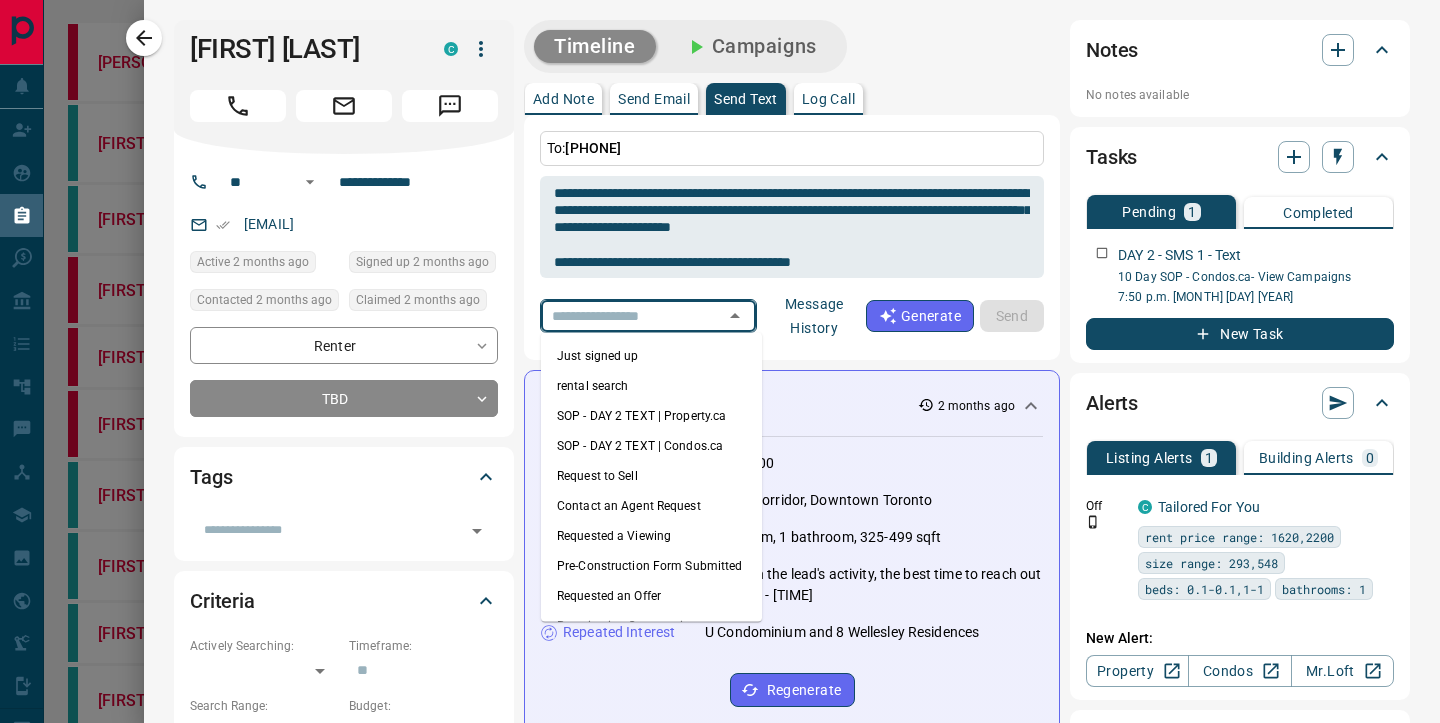 type on "**********" 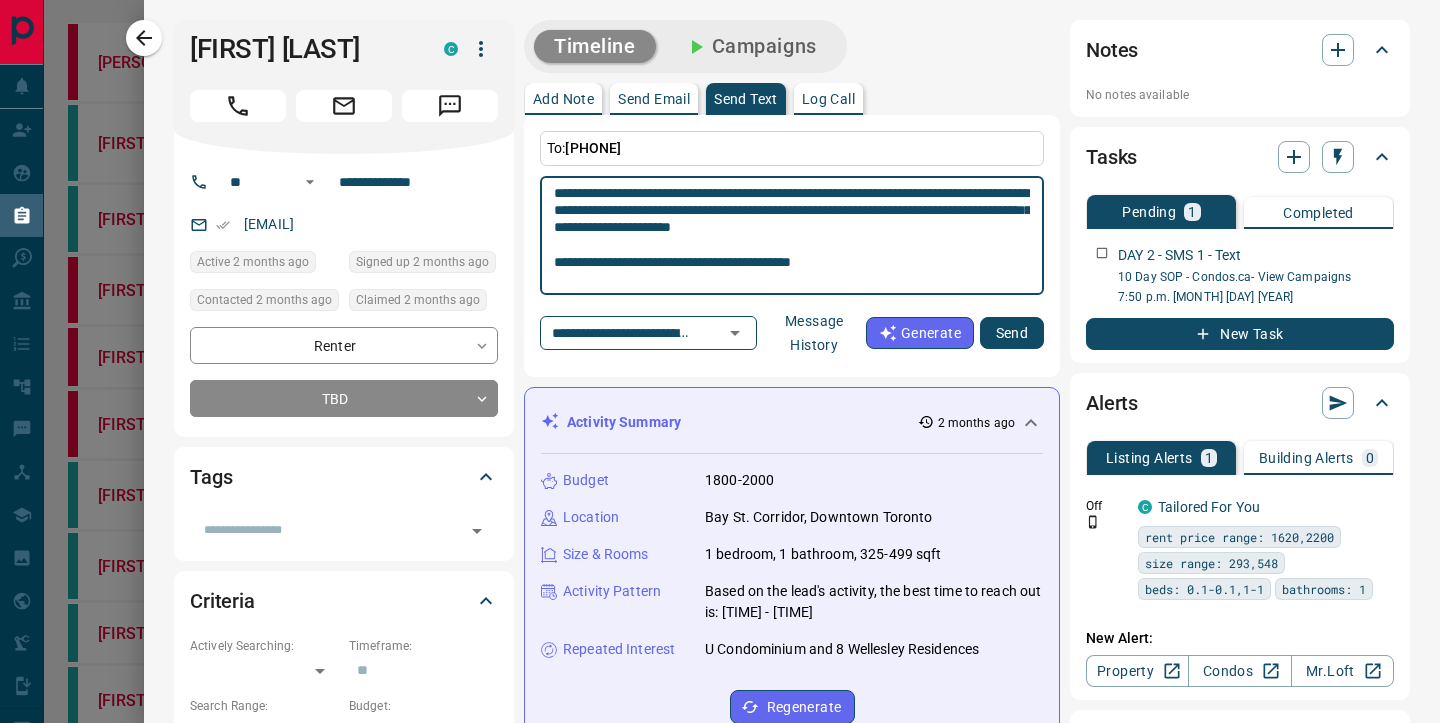 click on "**********" at bounding box center (792, 236) 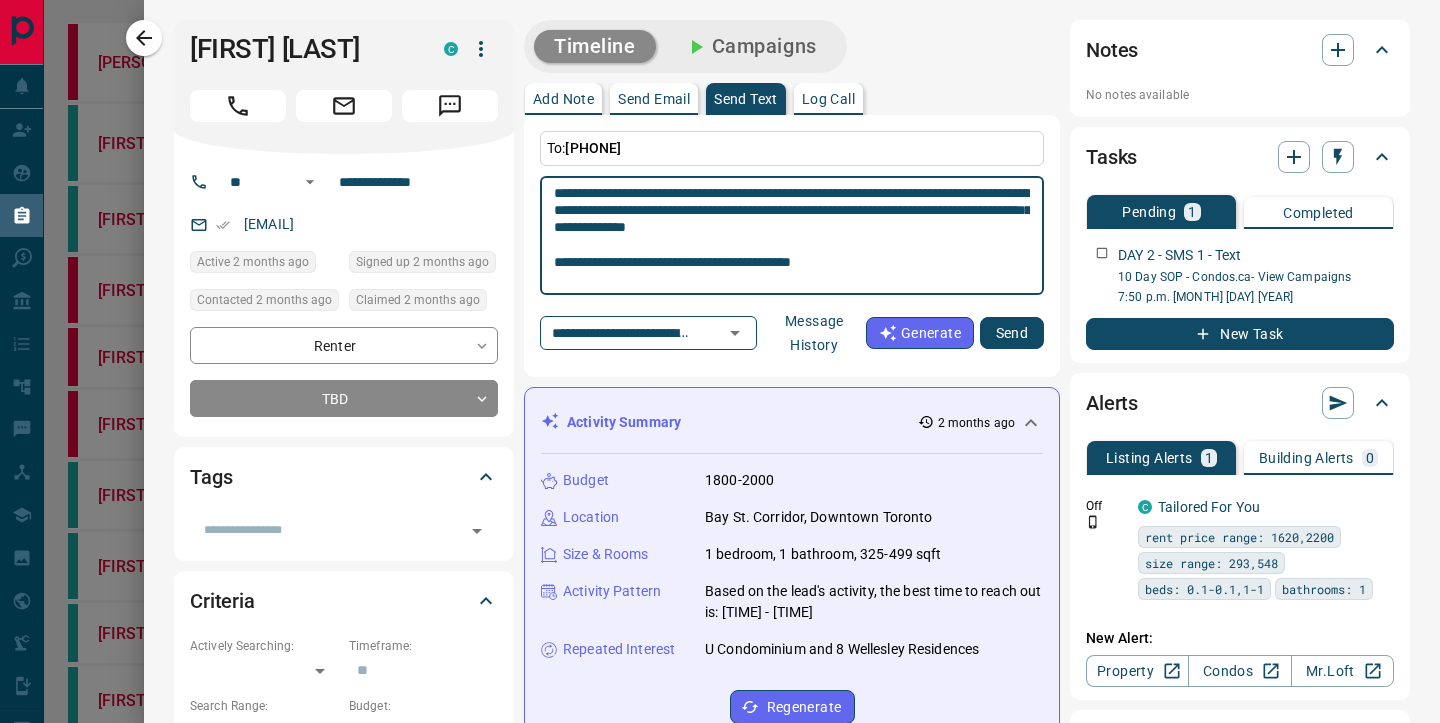 scroll, scrollTop: 70, scrollLeft: 0, axis: vertical 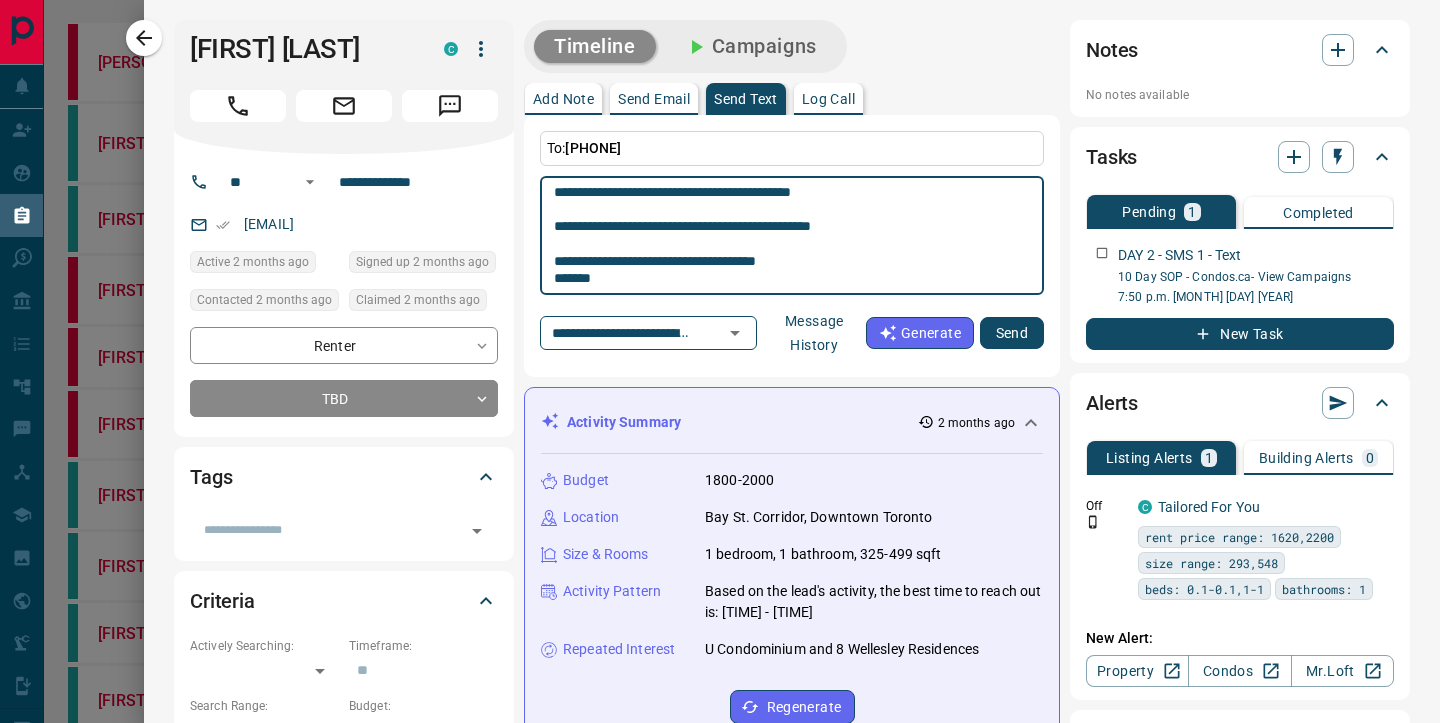 click on "**********" at bounding box center [792, 236] 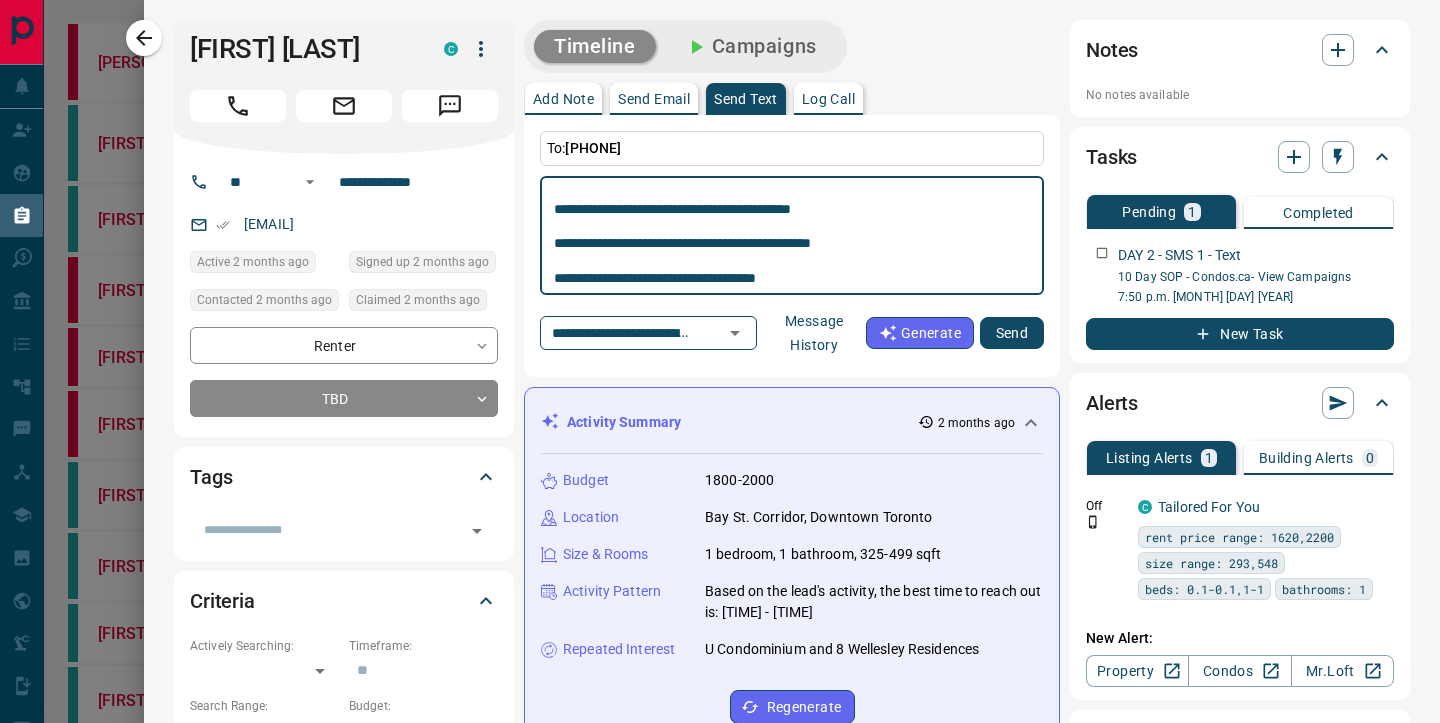 scroll, scrollTop: 53, scrollLeft: 0, axis: vertical 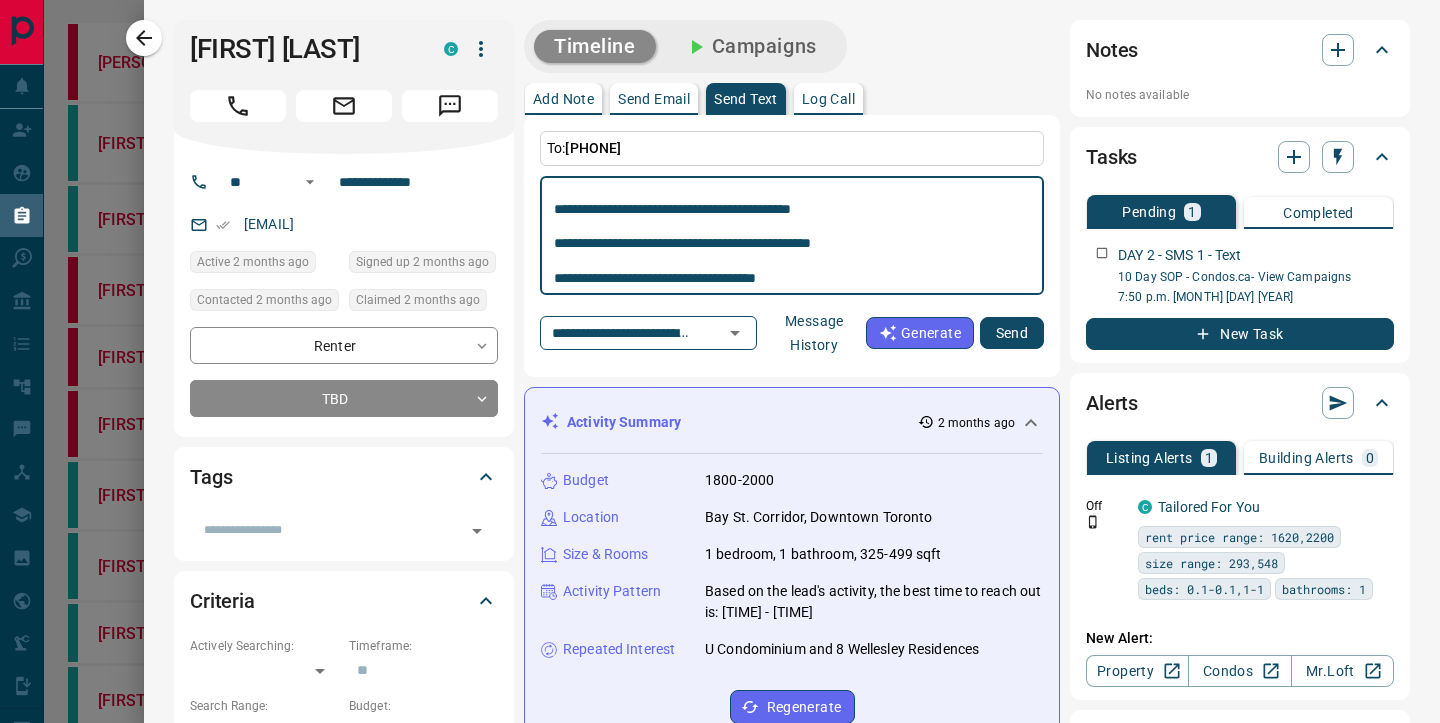 click on "Send" at bounding box center (1012, 333) 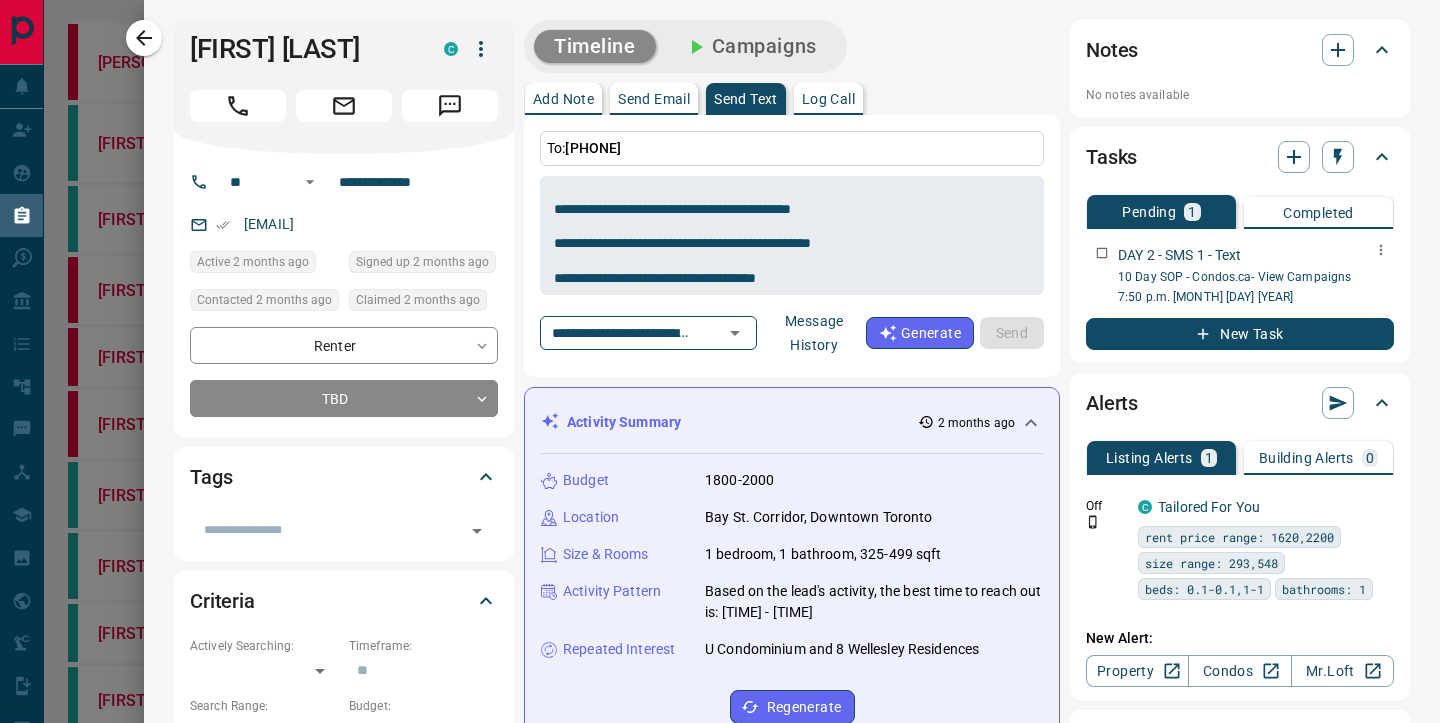 type 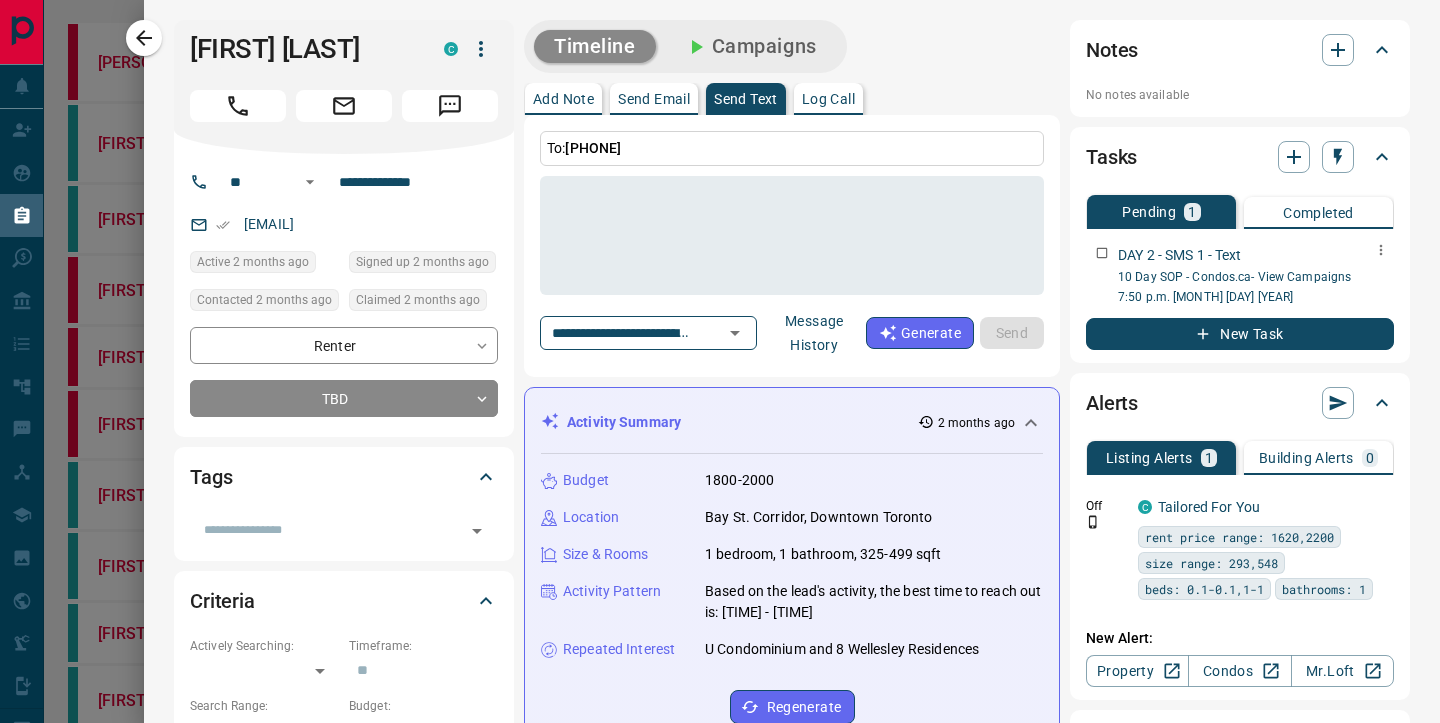 scroll, scrollTop: 0, scrollLeft: 0, axis: both 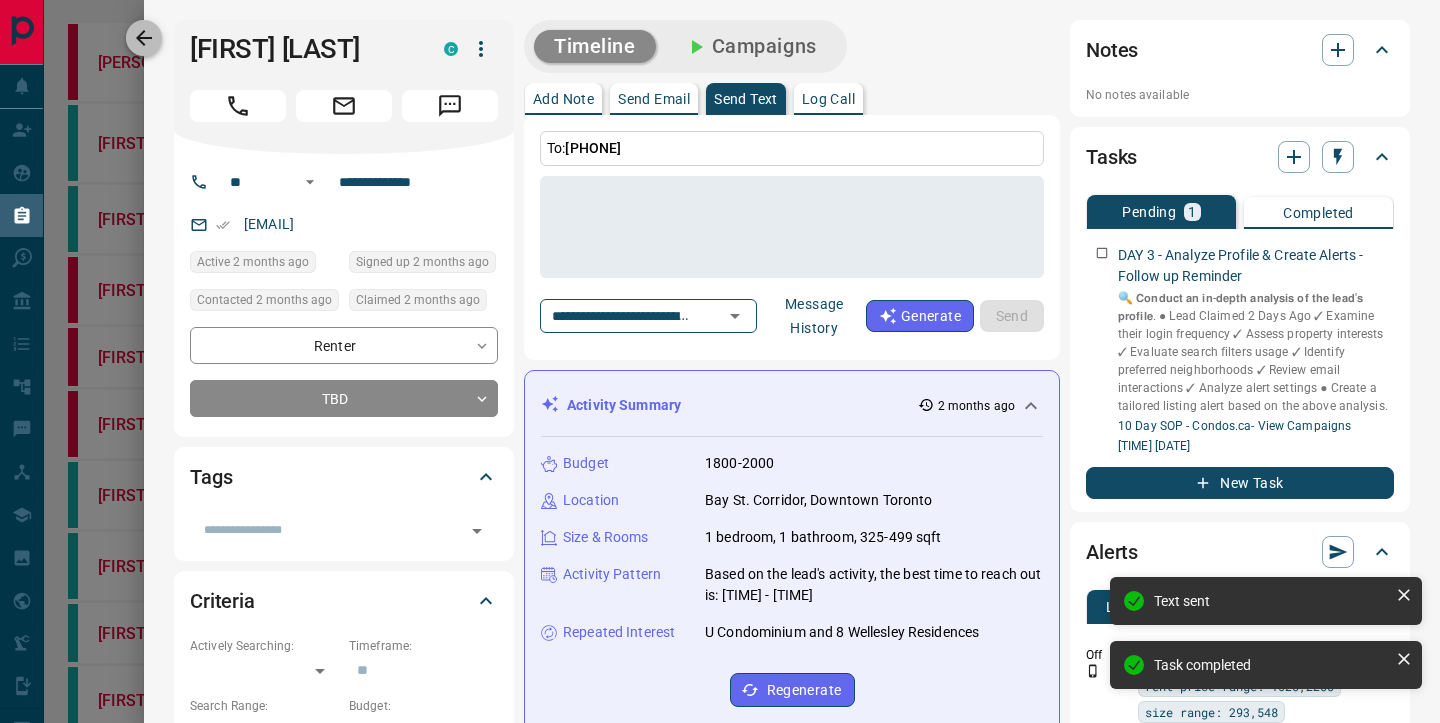 click 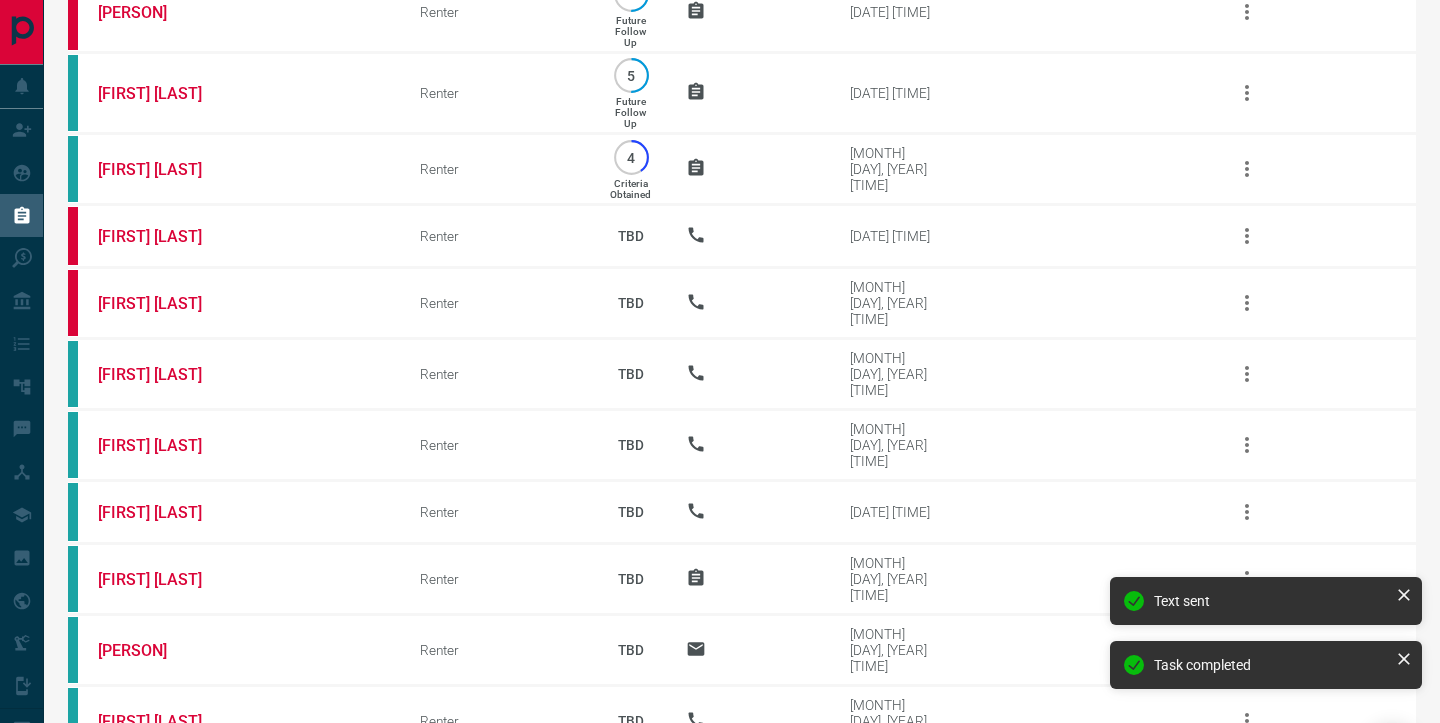 scroll, scrollTop: 152, scrollLeft: 0, axis: vertical 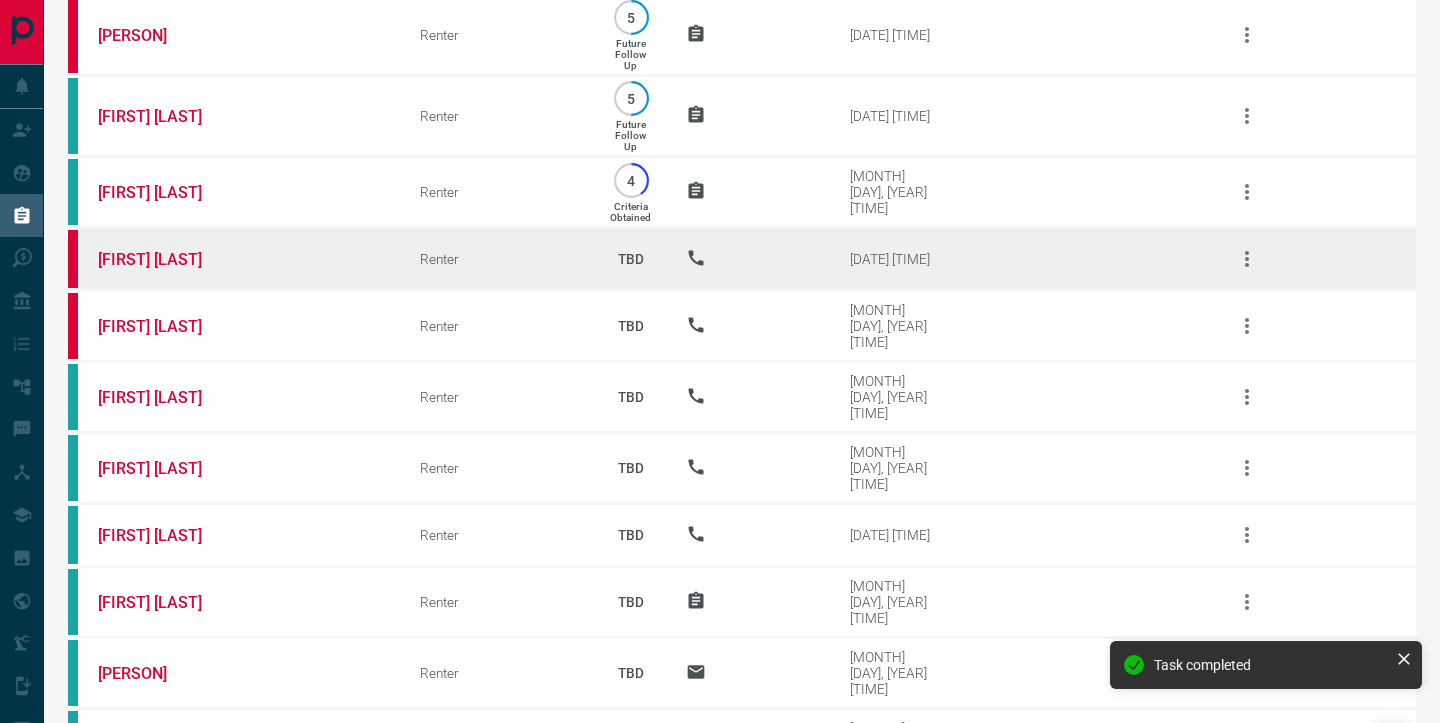 click on "[FIRST] [LAST]" at bounding box center (229, 259) 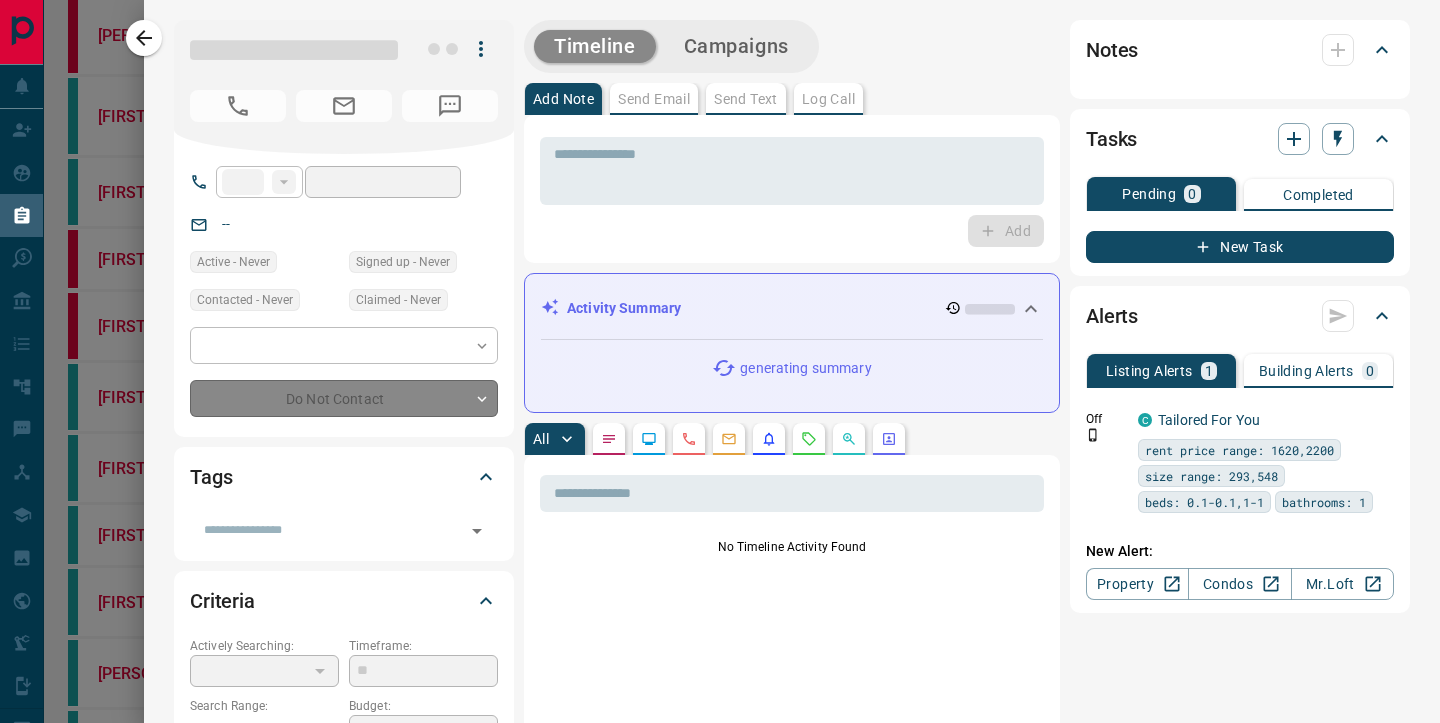 type on "**" 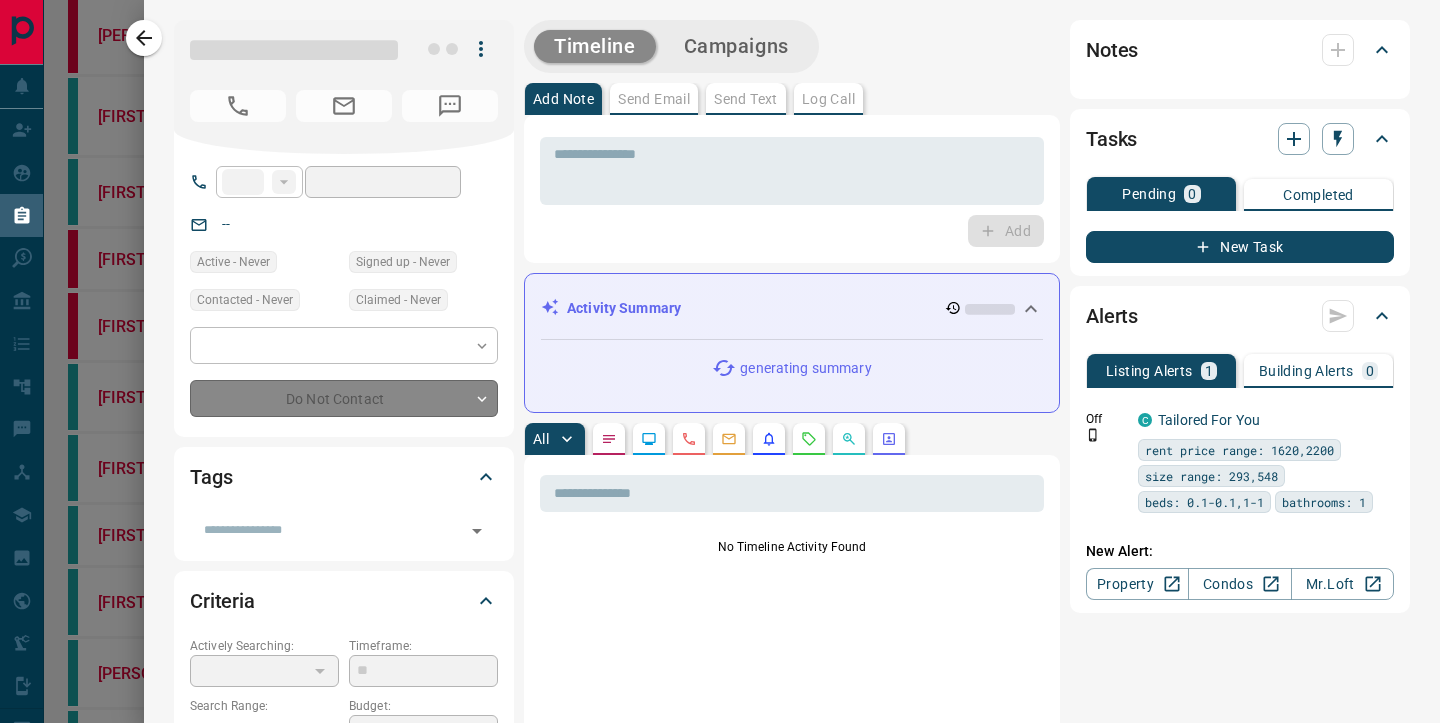 type on "**********" 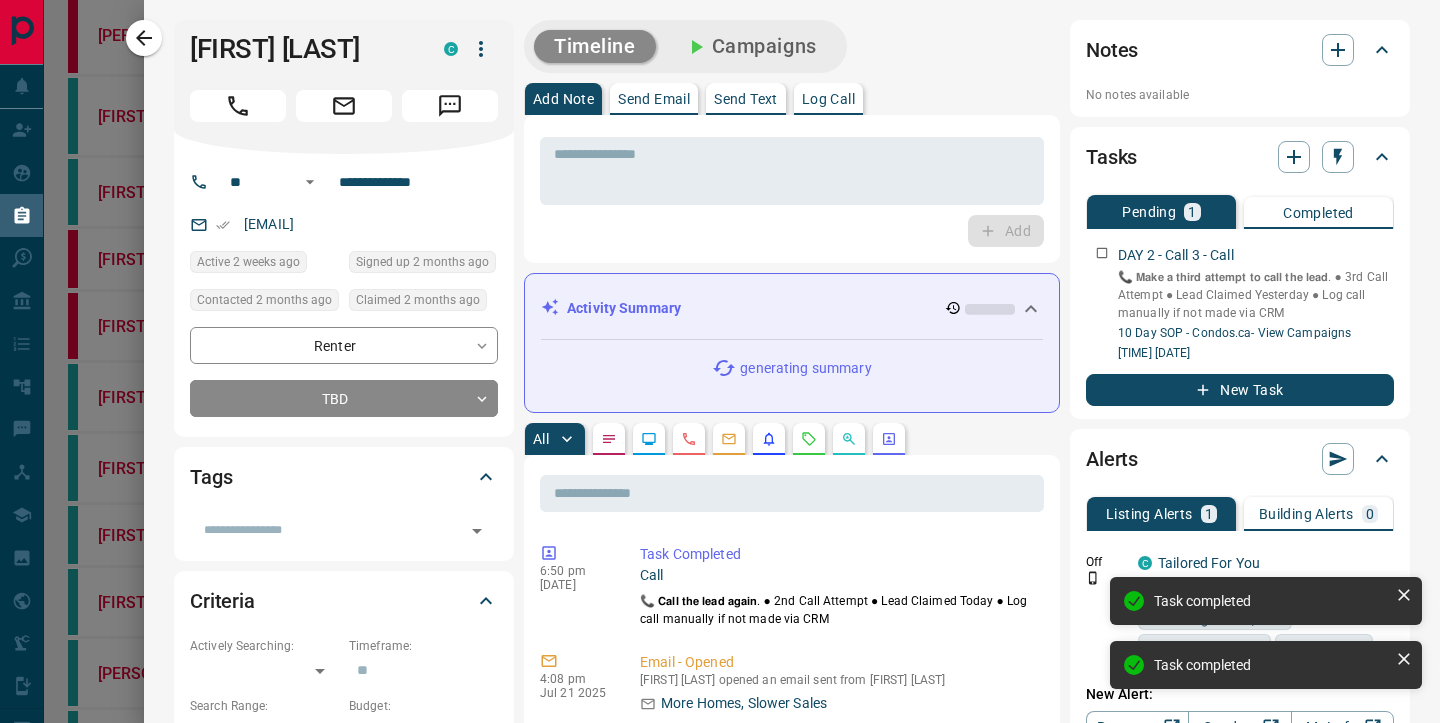 click on "Send Text" at bounding box center (746, 99) 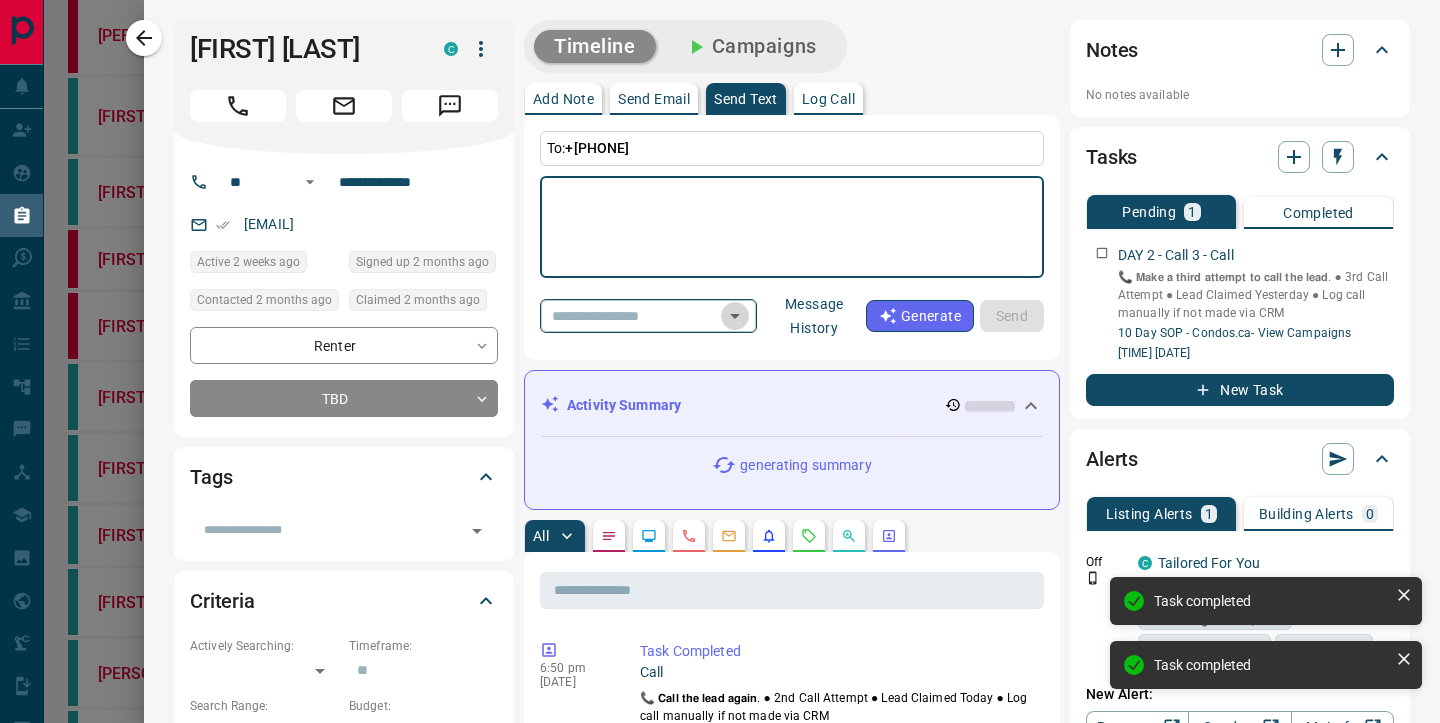 click 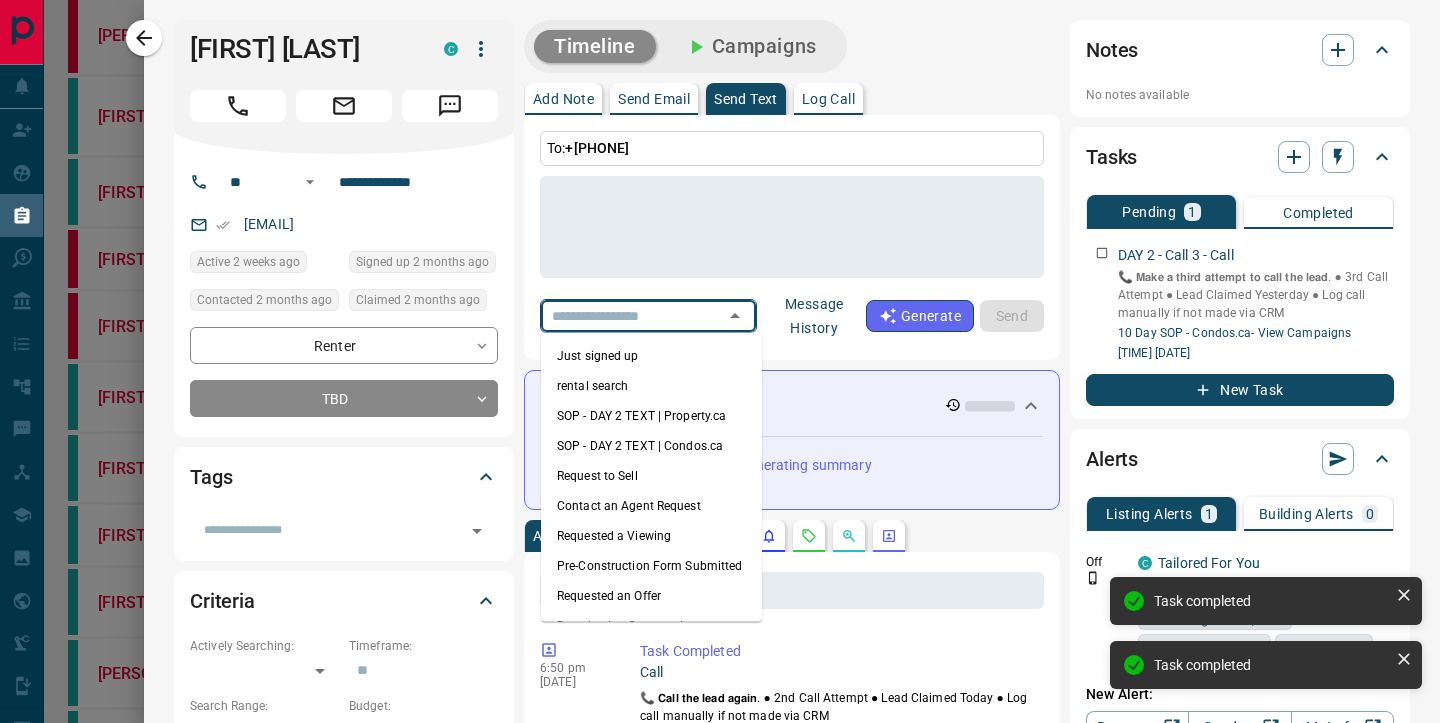 click on "SOP - DAY 2 TEXT | Condos.ca" at bounding box center [651, 446] 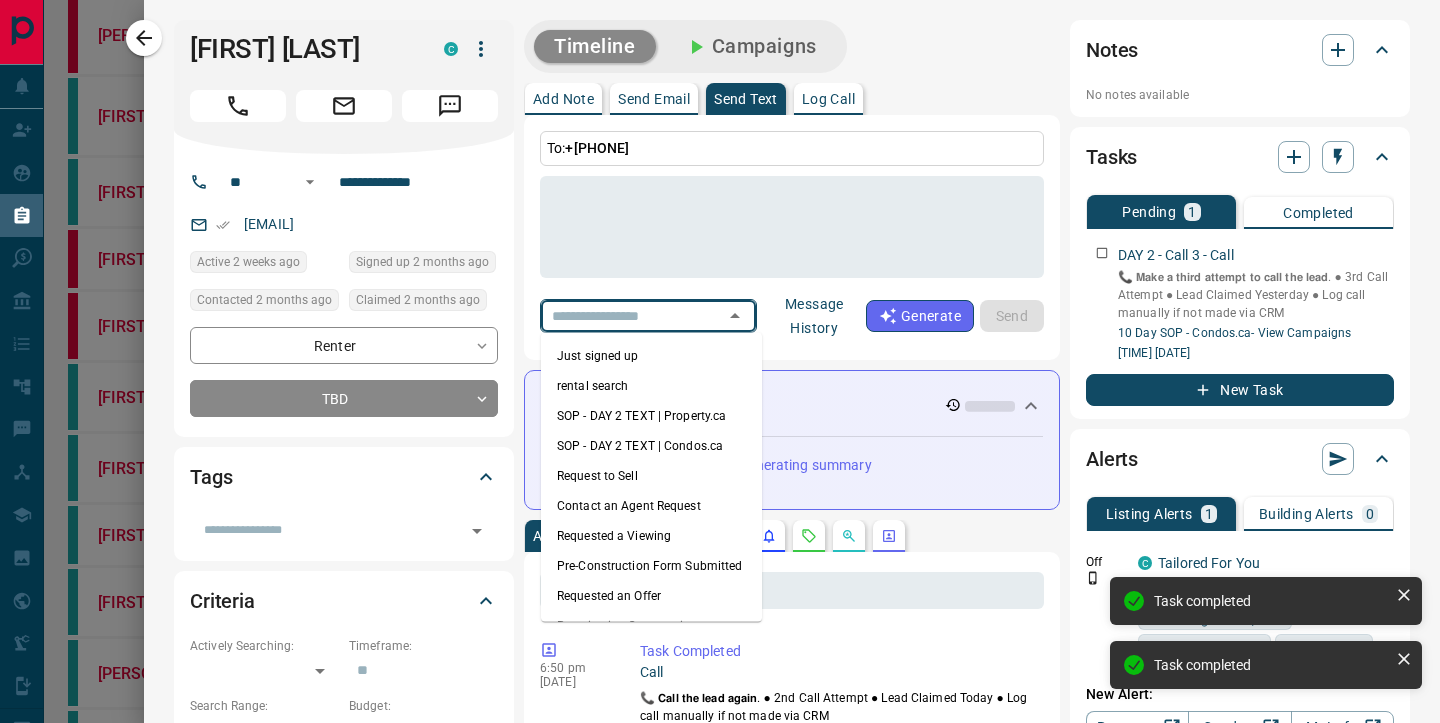 type on "**********" 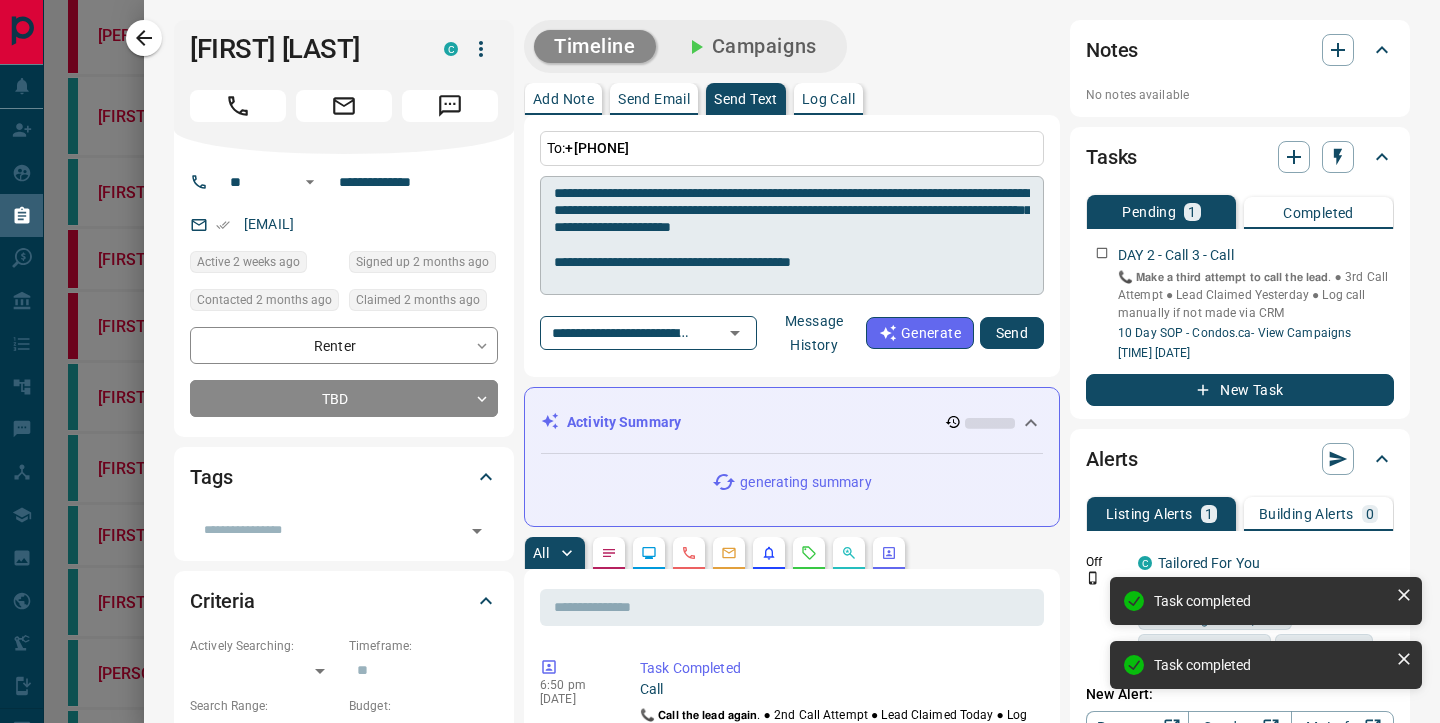 click on "**********" at bounding box center (792, 236) 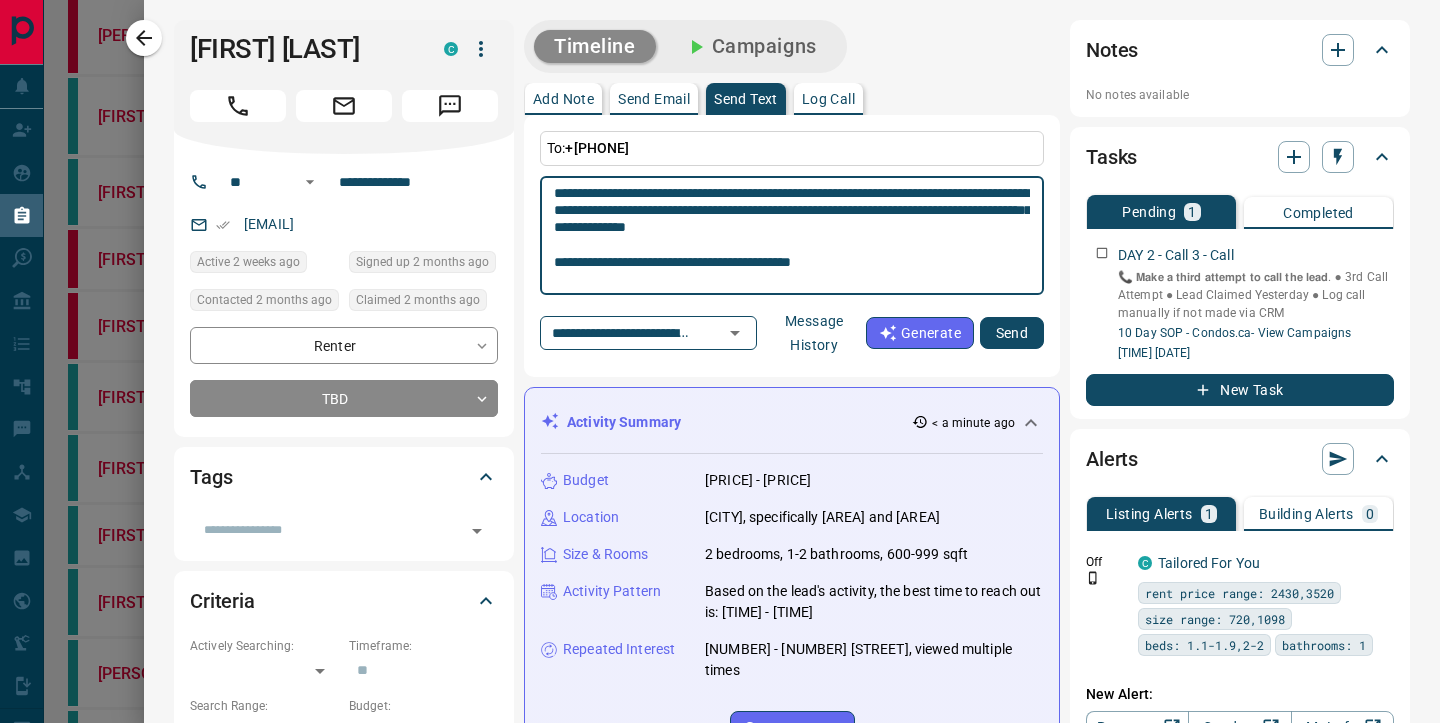 scroll, scrollTop: 70, scrollLeft: 0, axis: vertical 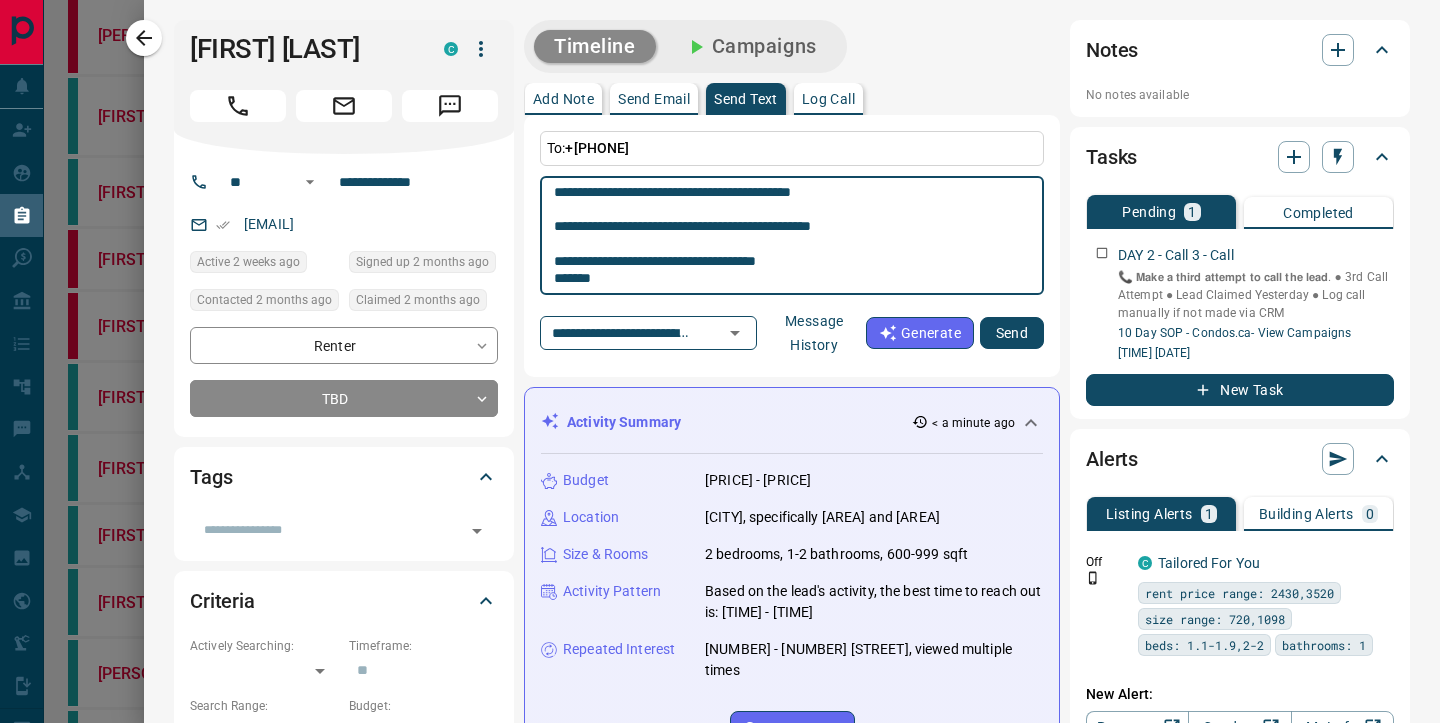 click on "**********" at bounding box center (792, 236) 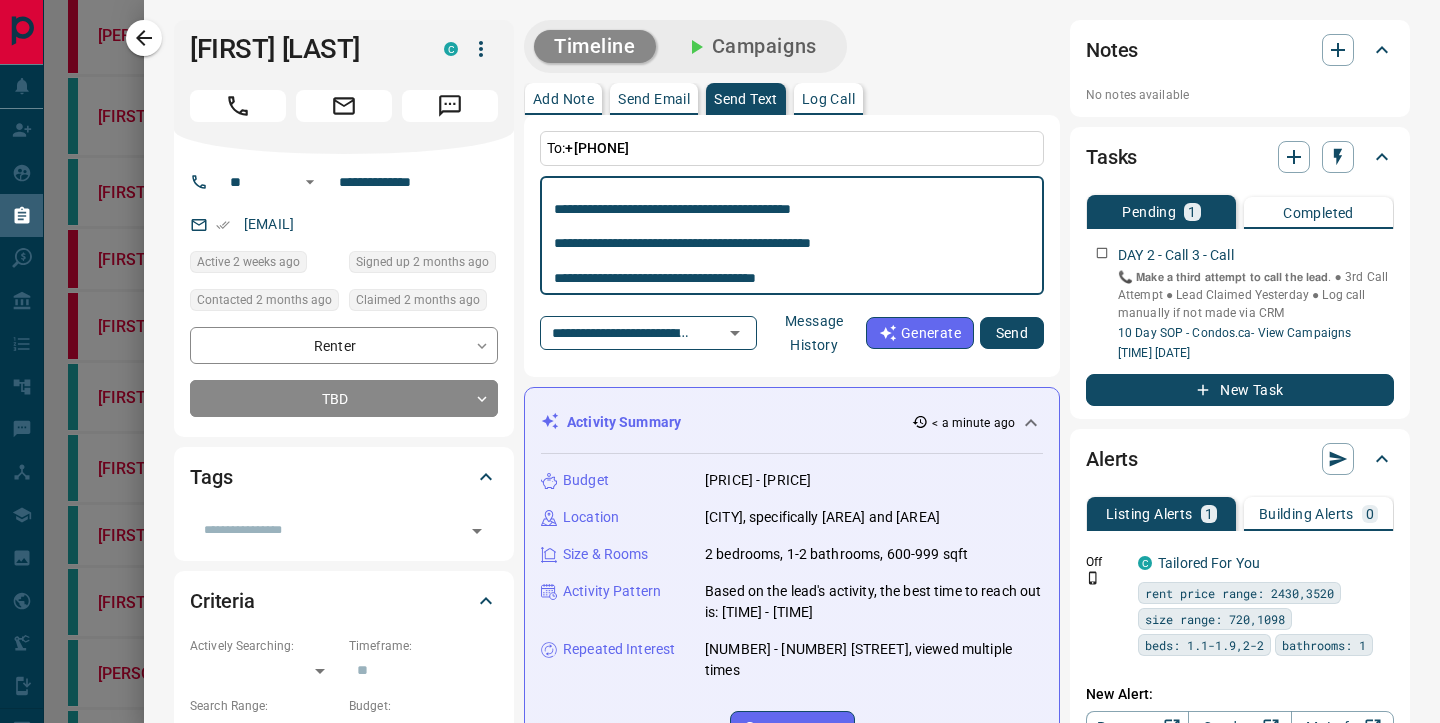 scroll, scrollTop: 53, scrollLeft: 0, axis: vertical 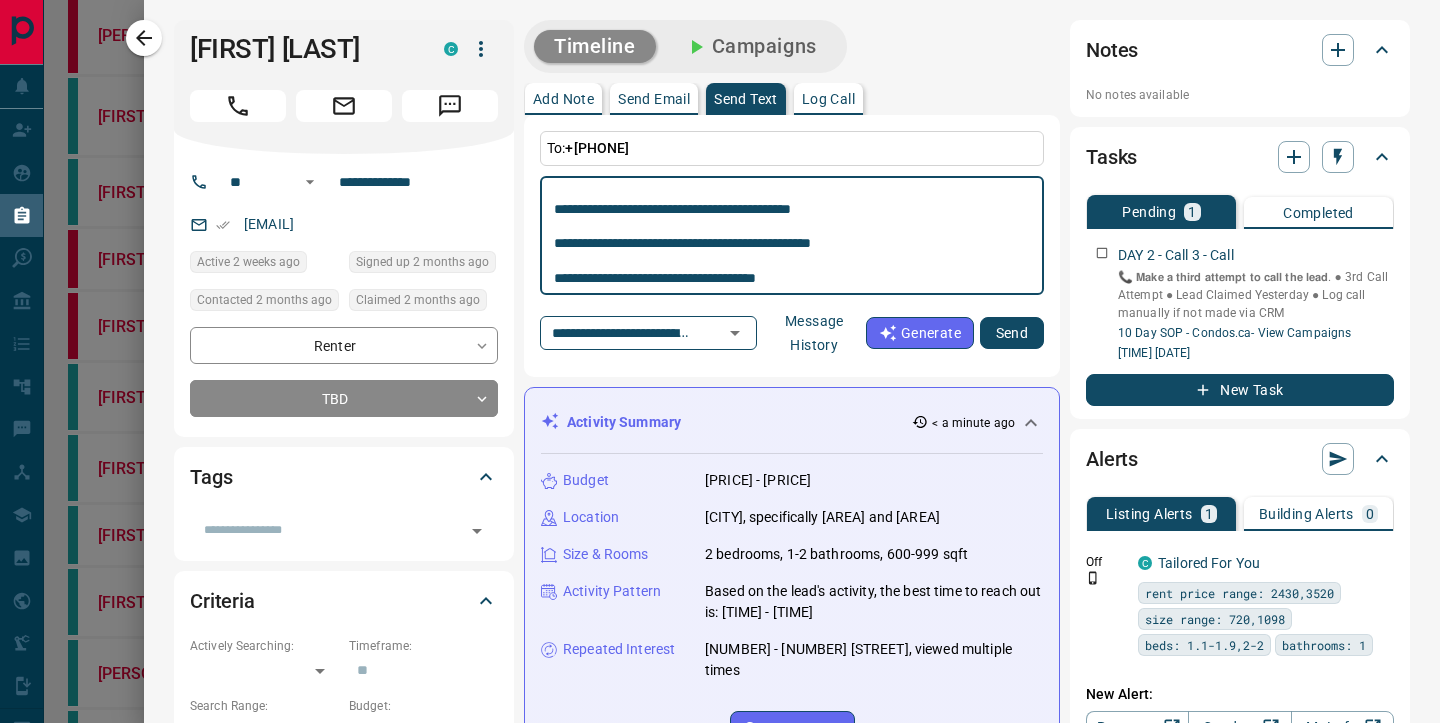 click on "Send" at bounding box center [1012, 333] 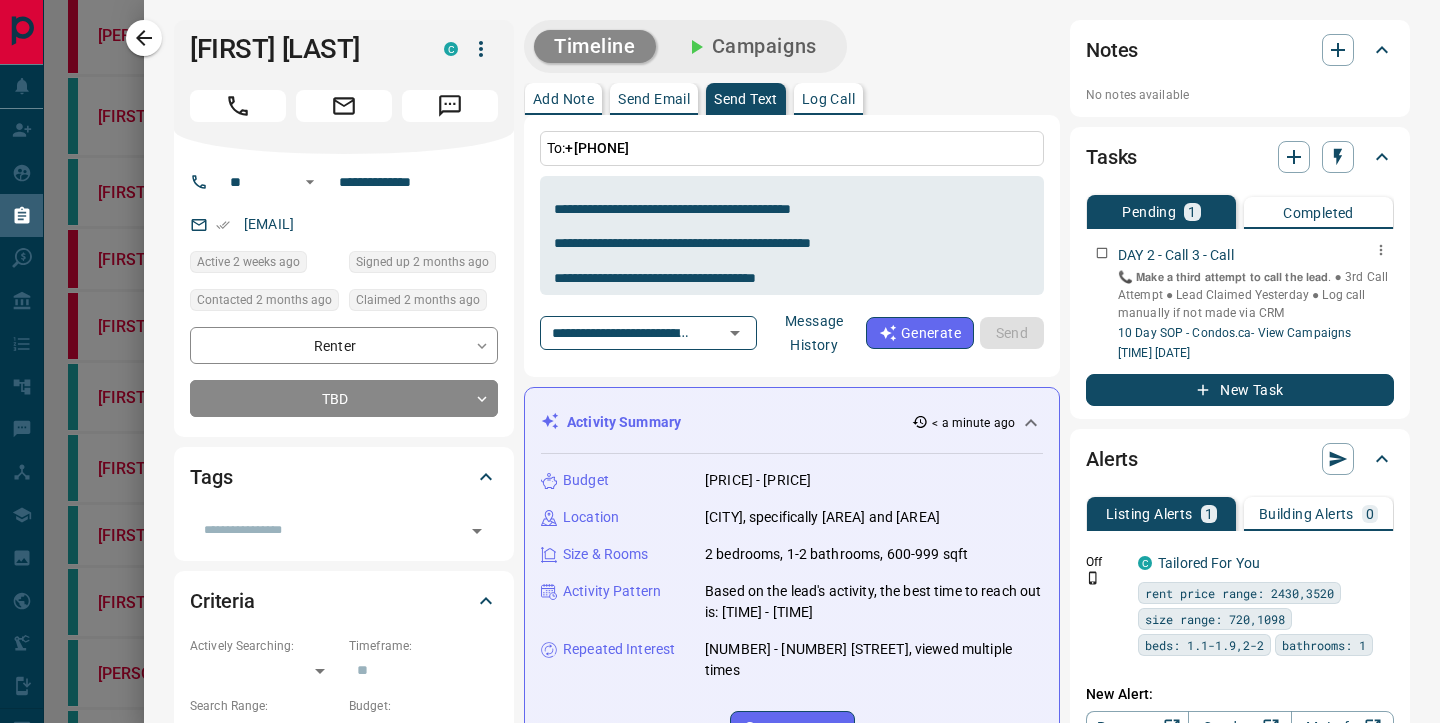 type 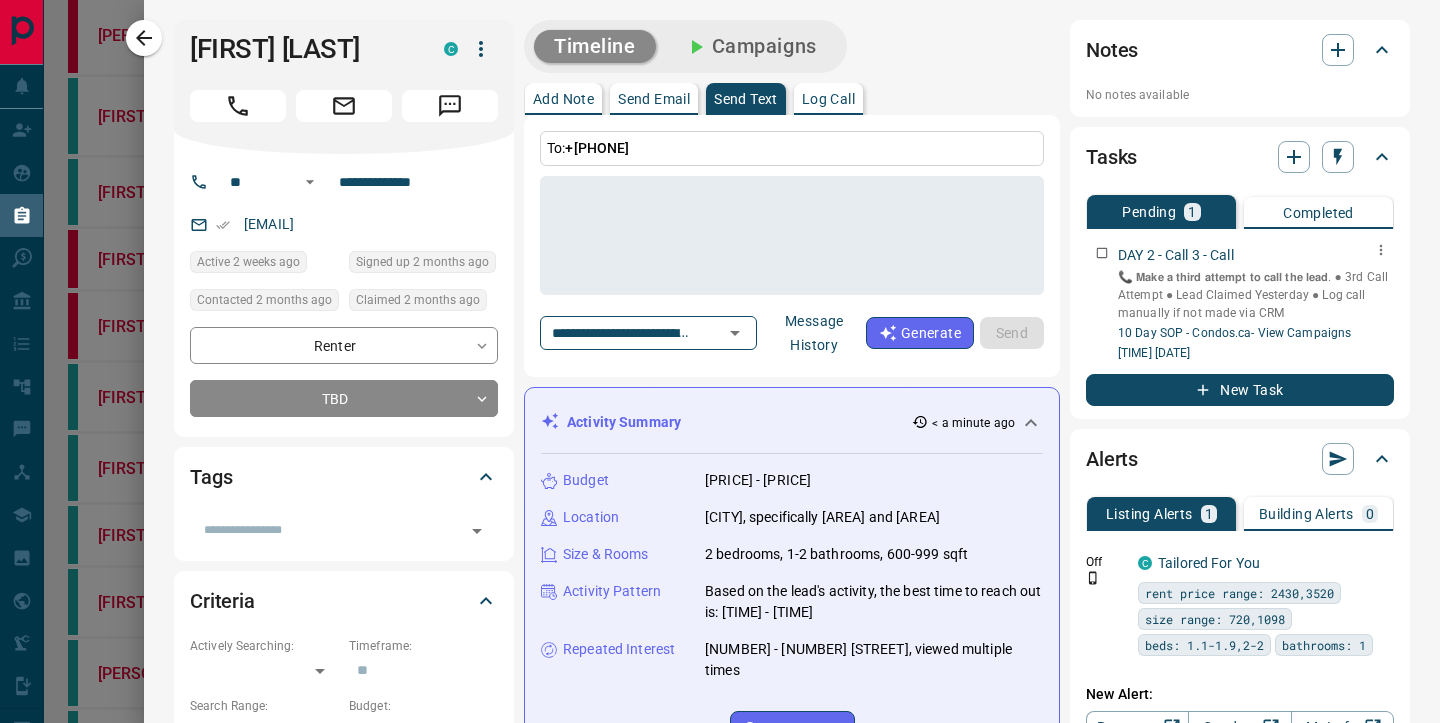 scroll, scrollTop: 0, scrollLeft: 0, axis: both 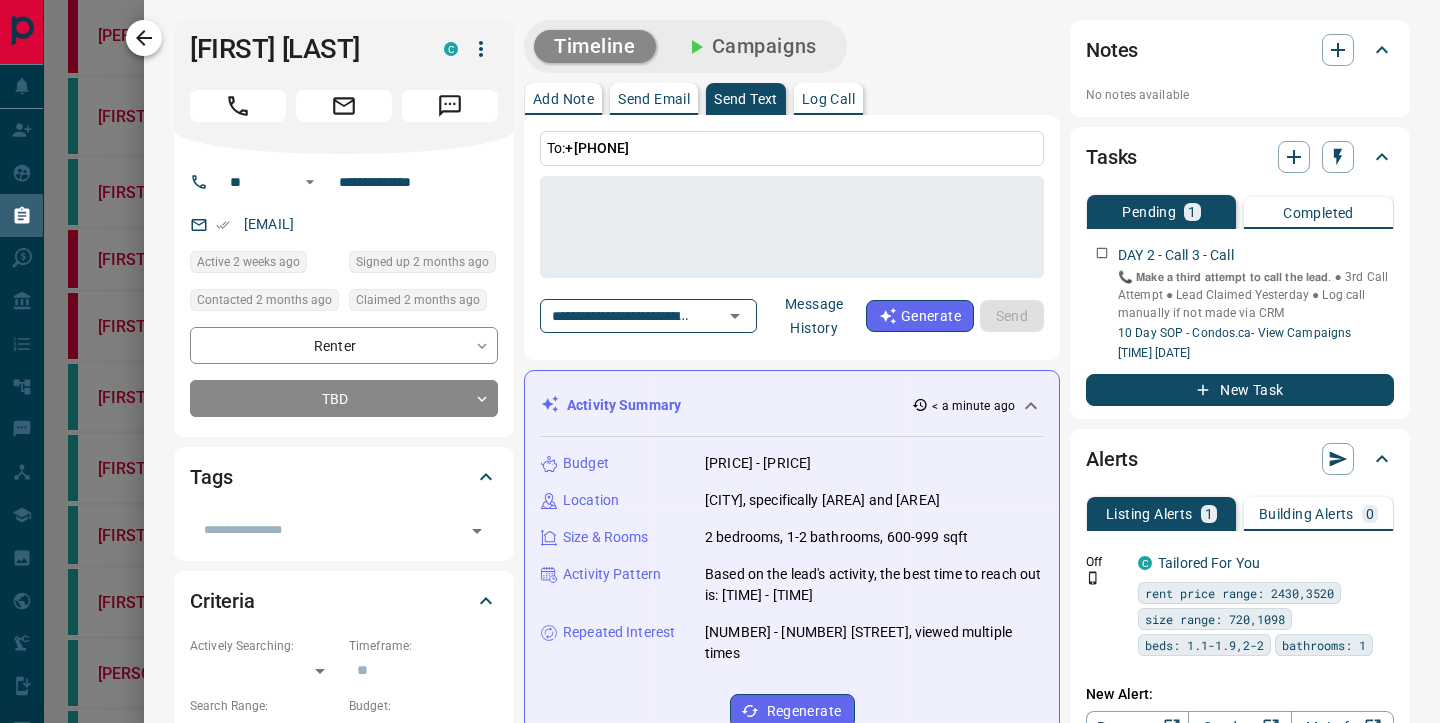 click 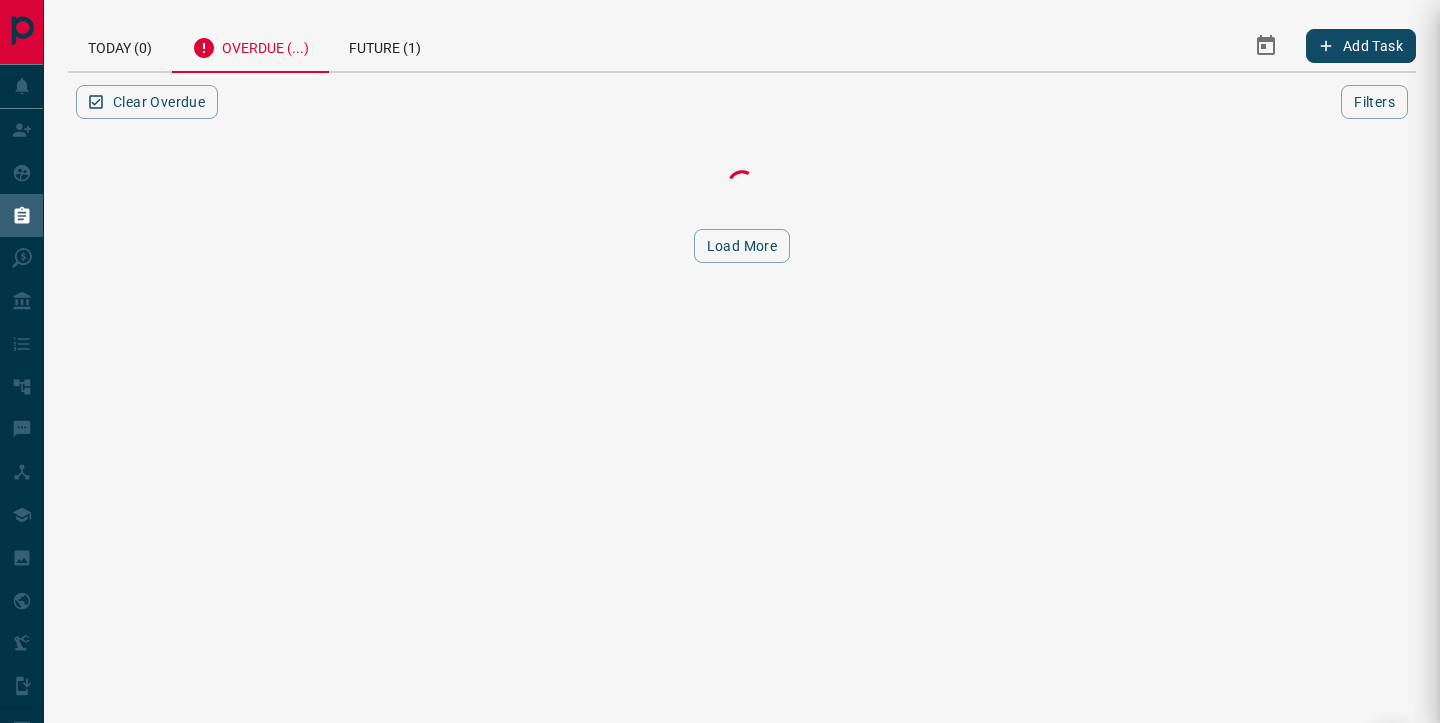 scroll, scrollTop: 0, scrollLeft: 0, axis: both 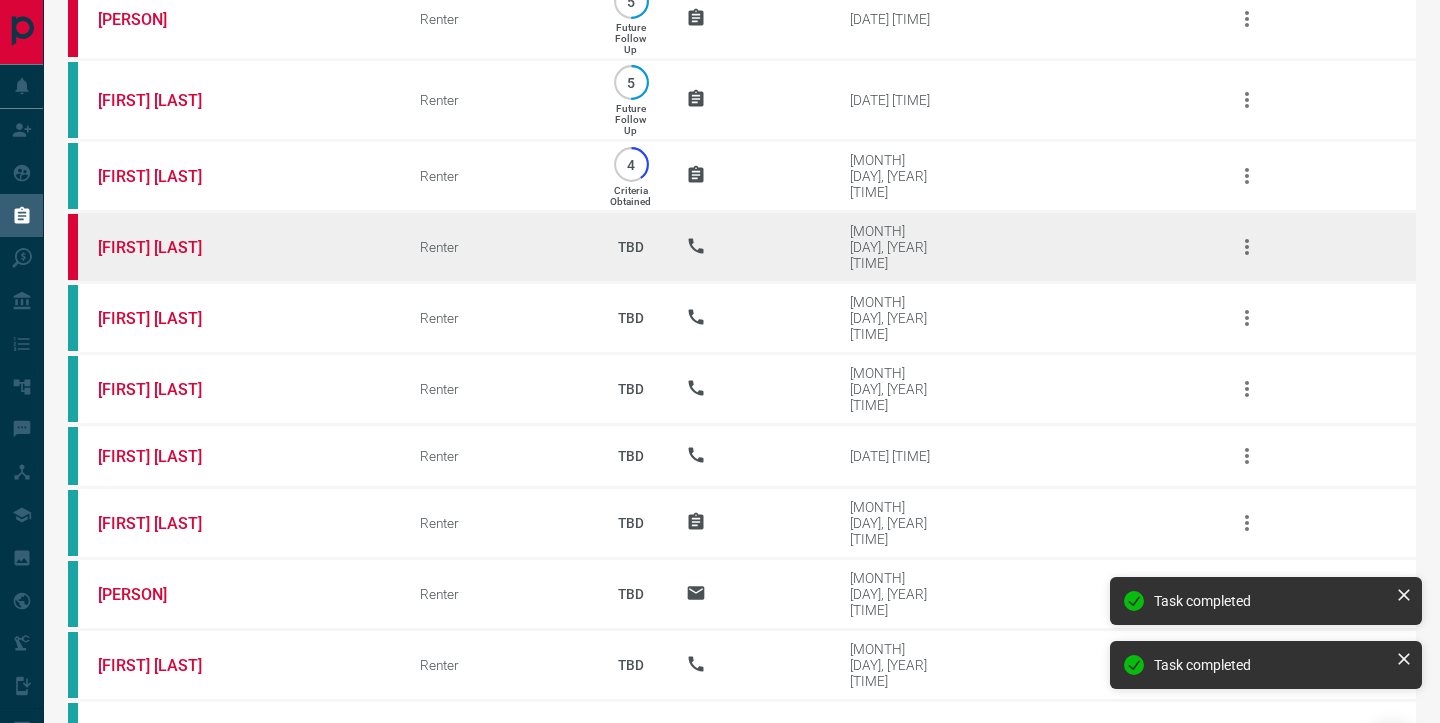 click on "[FIRST] [LAST]" at bounding box center [229, 247] 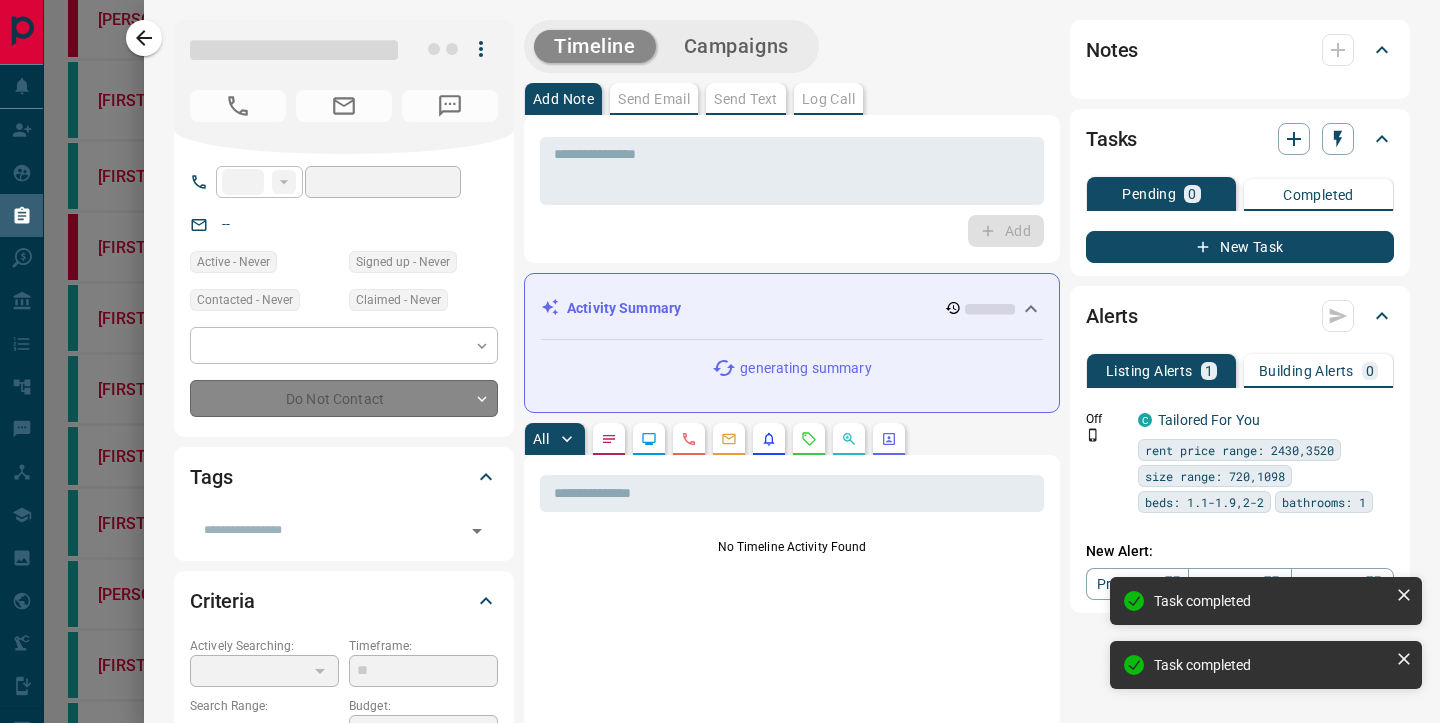 type on "**" 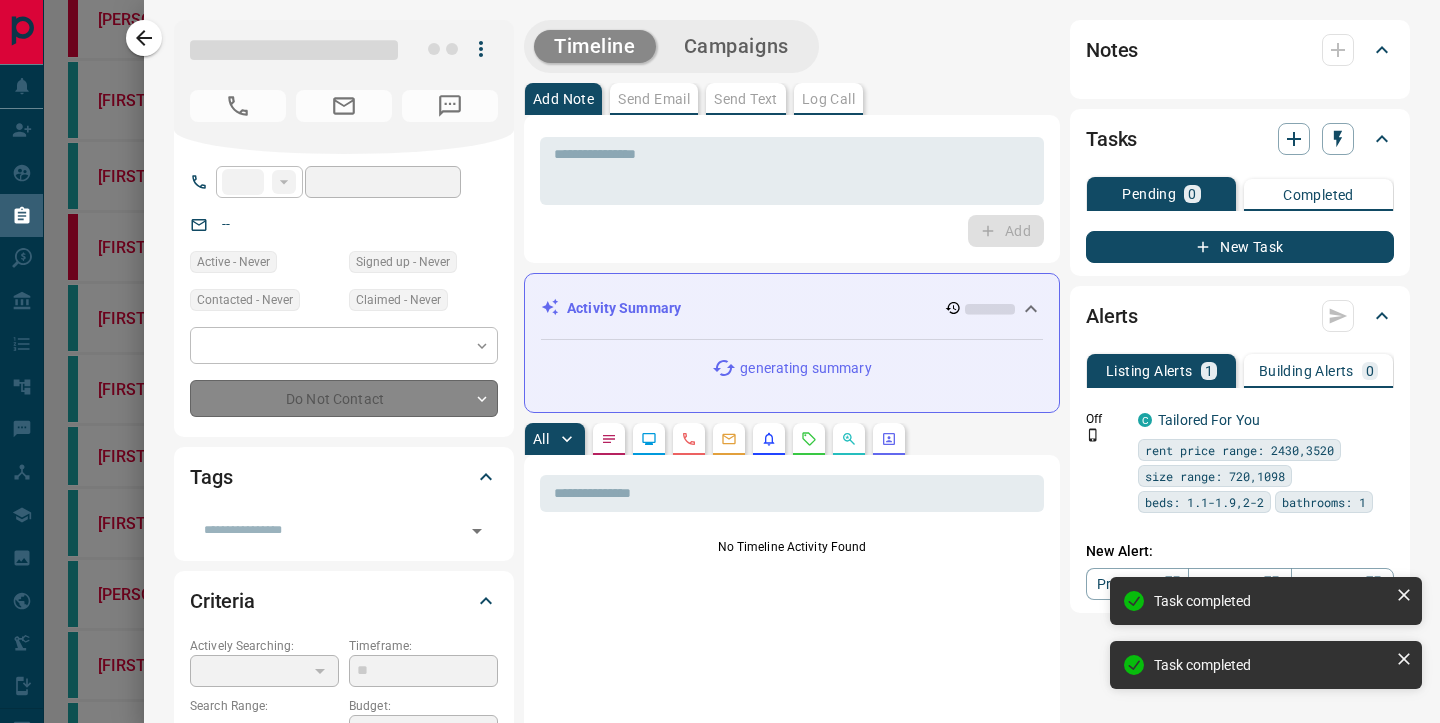 type on "**********" 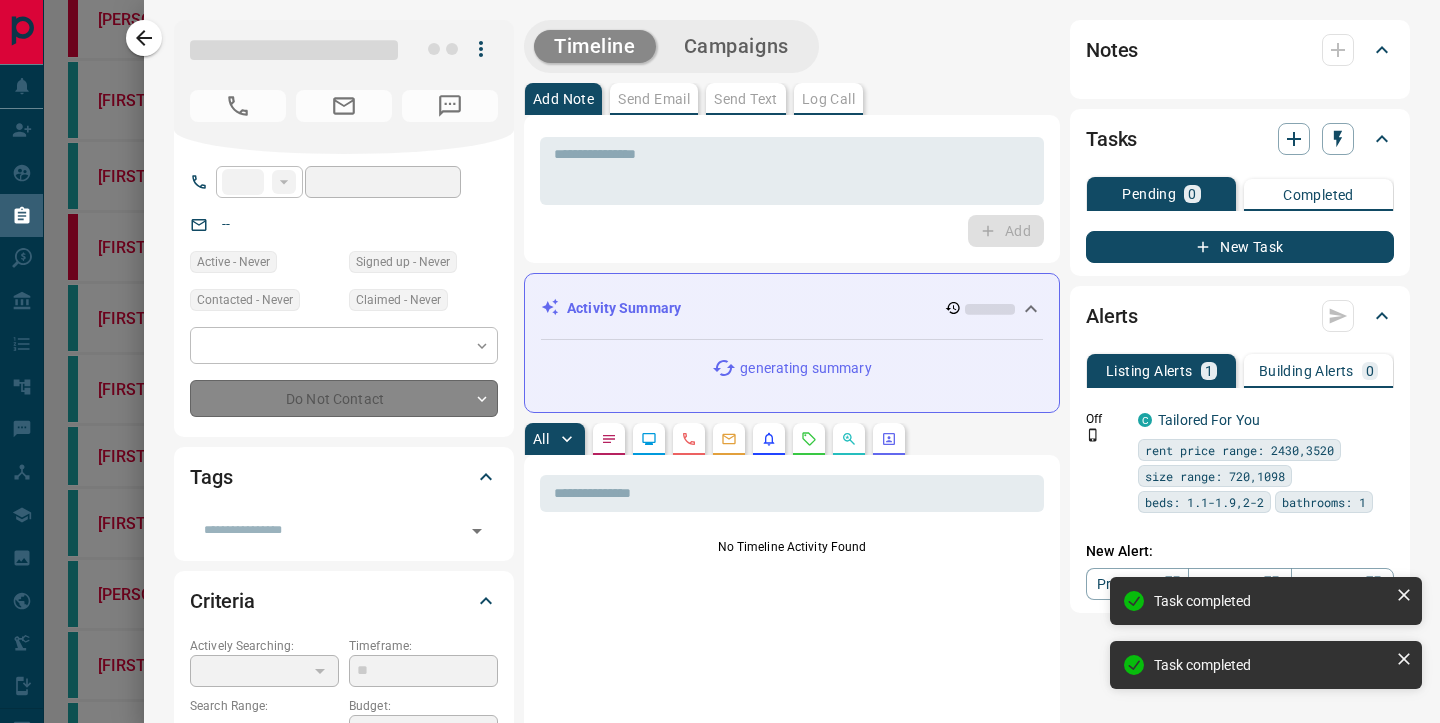 type on "**********" 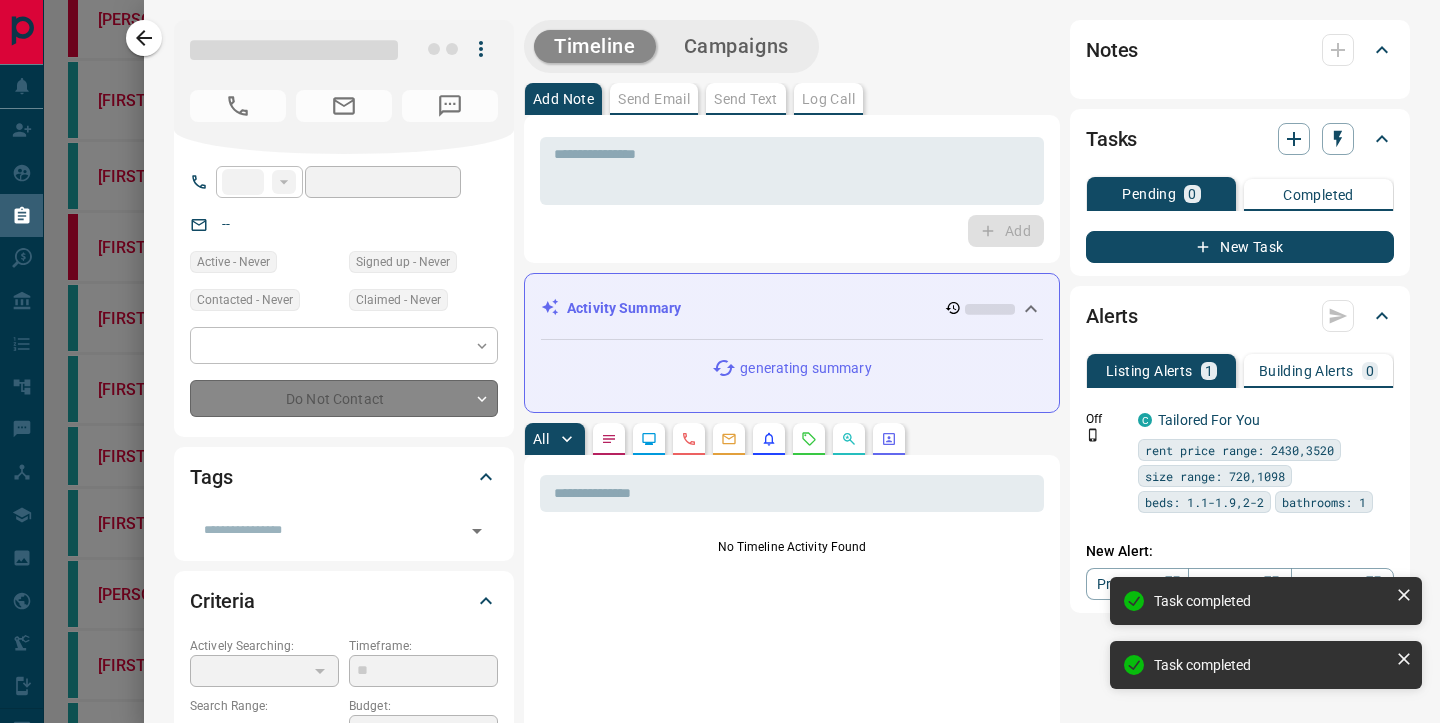 type on "**" 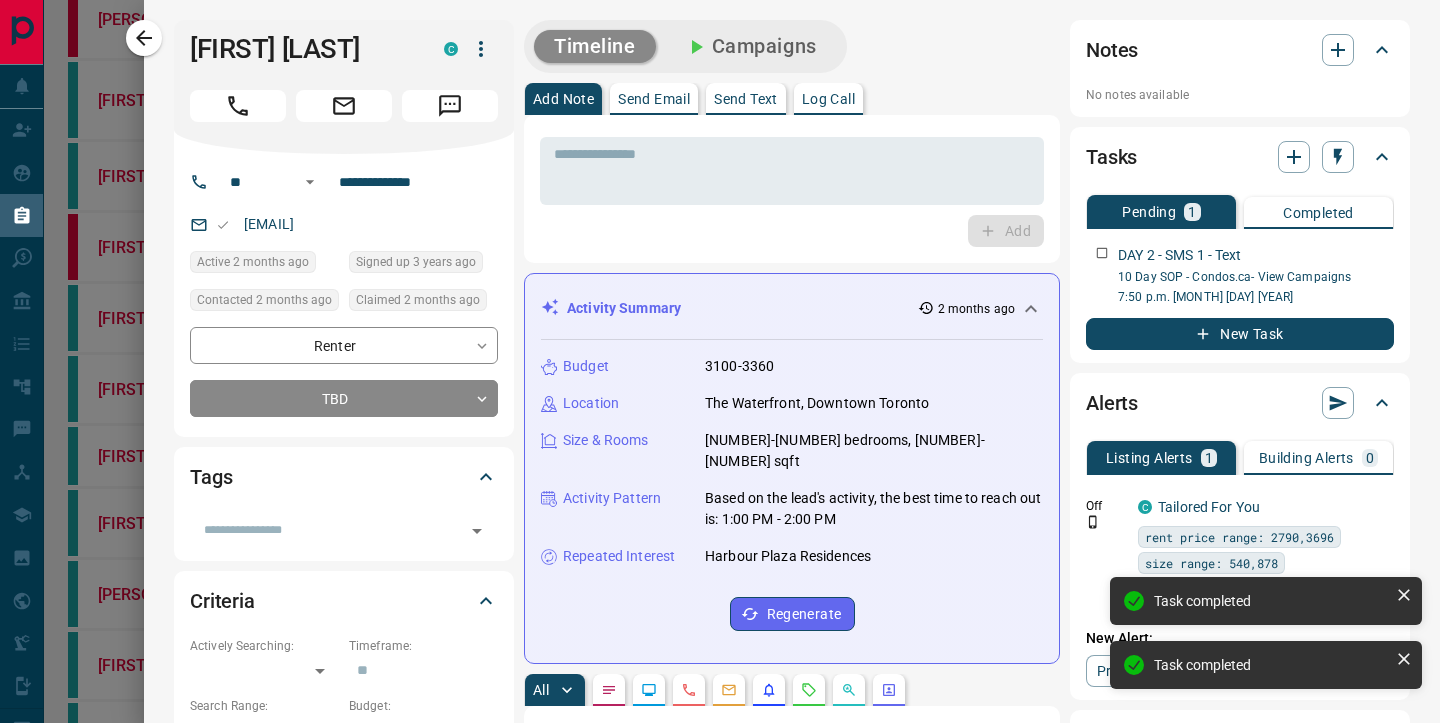 click on "Send Text" at bounding box center [746, 99] 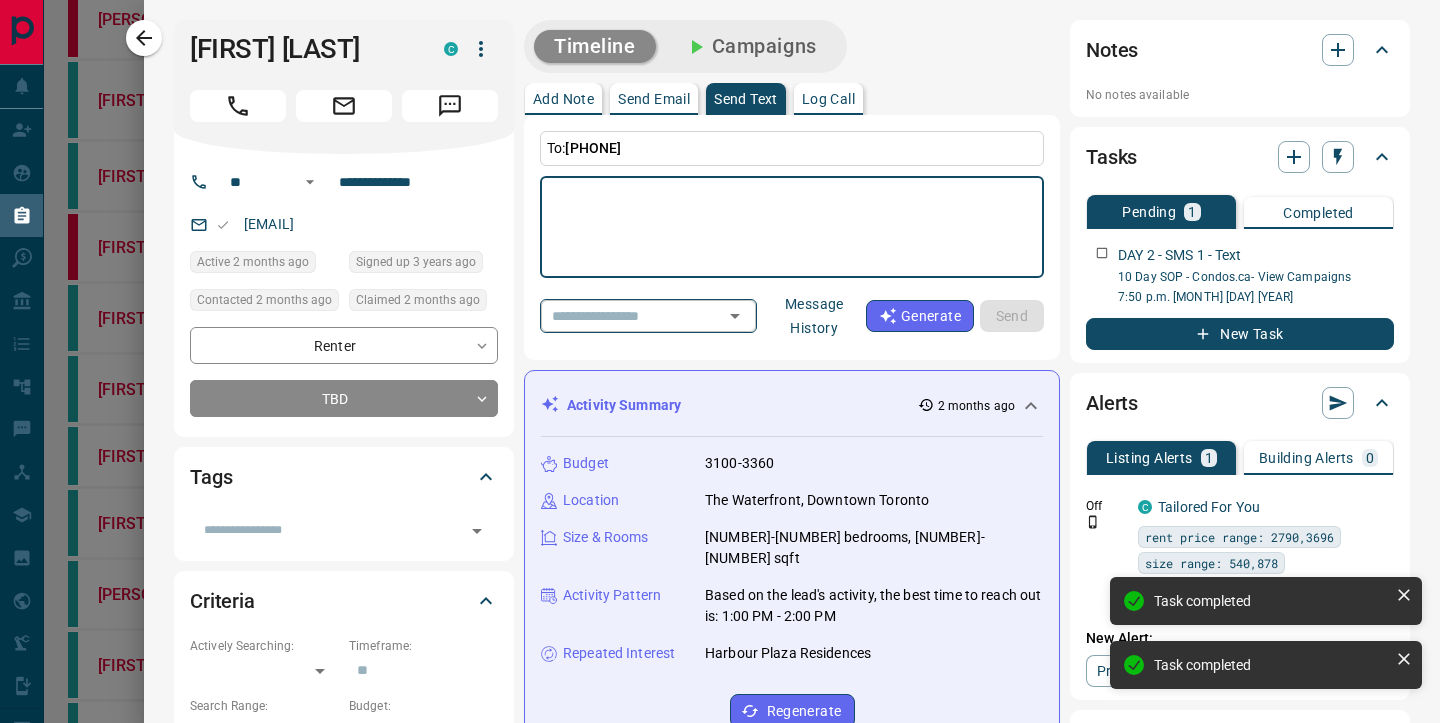 click 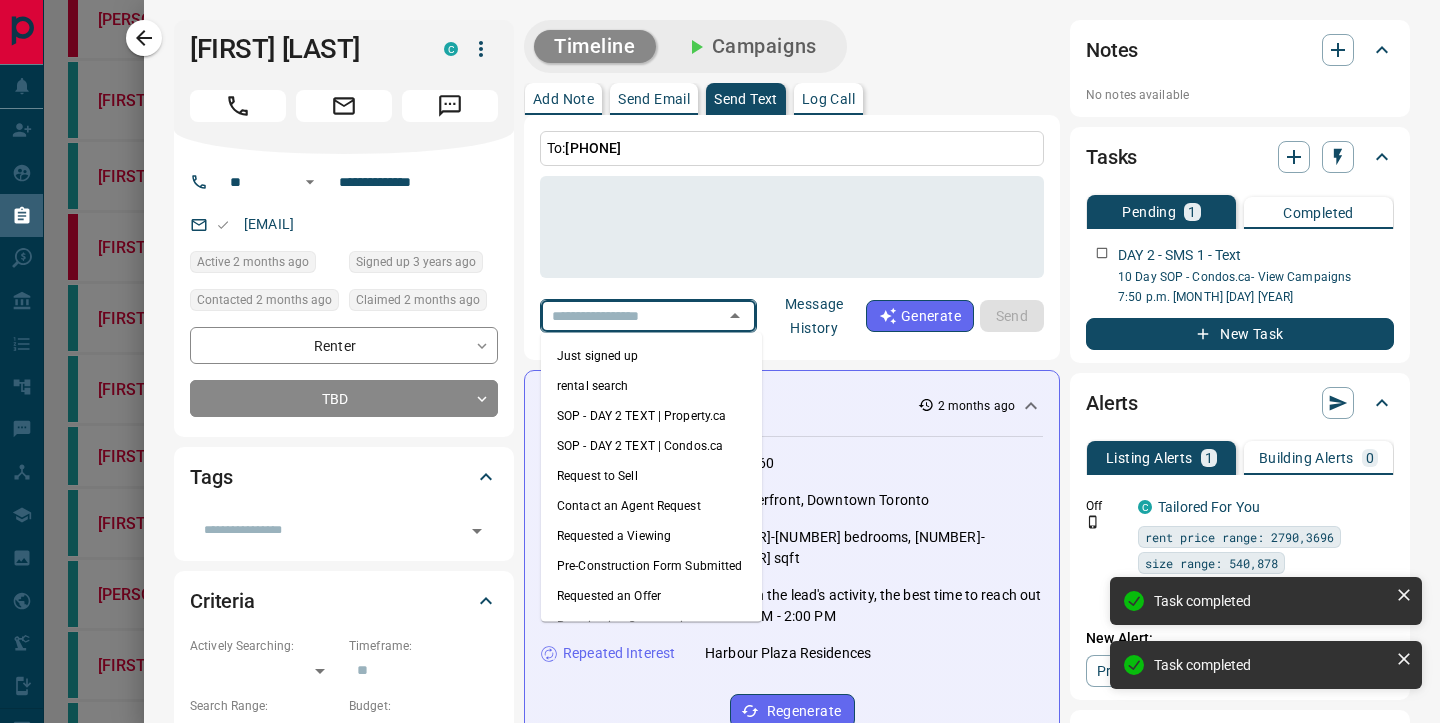 click on "SOP - DAY 2 TEXT | Condos.ca" at bounding box center [651, 446] 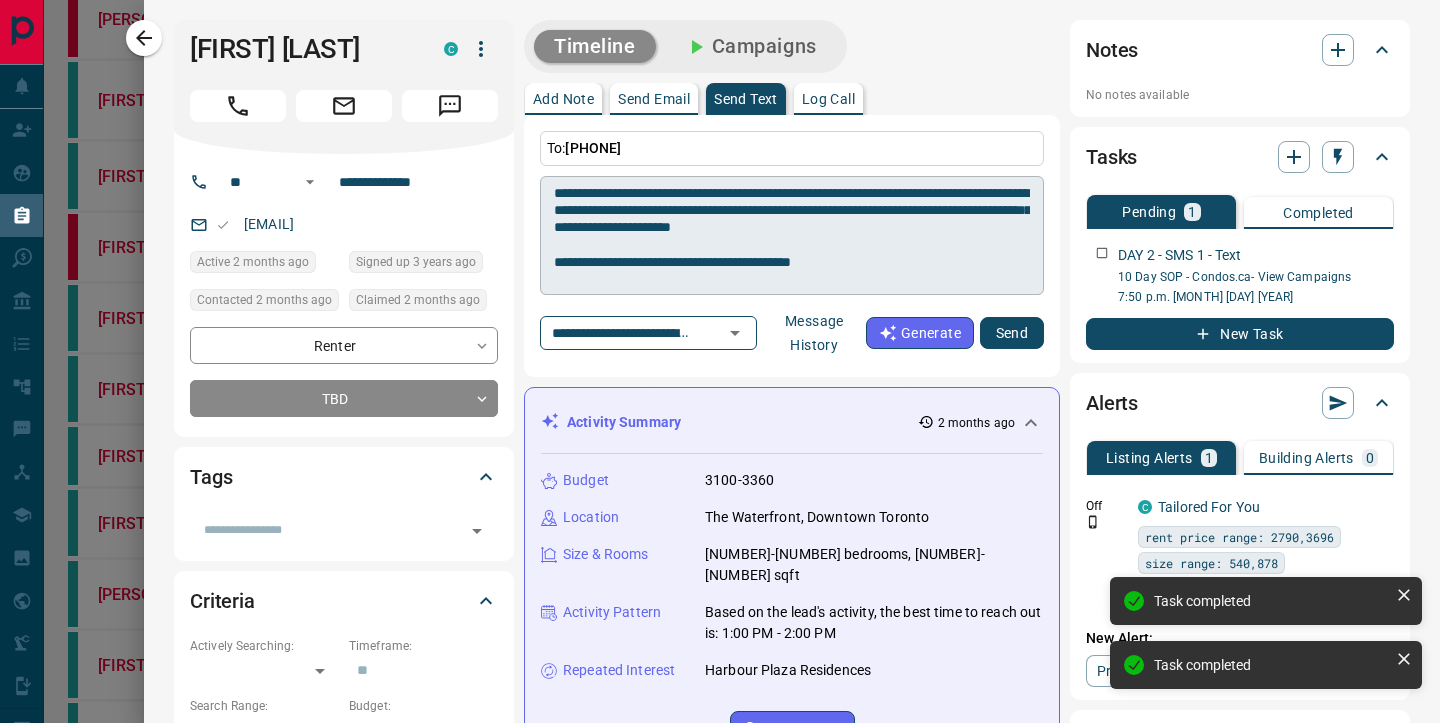 scroll, scrollTop: 70, scrollLeft: 0, axis: vertical 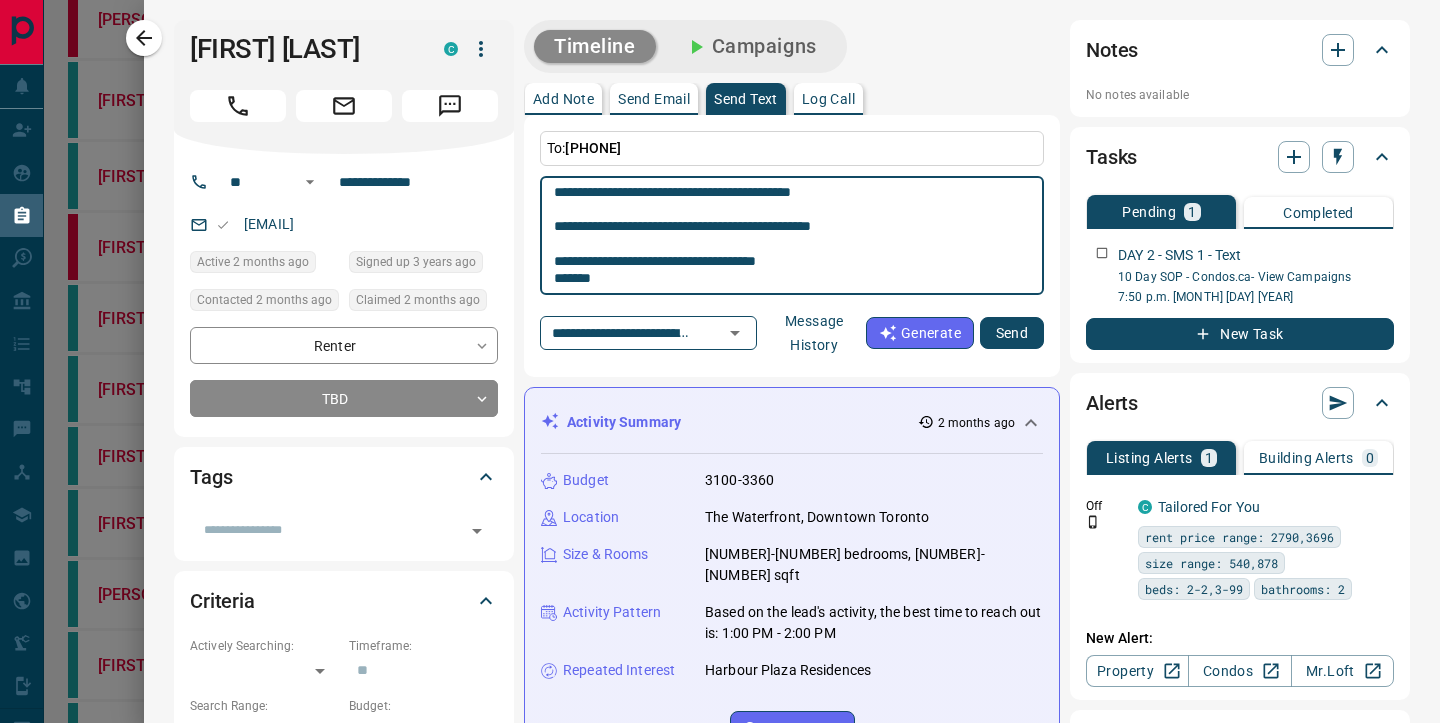 drag, startPoint x: 624, startPoint y: 279, endPoint x: 506, endPoint y: 277, distance: 118.016945 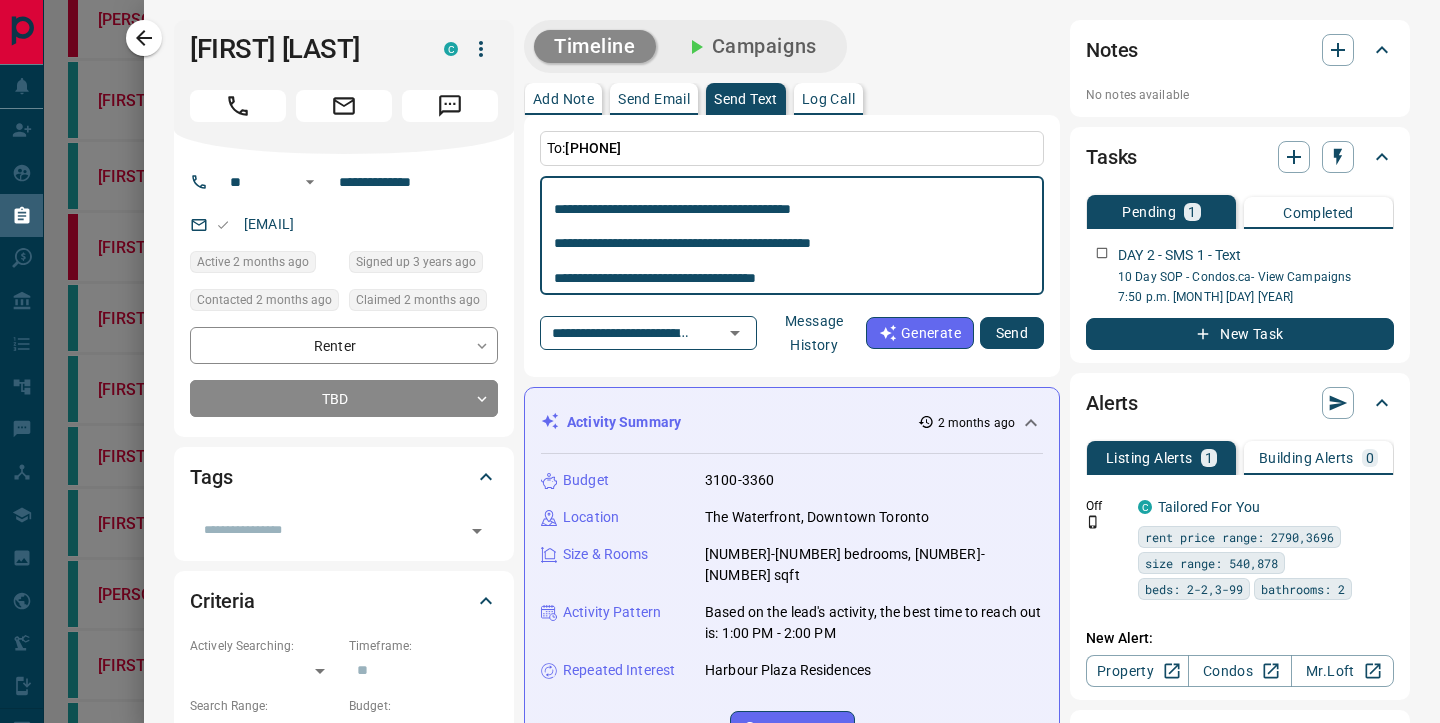scroll, scrollTop: 0, scrollLeft: 0, axis: both 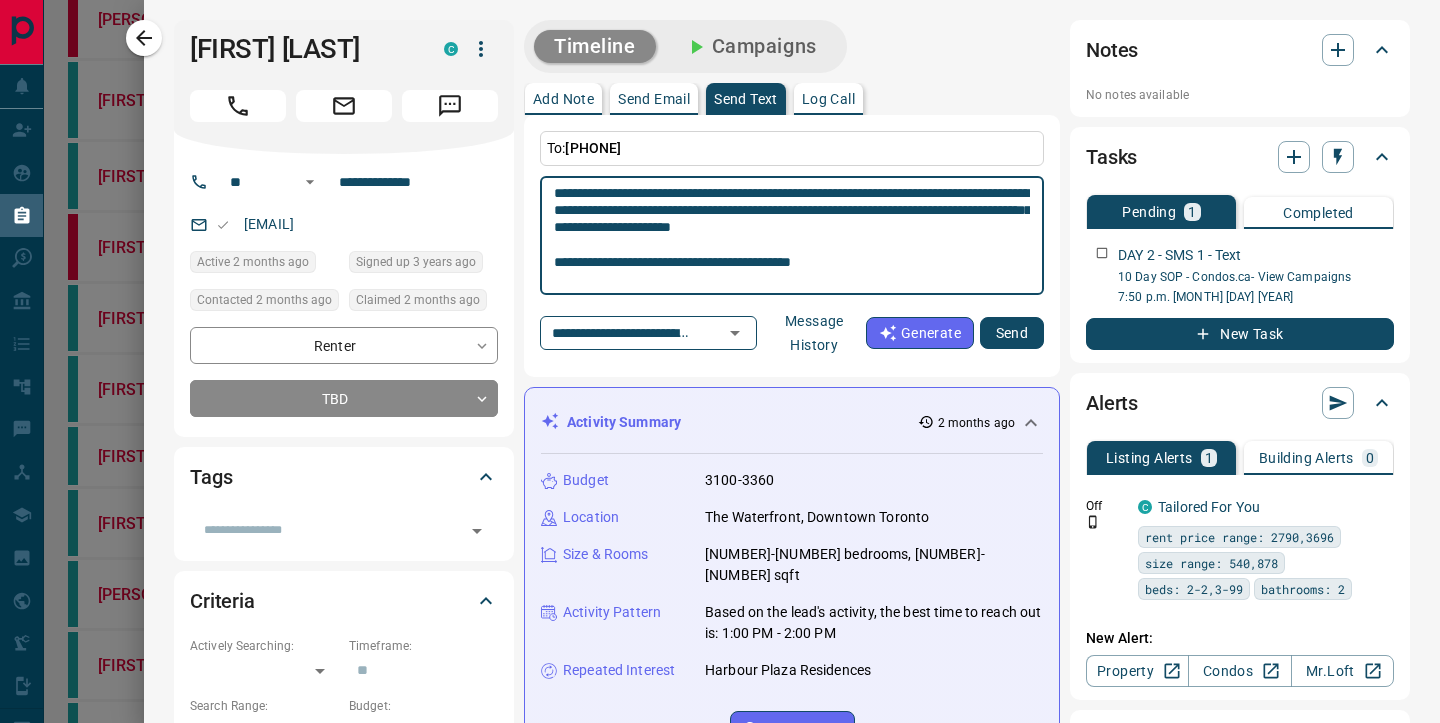 click on "**********" at bounding box center (792, 236) 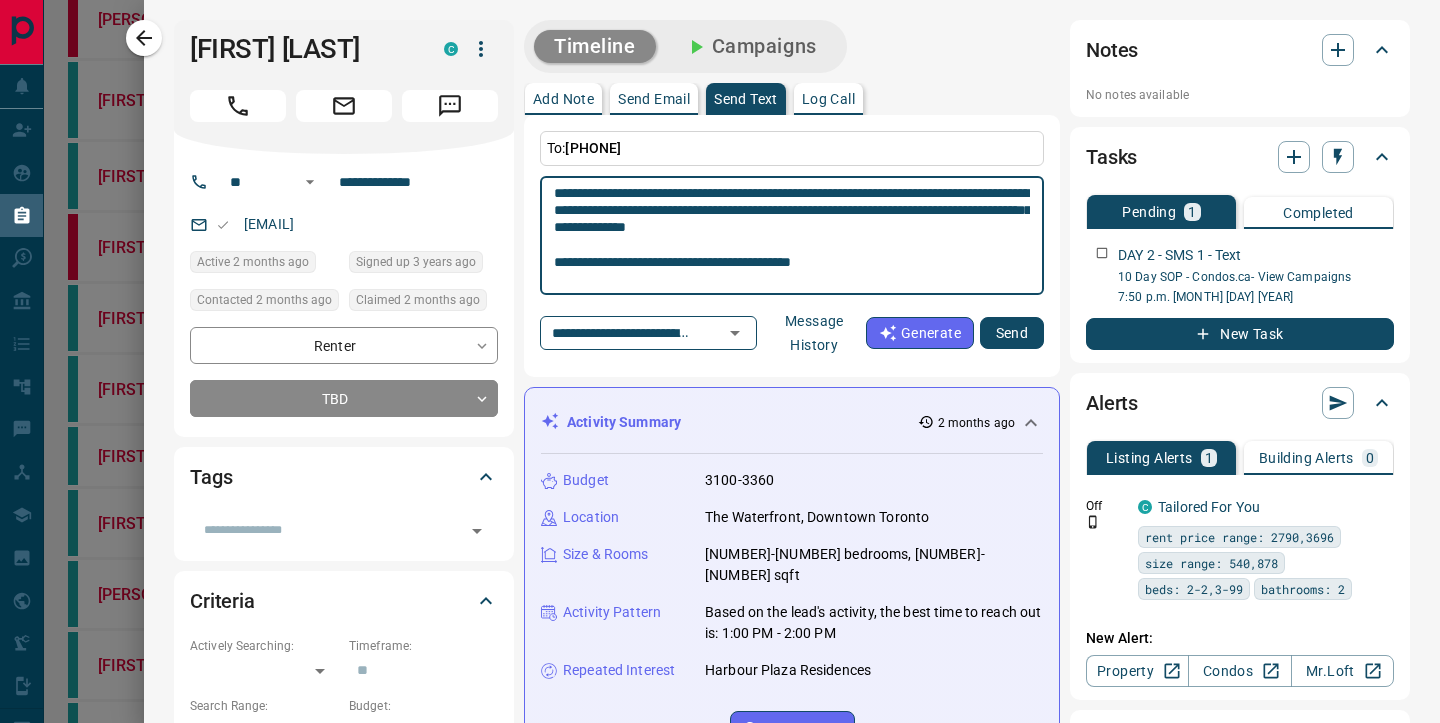 type on "**********" 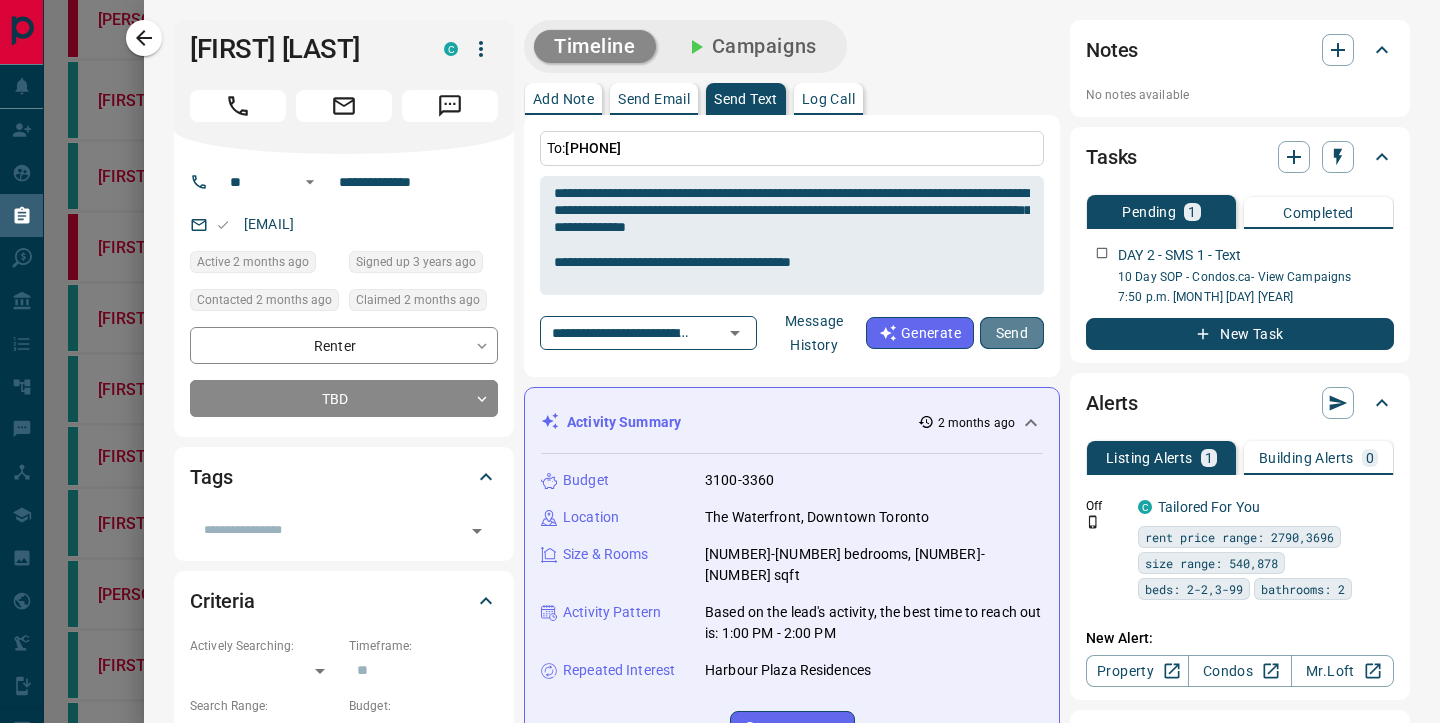 click on "Send" at bounding box center (1012, 333) 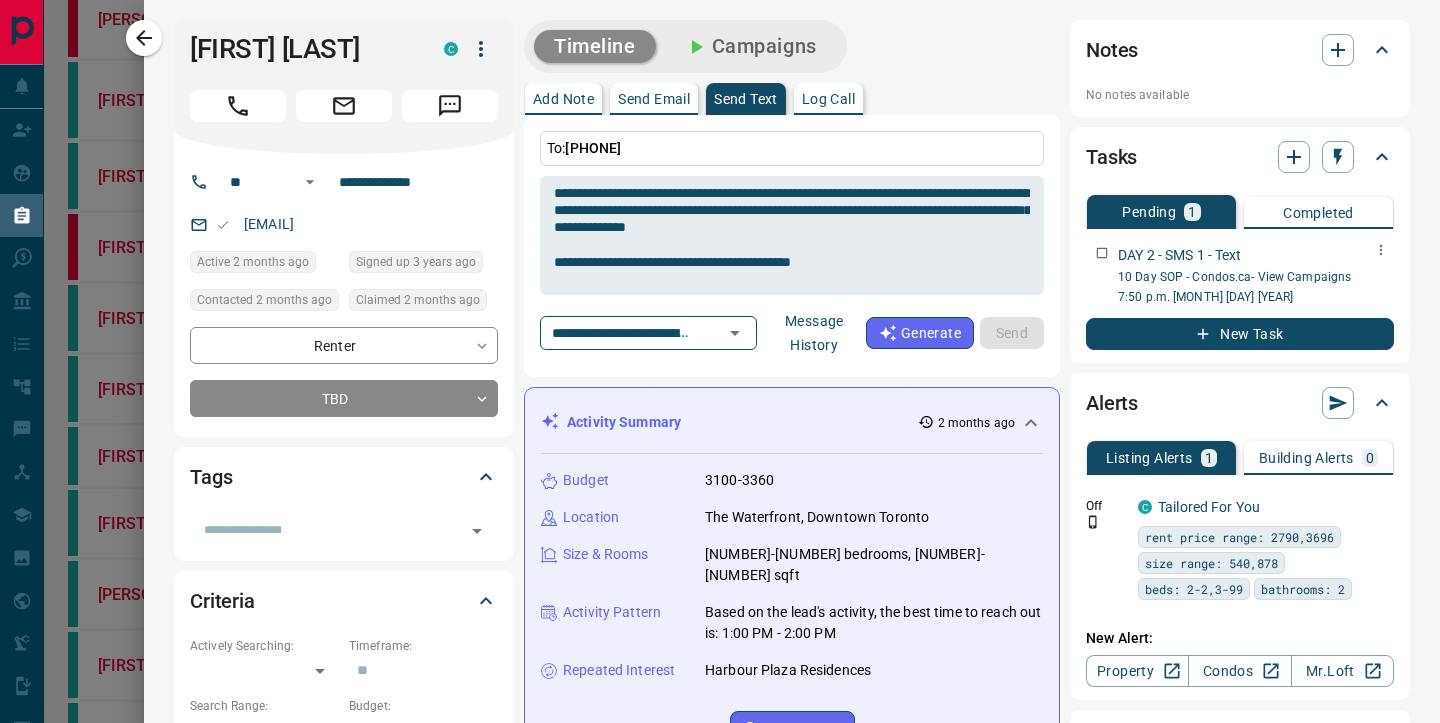 type 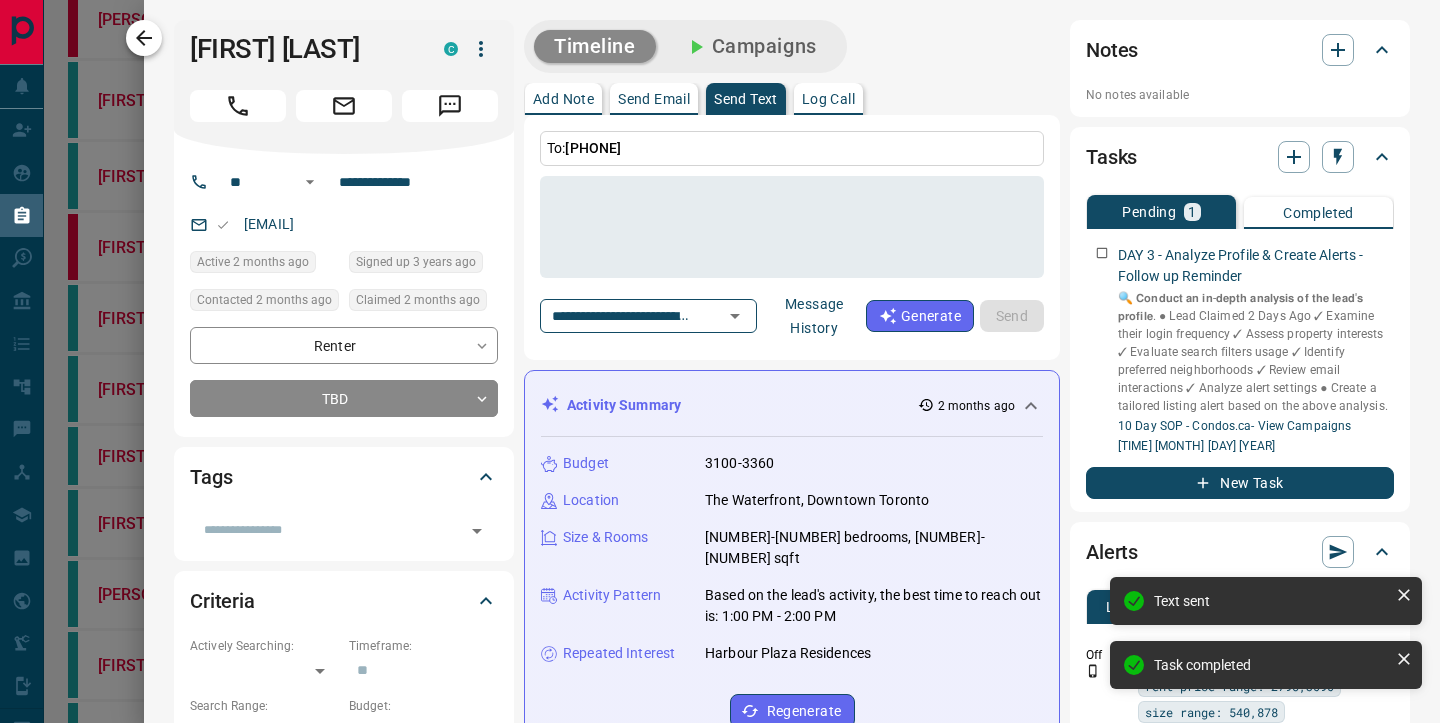 click 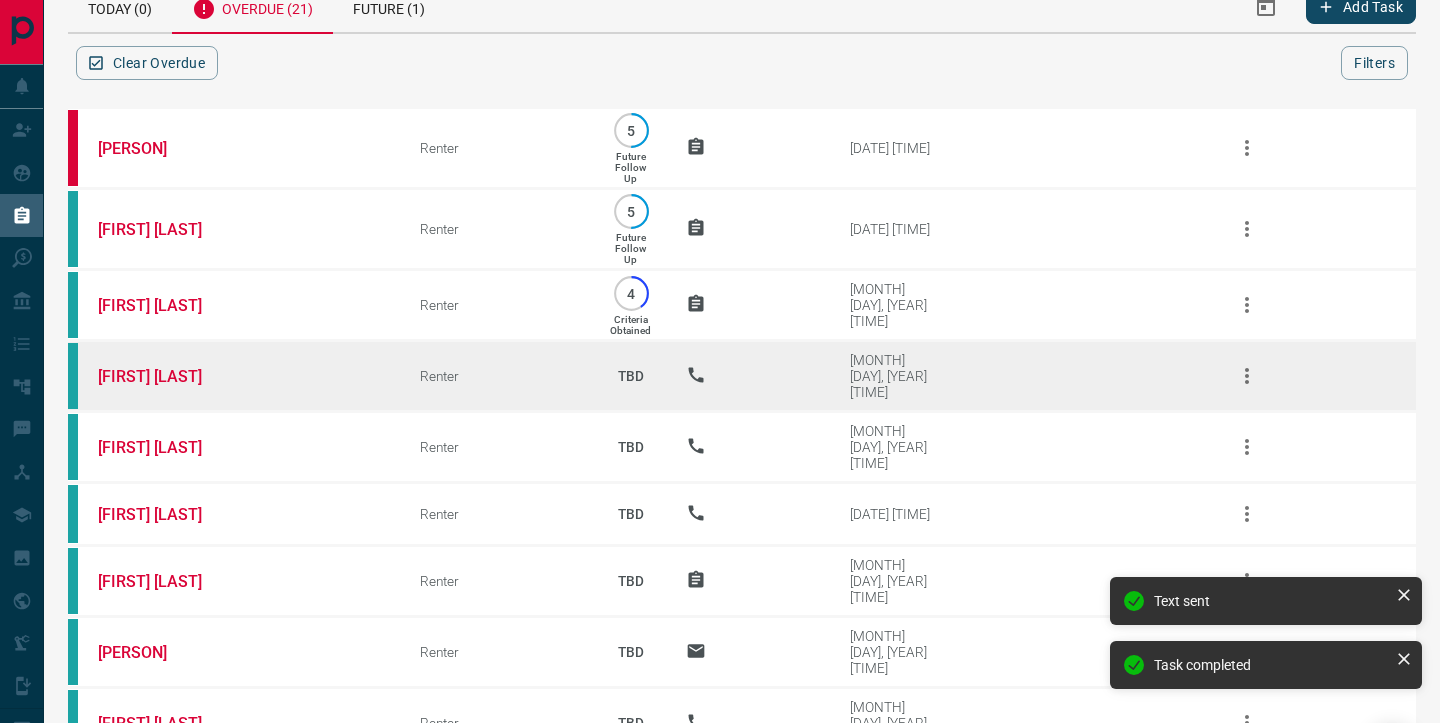 scroll, scrollTop: 0, scrollLeft: 0, axis: both 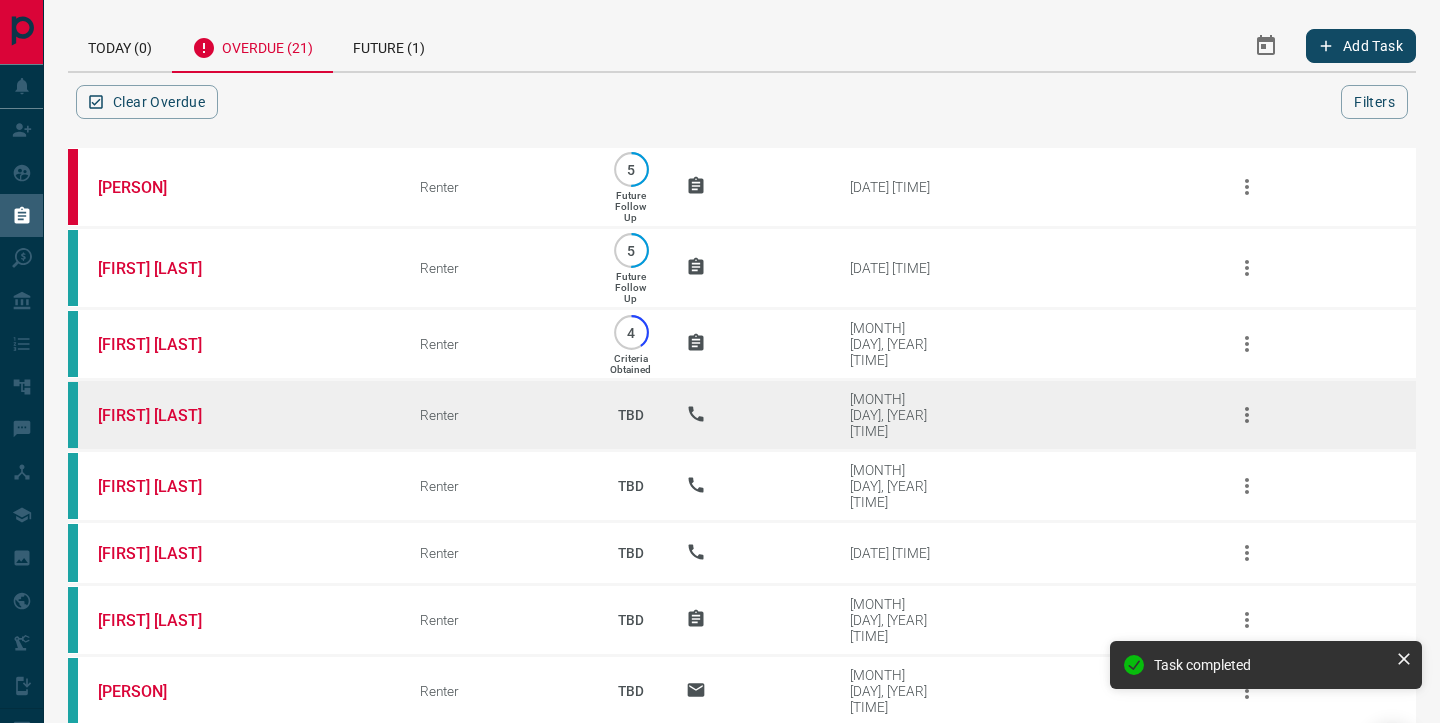 click on "[FIRST] [LAST]" at bounding box center (229, 415) 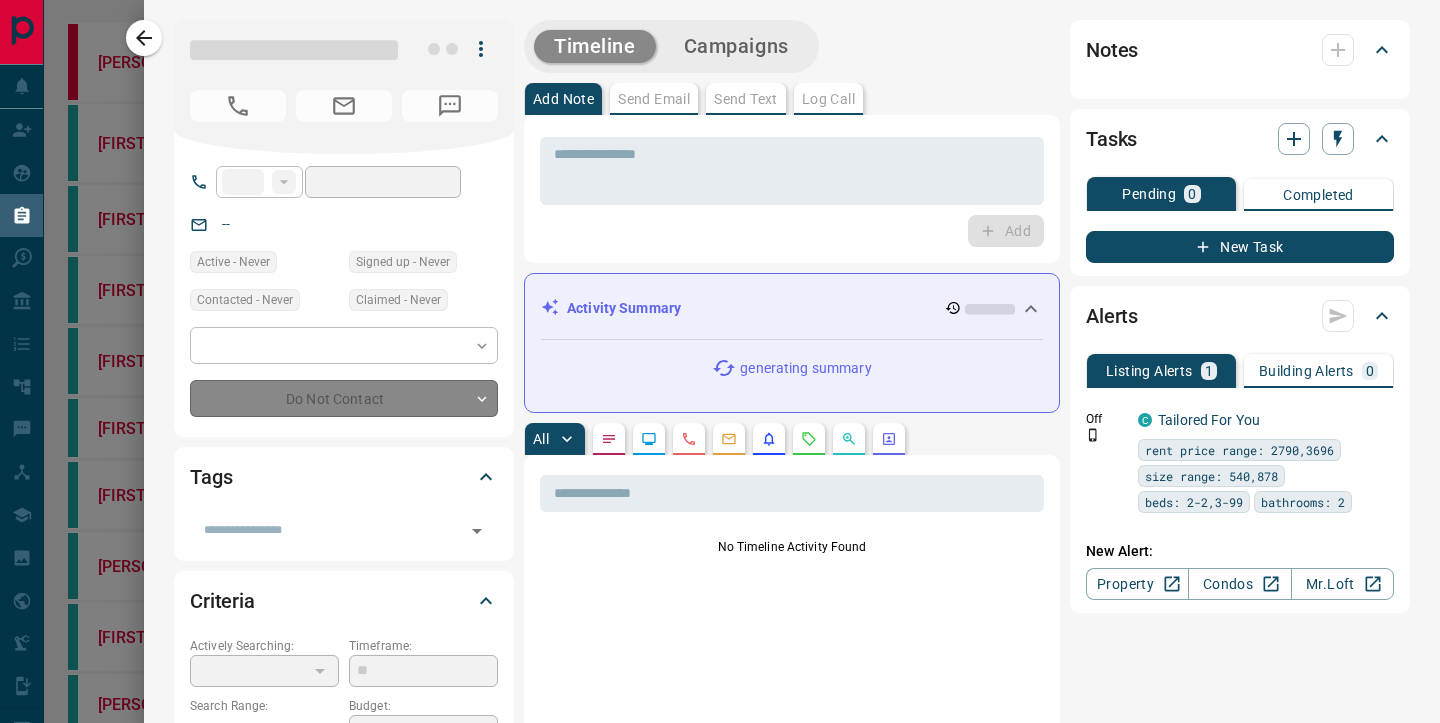 type on "**" 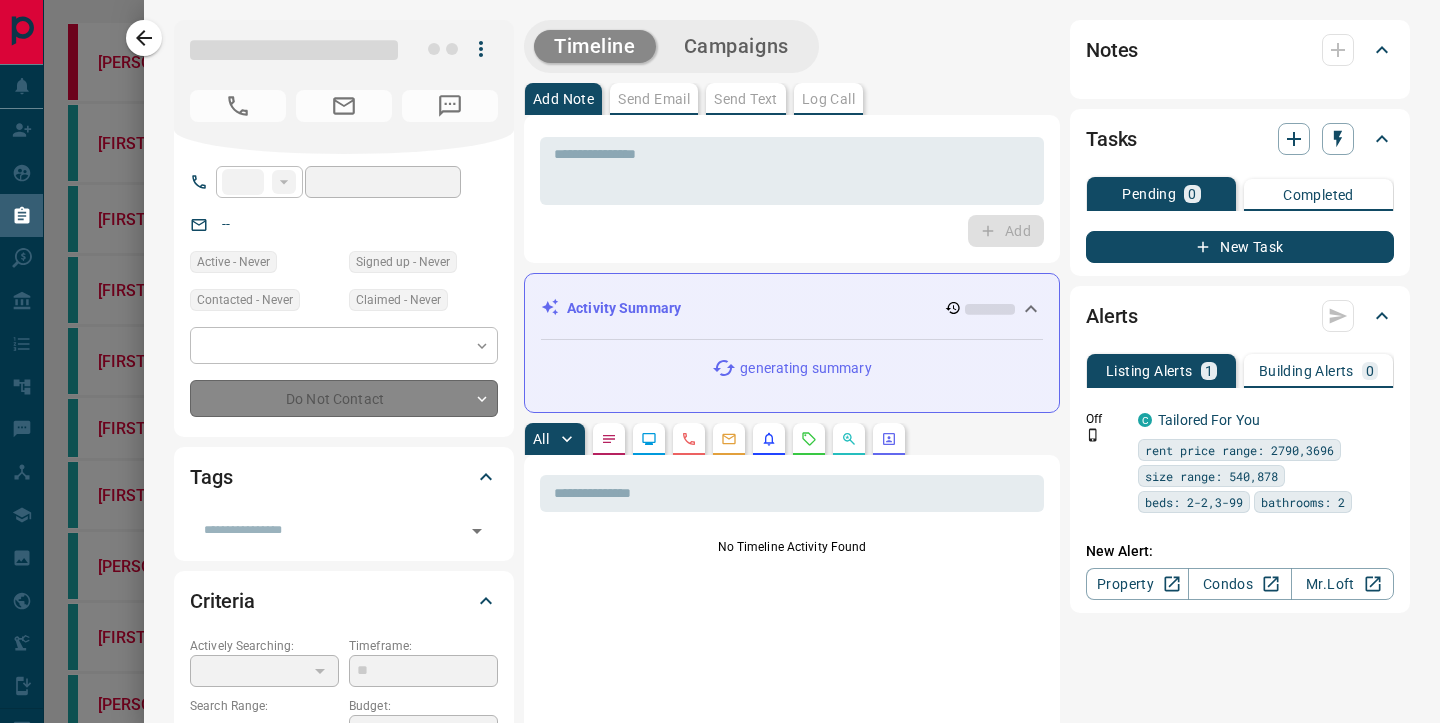 type on "**********" 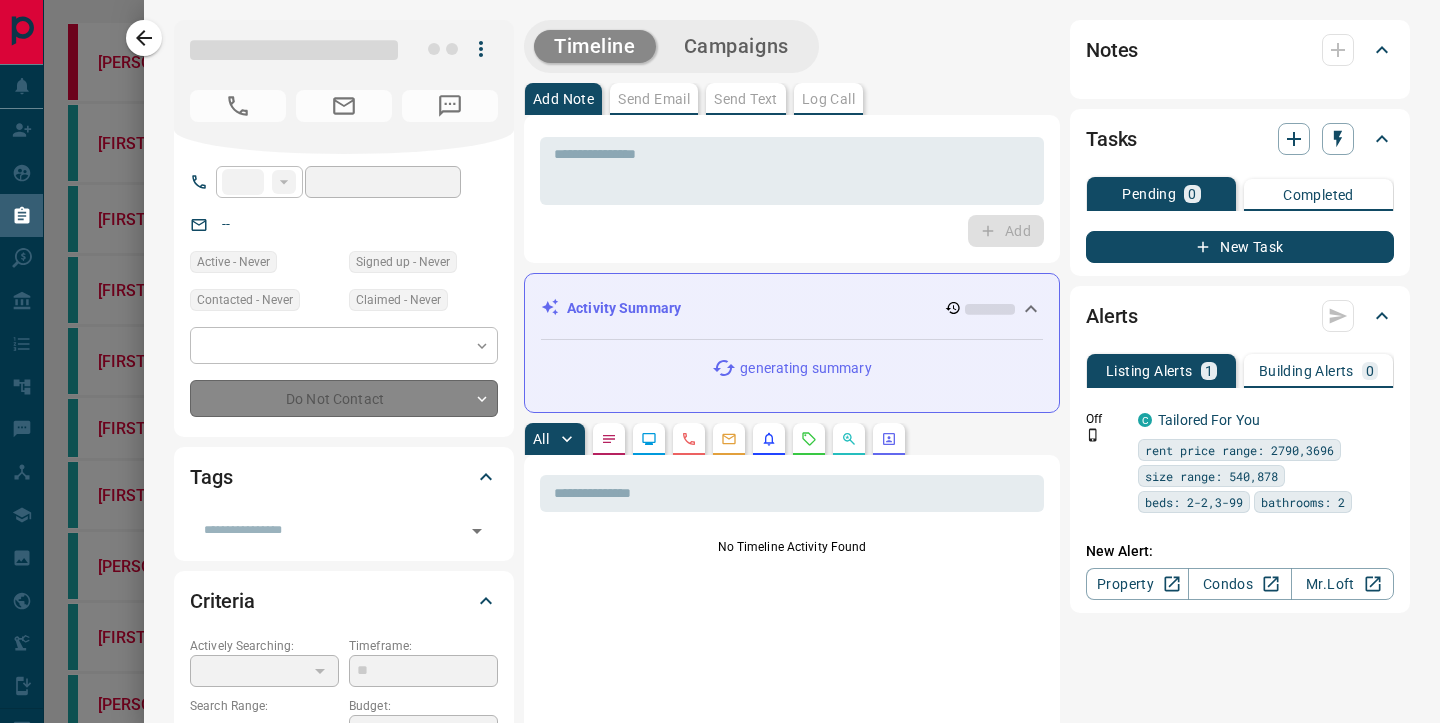 type on "**********" 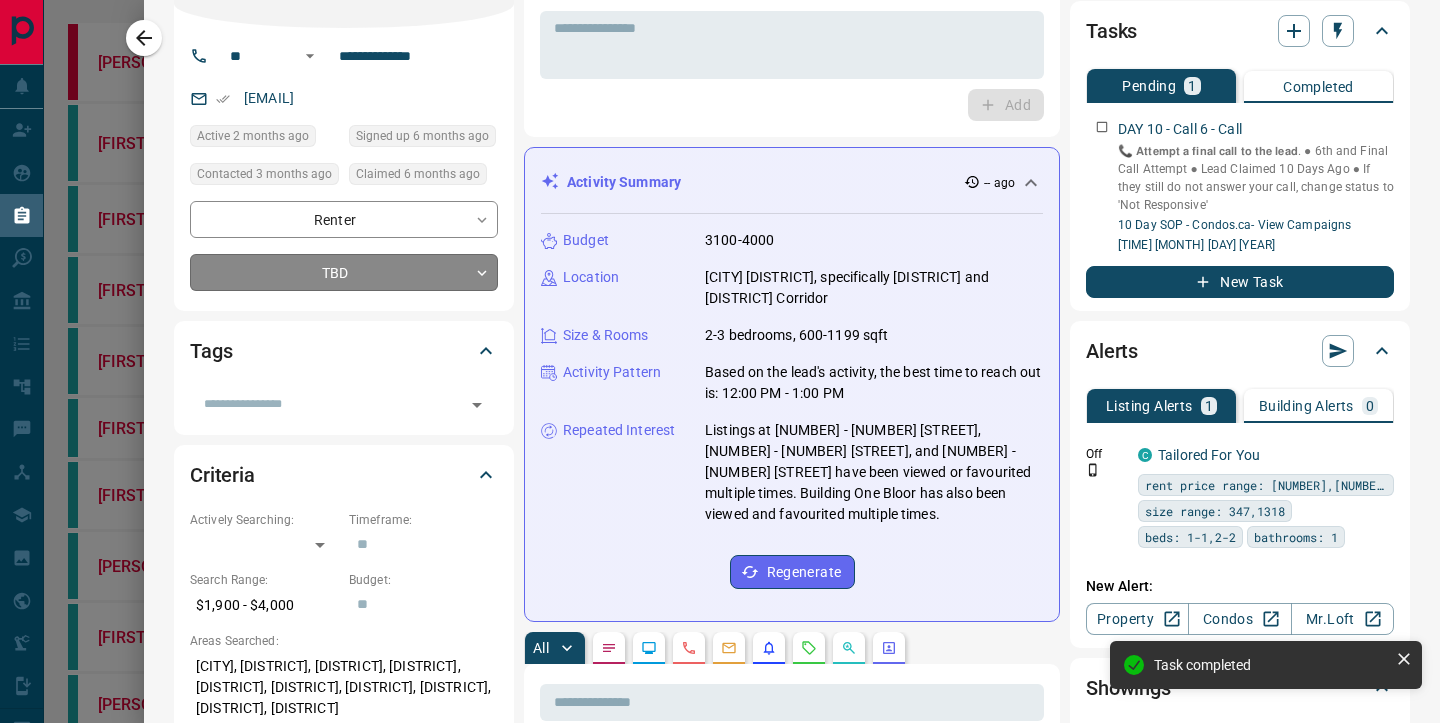 scroll, scrollTop: 0, scrollLeft: 0, axis: both 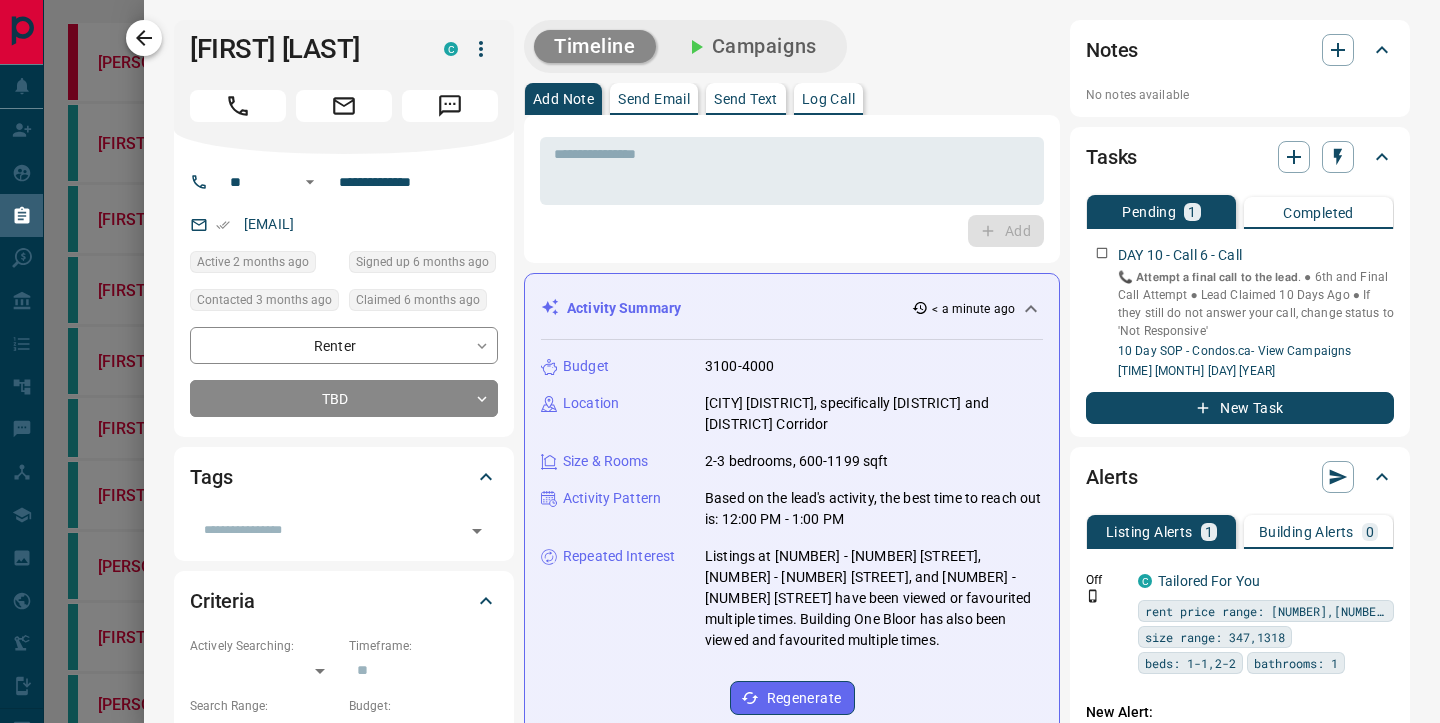 click 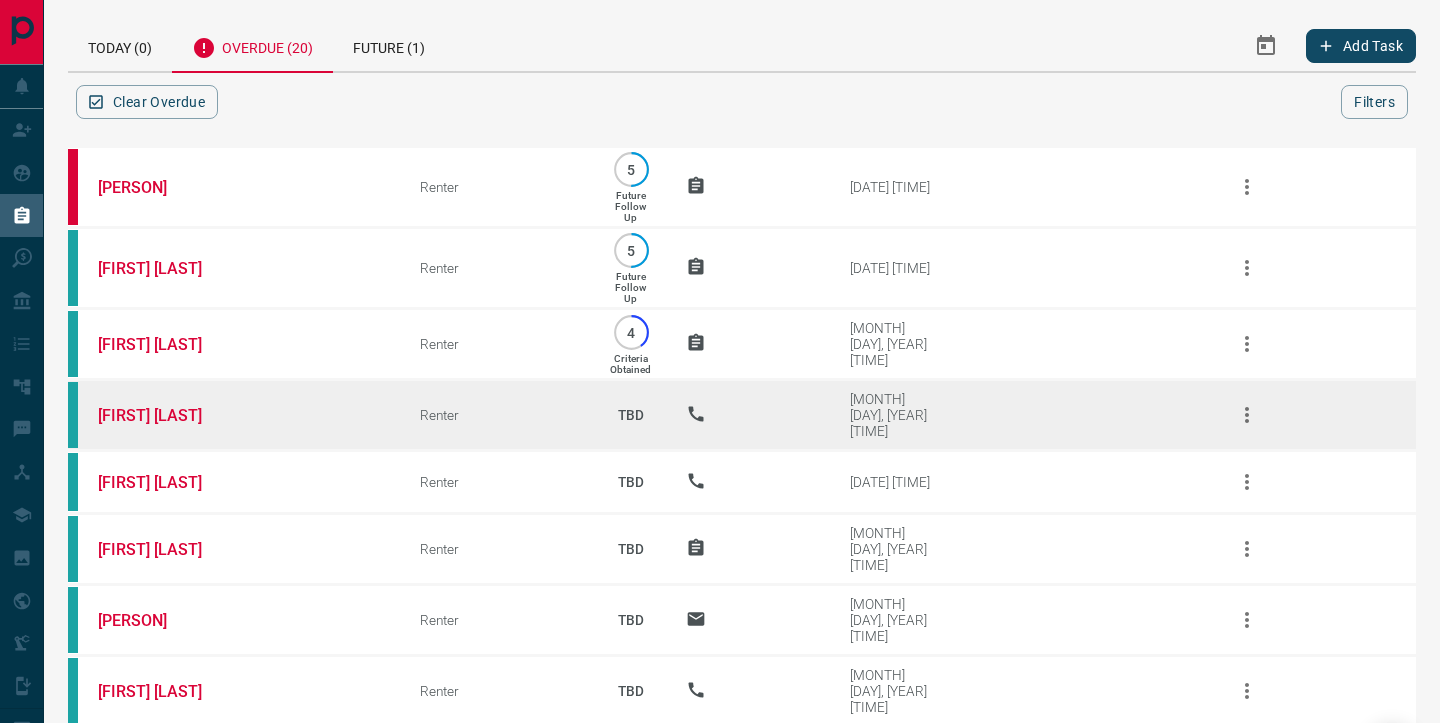 click on "[FIRST] [LAST]" at bounding box center [229, 415] 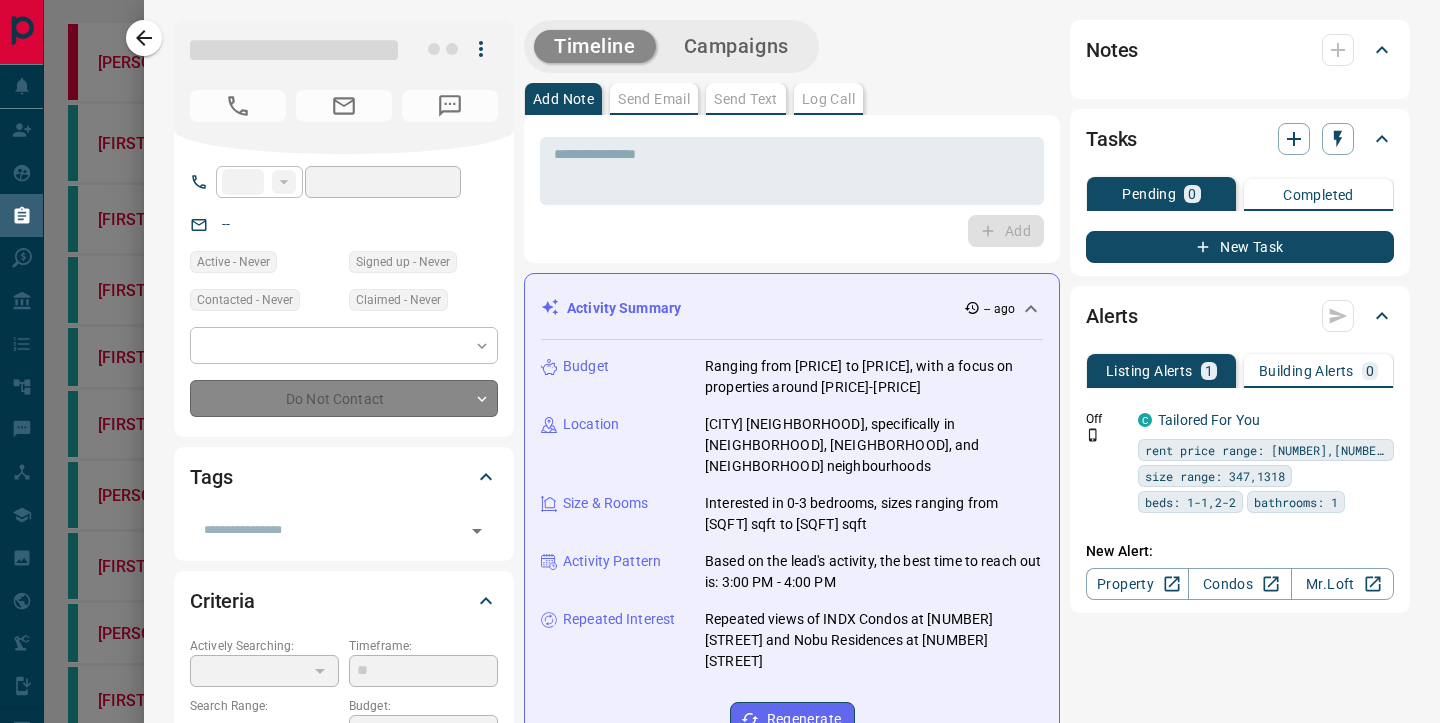 type on "**" 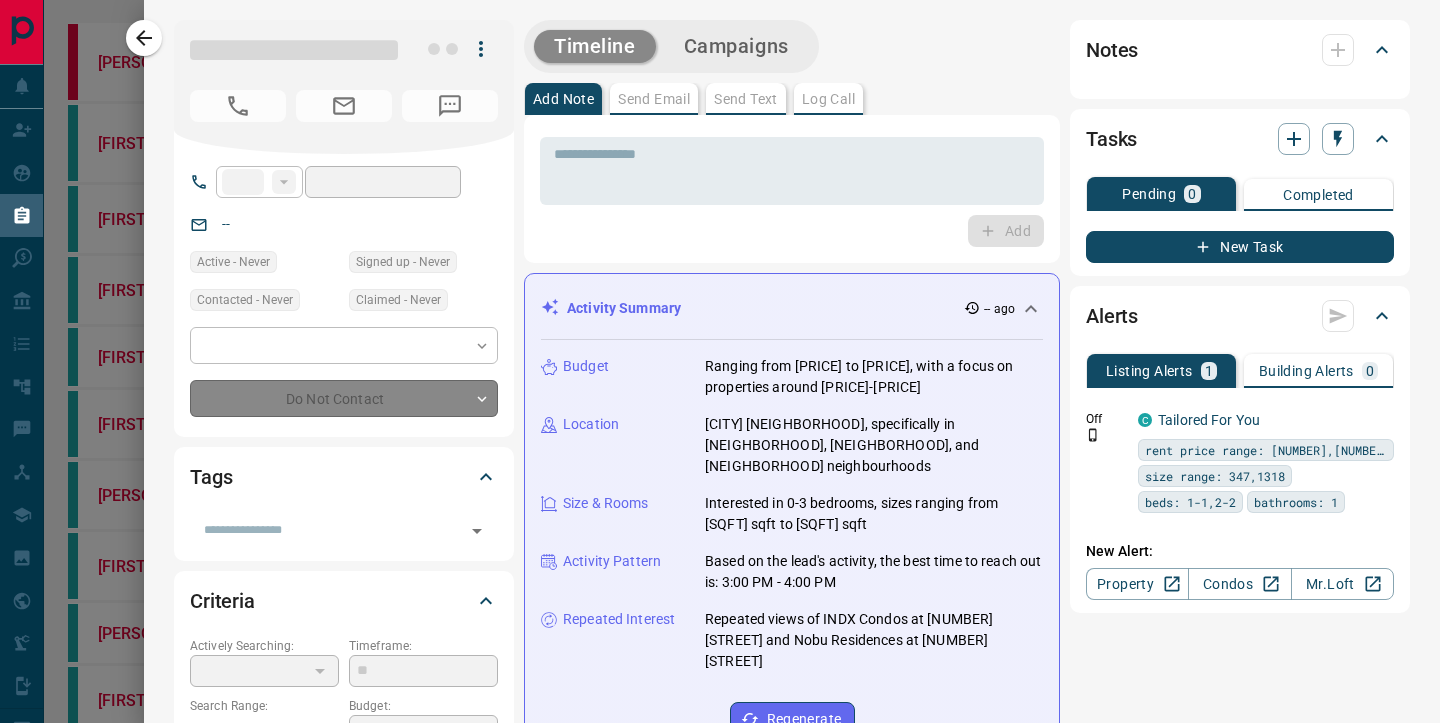 type on "**********" 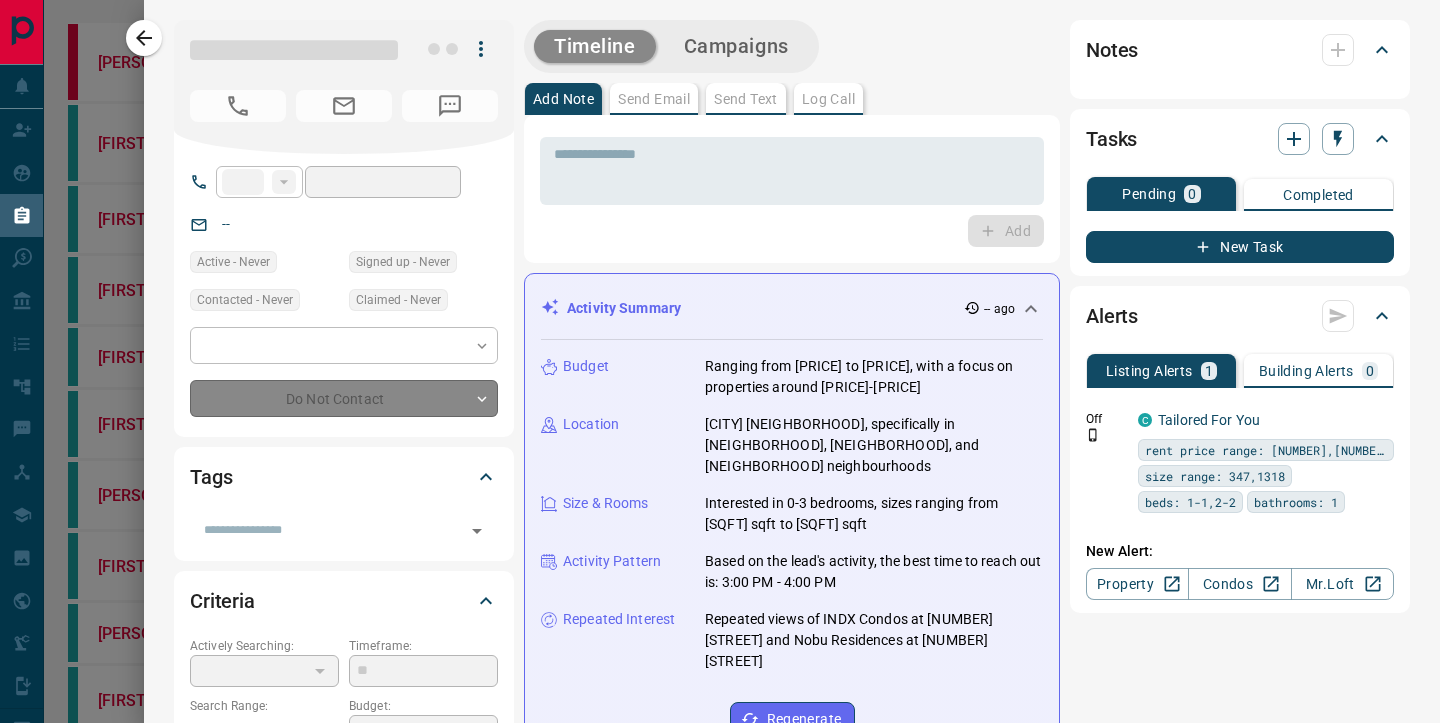 type on "**********" 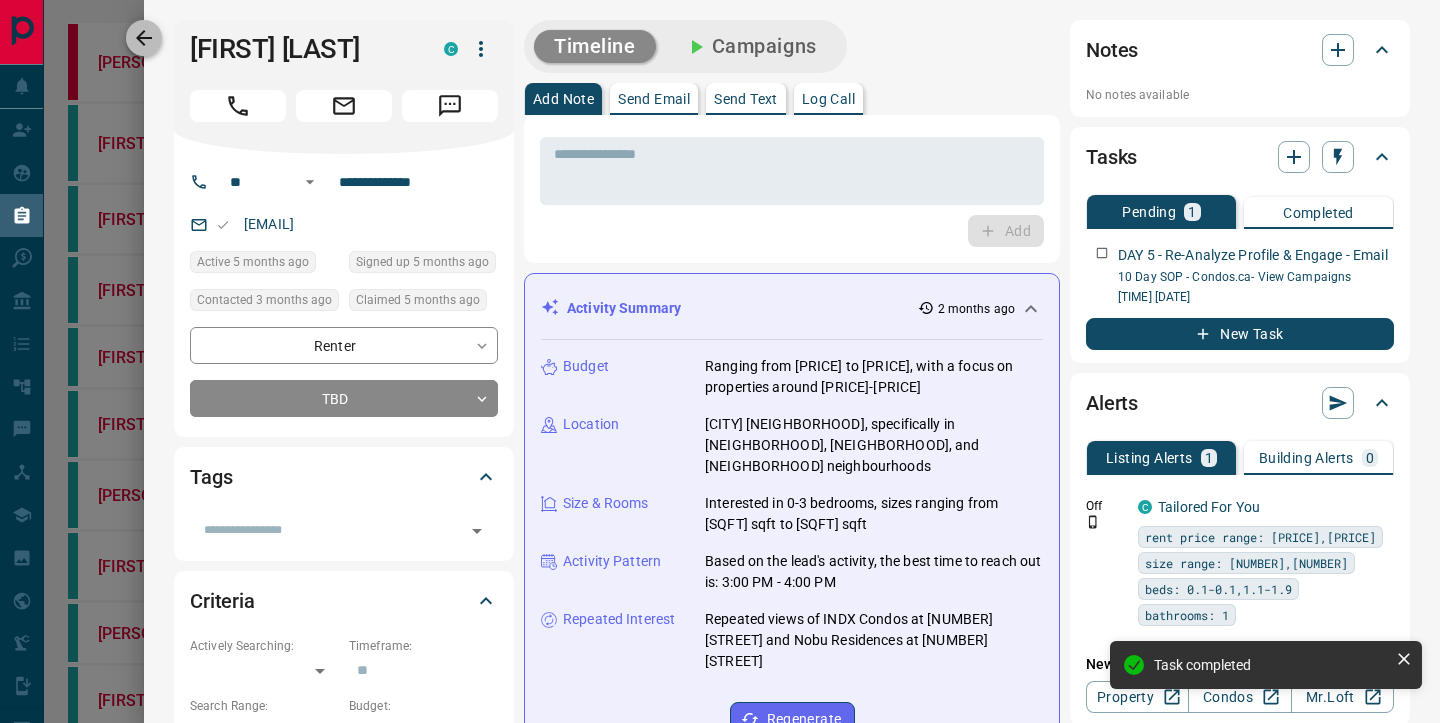 click 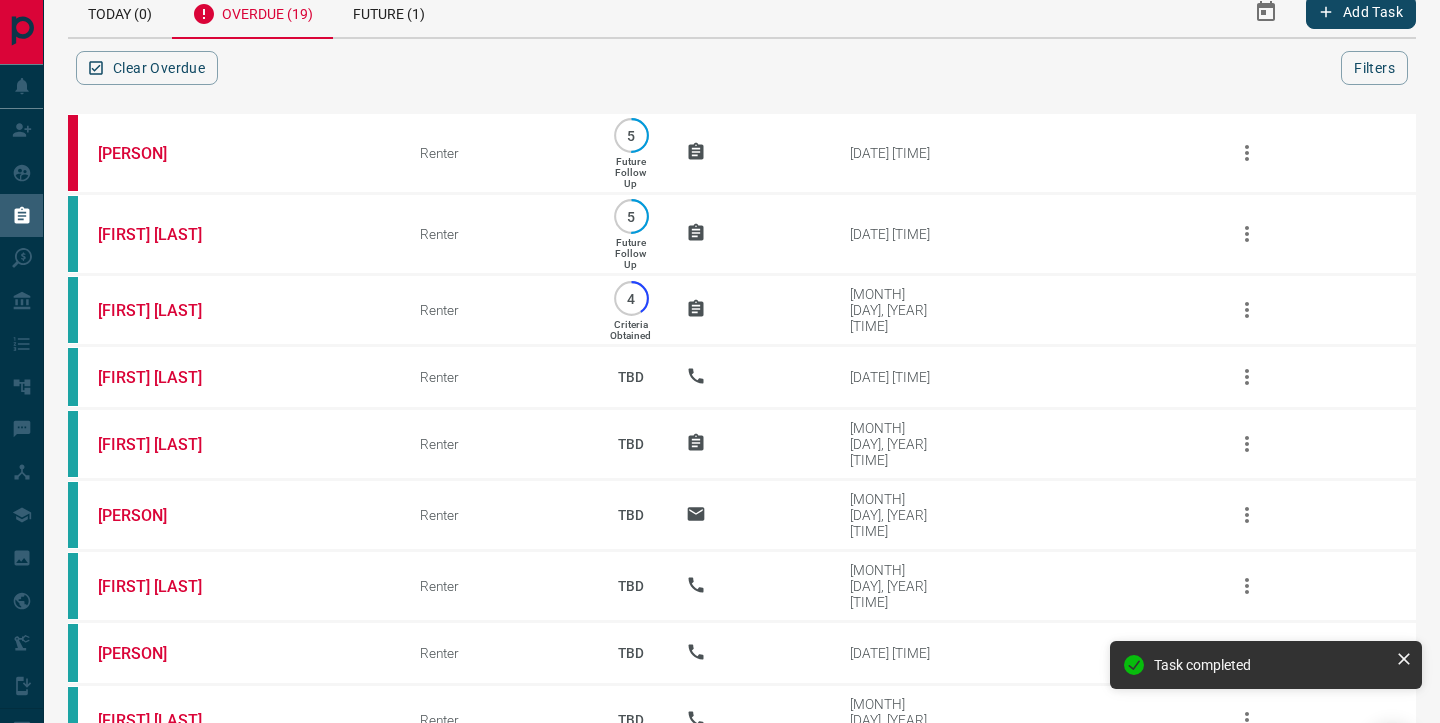 scroll, scrollTop: 40, scrollLeft: 0, axis: vertical 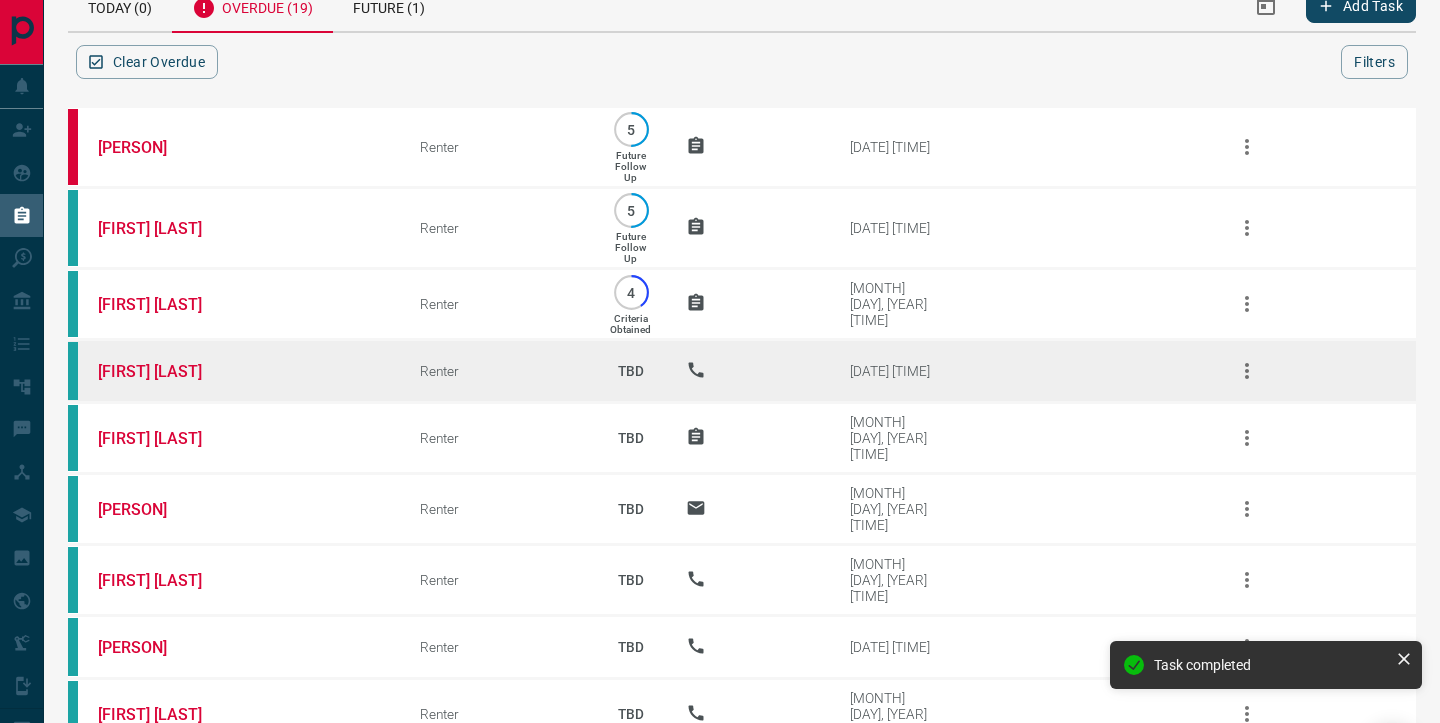 click on "[FIRST] [LAST]" at bounding box center (229, 371) 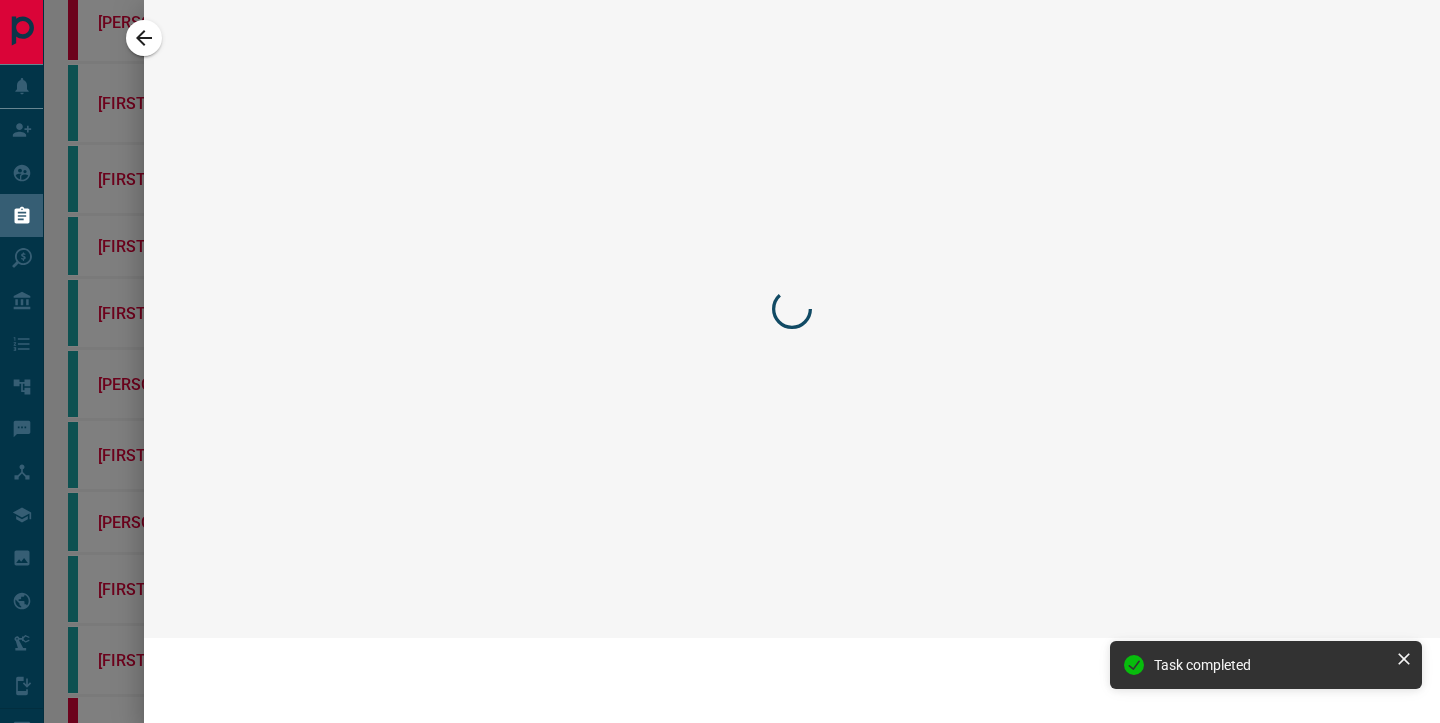 scroll, scrollTop: 0, scrollLeft: 0, axis: both 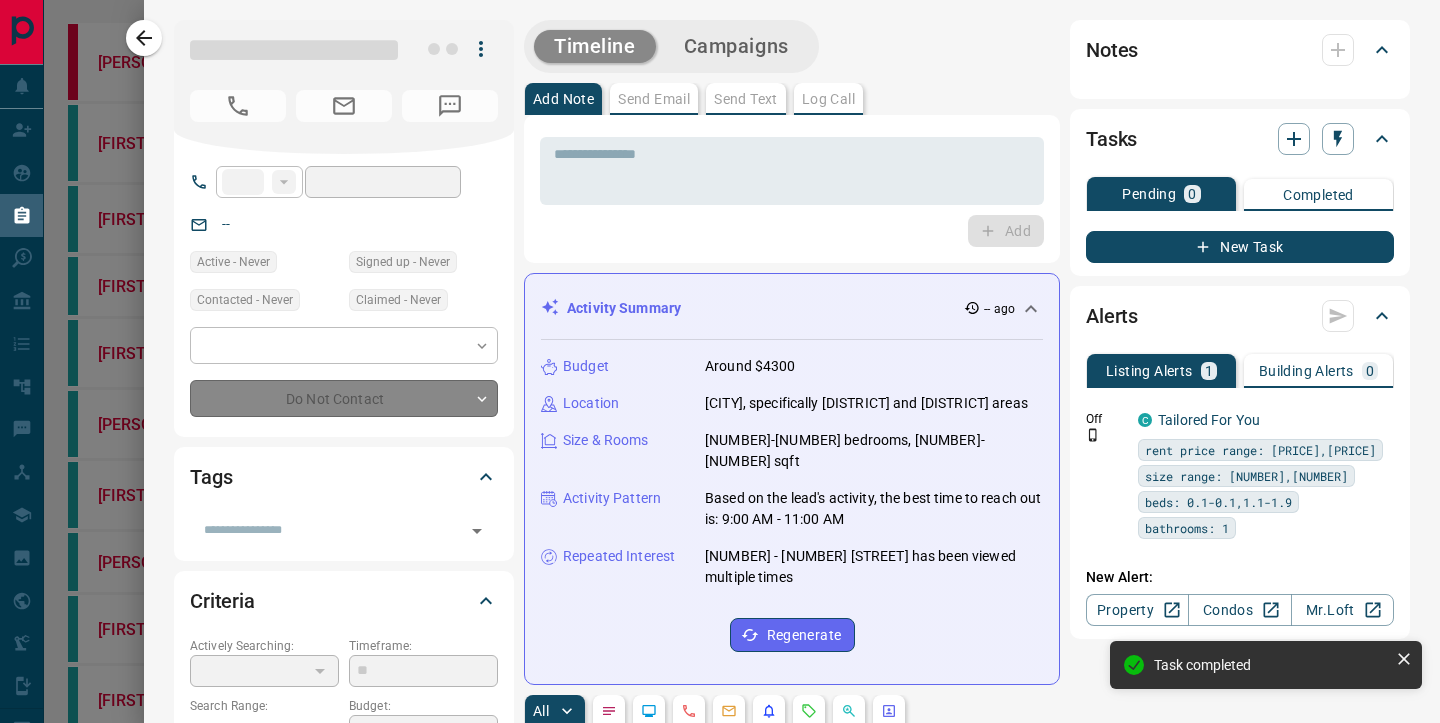 type on "**" 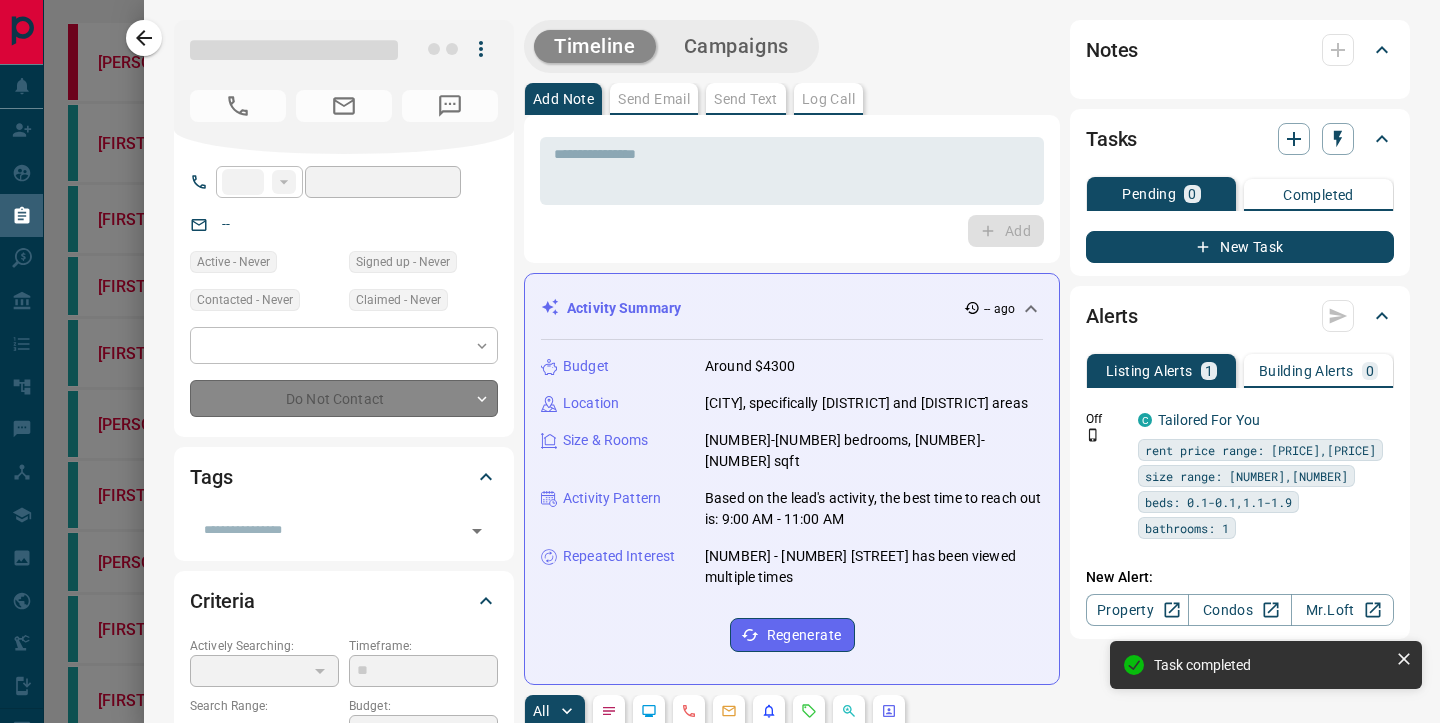 type on "**********" 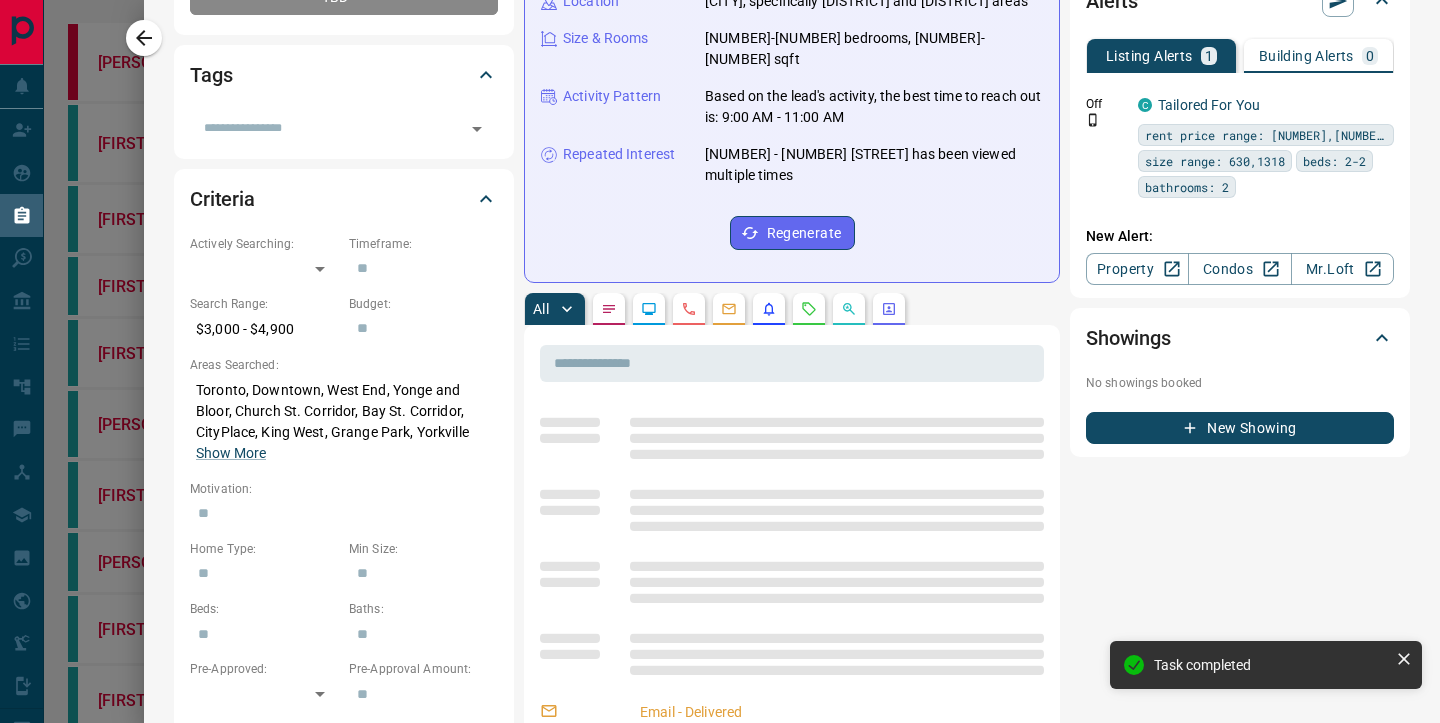 scroll, scrollTop: 0, scrollLeft: 0, axis: both 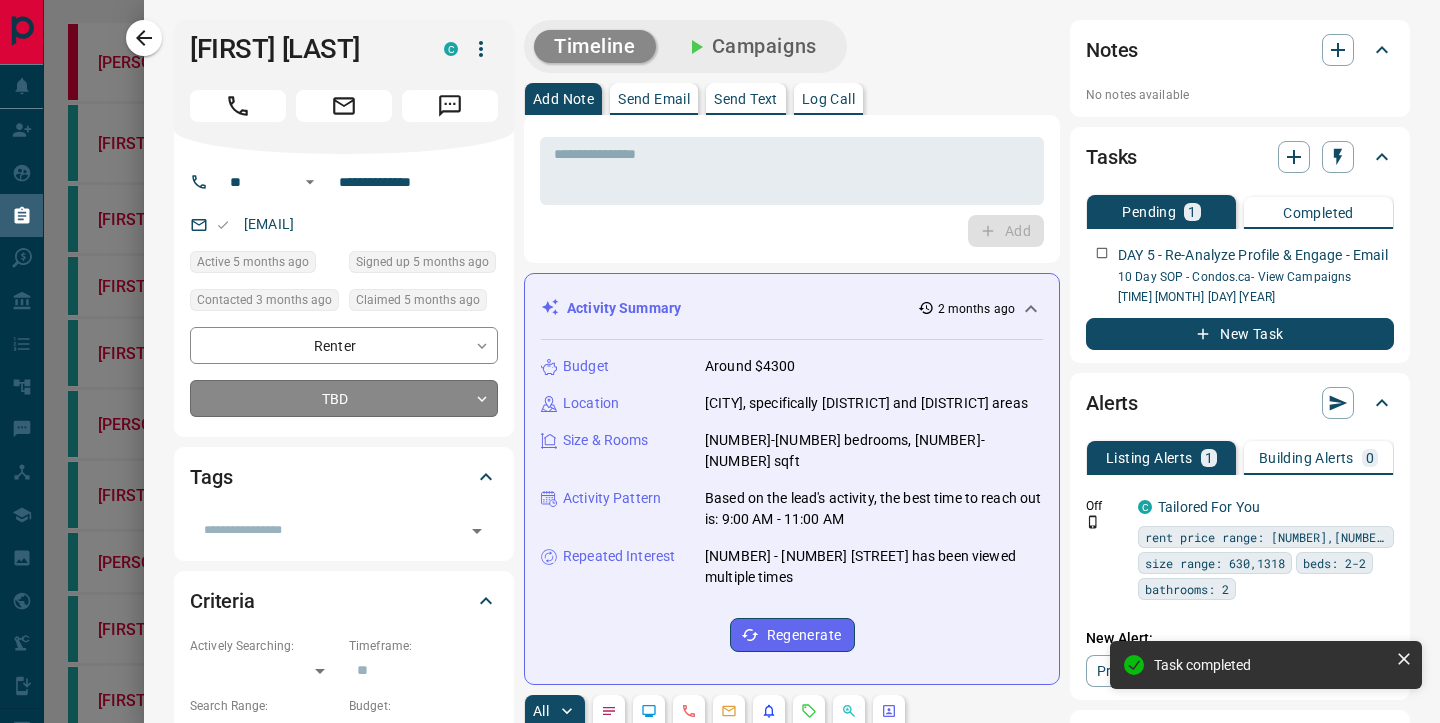 click 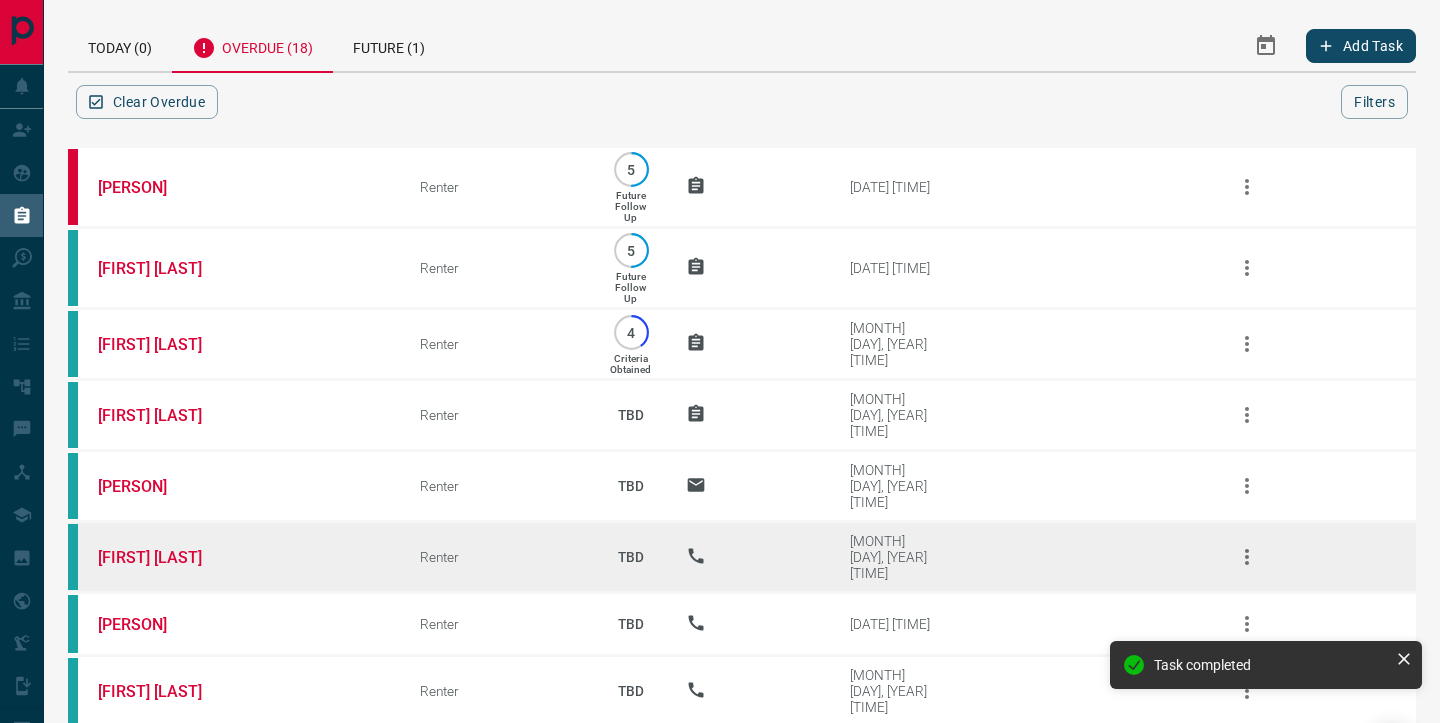 scroll, scrollTop: 11, scrollLeft: 0, axis: vertical 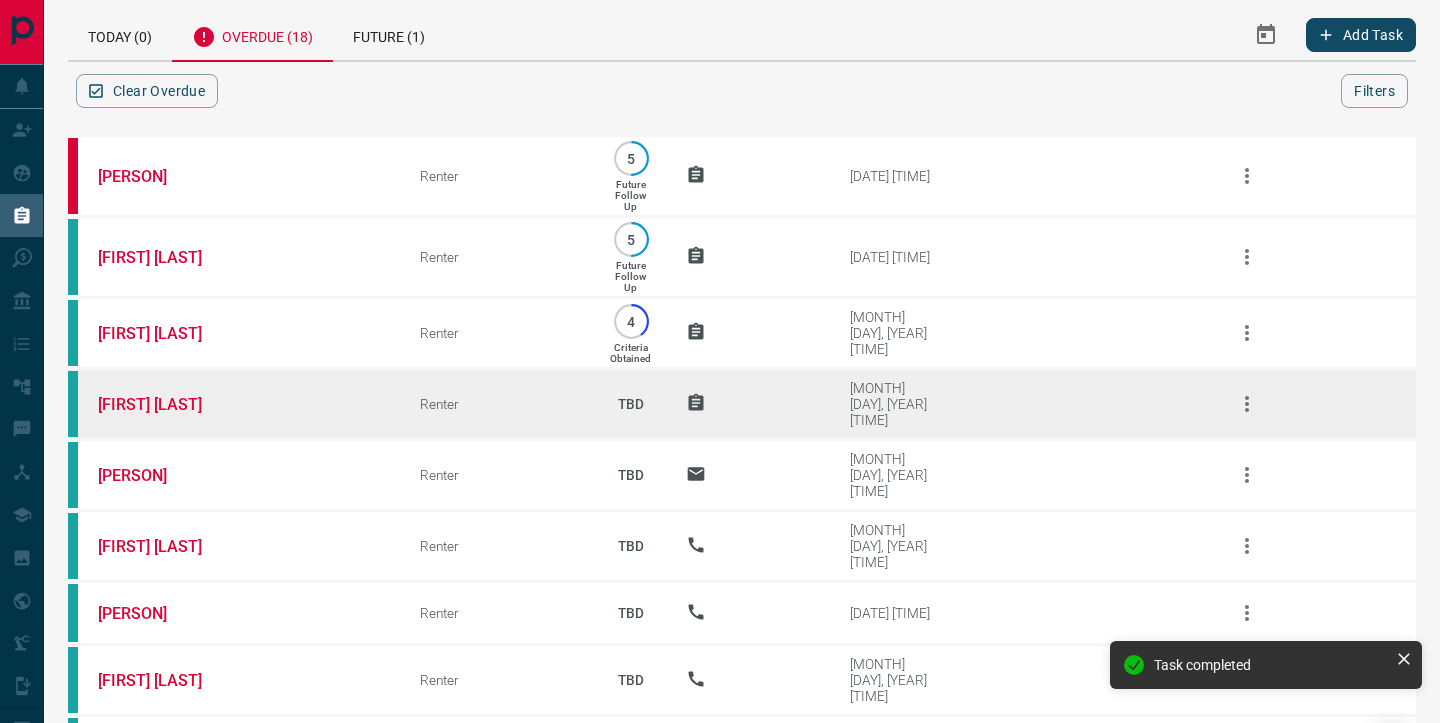click on "[FIRST] [LAST]" at bounding box center [229, 404] 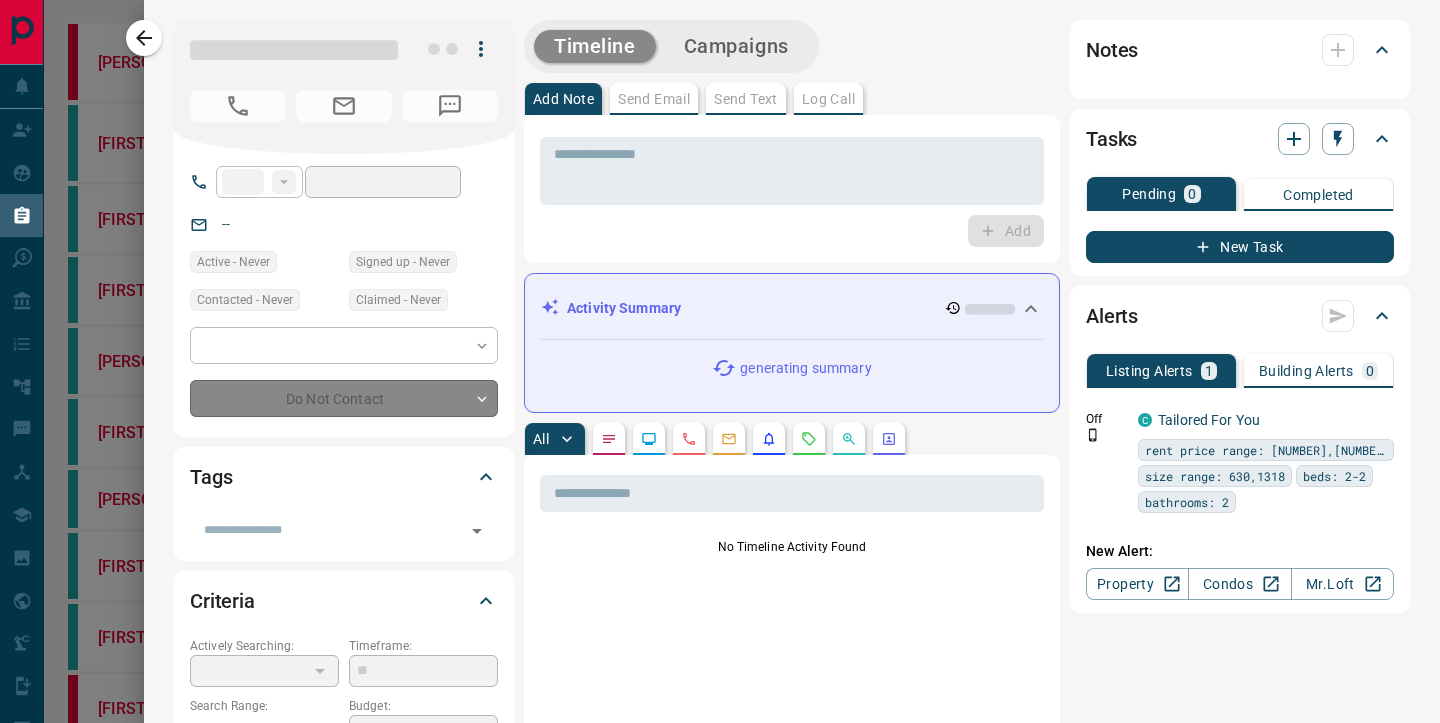 type on "**" 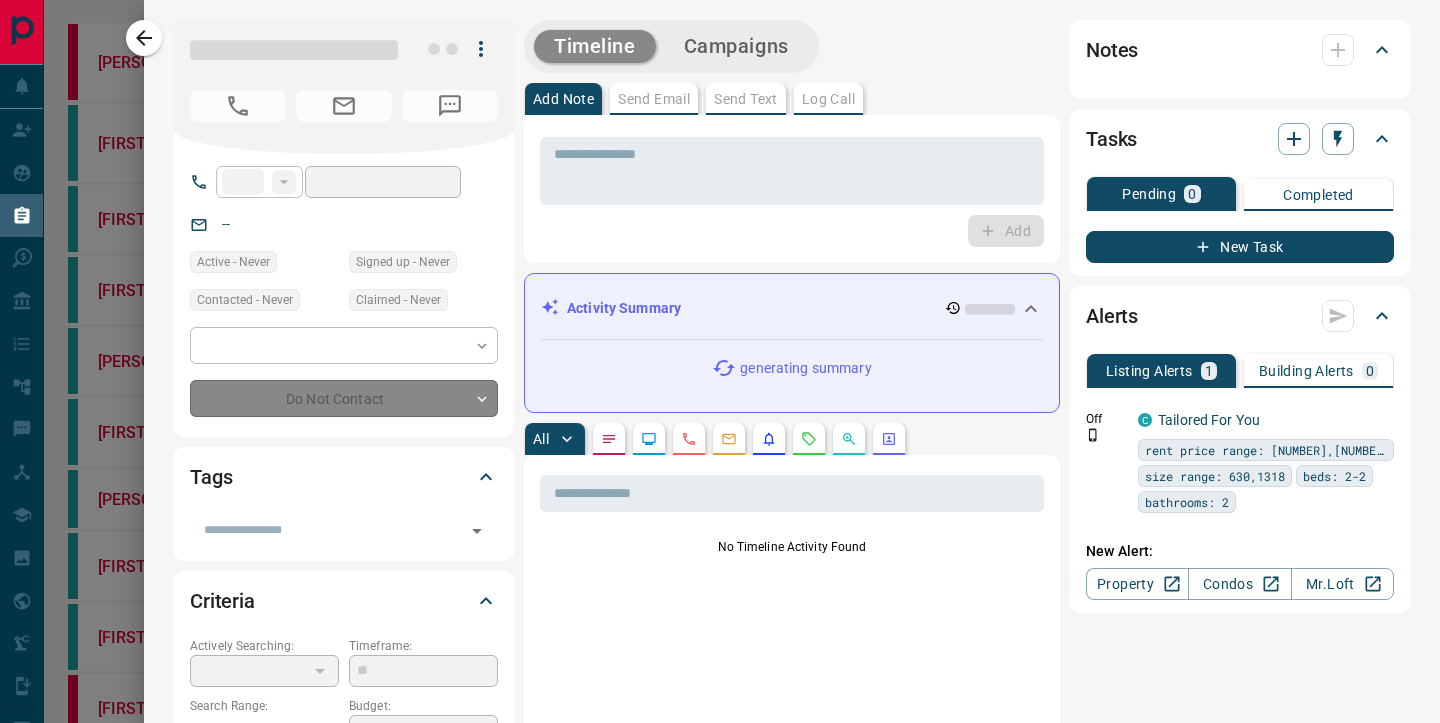 type on "**********" 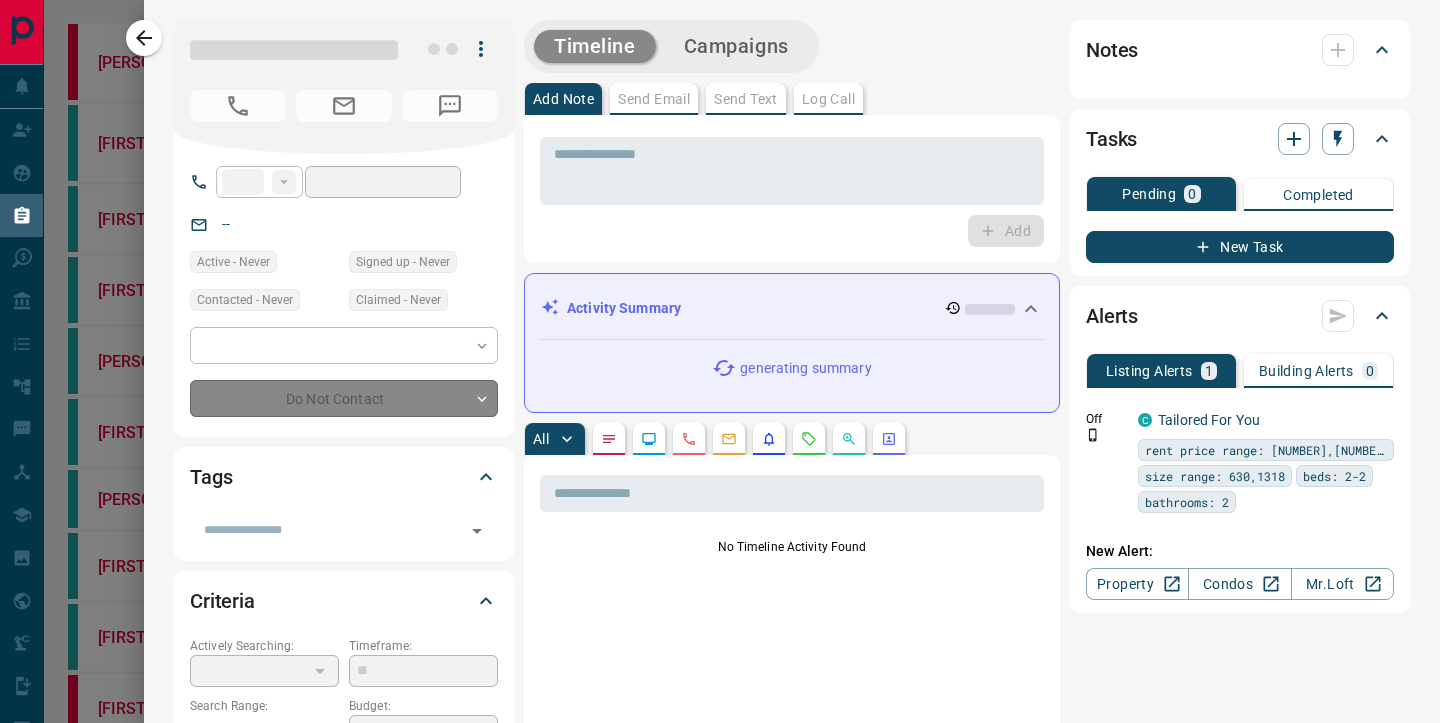 type on "**" 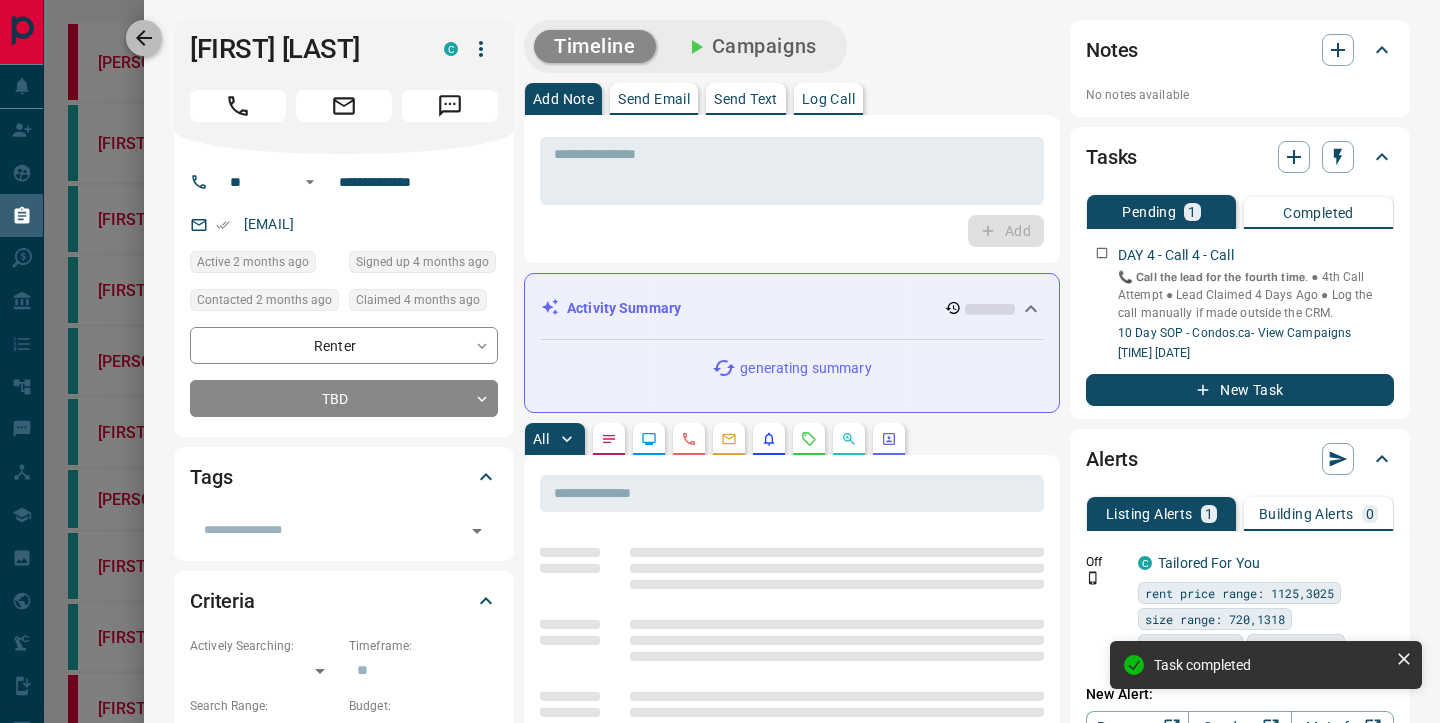 click 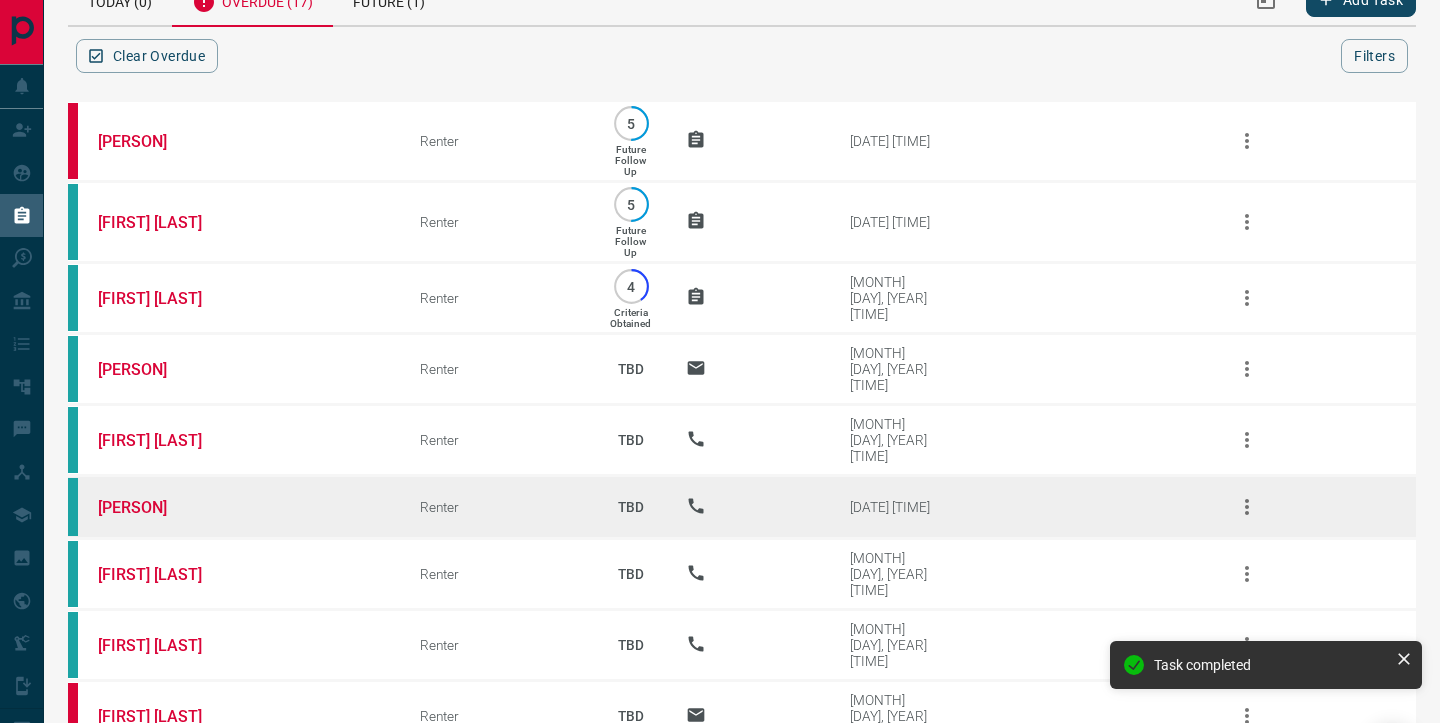 scroll, scrollTop: 0, scrollLeft: 0, axis: both 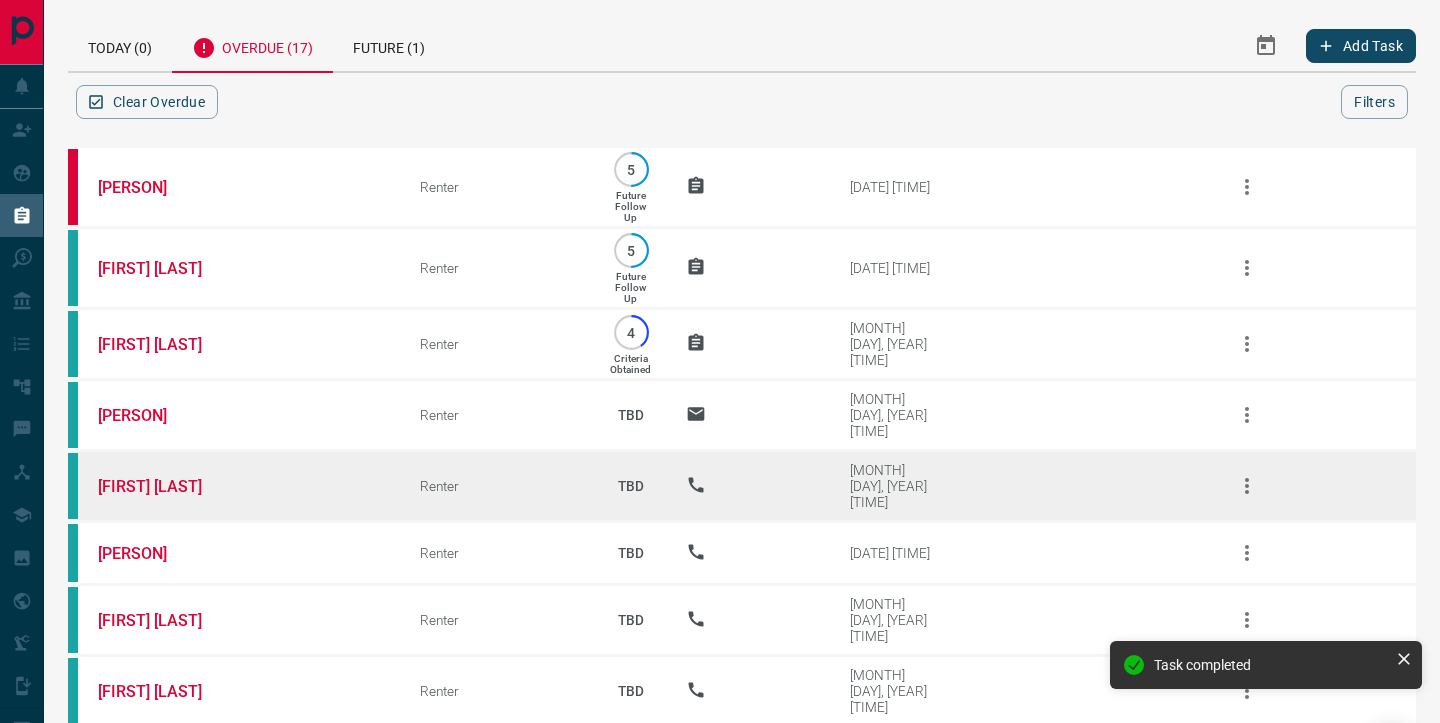 click on "[FIRST] [LAST]" at bounding box center (229, 486) 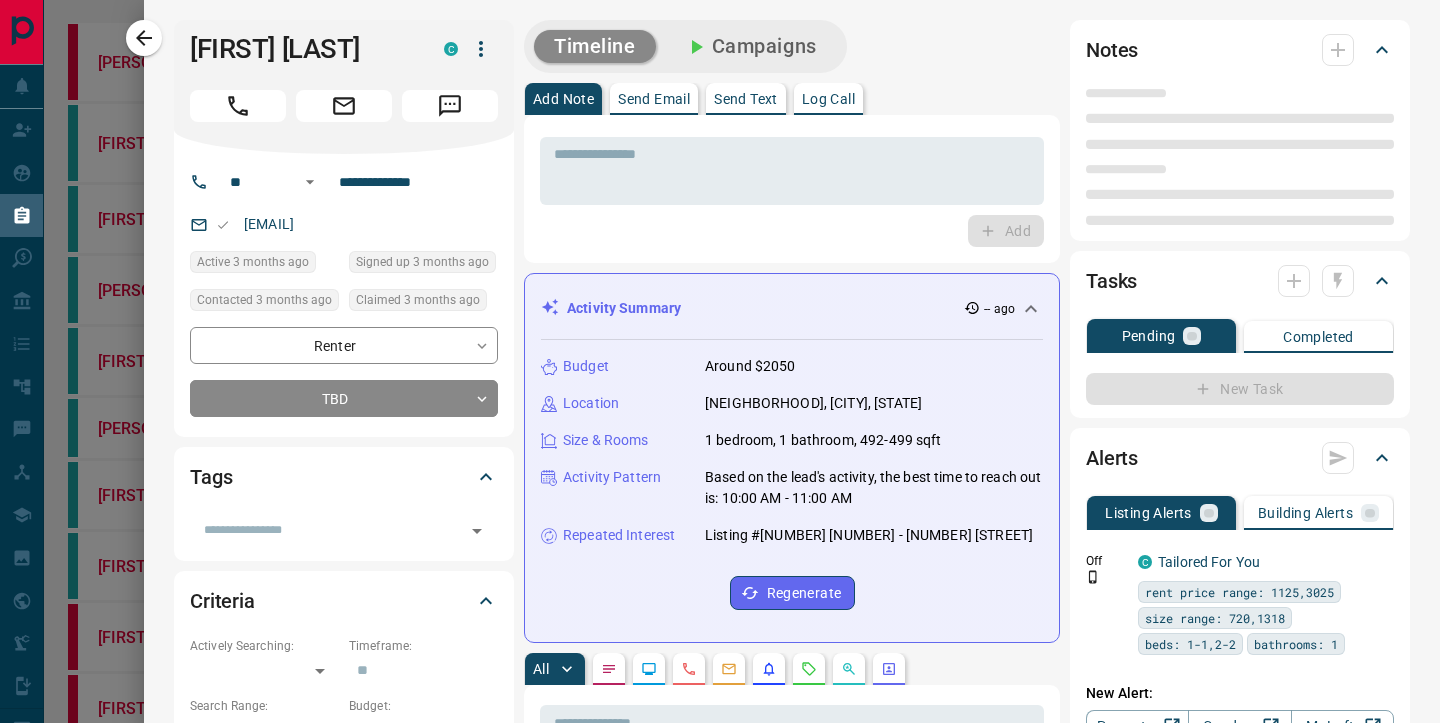 type on "**" 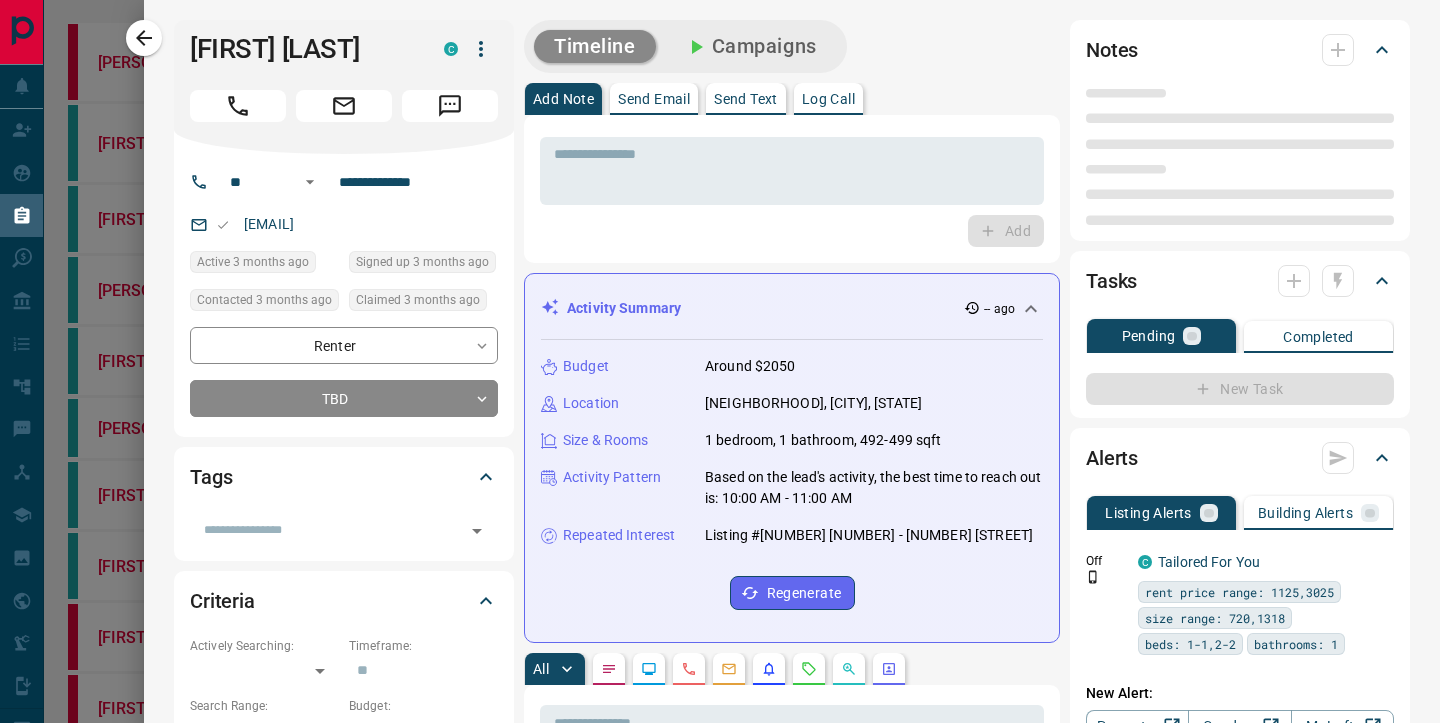 type on "**********" 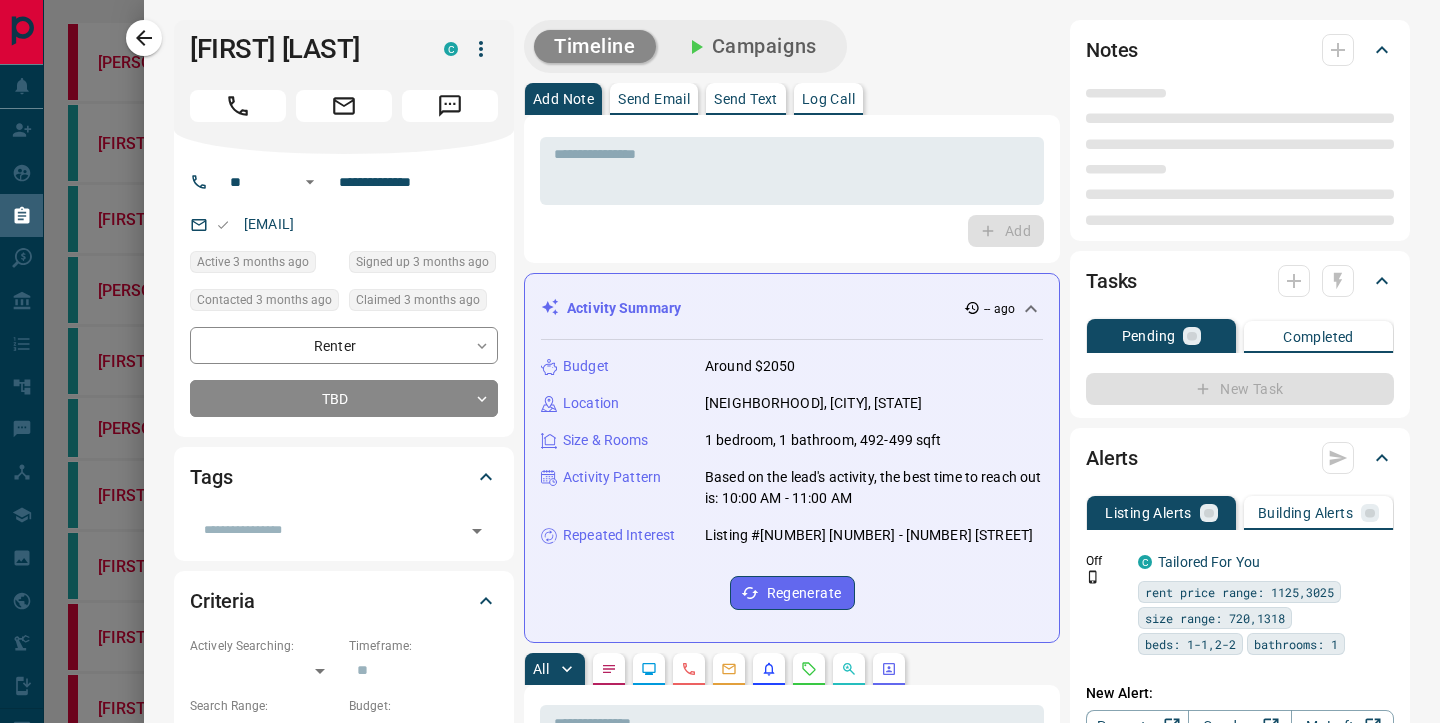 type on "**********" 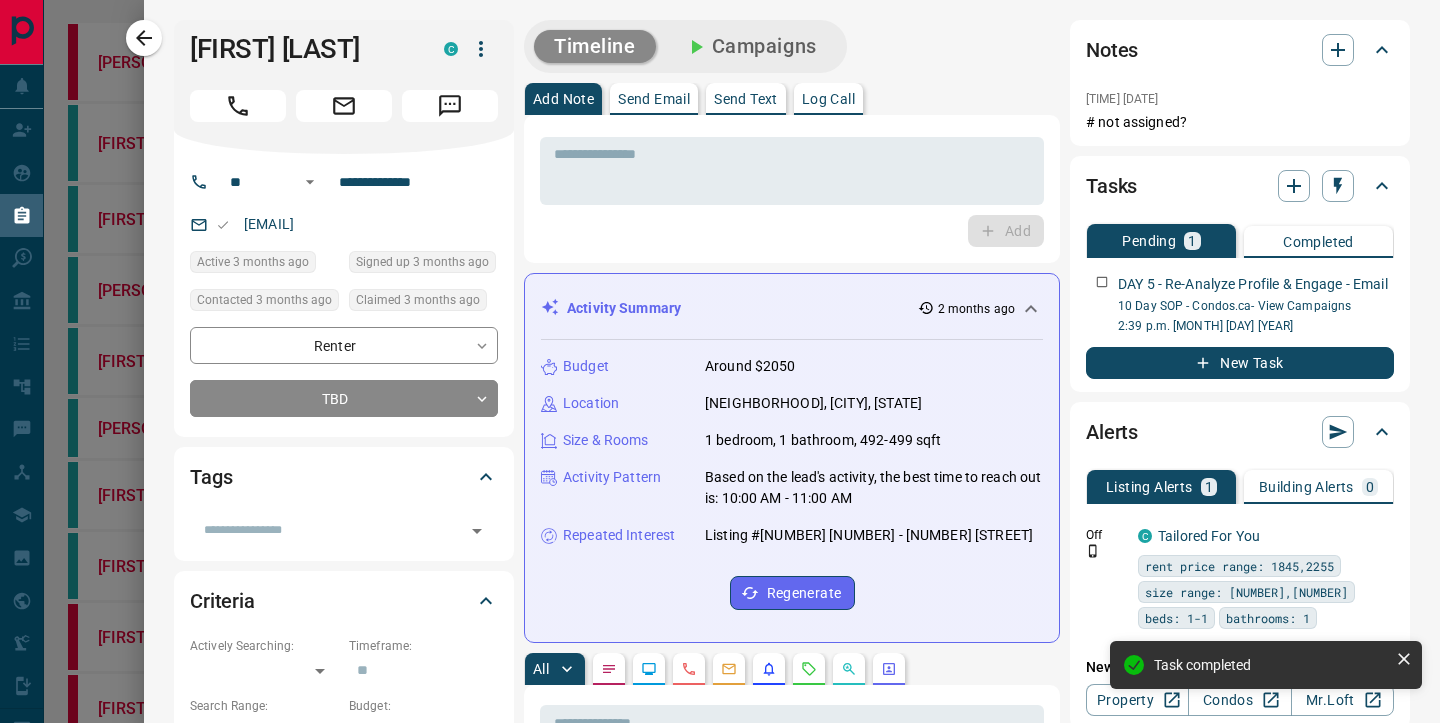 click 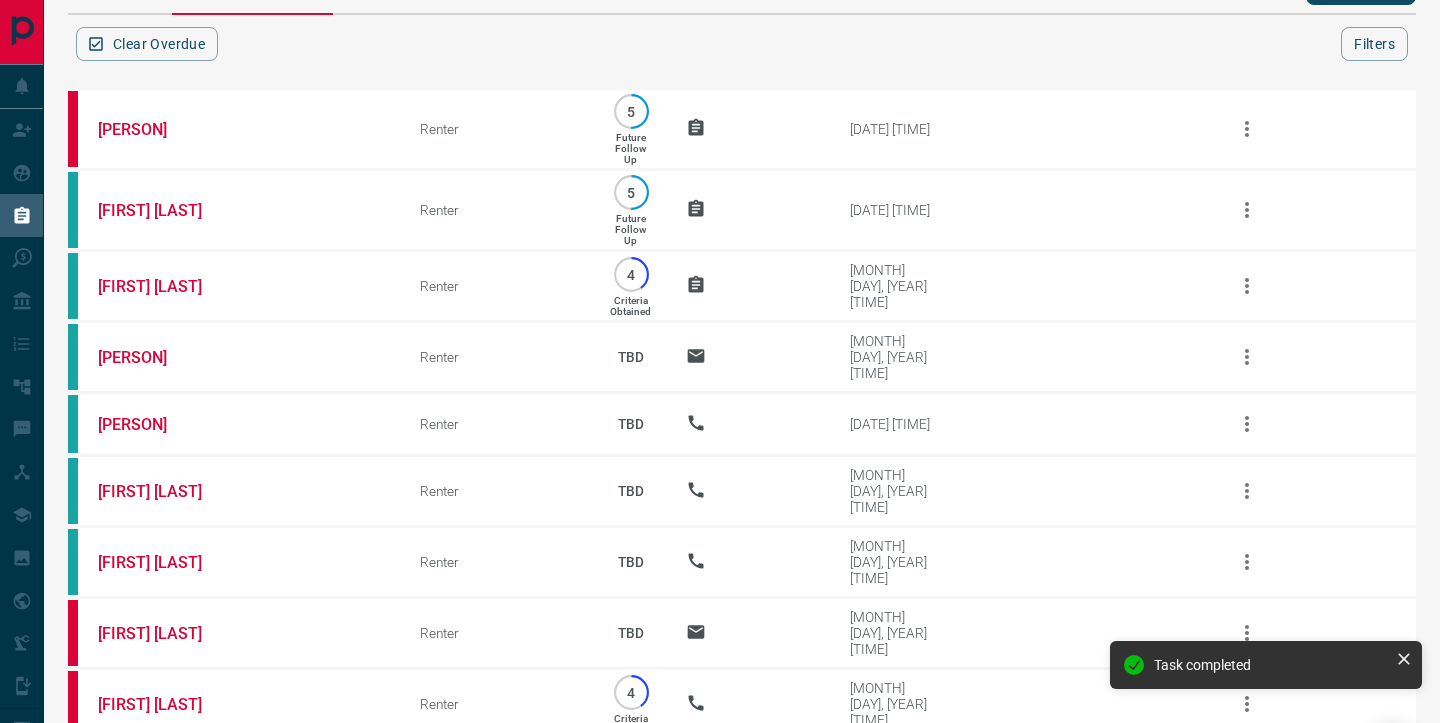 scroll, scrollTop: 59, scrollLeft: 0, axis: vertical 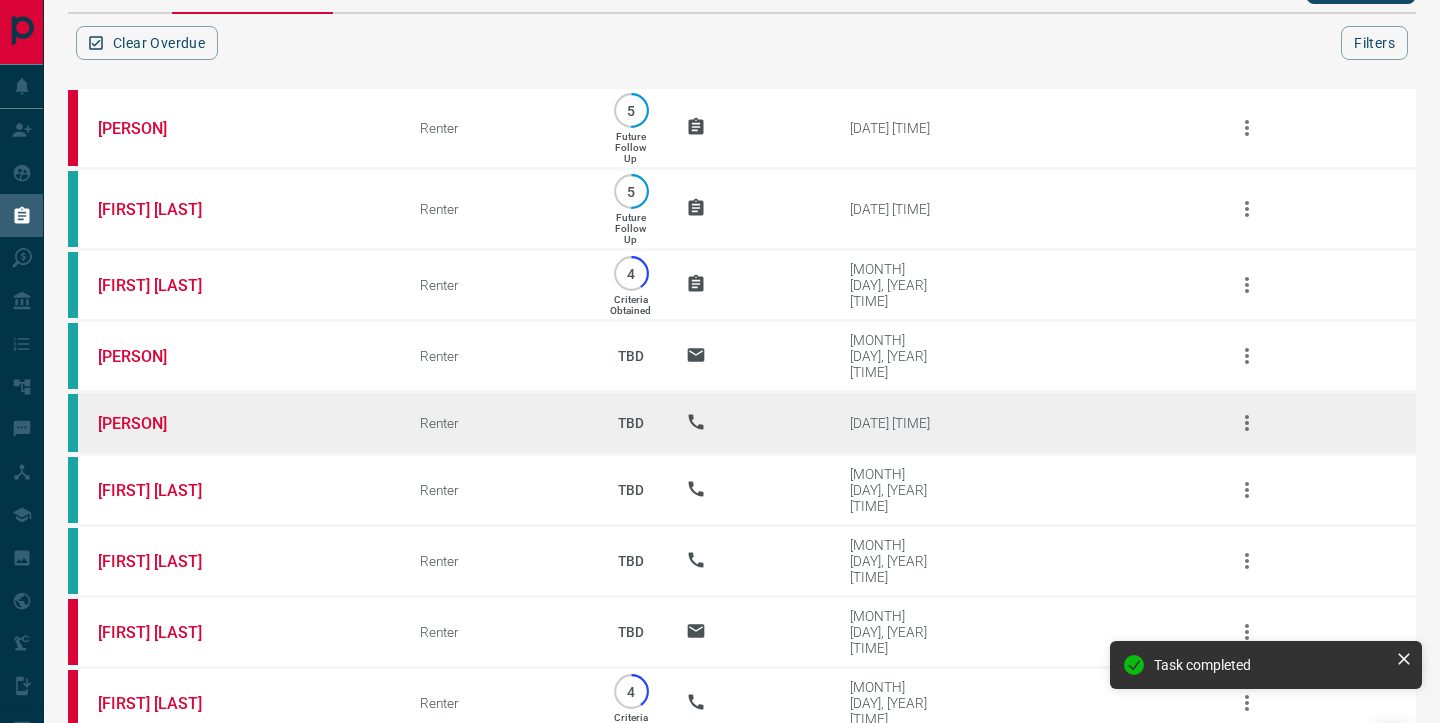 click on "[PERSON]" at bounding box center (229, 423) 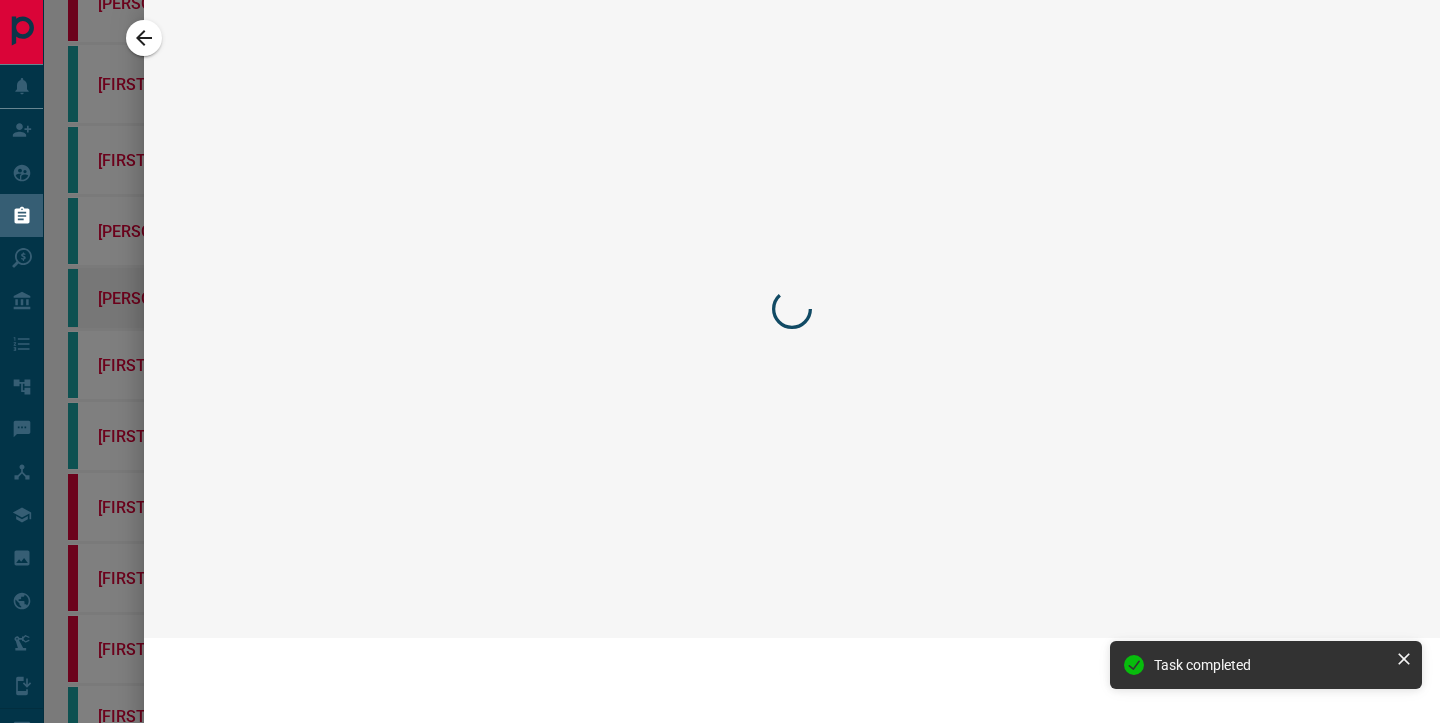 scroll, scrollTop: 0, scrollLeft: 0, axis: both 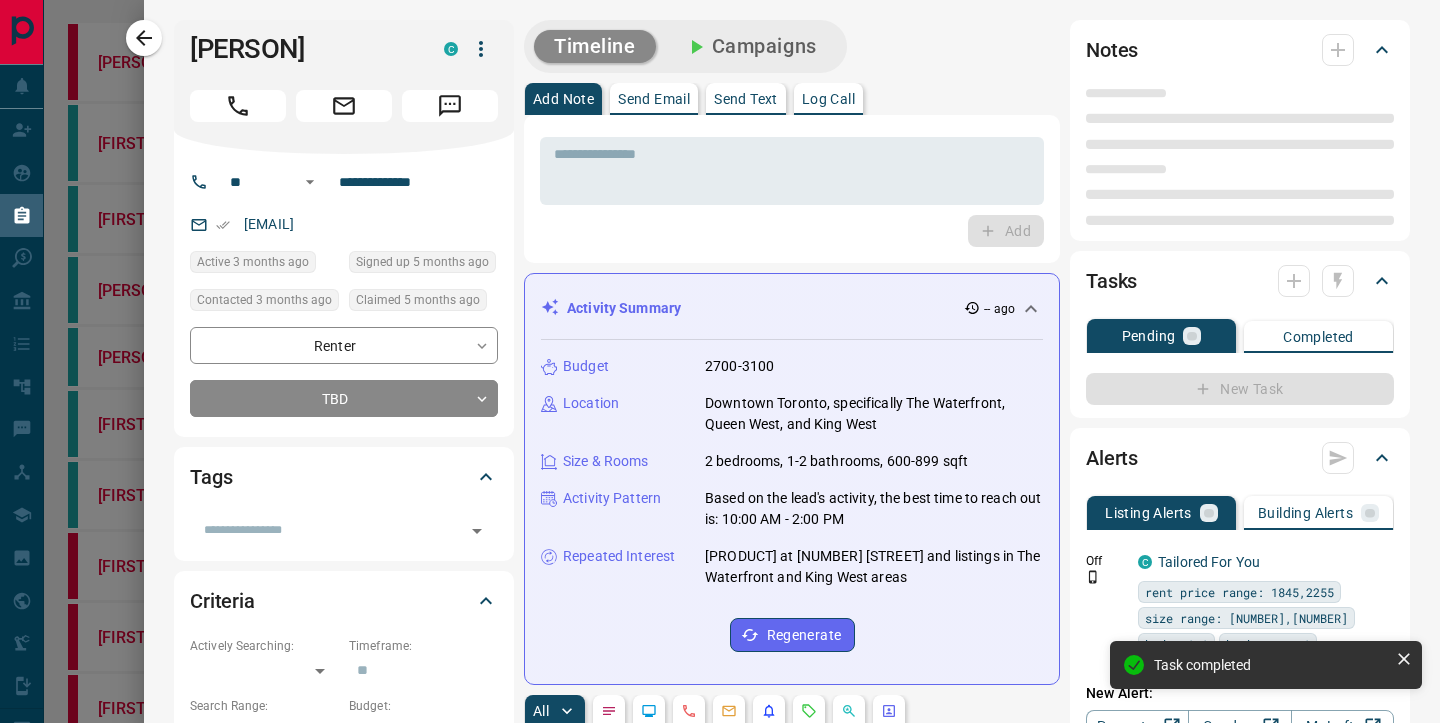 type on "**" 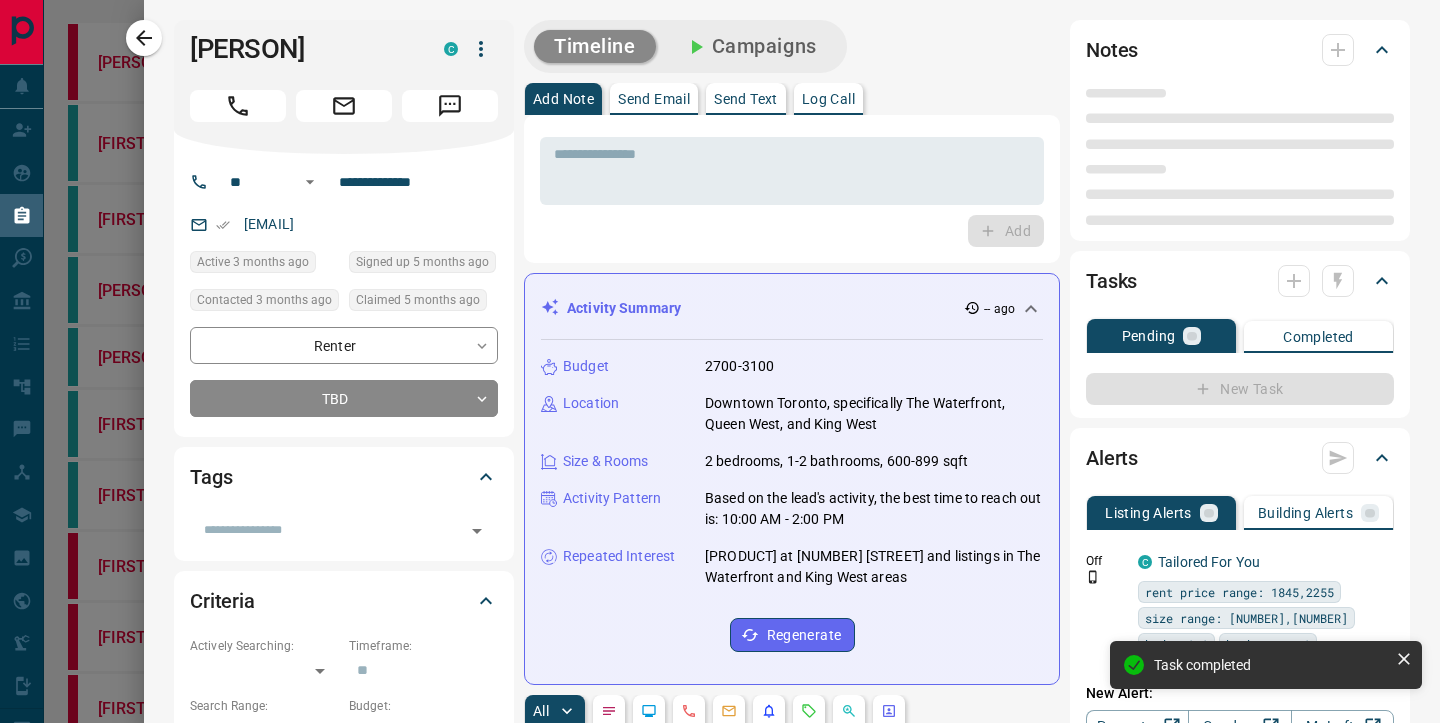 type on "**********" 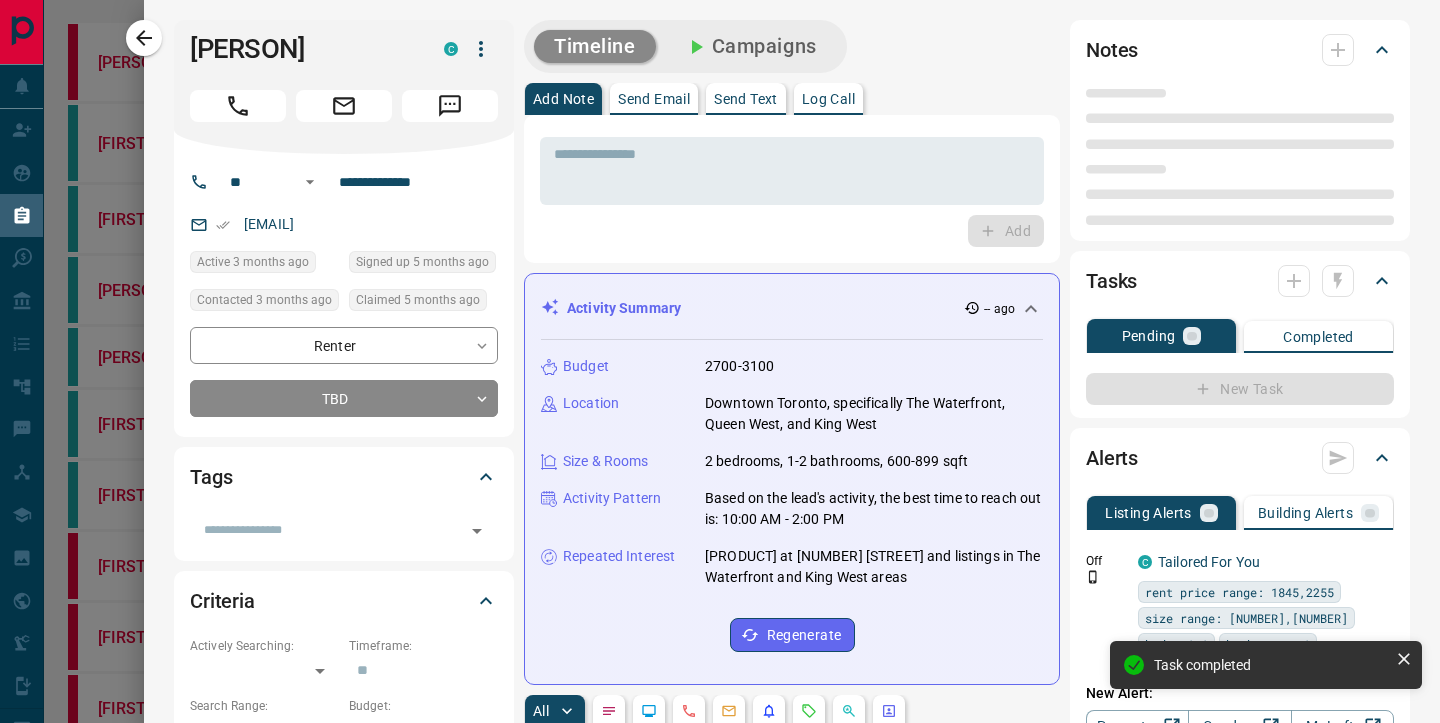 type on "**" 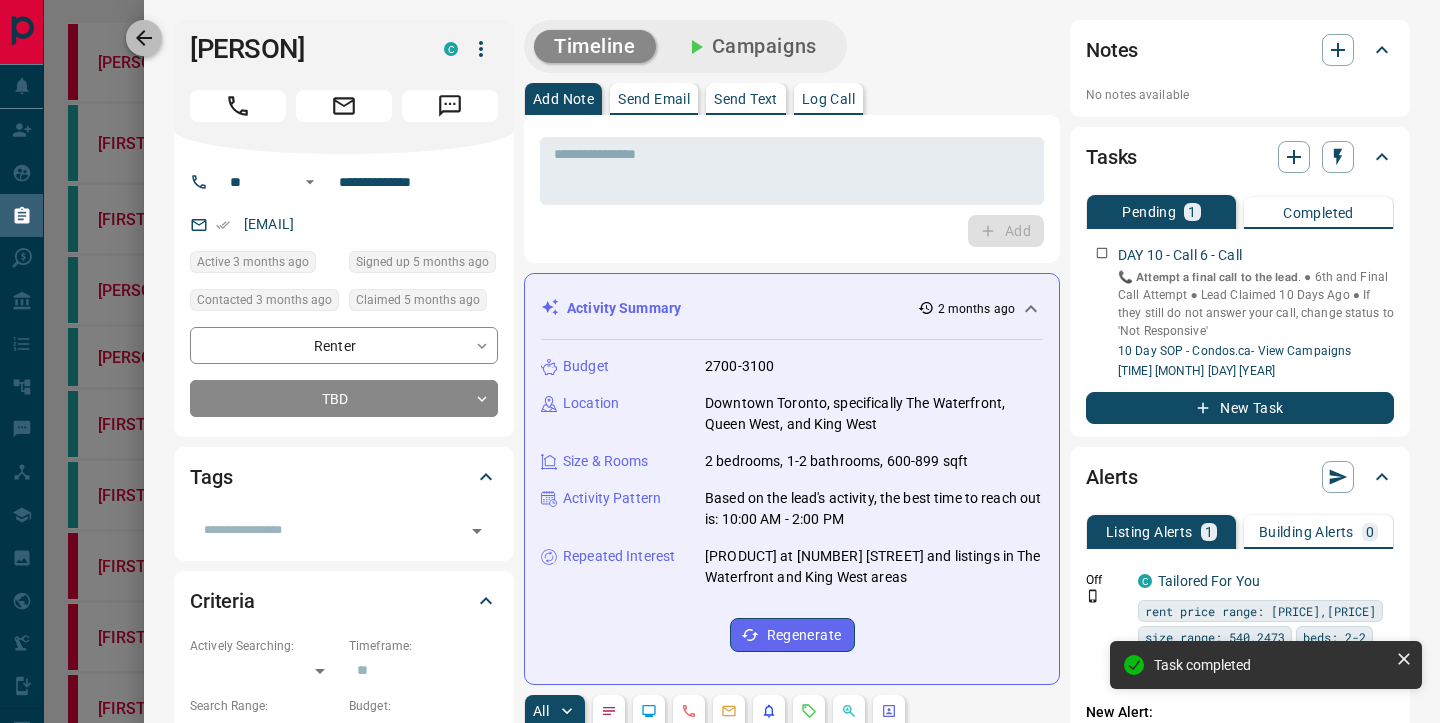 click 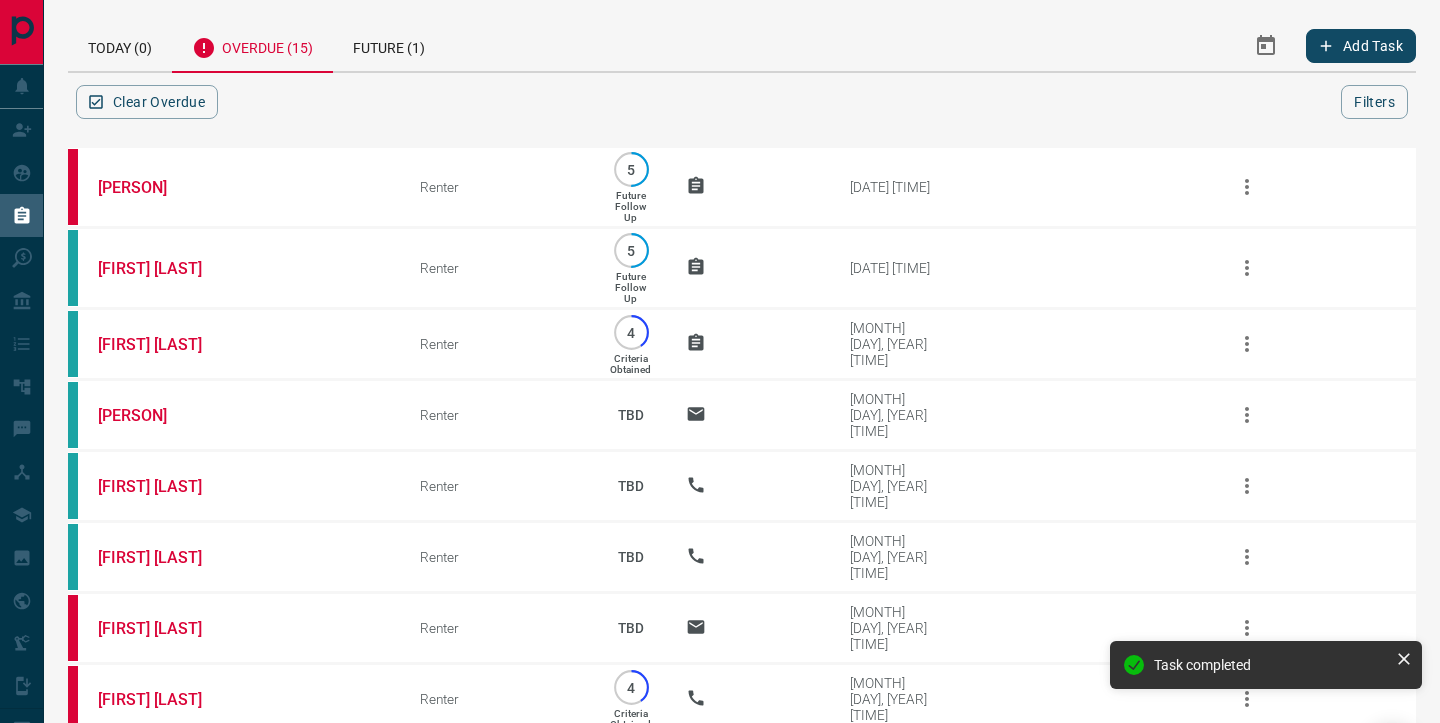 scroll, scrollTop: 30, scrollLeft: 0, axis: vertical 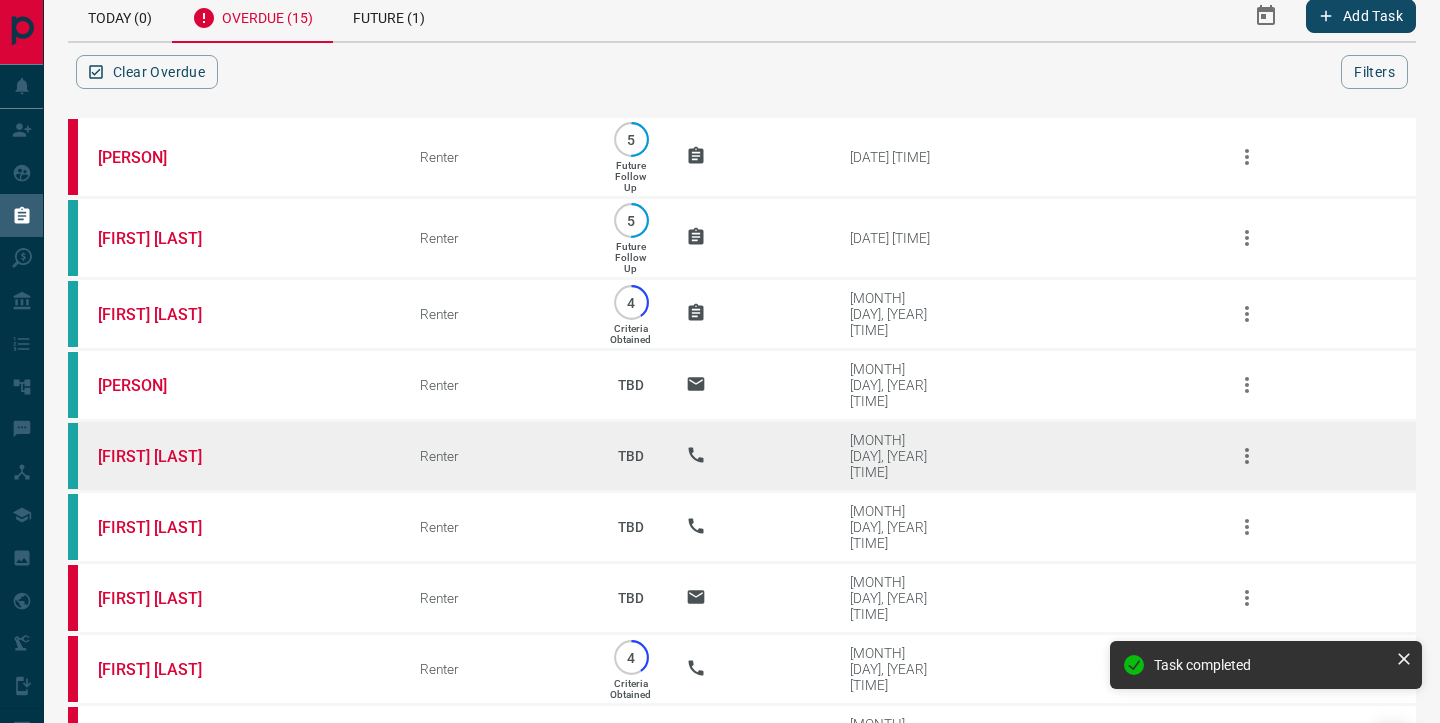 click on "[FIRST] [LAST]" at bounding box center (229, 456) 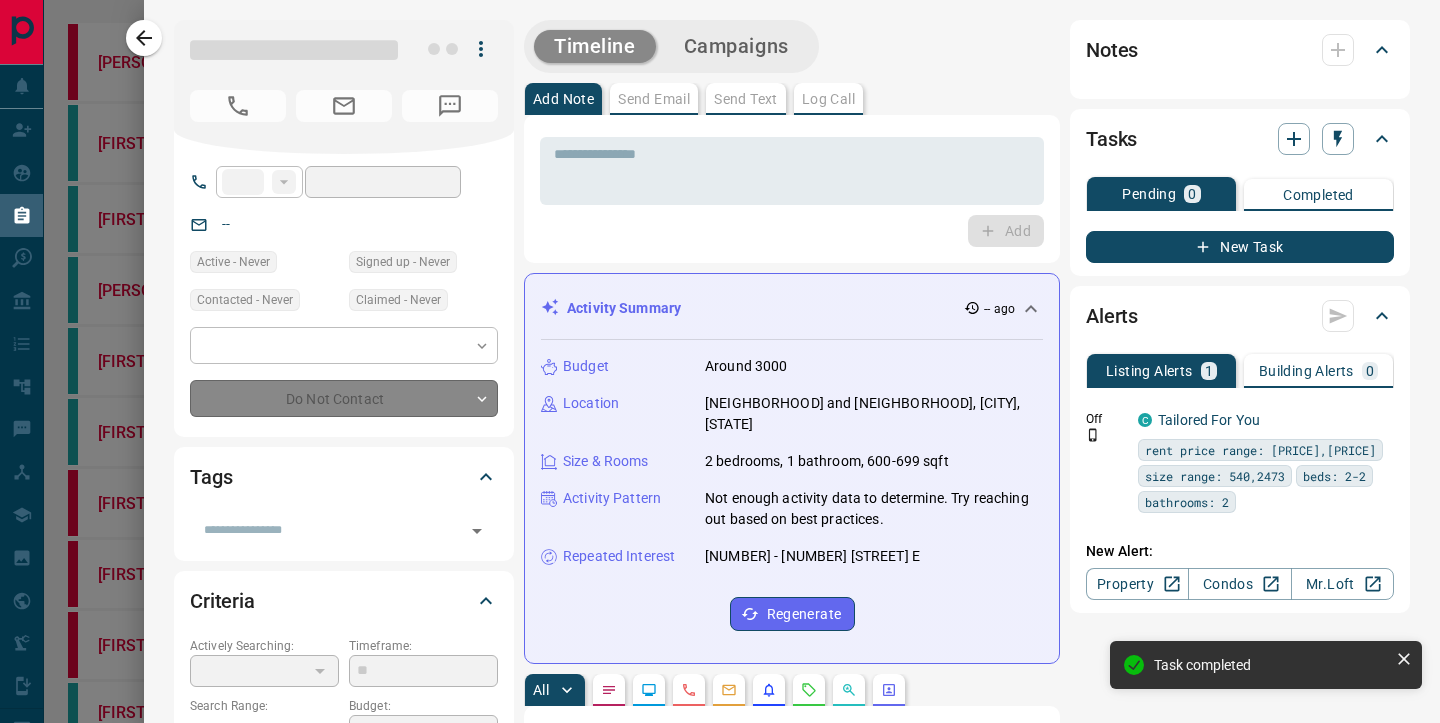 type on "**" 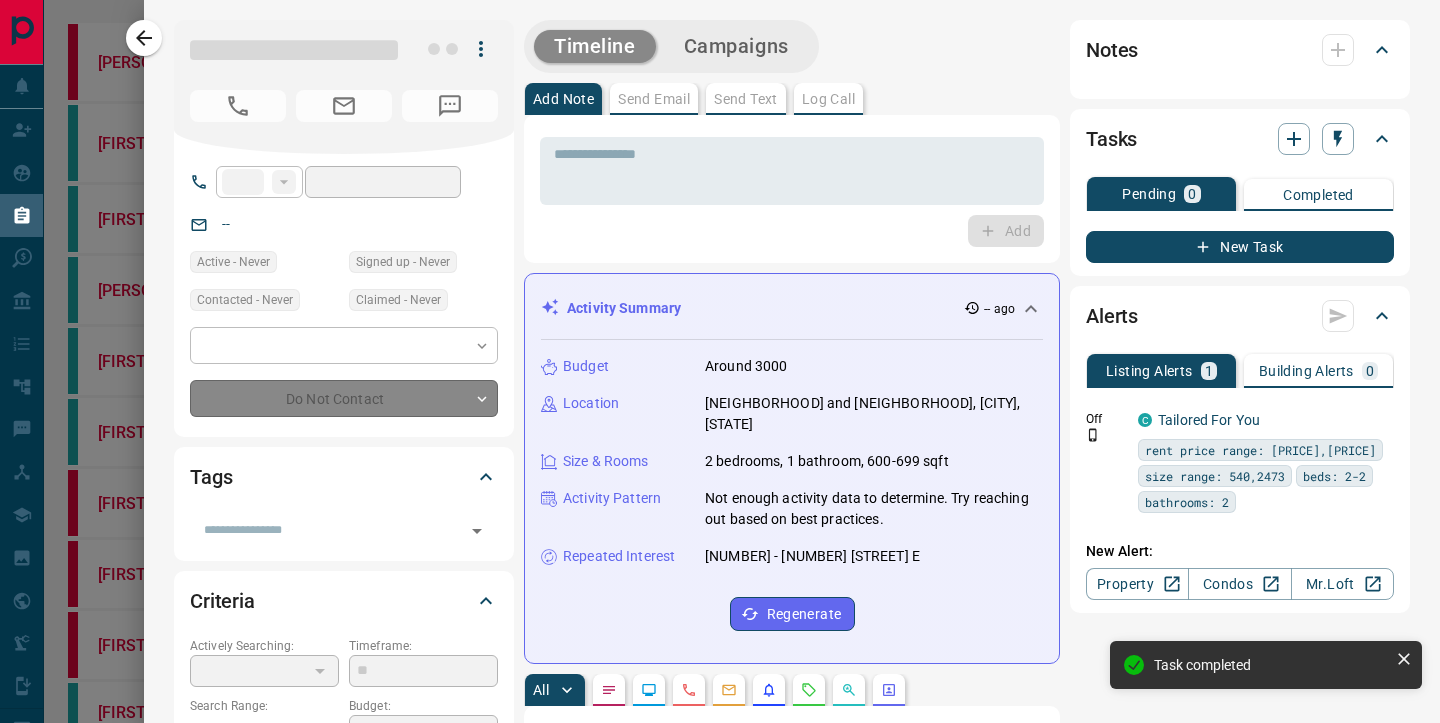 type on "**********" 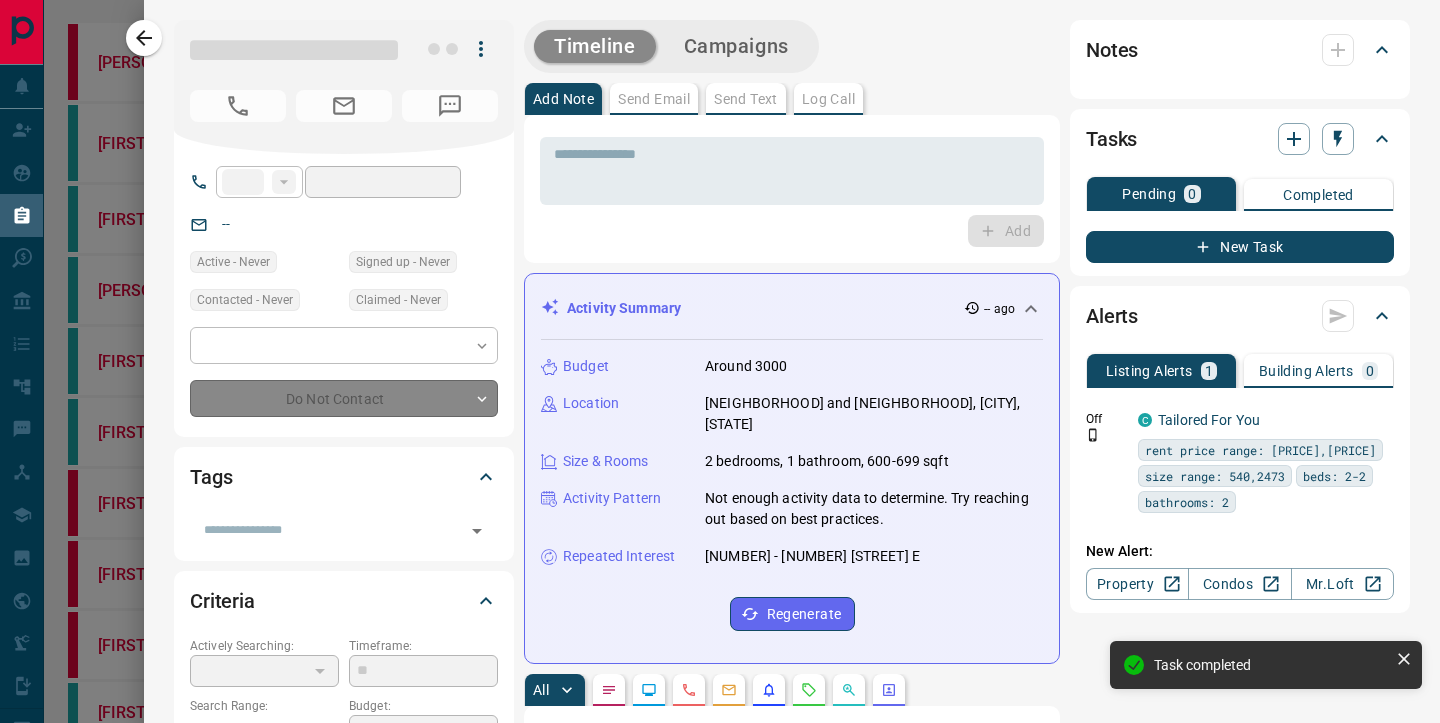 type on "**********" 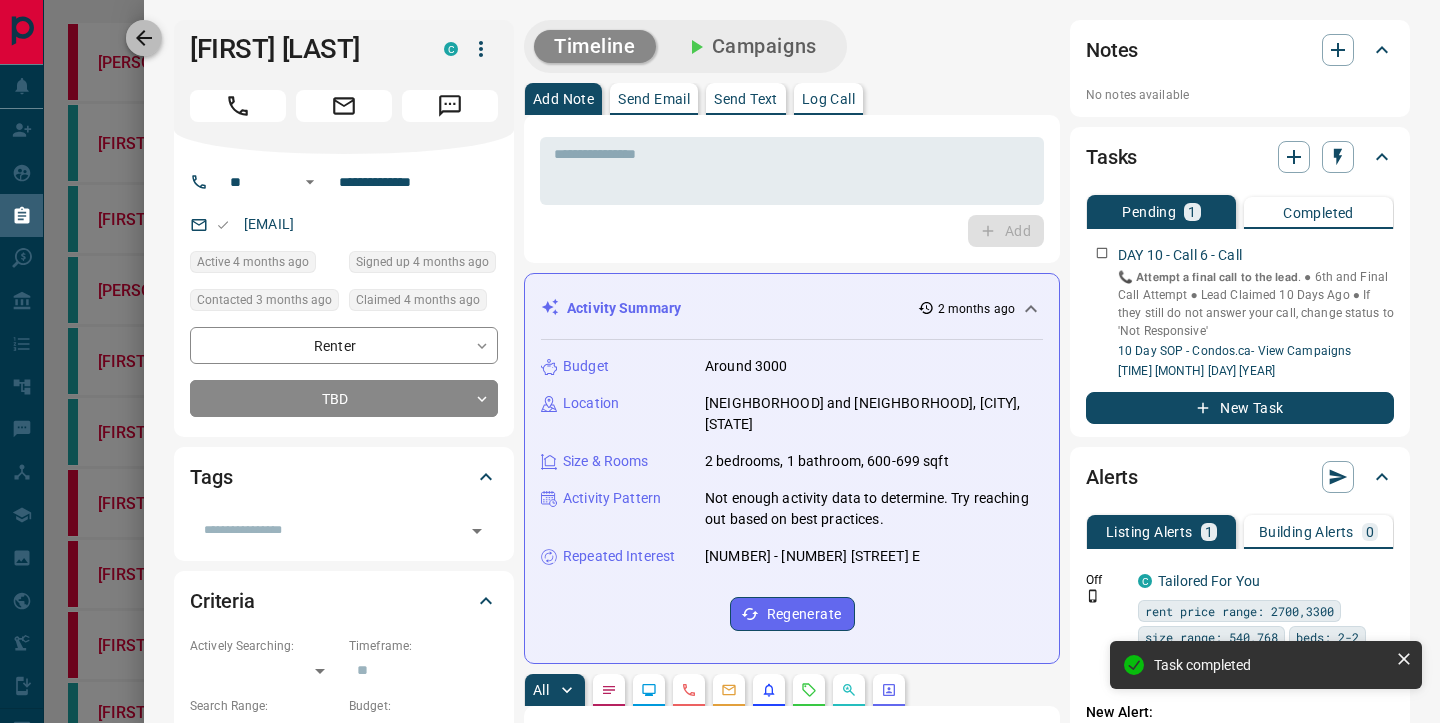 click 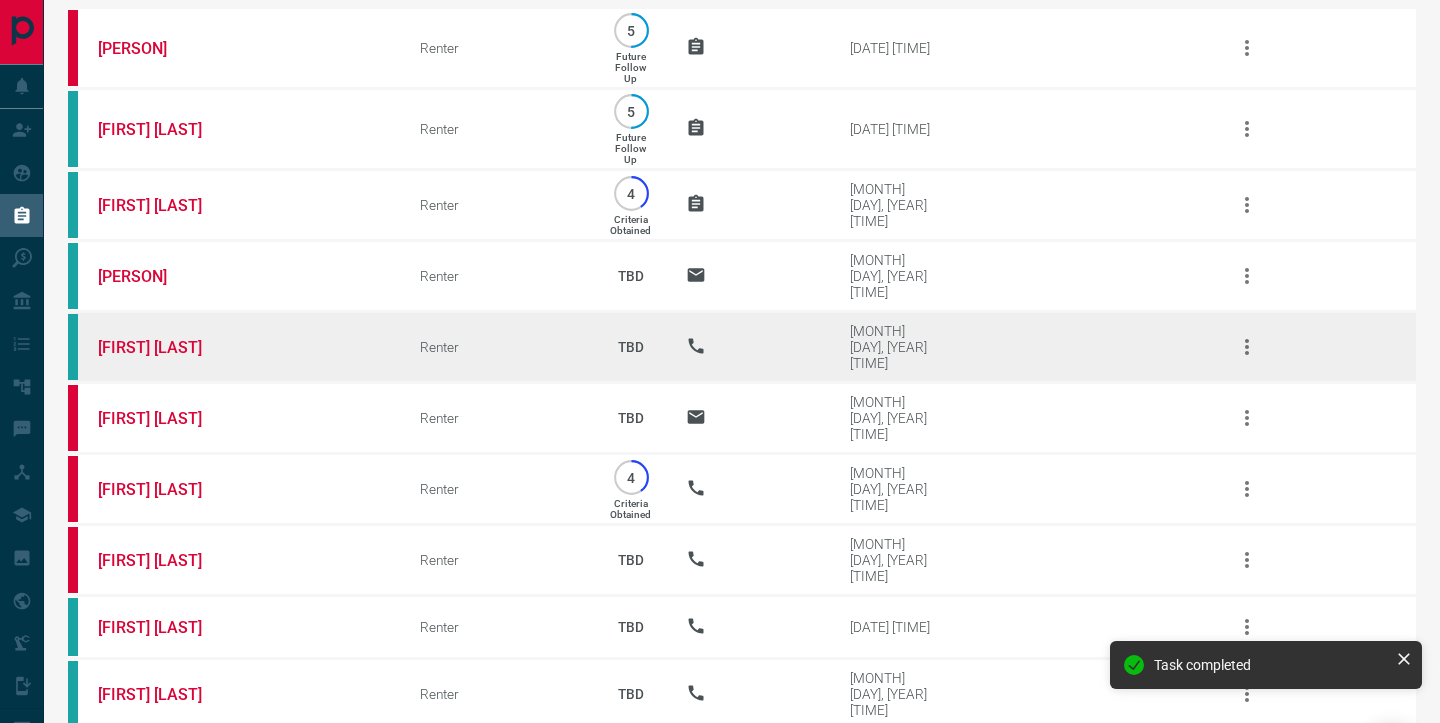 click on "Renter" at bounding box center (482, 347) 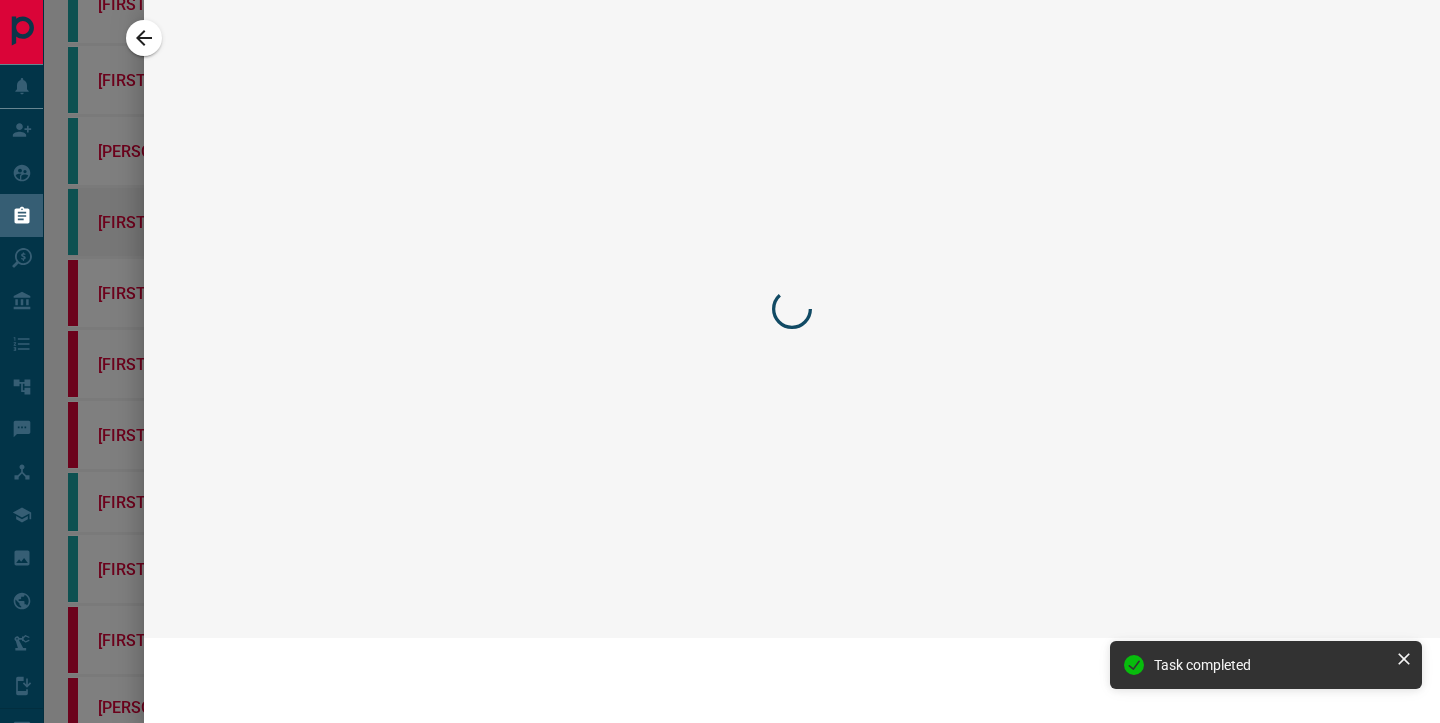 scroll, scrollTop: 14, scrollLeft: 0, axis: vertical 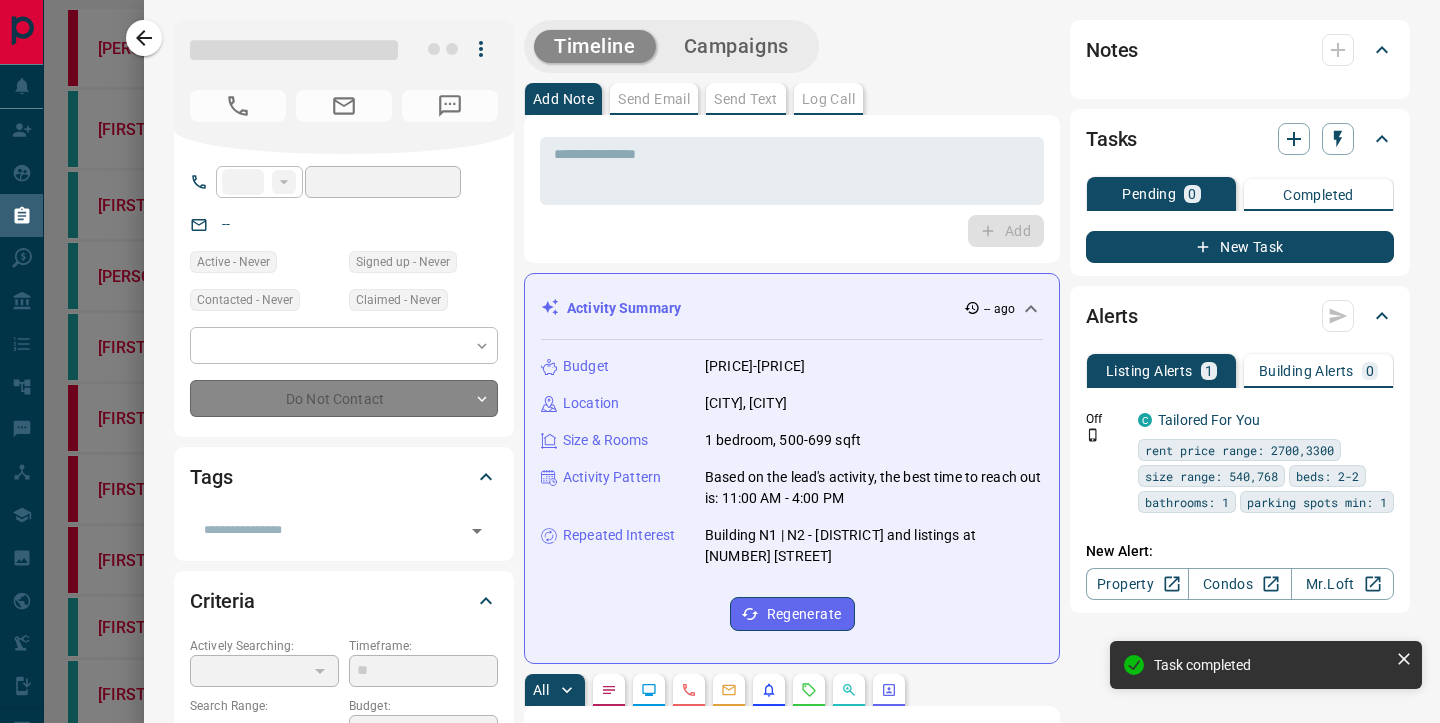 type on "**" 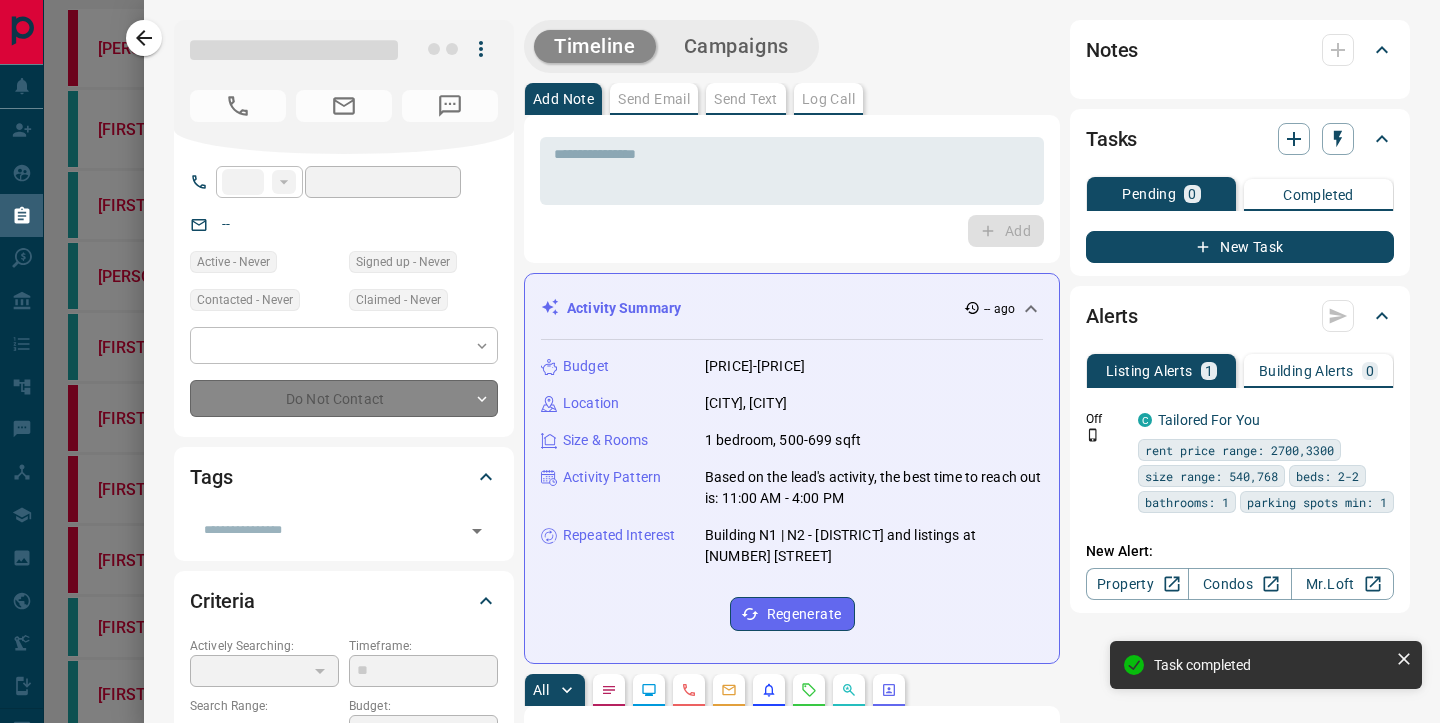 type on "**********" 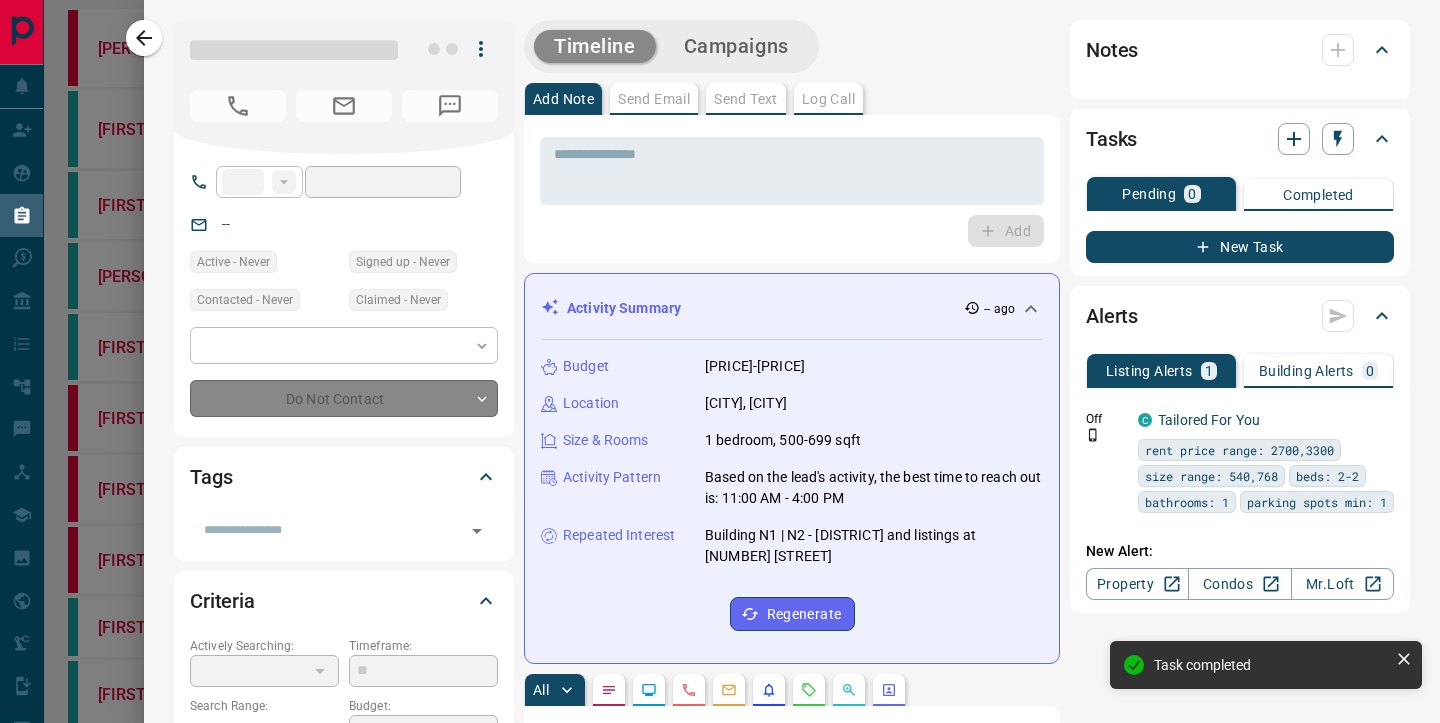 type on "**********" 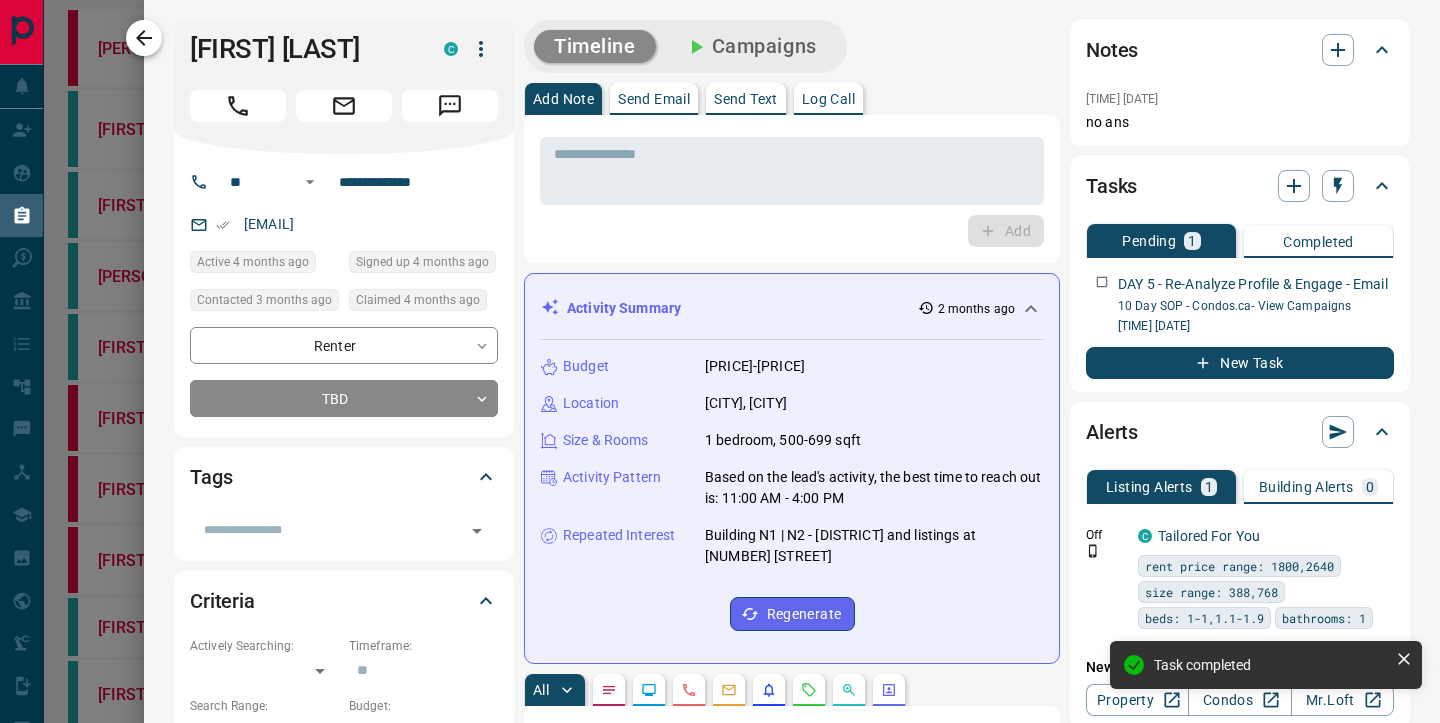 click 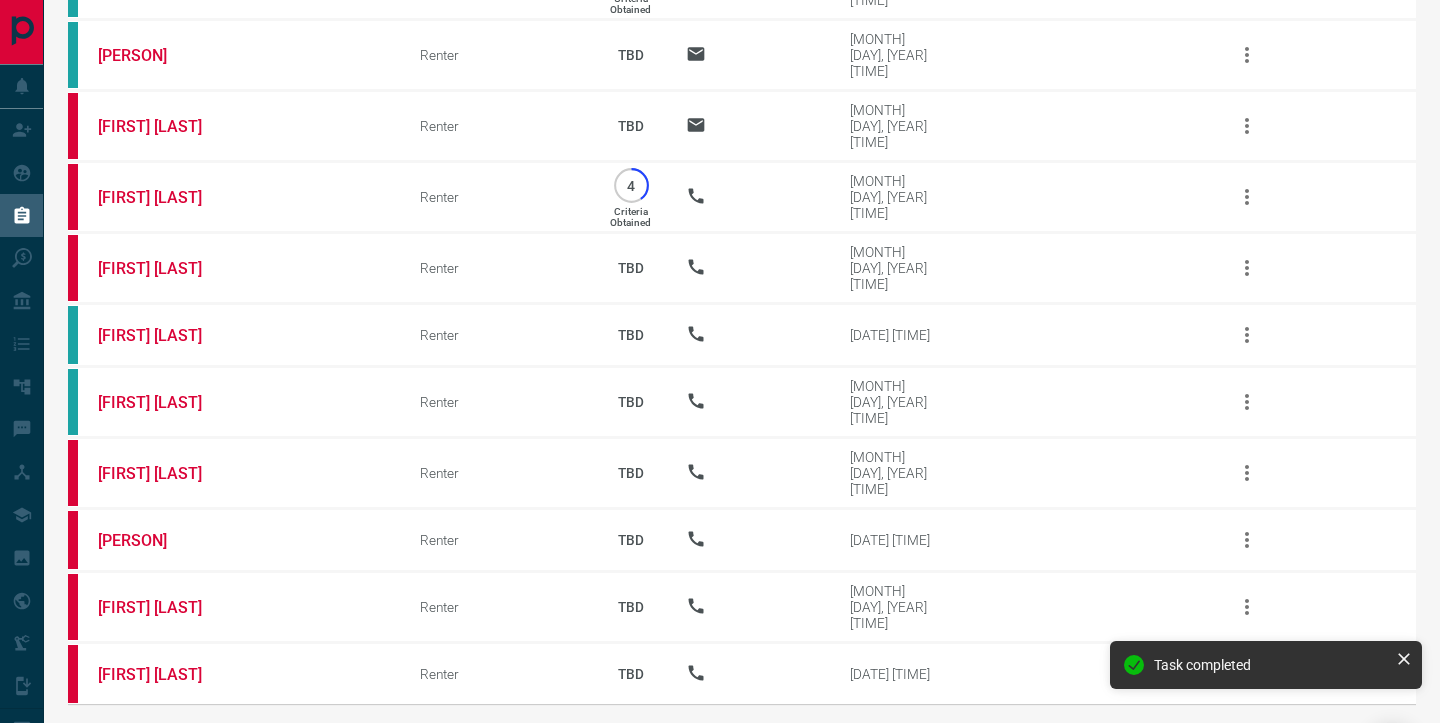 scroll, scrollTop: 393, scrollLeft: 0, axis: vertical 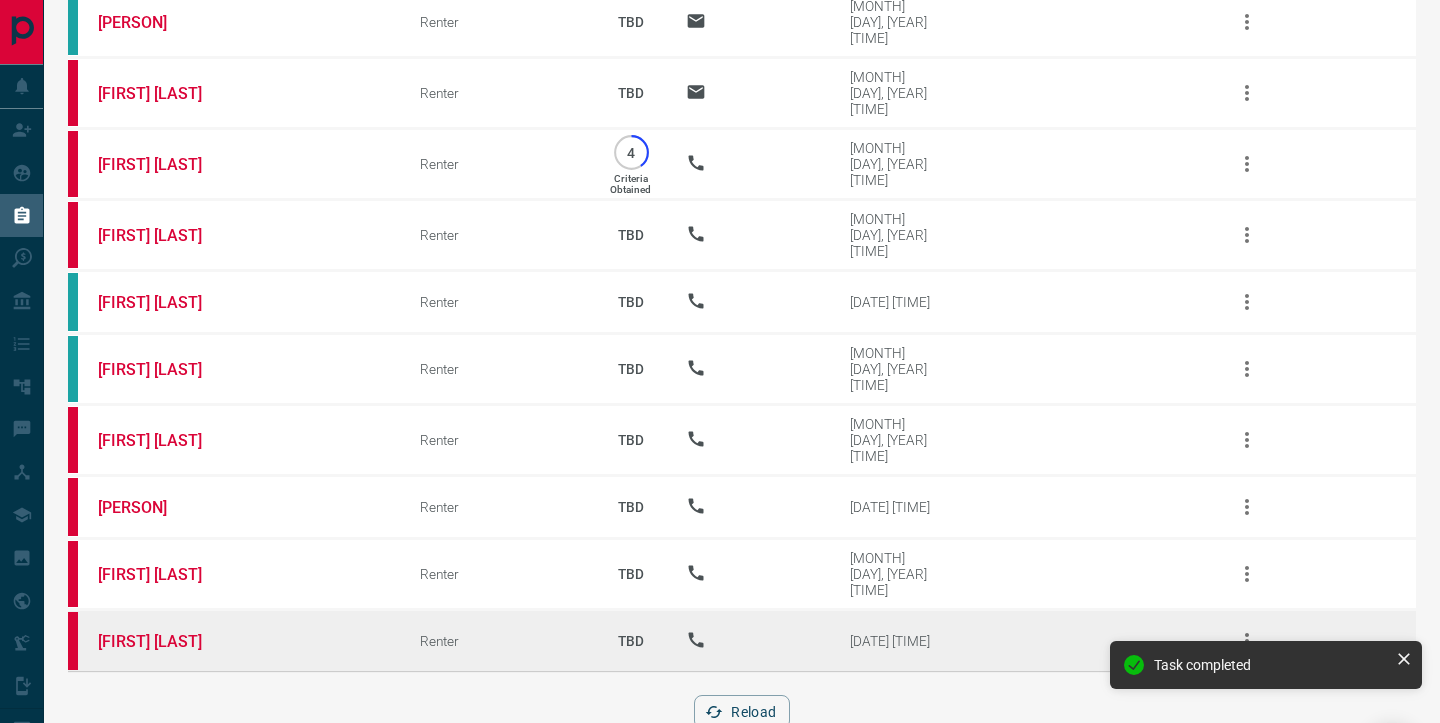 click on "[FIRST] [LAST]" at bounding box center [229, 641] 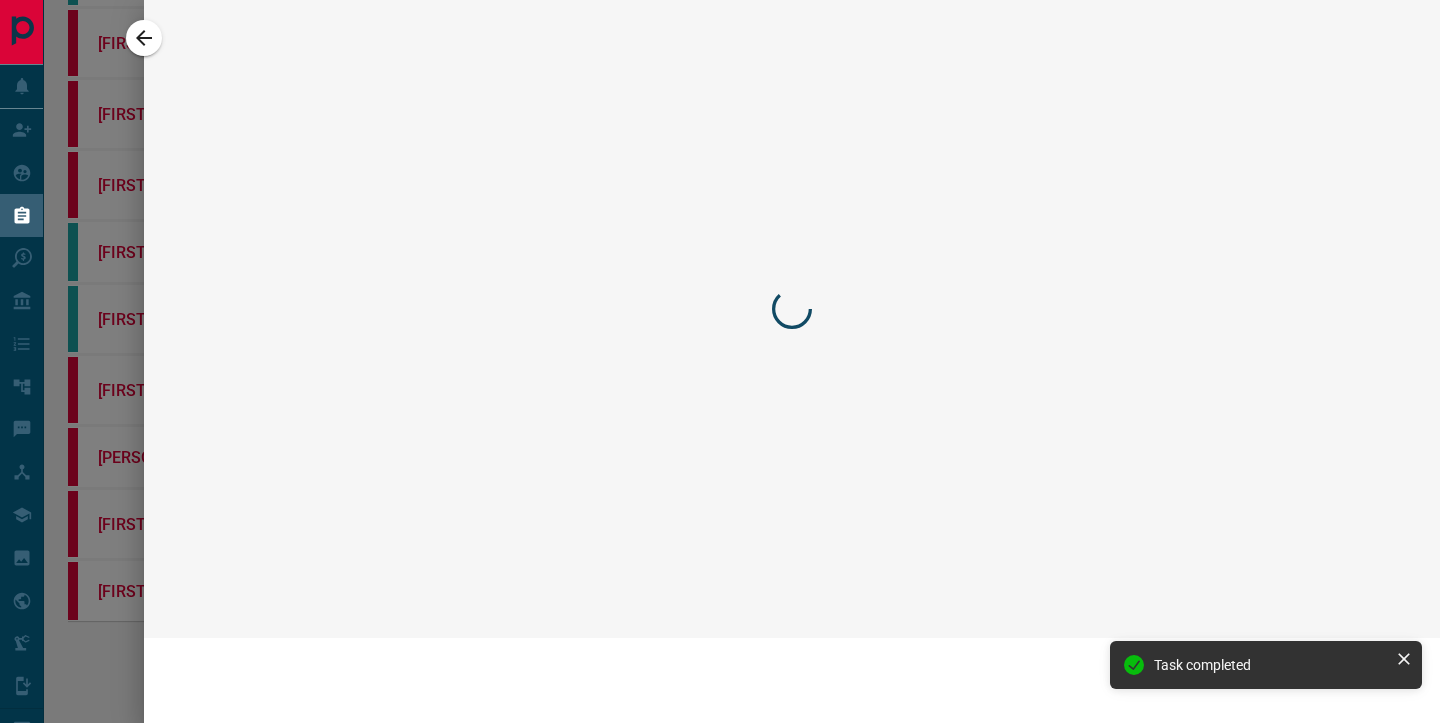 scroll, scrollTop: 268, scrollLeft: 0, axis: vertical 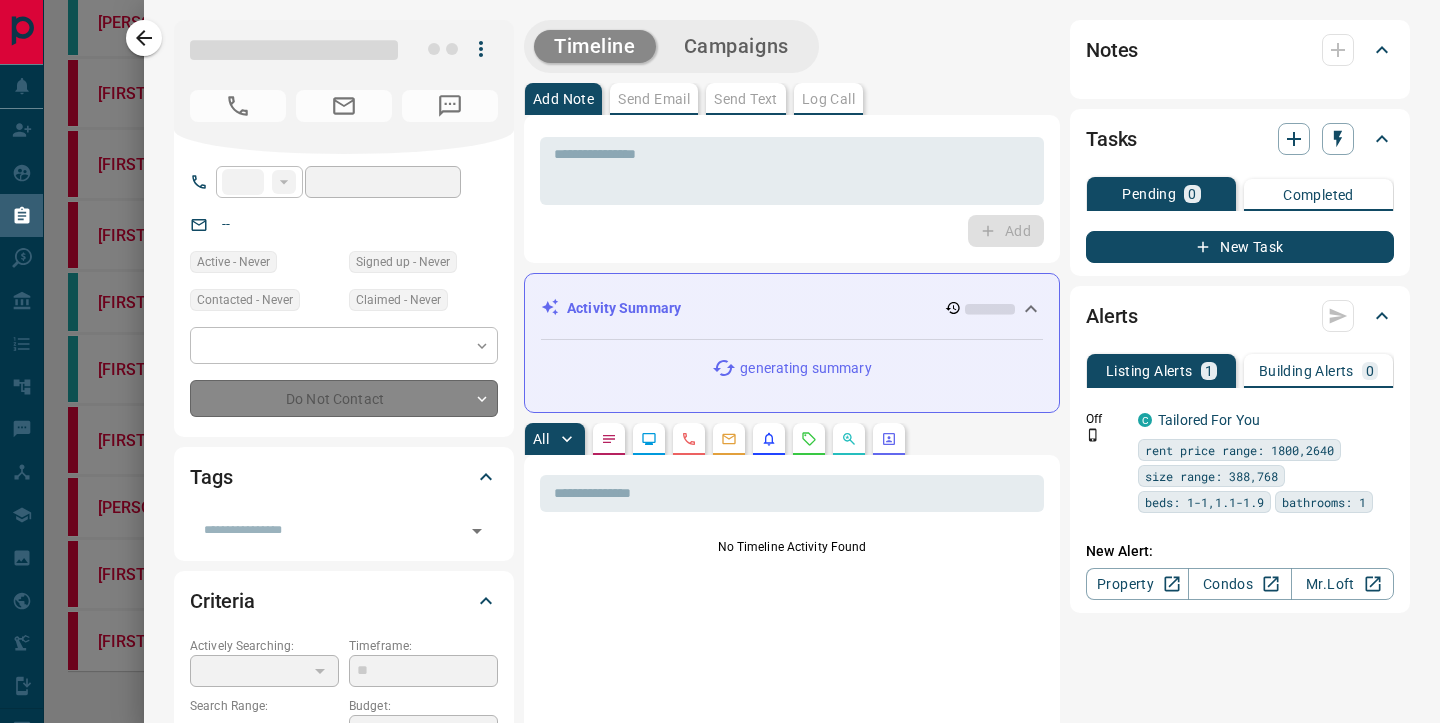type on "**" 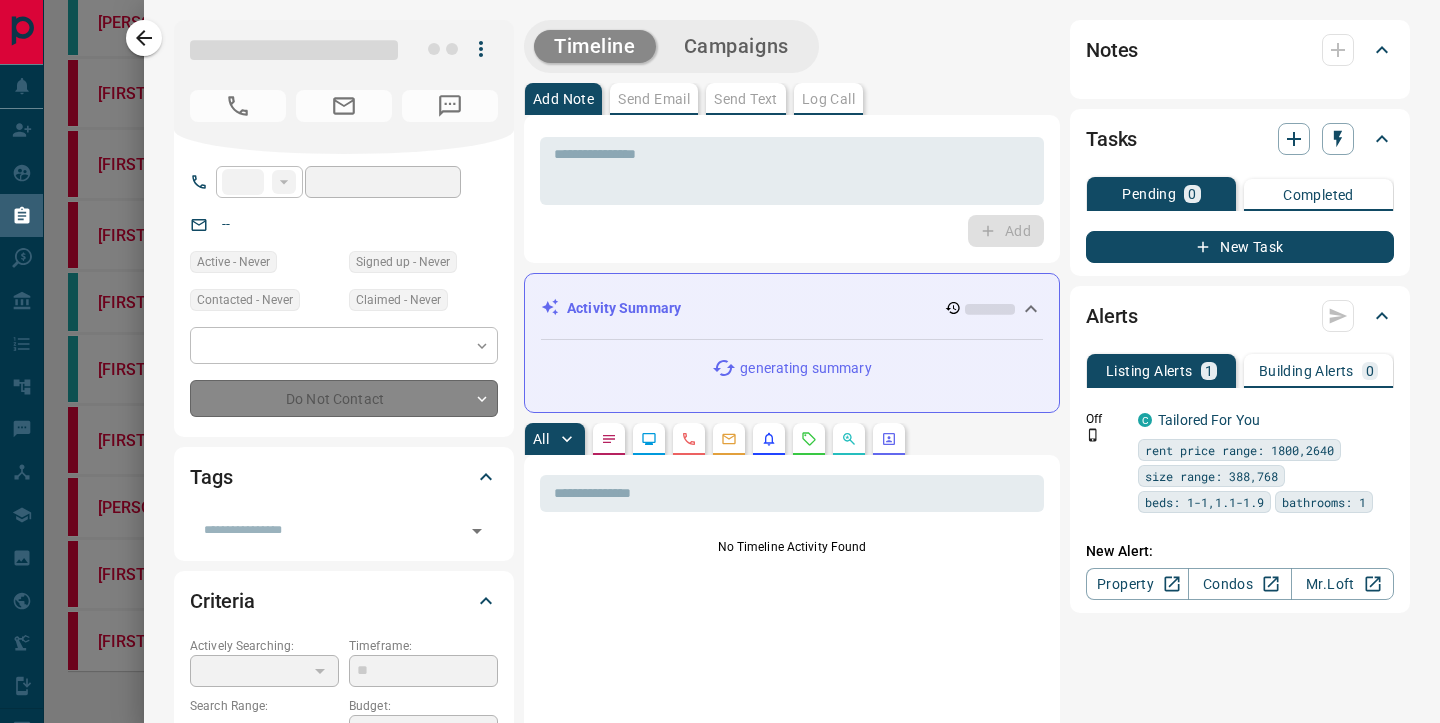 type on "**********" 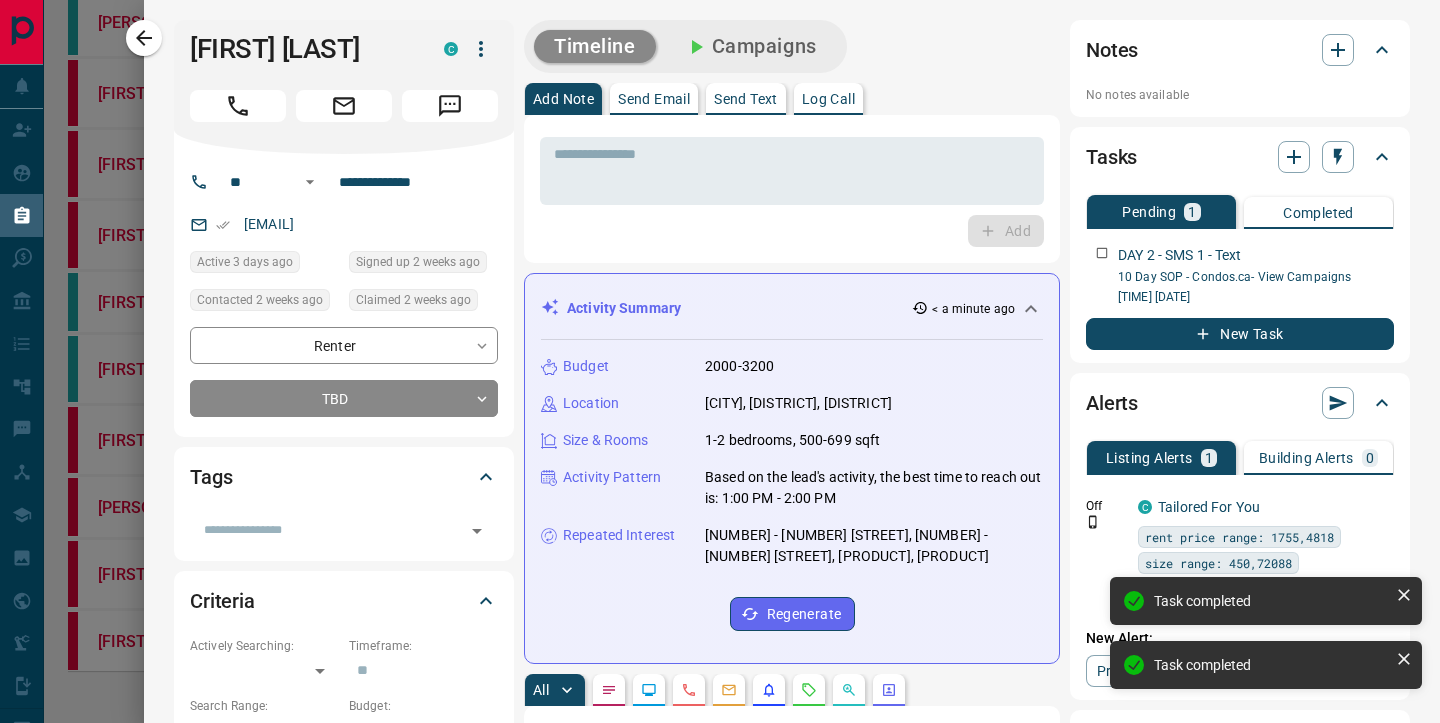 click on "Send Text" at bounding box center [746, 99] 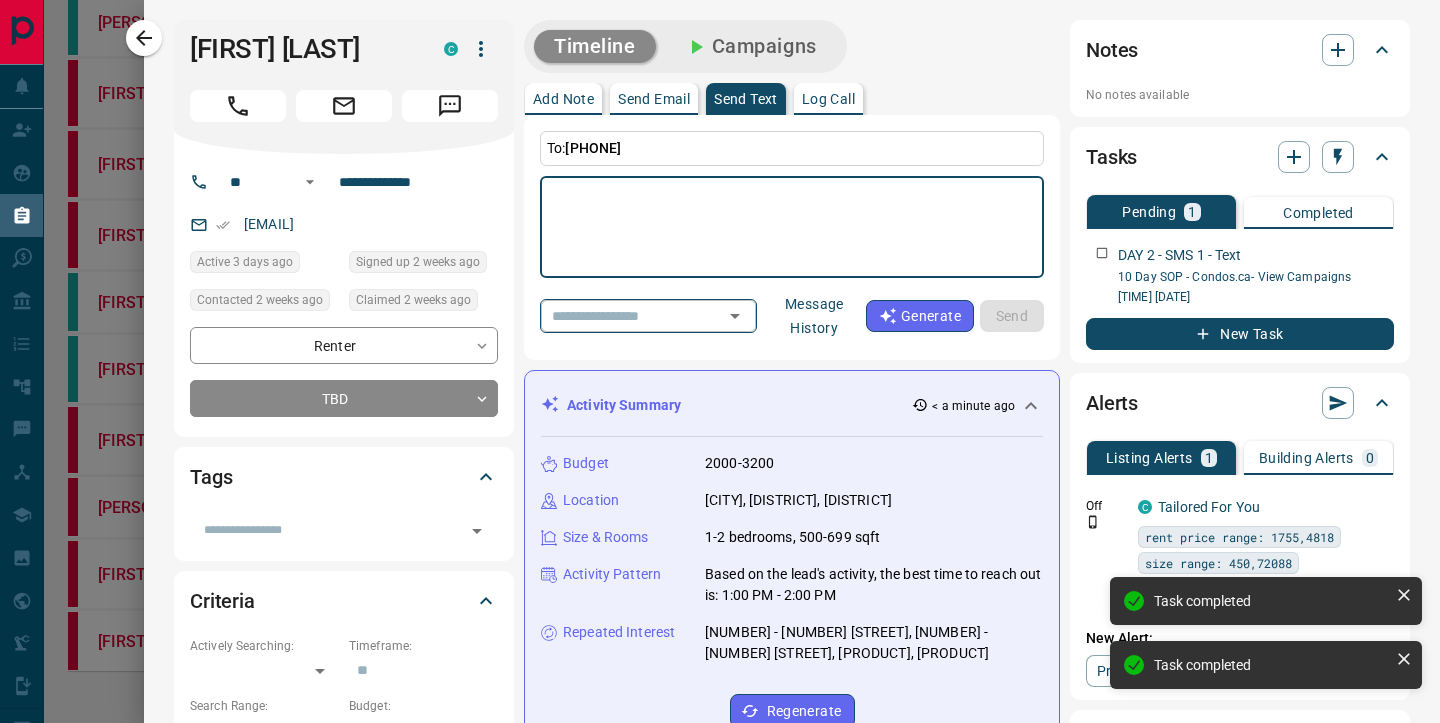 click 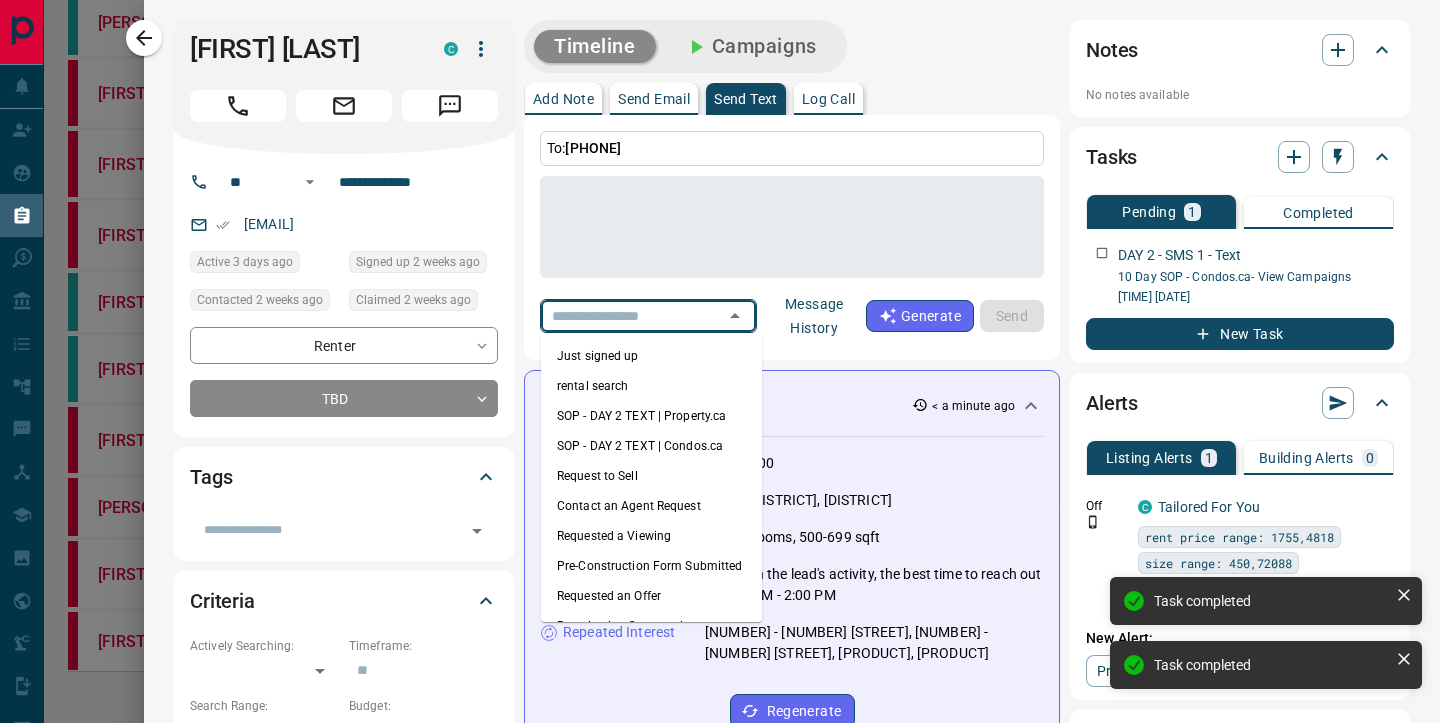 click on "SOP - DAY 2 TEXT | Condos.ca" at bounding box center (651, 446) 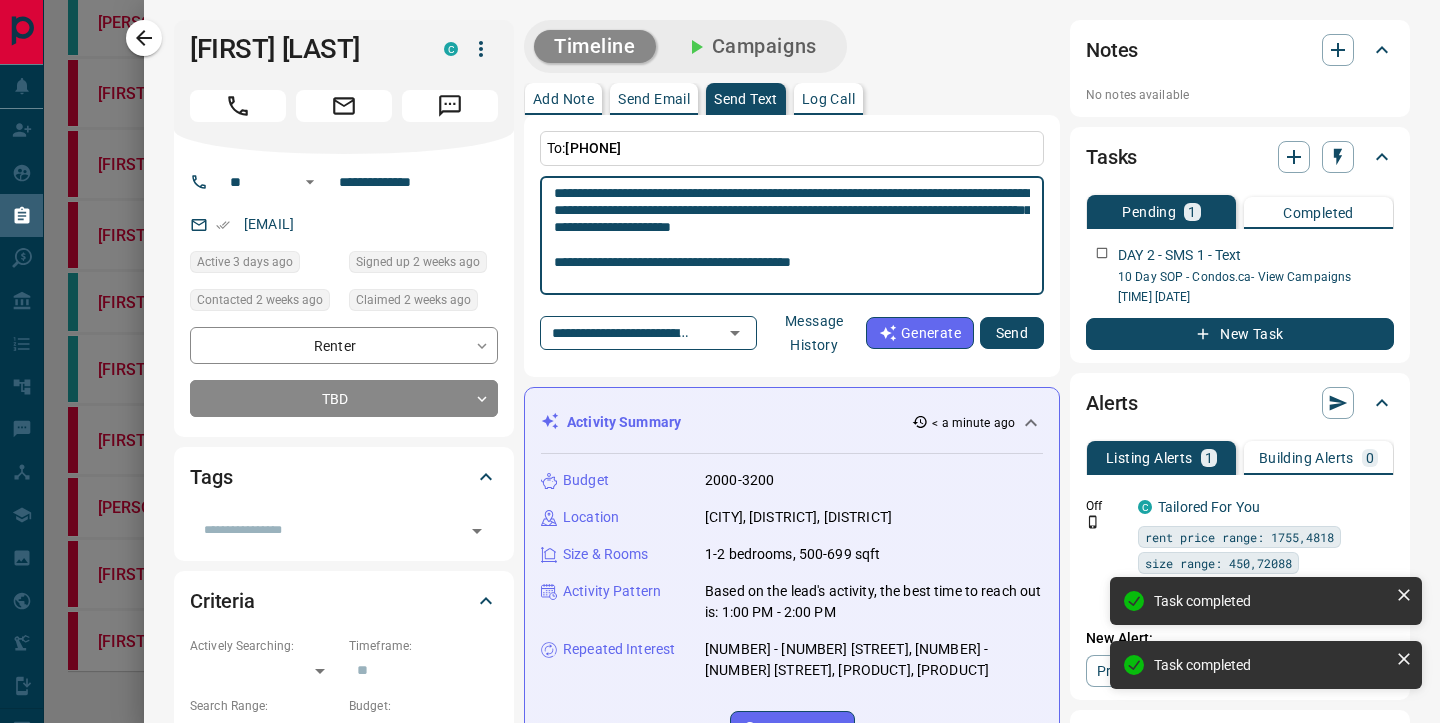 click on "**********" at bounding box center (792, 236) 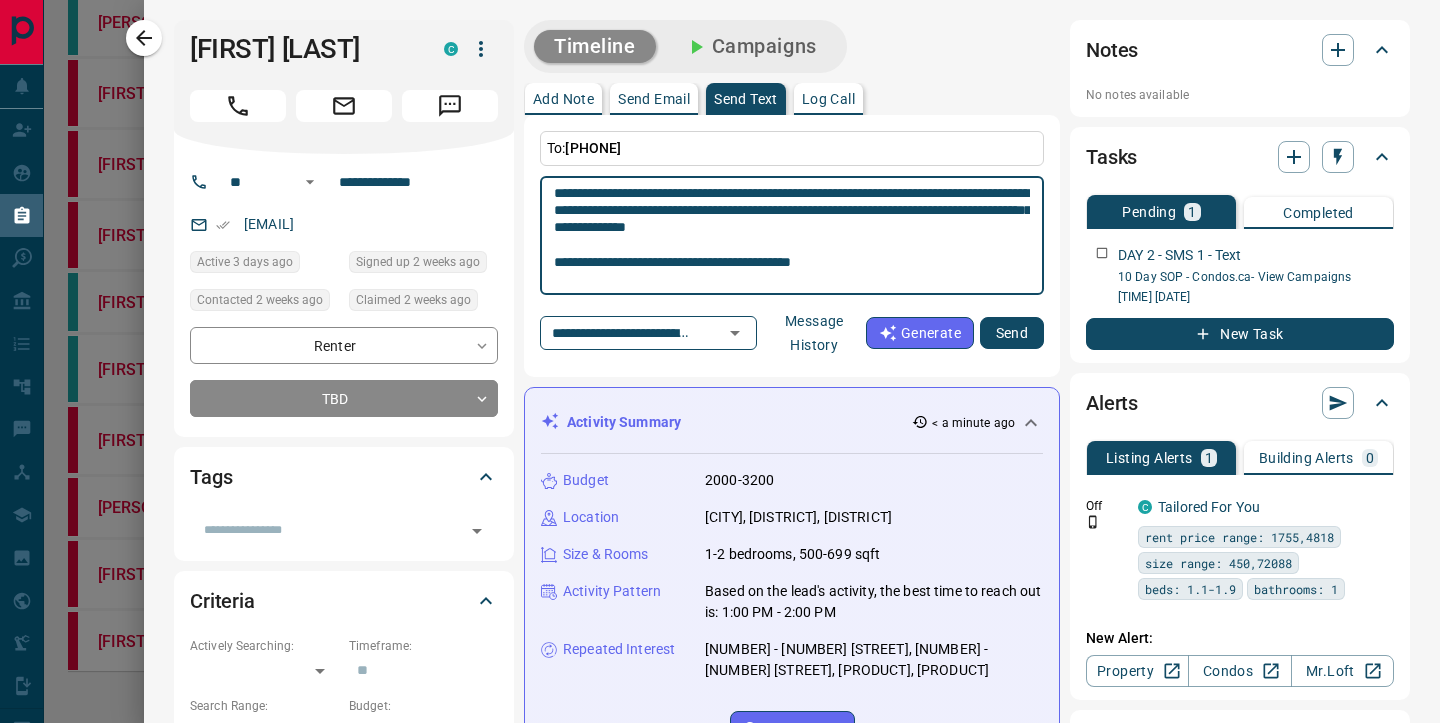 scroll, scrollTop: 70, scrollLeft: 0, axis: vertical 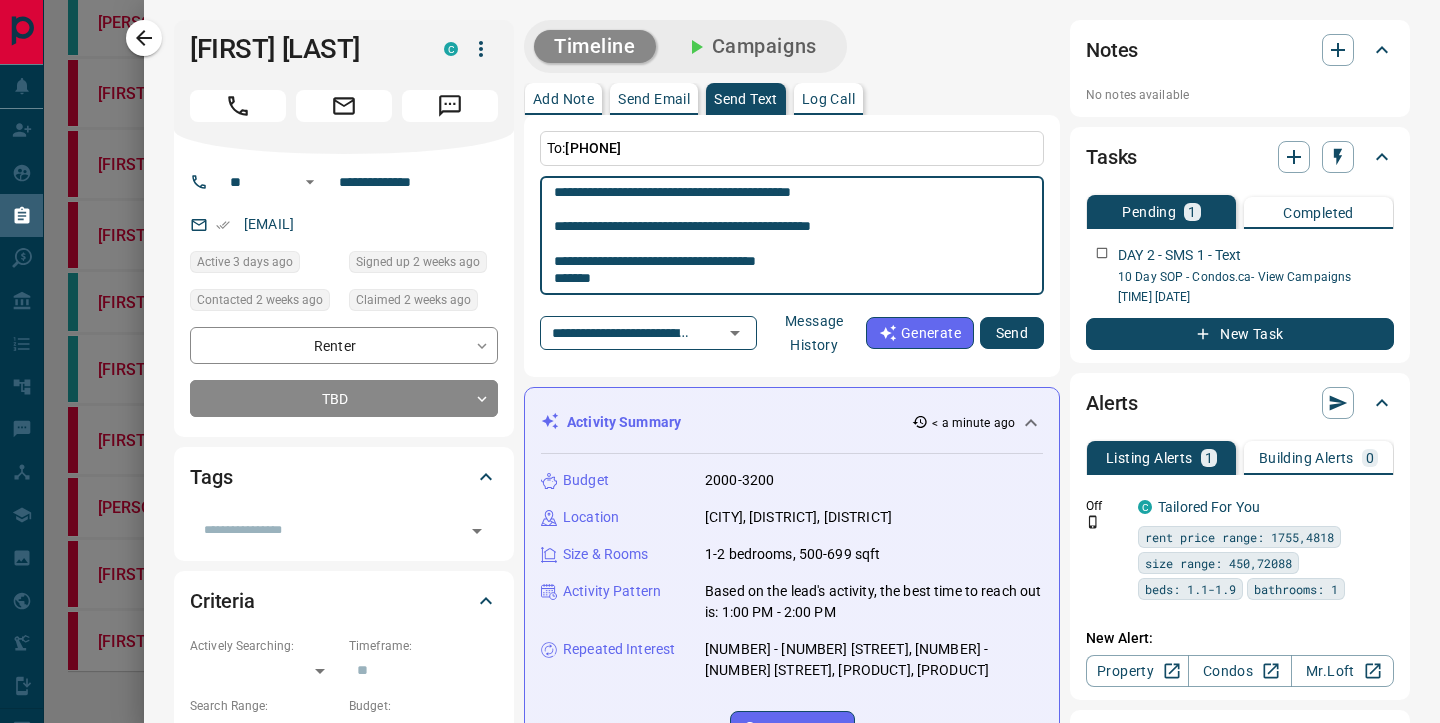 click on "**********" at bounding box center [792, 236] 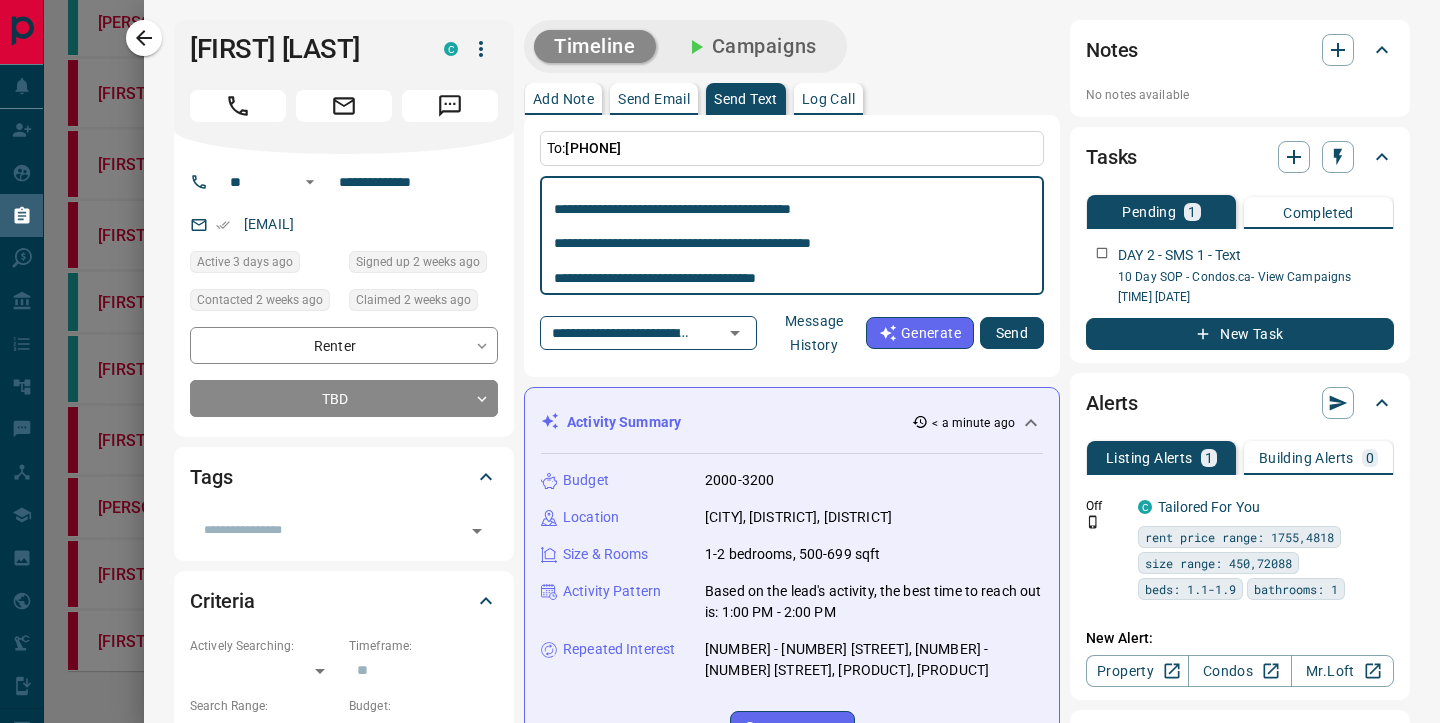 scroll, scrollTop: 53, scrollLeft: 0, axis: vertical 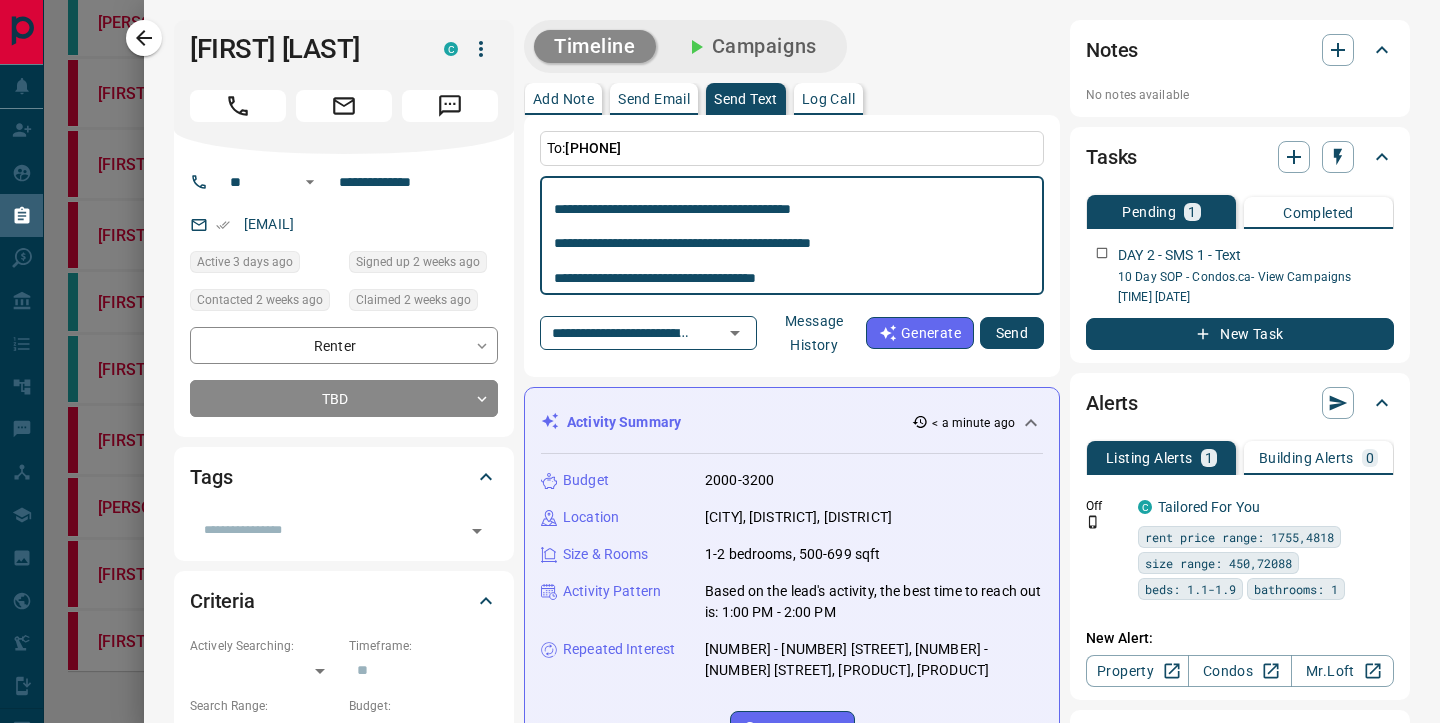 click on "Send" at bounding box center [1012, 333] 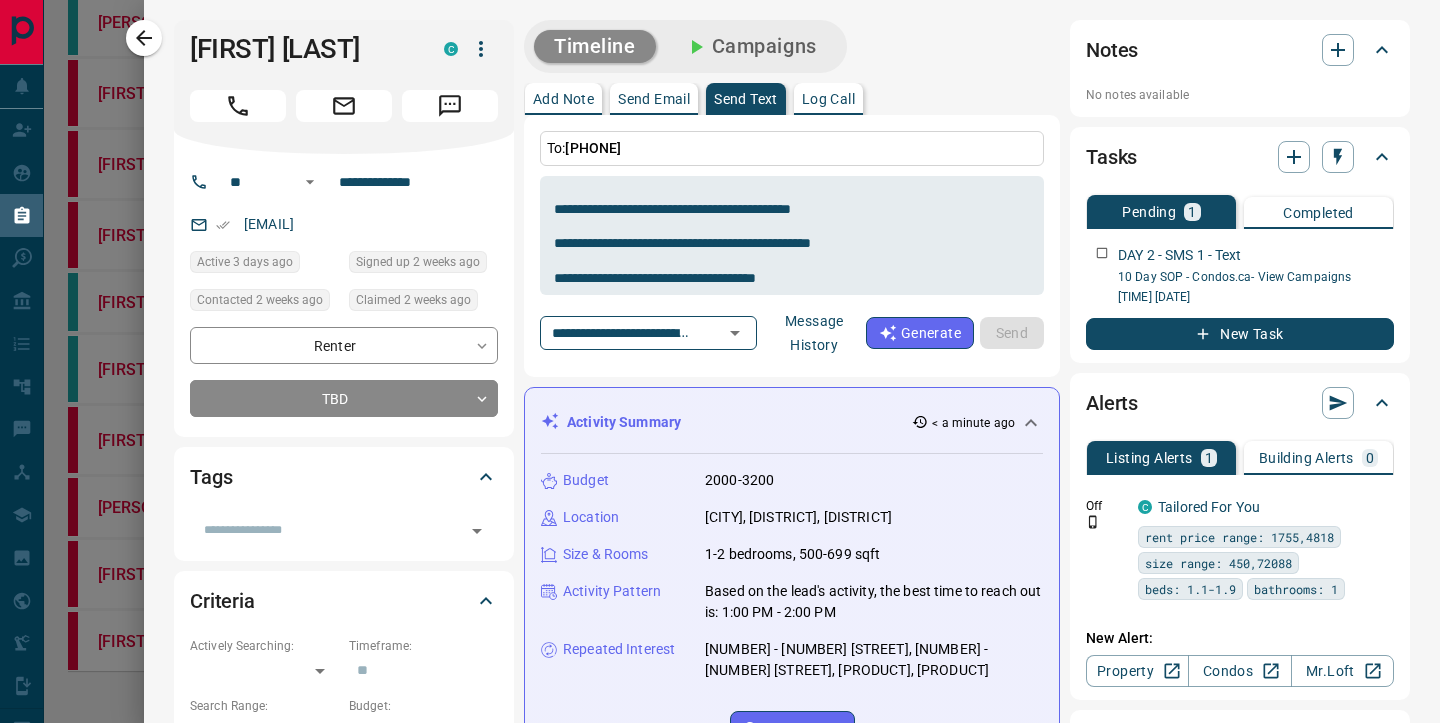 type 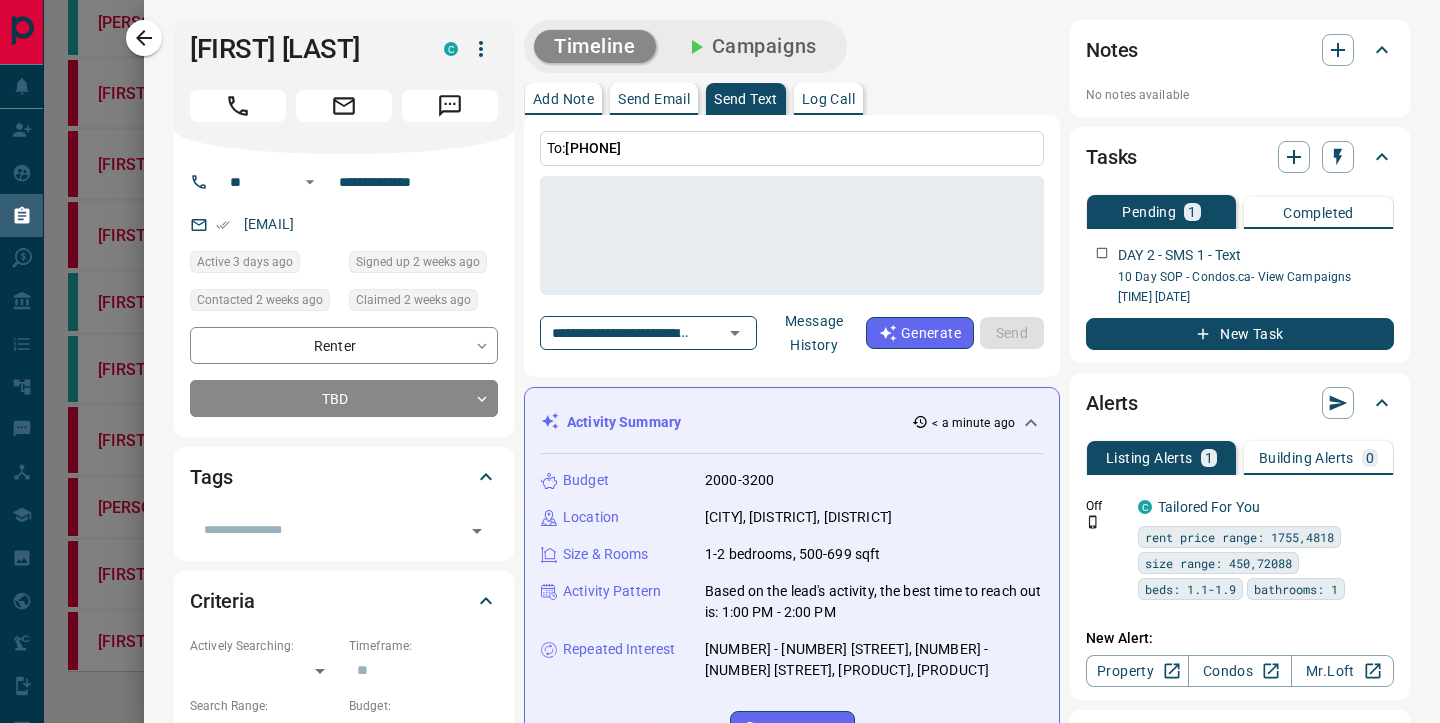scroll, scrollTop: 0, scrollLeft: 0, axis: both 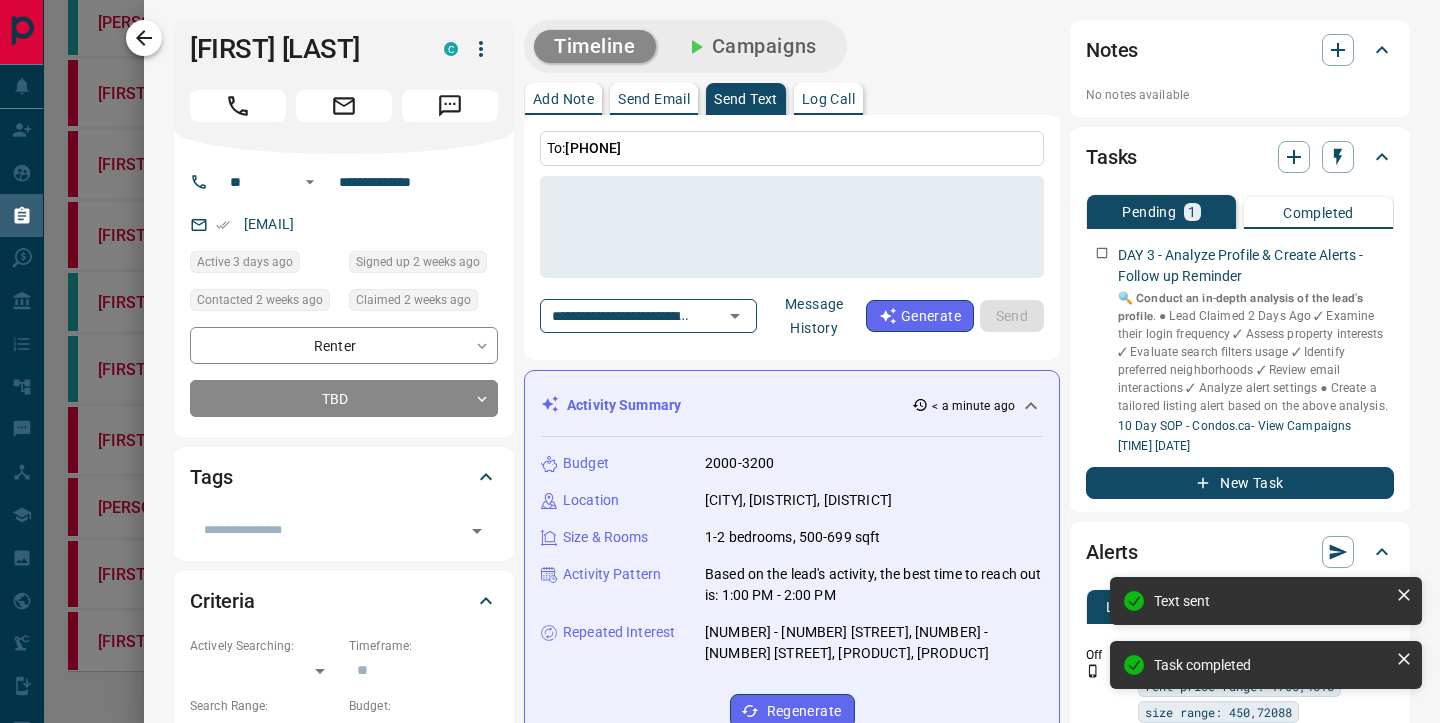 click at bounding box center (144, 38) 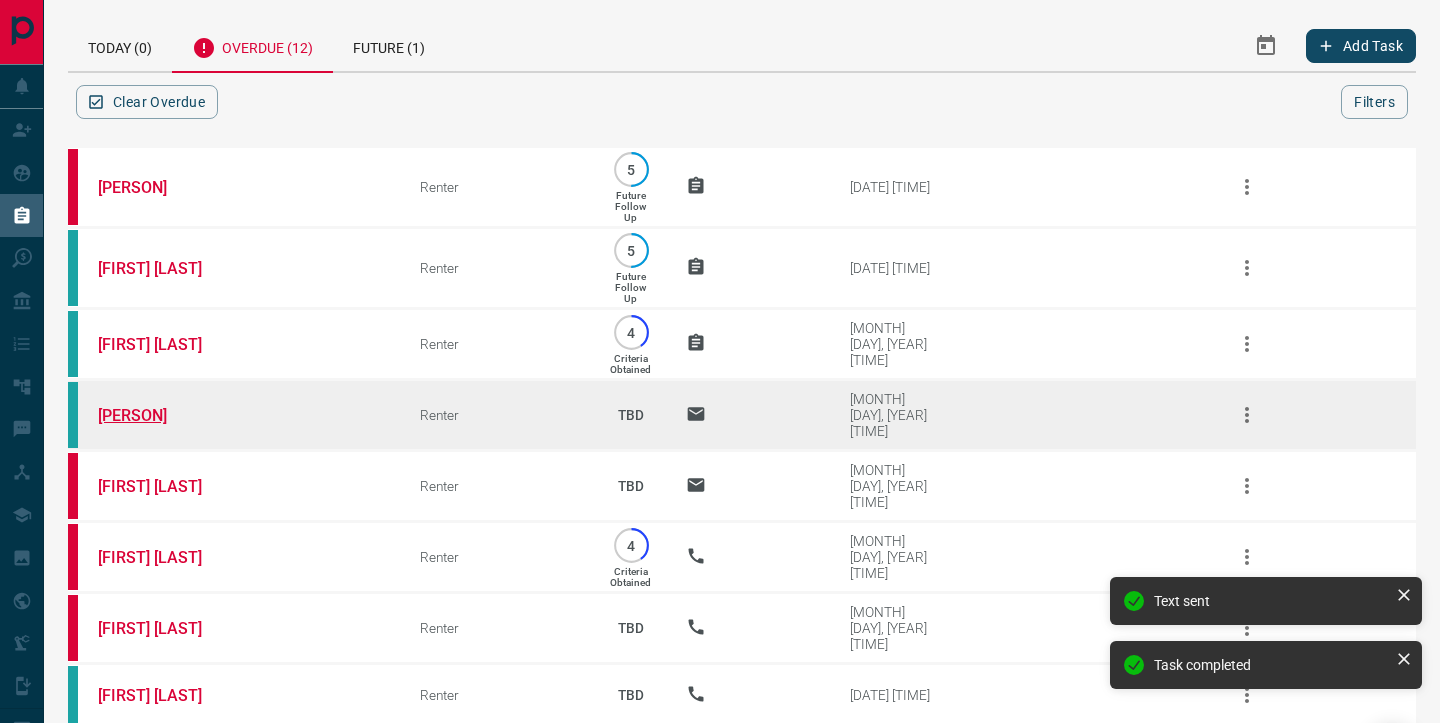 scroll, scrollTop: 331, scrollLeft: 0, axis: vertical 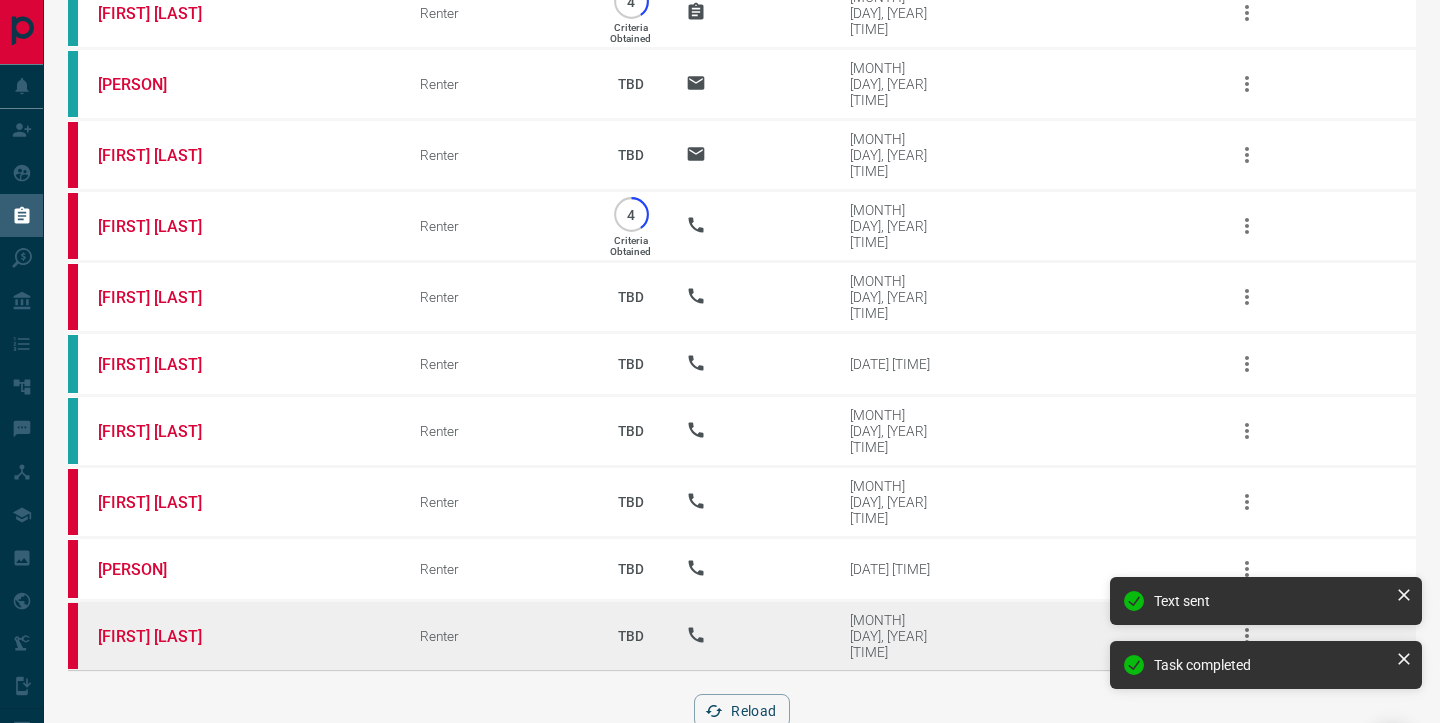 click on "[FIRST] [LAST]" at bounding box center (229, 636) 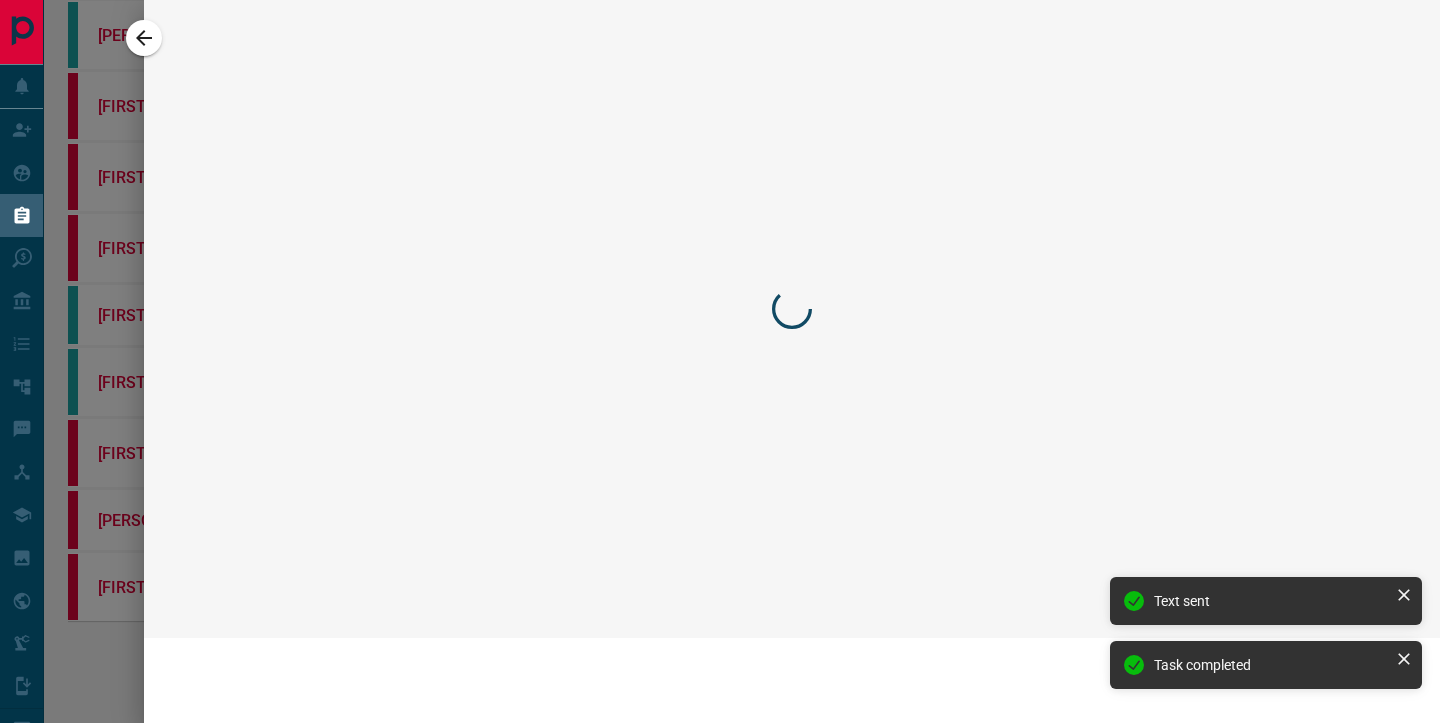 scroll, scrollTop: 206, scrollLeft: 0, axis: vertical 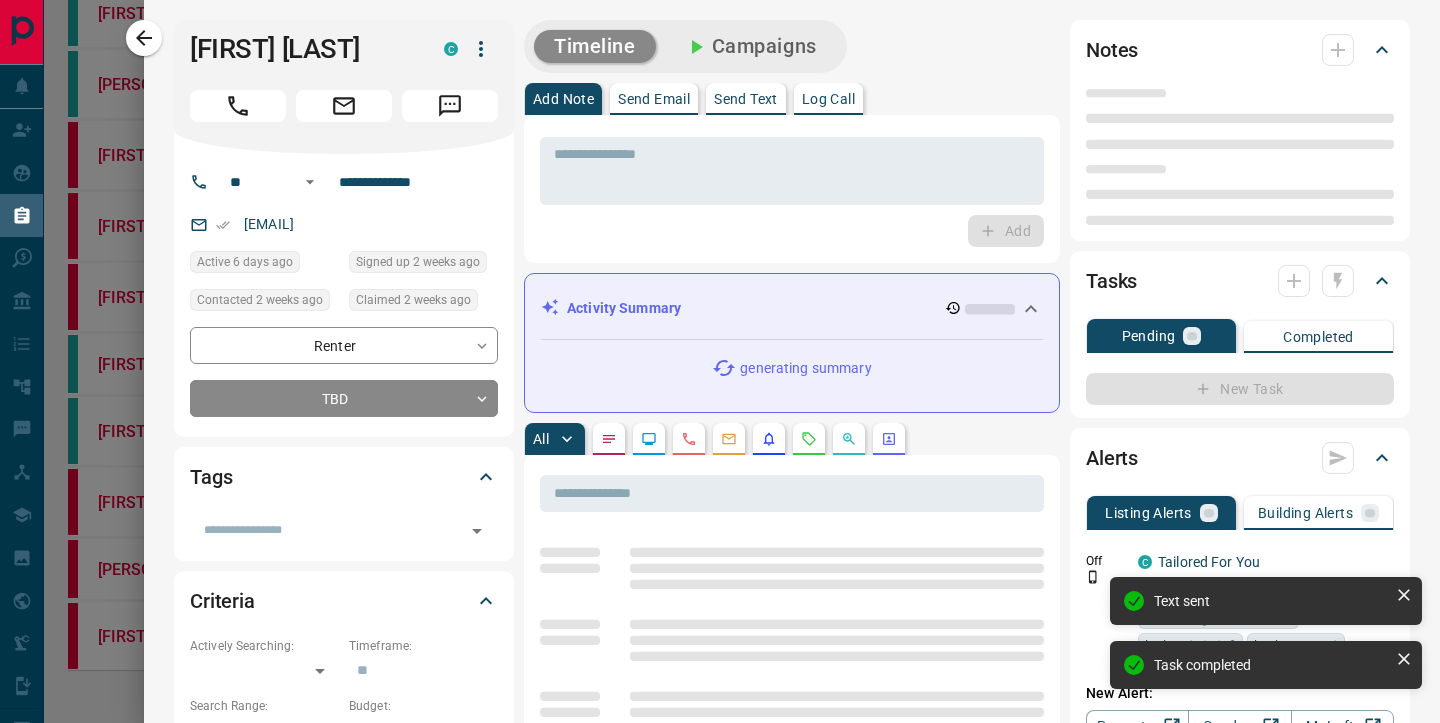 type on "**" 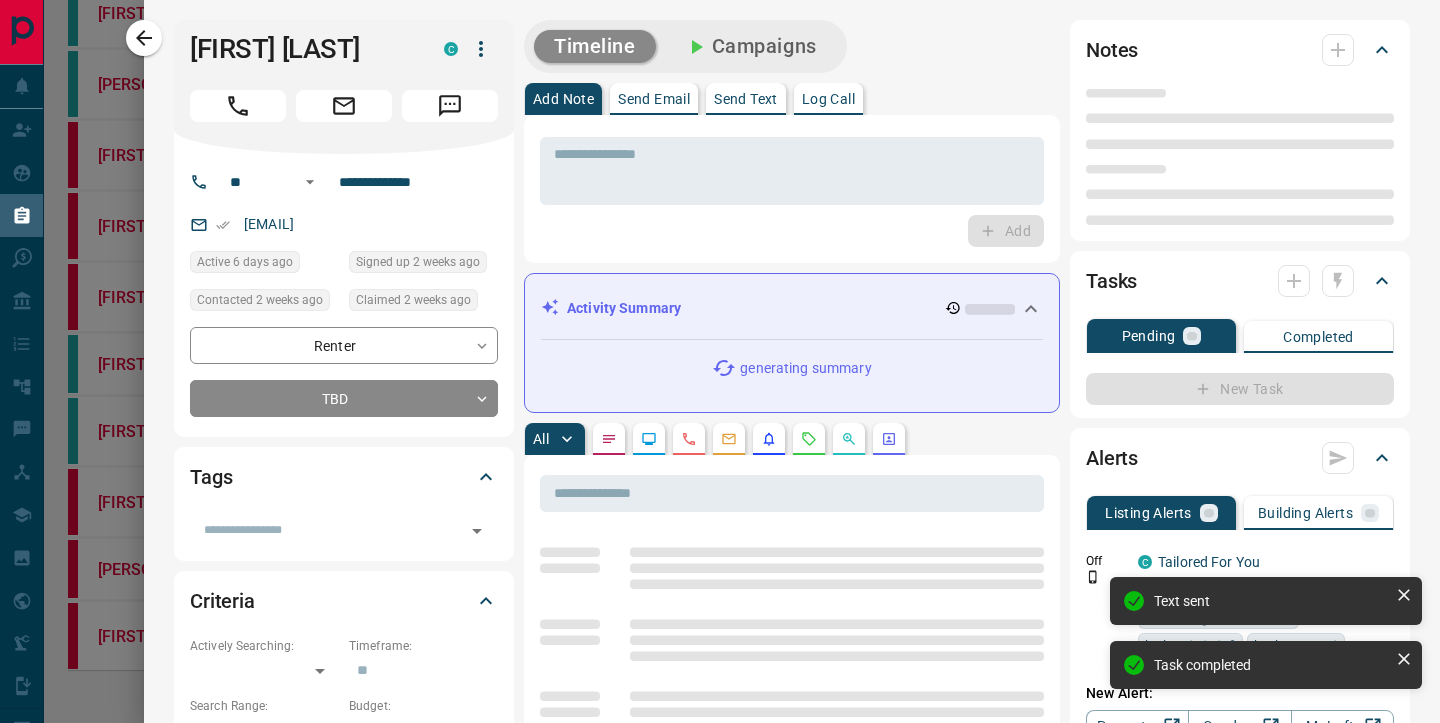 type on "**********" 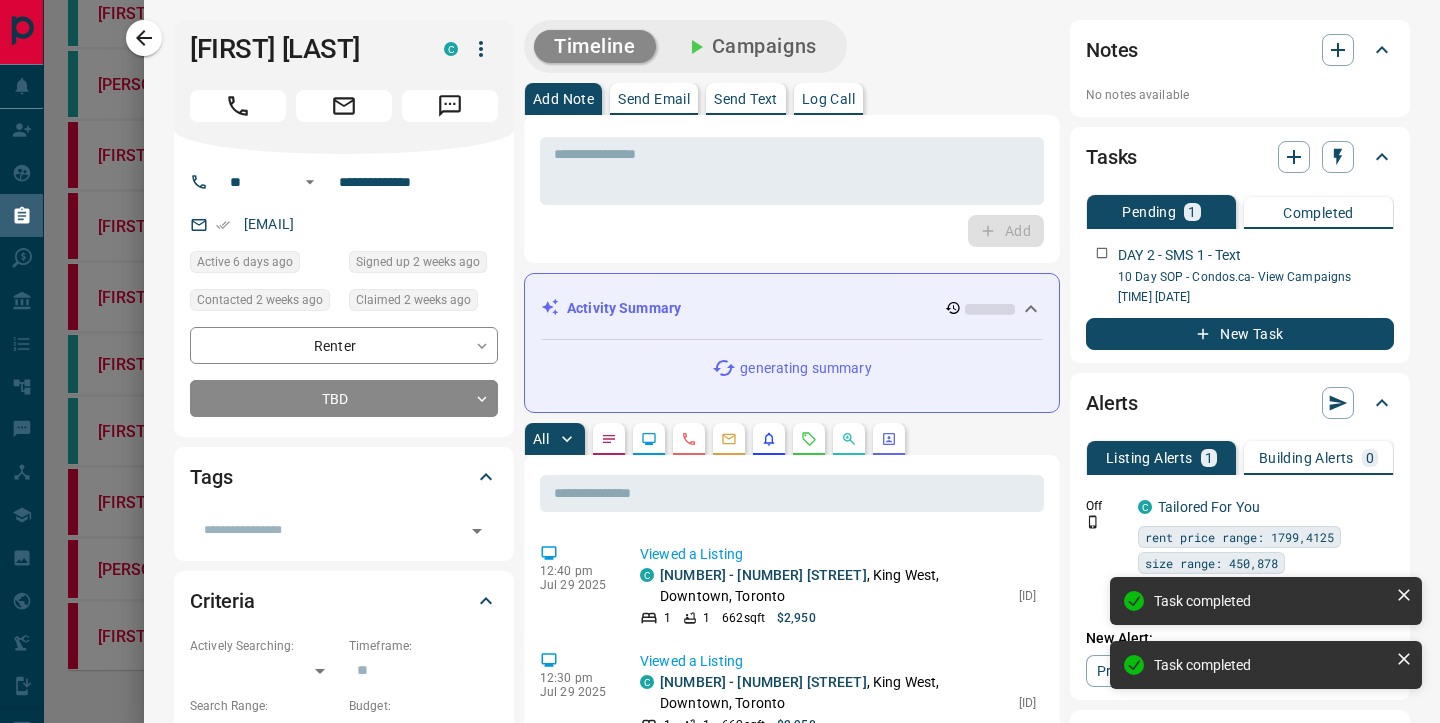 click on "Send Text" at bounding box center (746, 99) 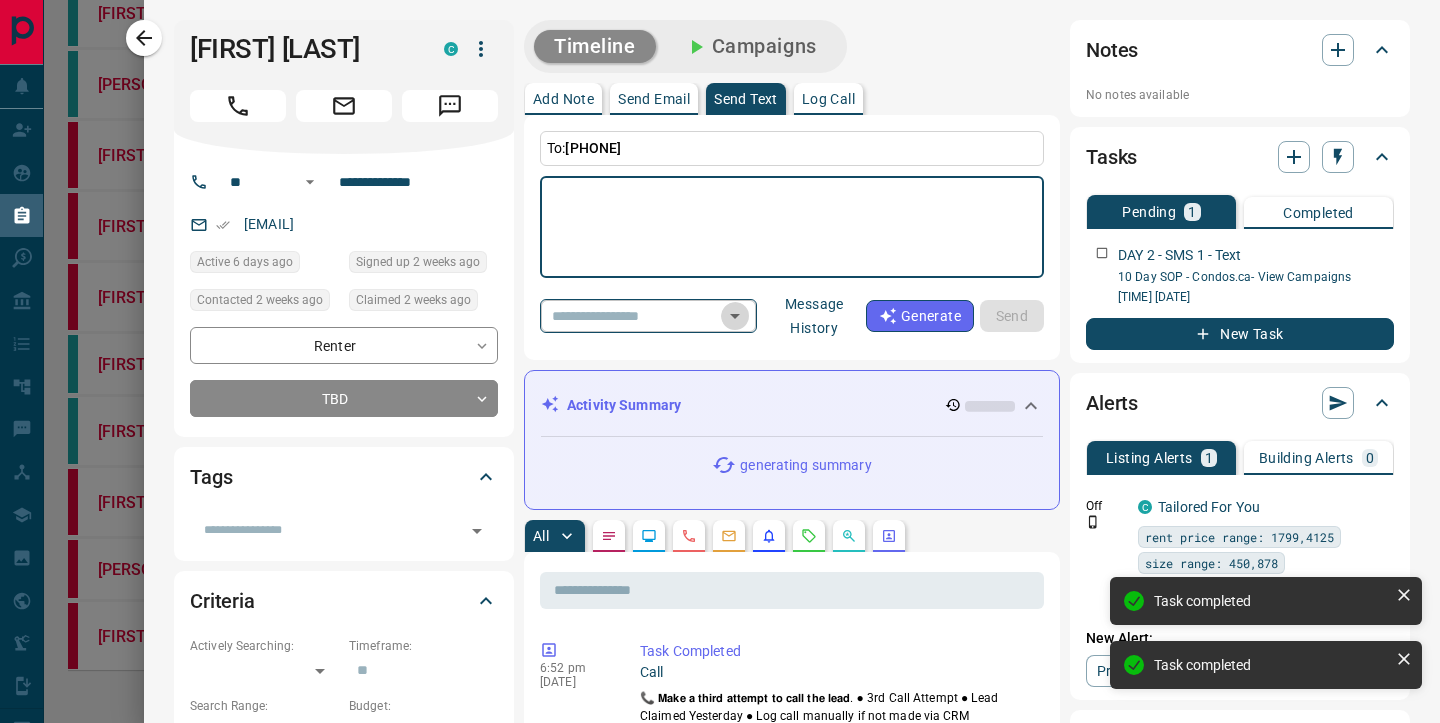 click 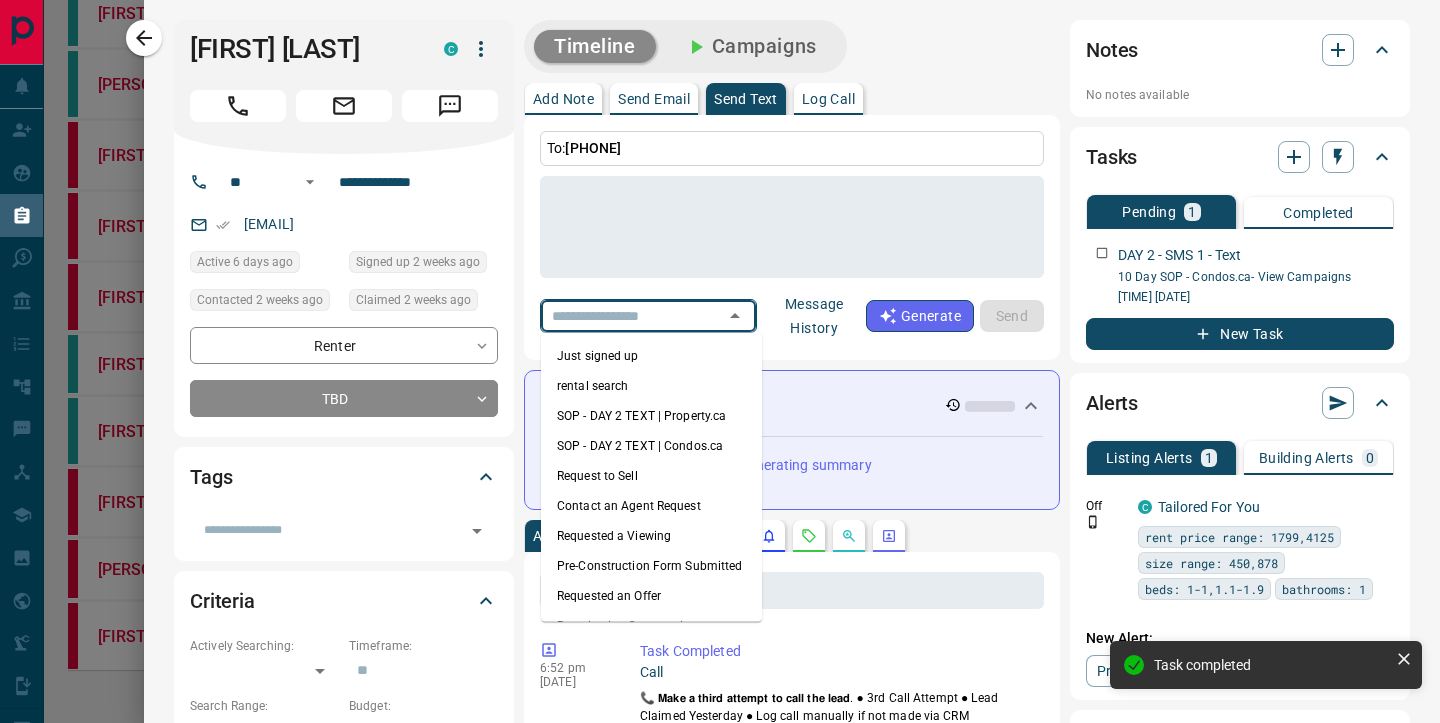 click on "SOP - DAY 2 TEXT | Condos.ca" at bounding box center (651, 446) 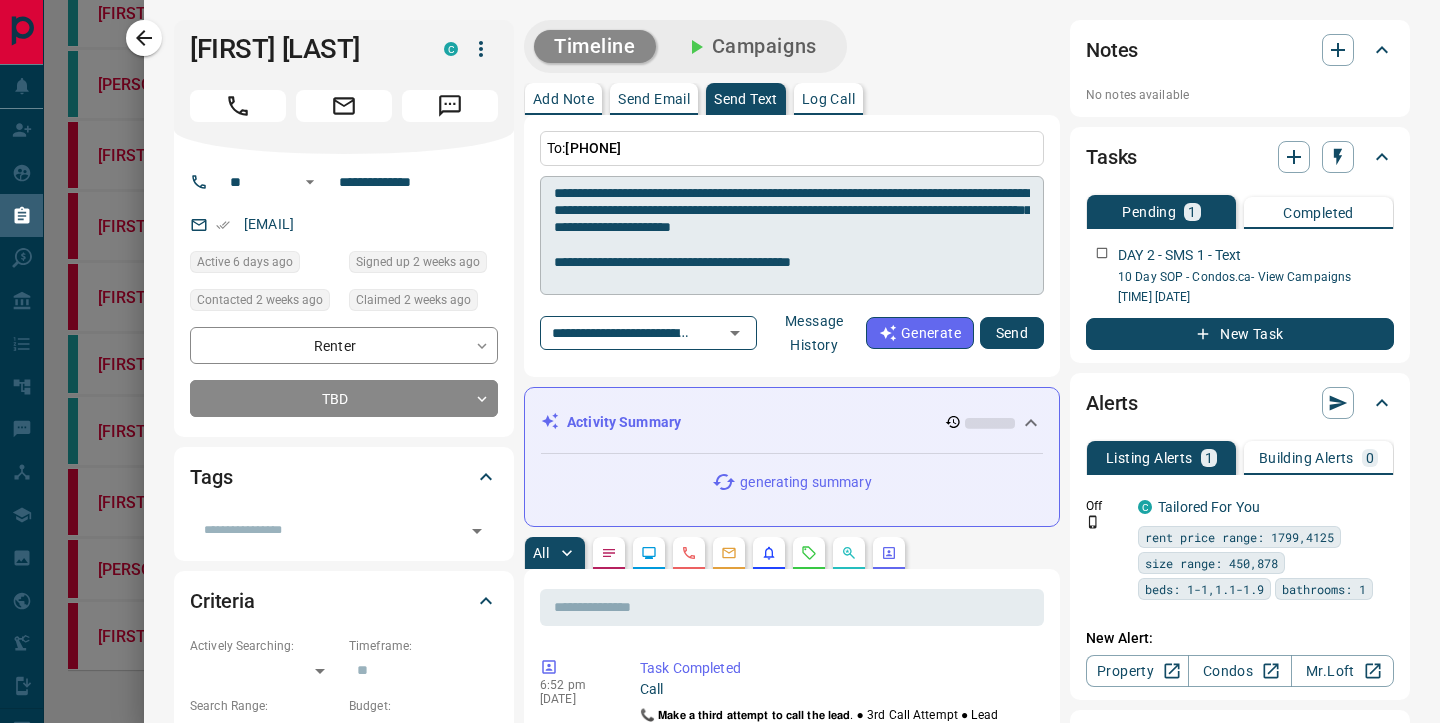 click on "**********" at bounding box center [792, 236] 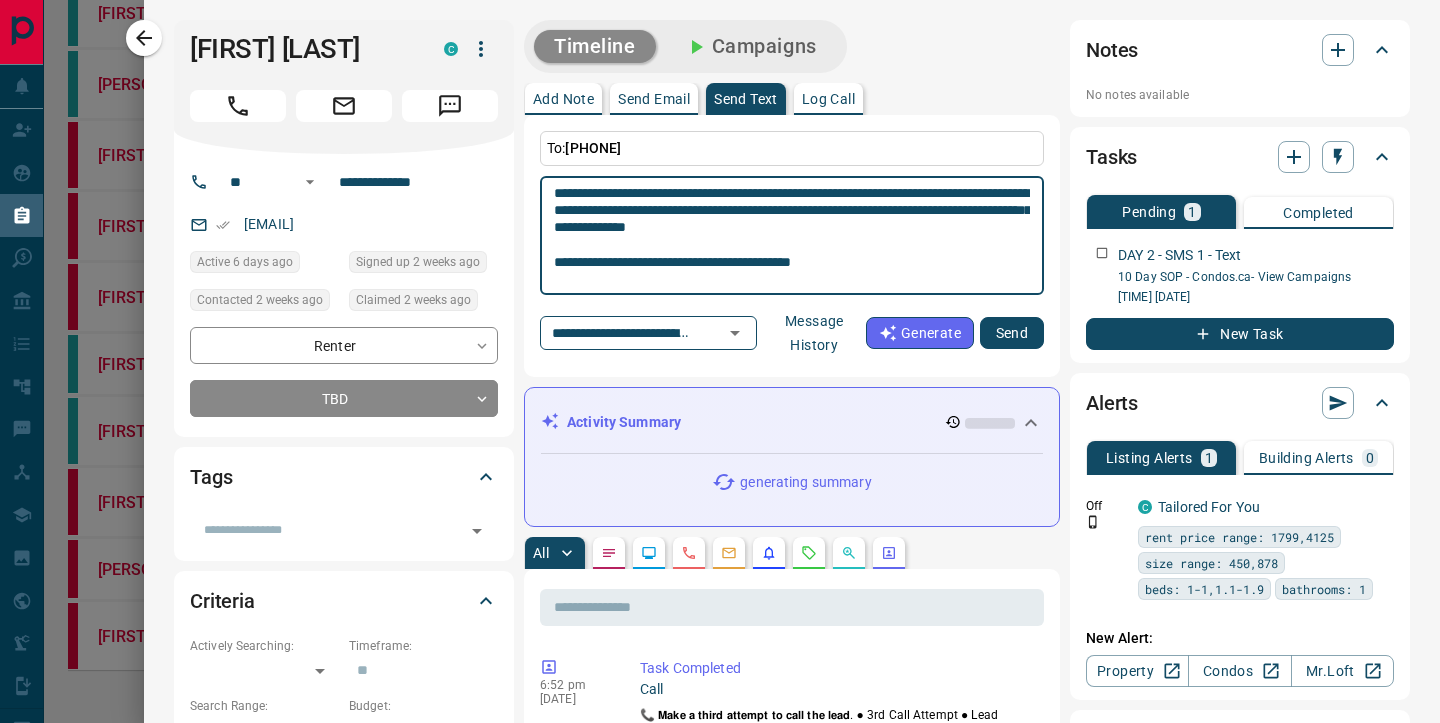 scroll, scrollTop: 70, scrollLeft: 0, axis: vertical 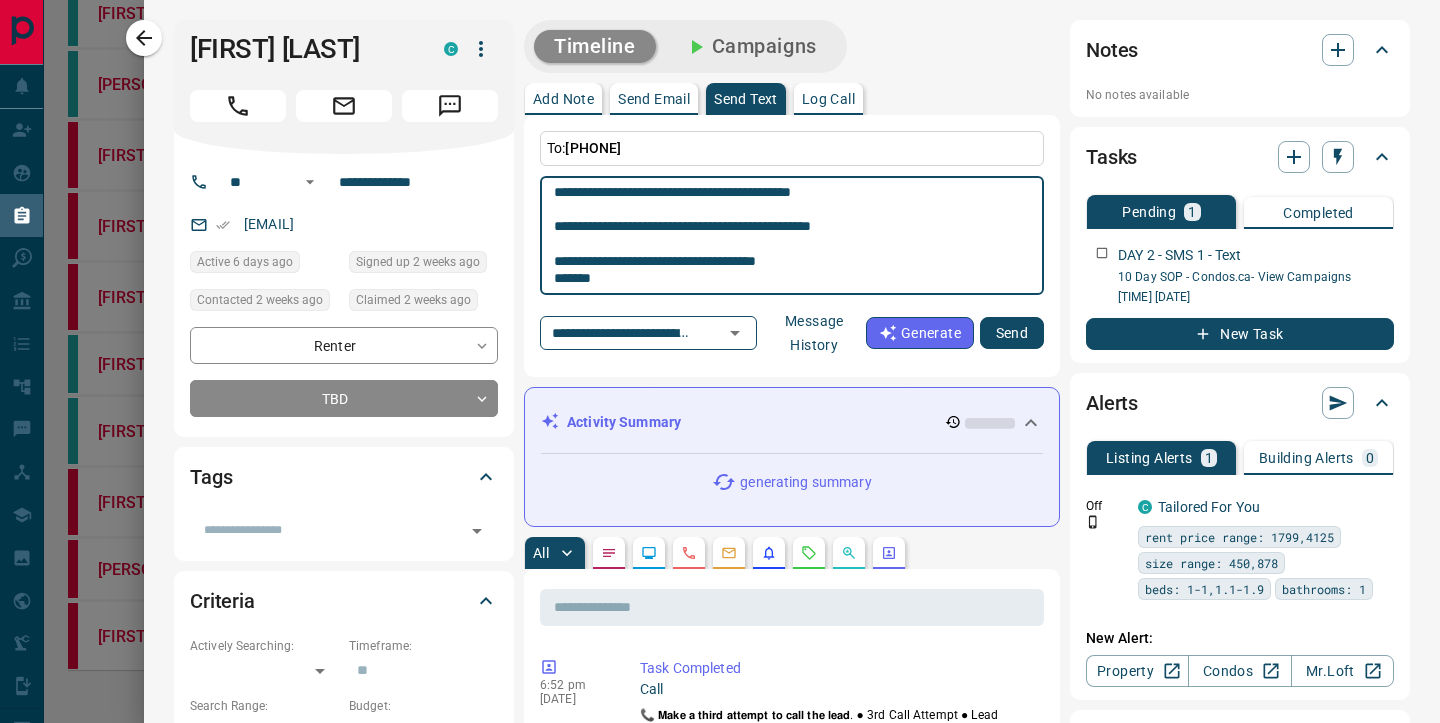 click on "**********" at bounding box center [792, 236] 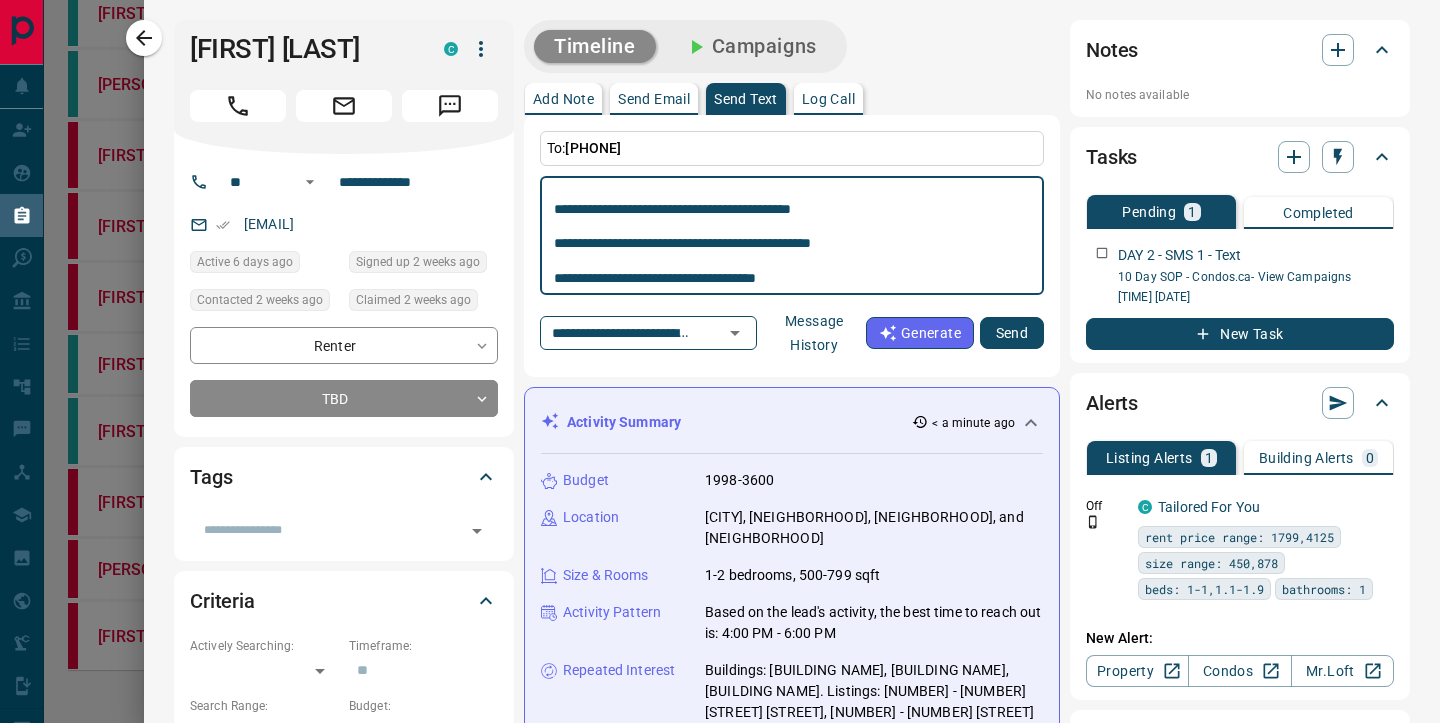 scroll, scrollTop: 53, scrollLeft: 0, axis: vertical 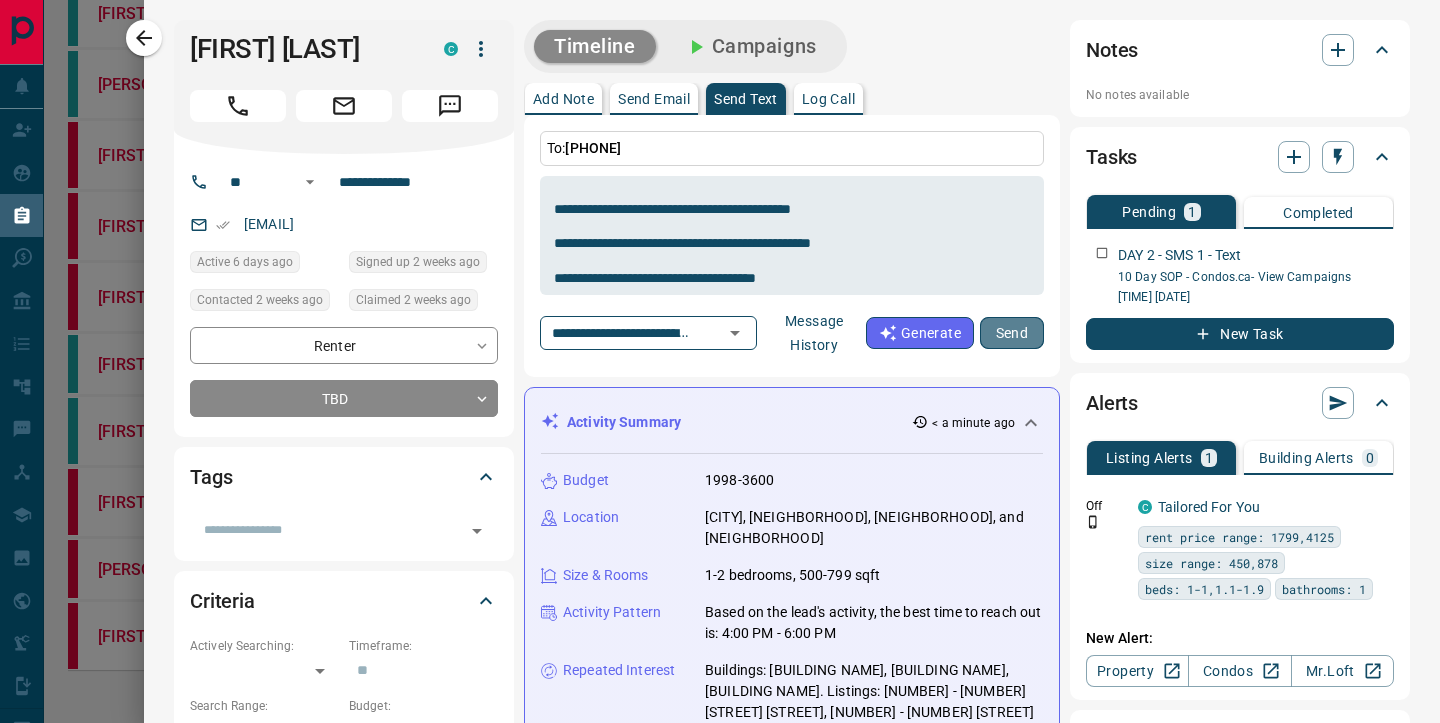 click on "Send" at bounding box center [1012, 333] 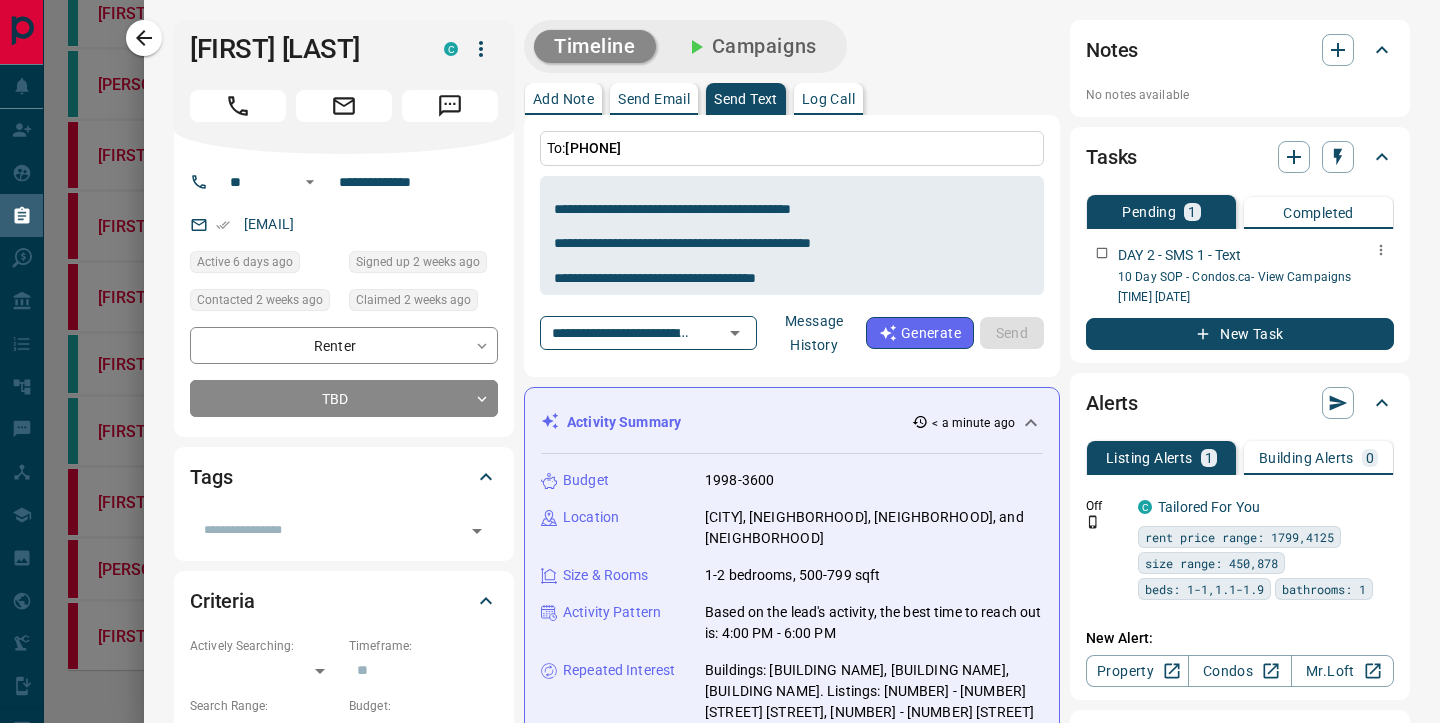 type 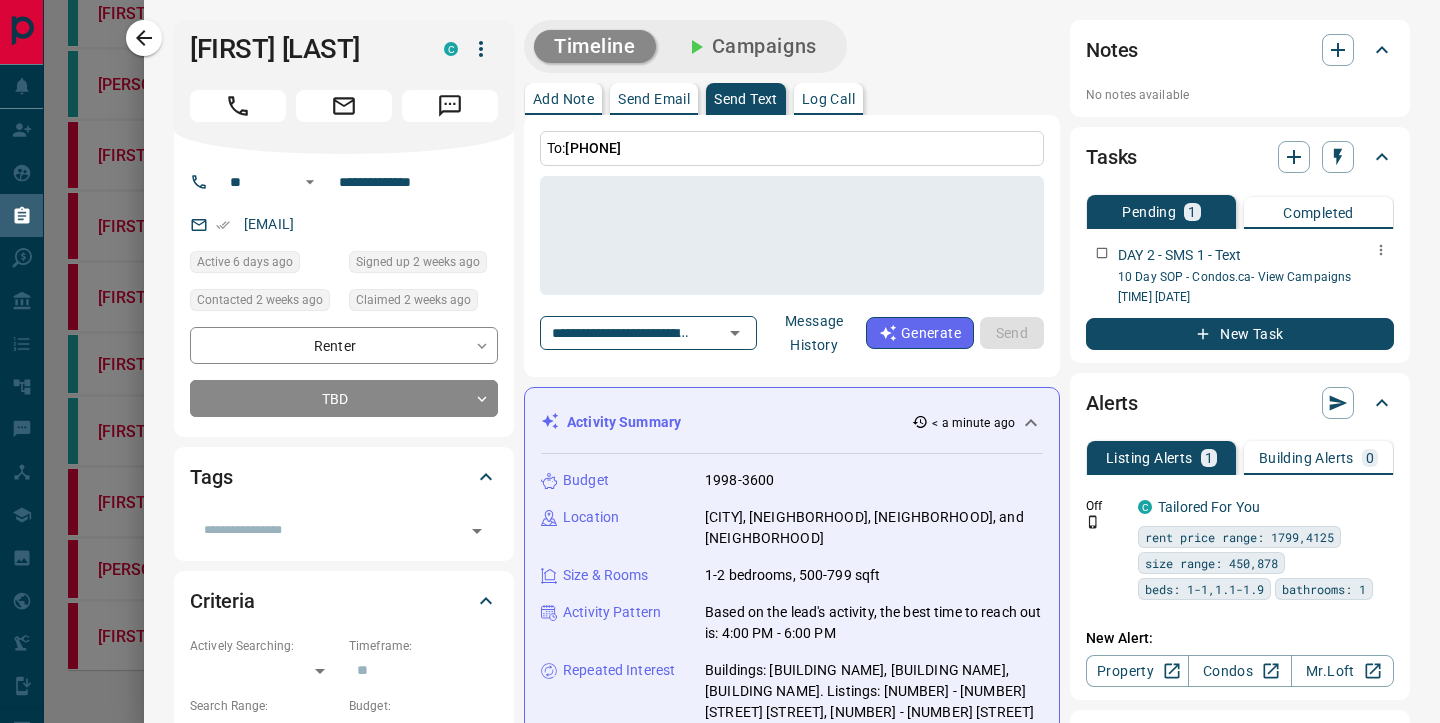 scroll, scrollTop: 0, scrollLeft: 0, axis: both 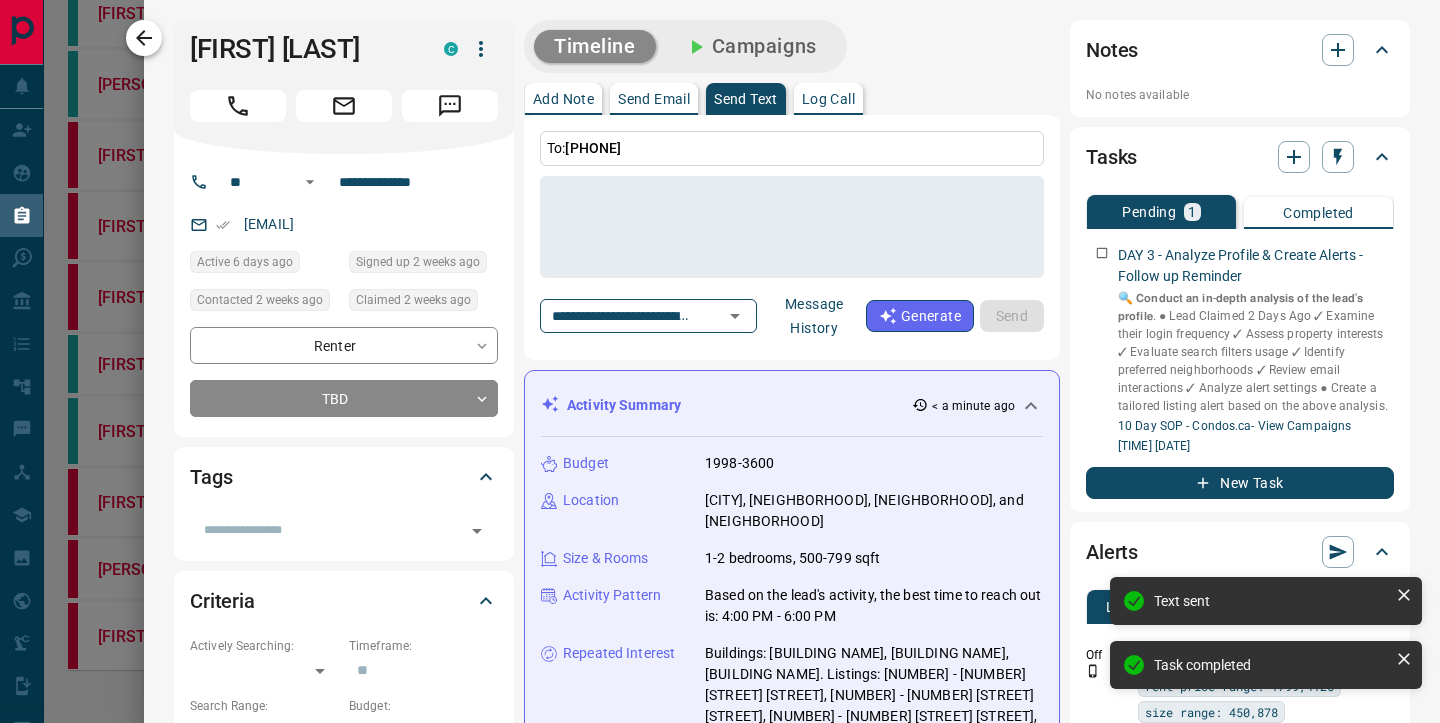 click at bounding box center (144, 38) 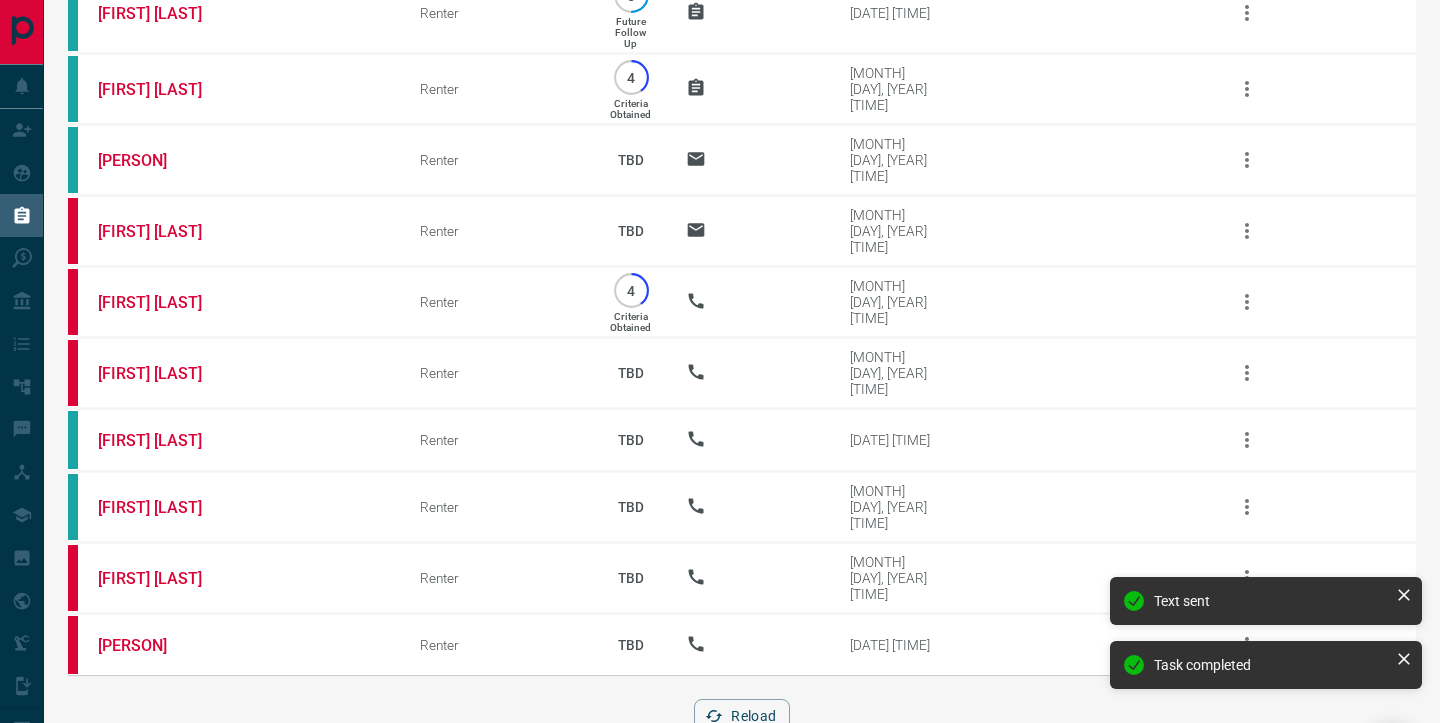scroll, scrollTop: 268, scrollLeft: 0, axis: vertical 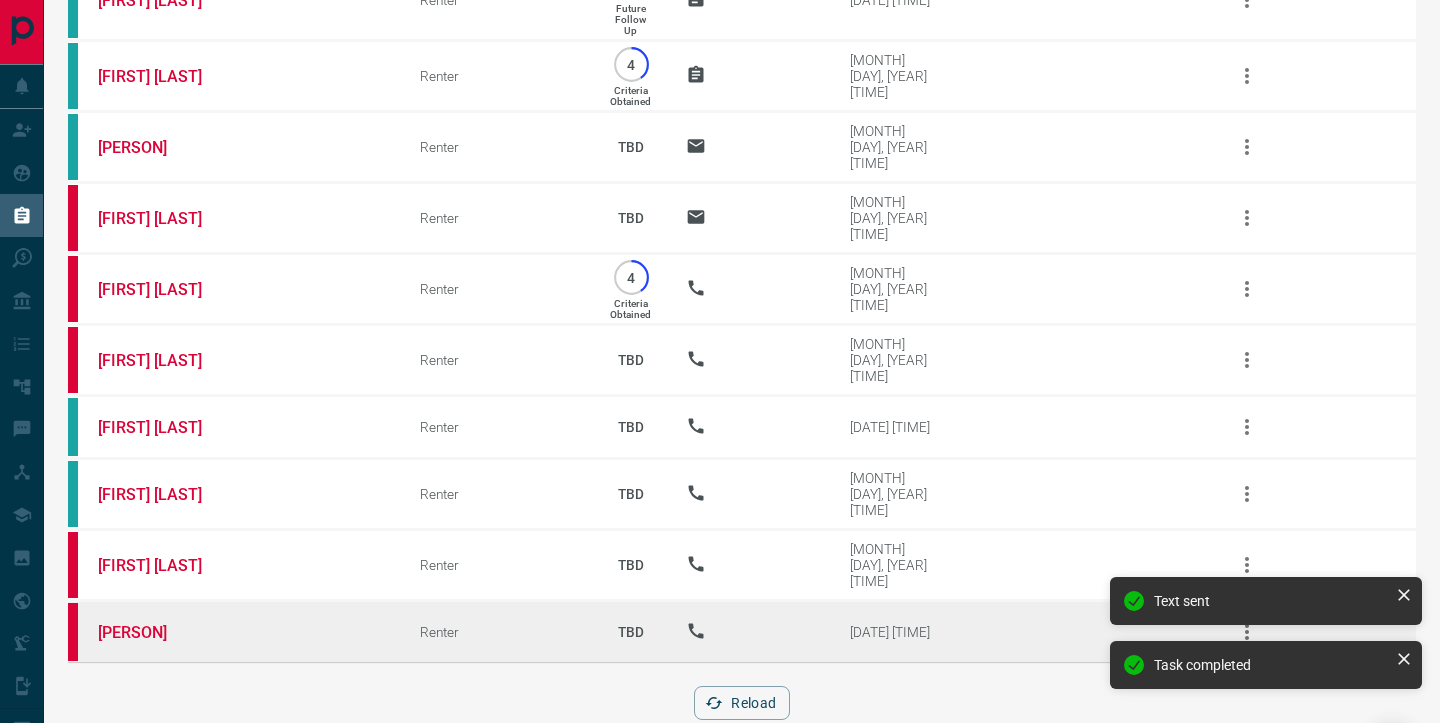 click on "[PERSON]" at bounding box center [229, 632] 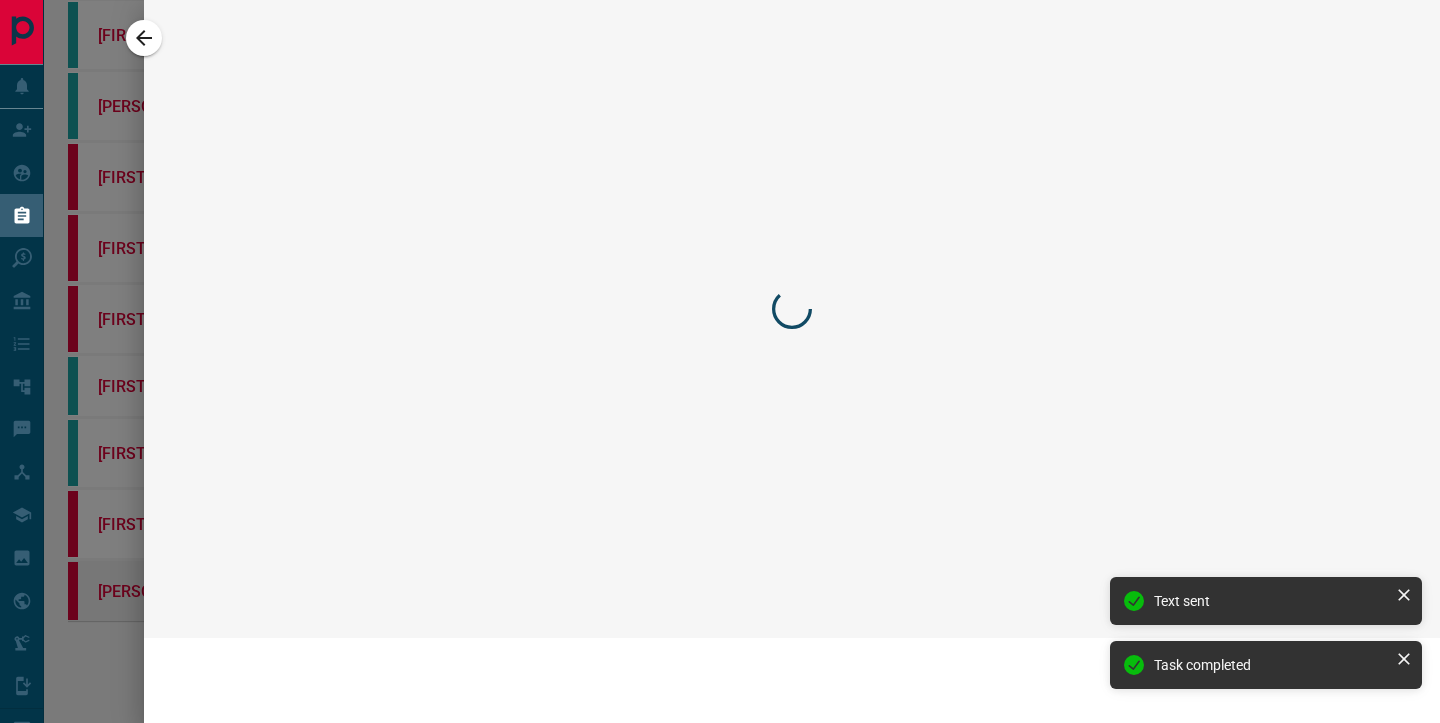scroll, scrollTop: 143, scrollLeft: 0, axis: vertical 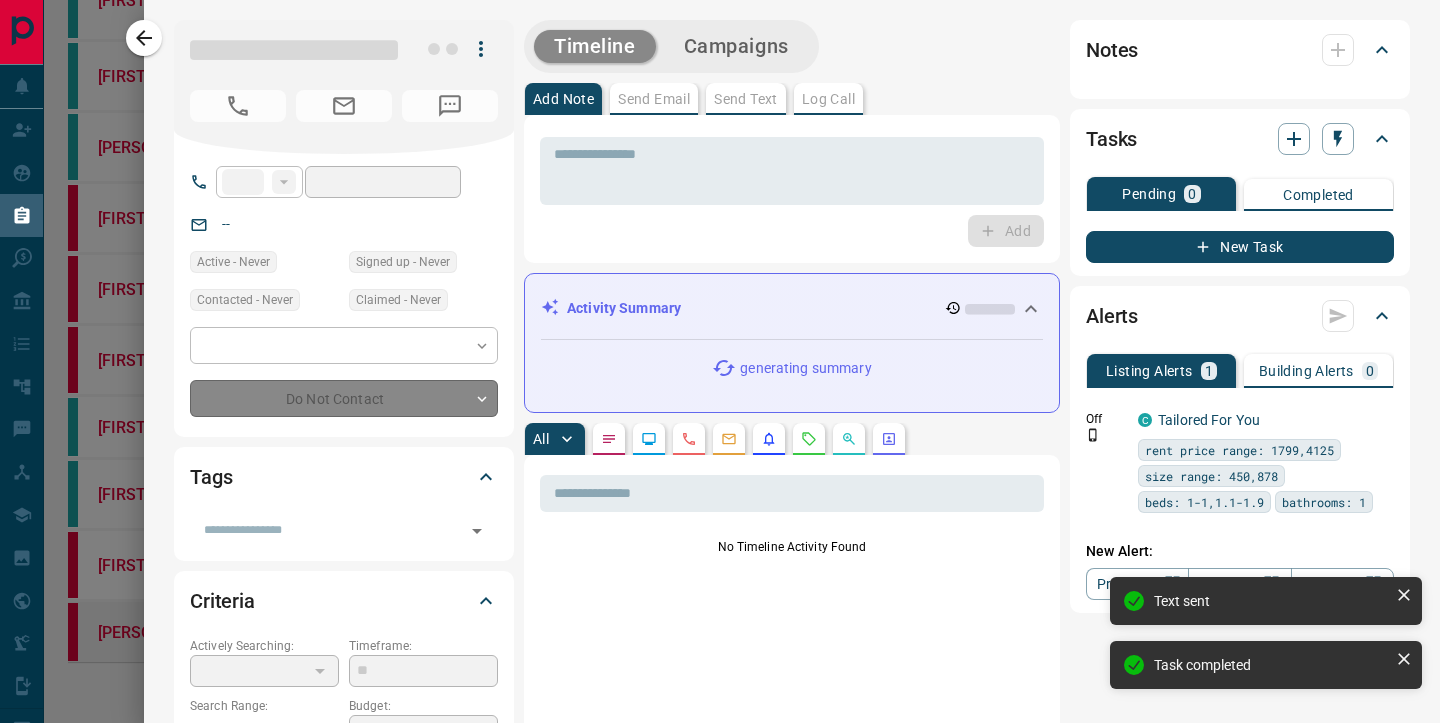 type on "**" 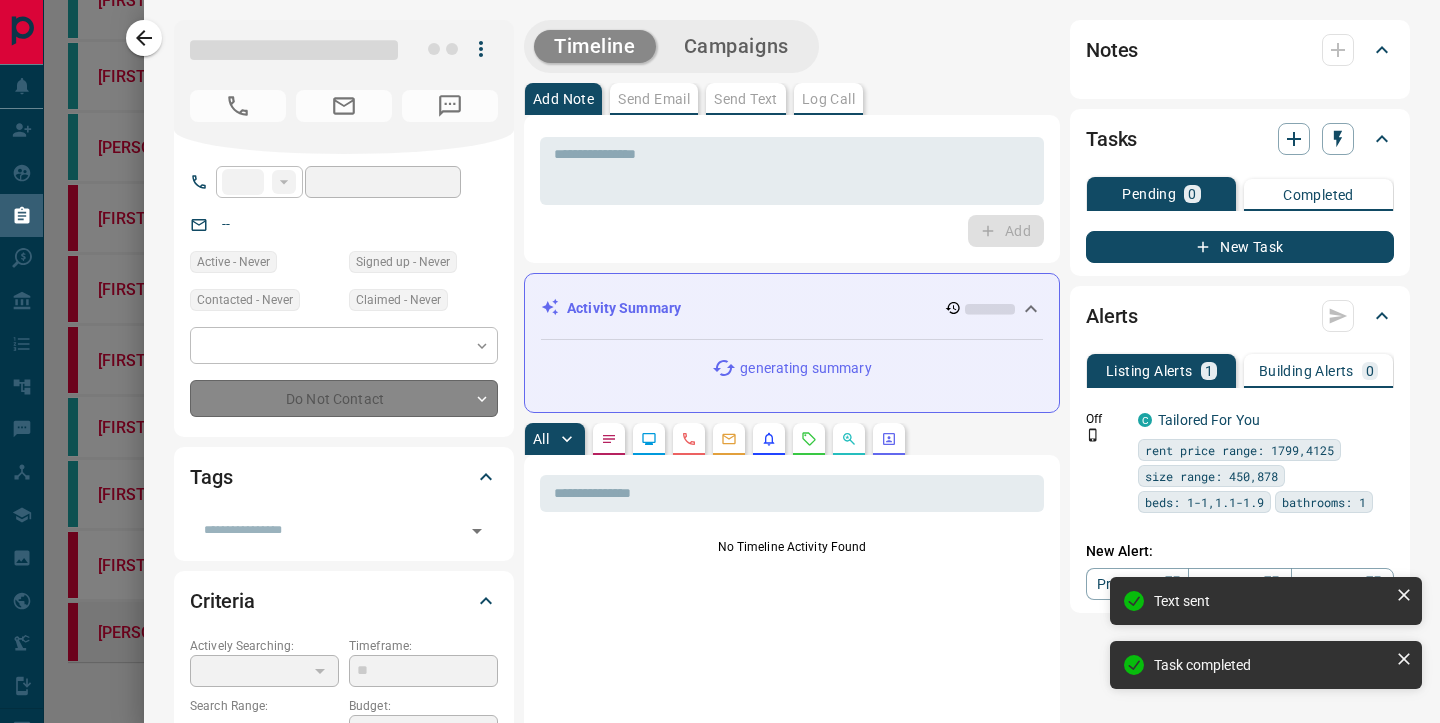 type on "**********" 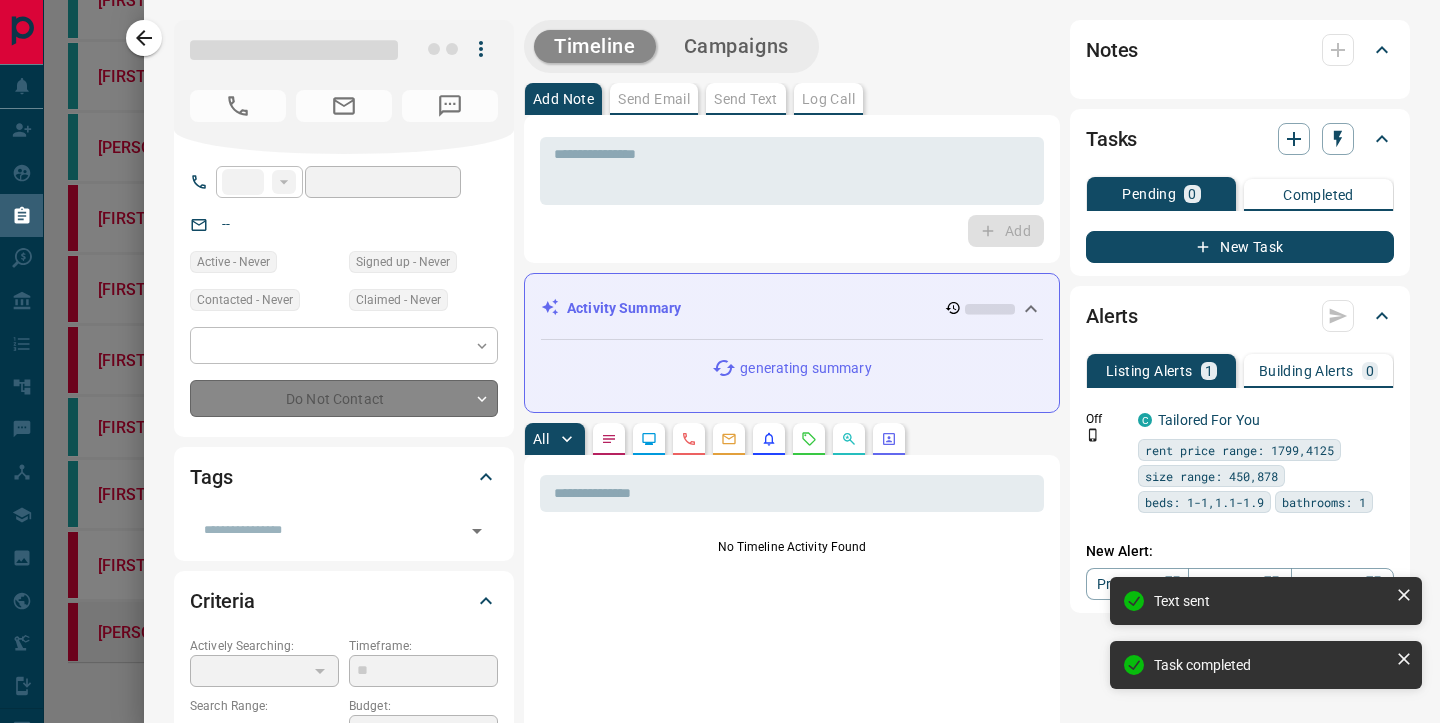 type on "**" 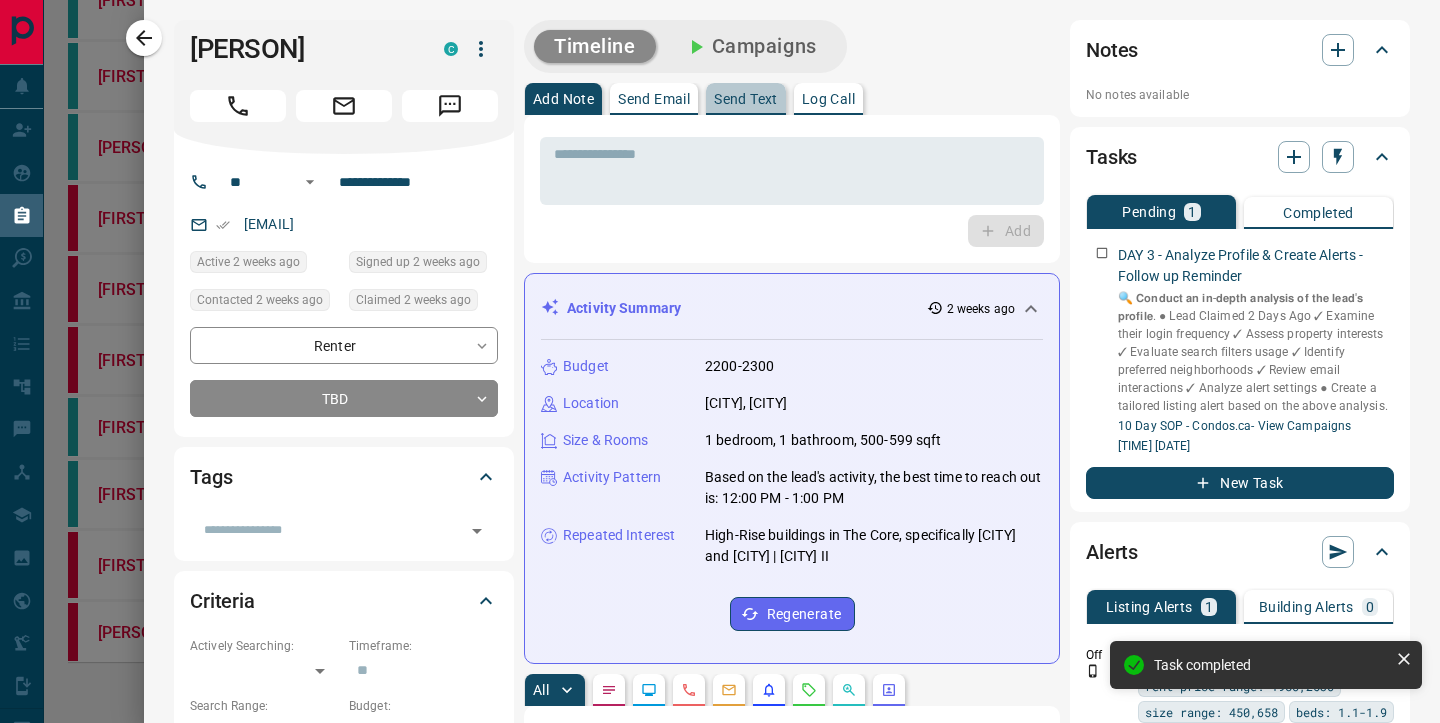 click on "Send Text" at bounding box center (746, 99) 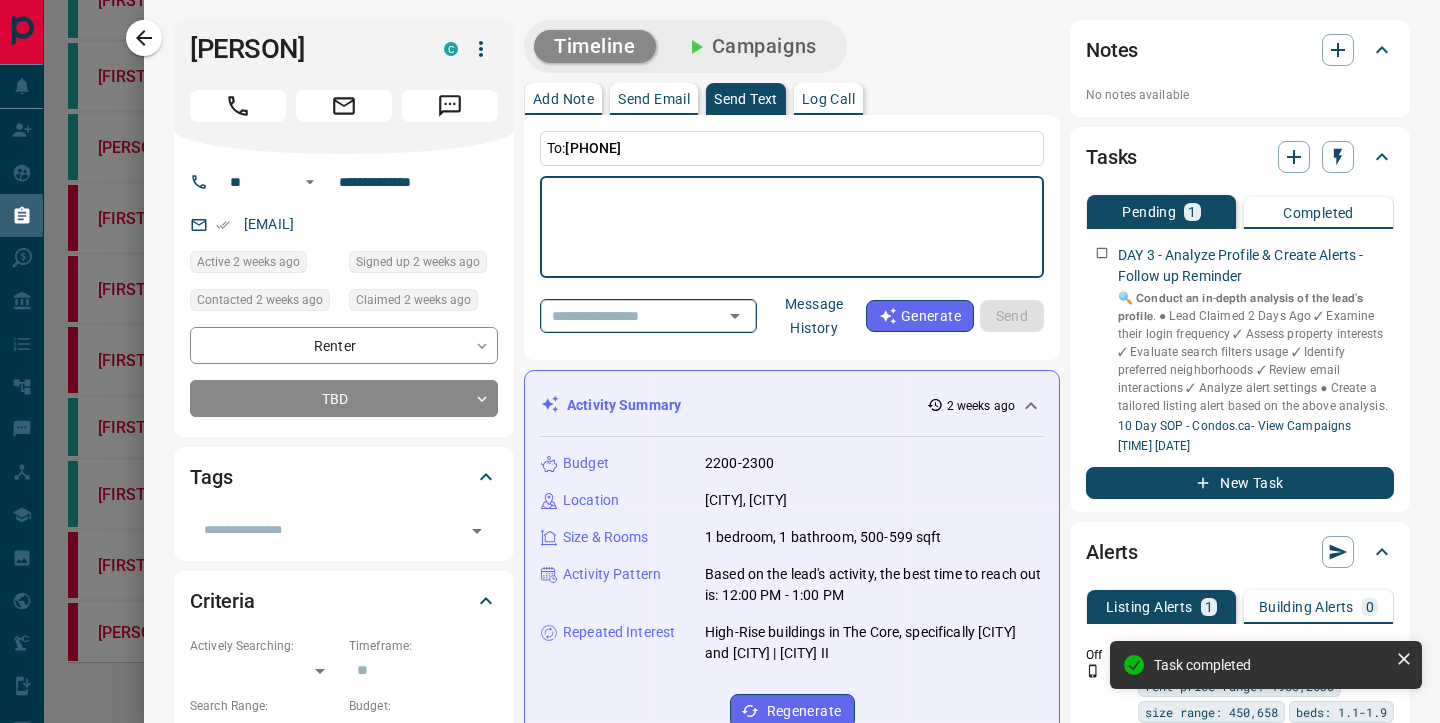click 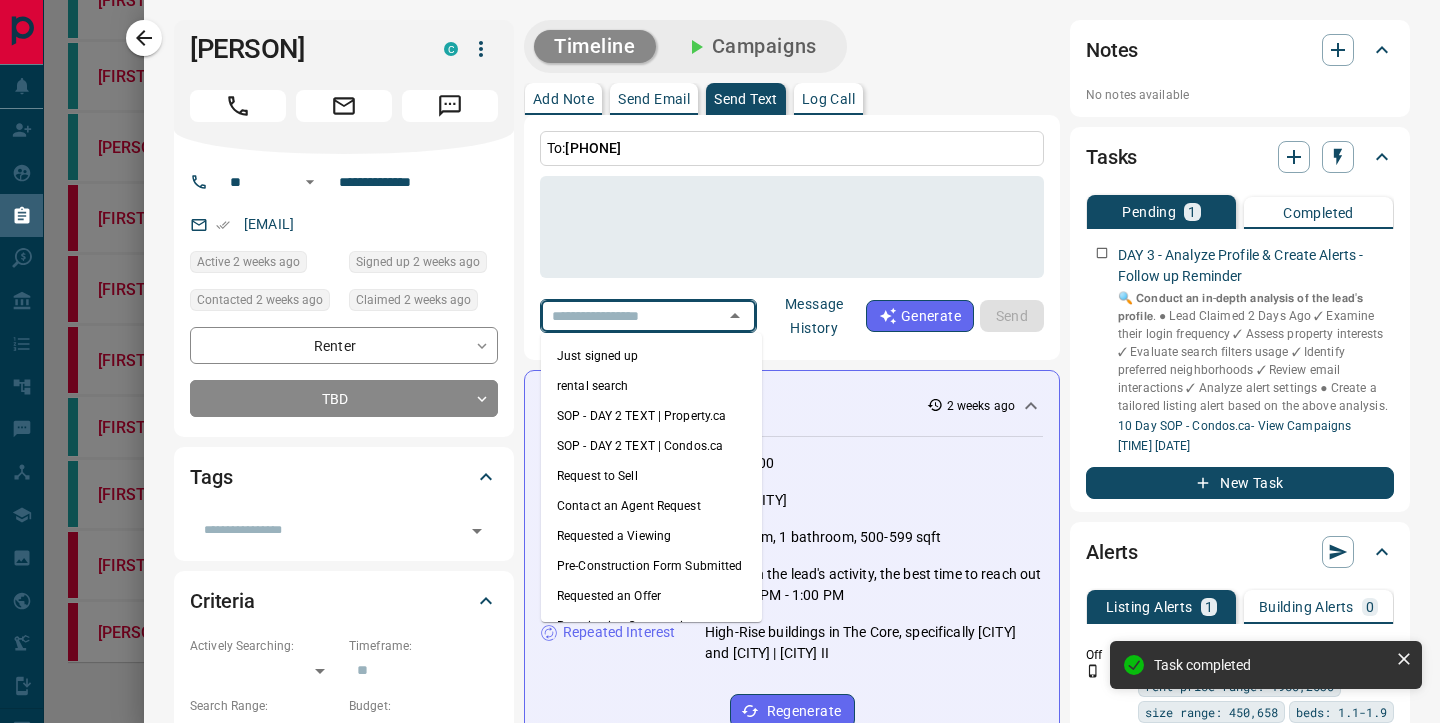 click on "SOP - DAY 2 TEXT | Condos.ca" at bounding box center [651, 446] 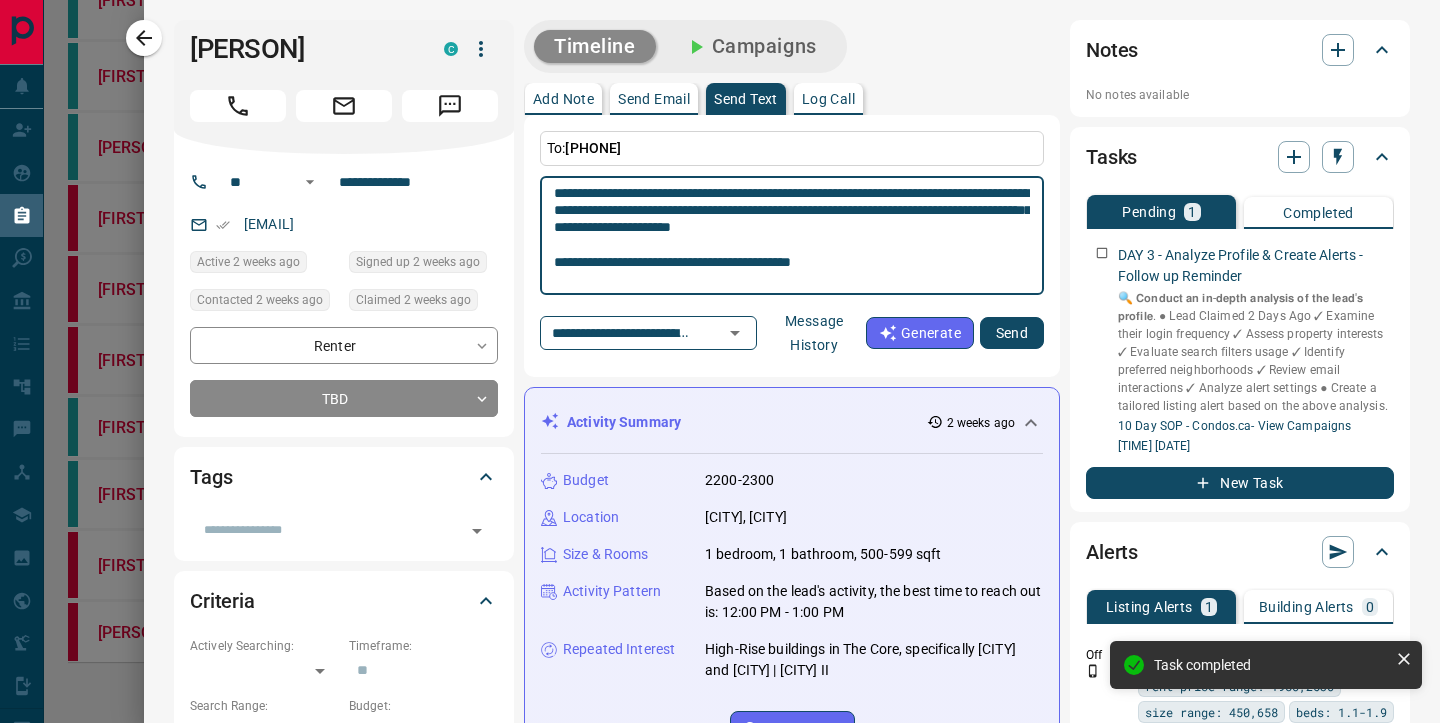 click on "**********" at bounding box center (792, 236) 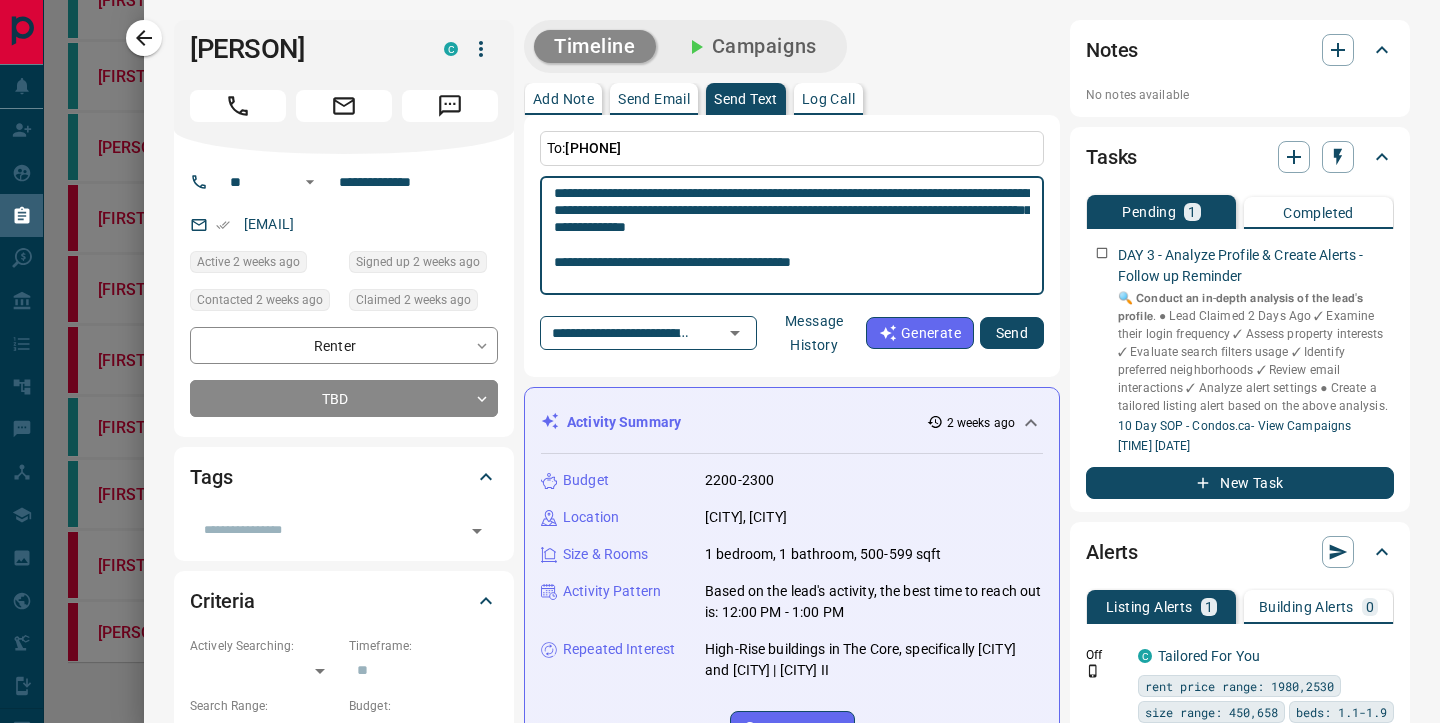 scroll, scrollTop: 70, scrollLeft: 0, axis: vertical 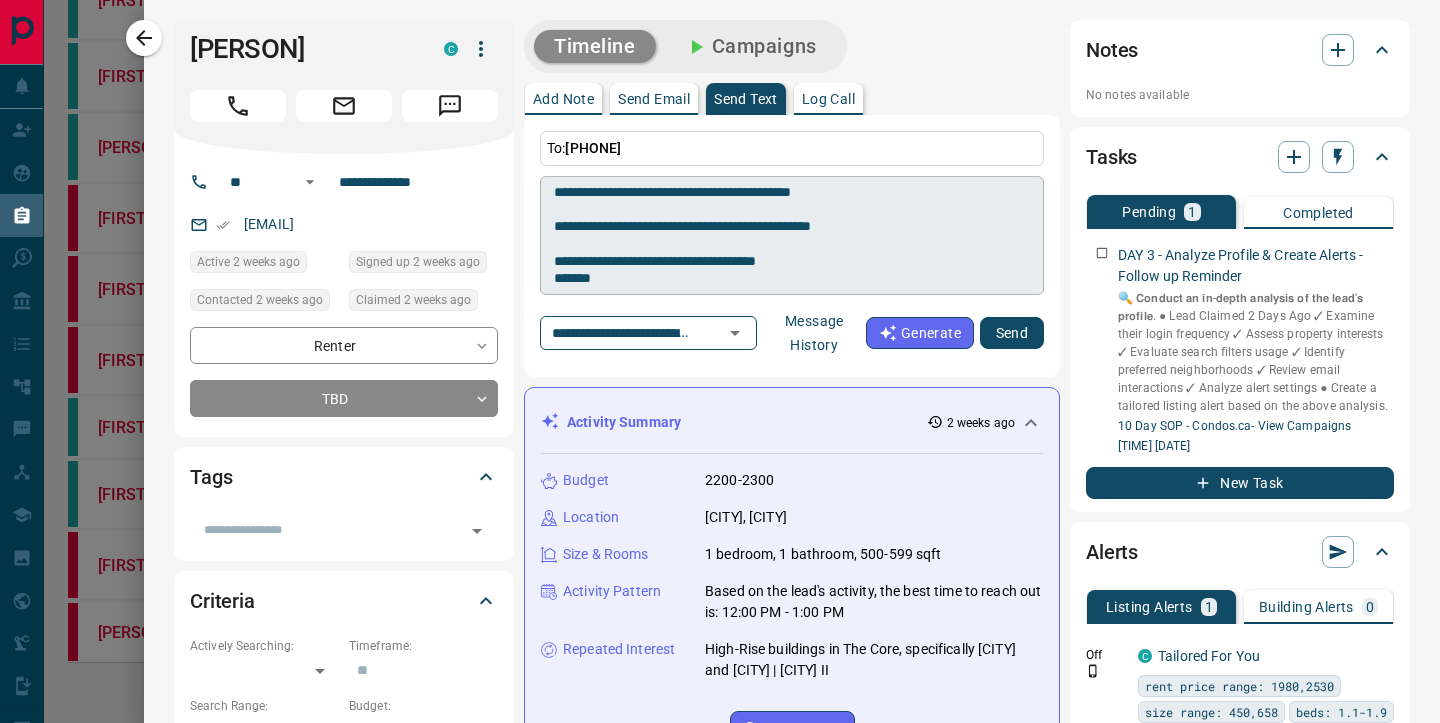 click on "**********" at bounding box center (792, 235) 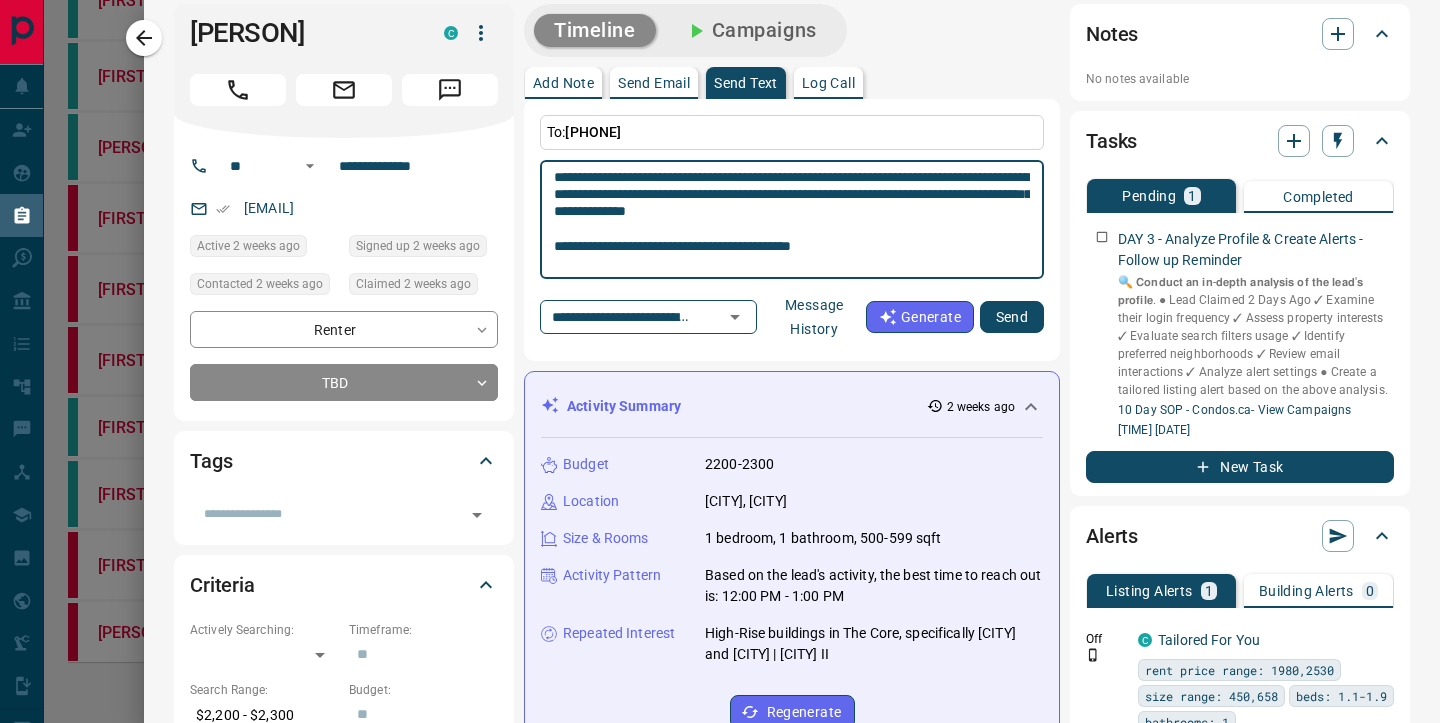 scroll, scrollTop: 24, scrollLeft: 0, axis: vertical 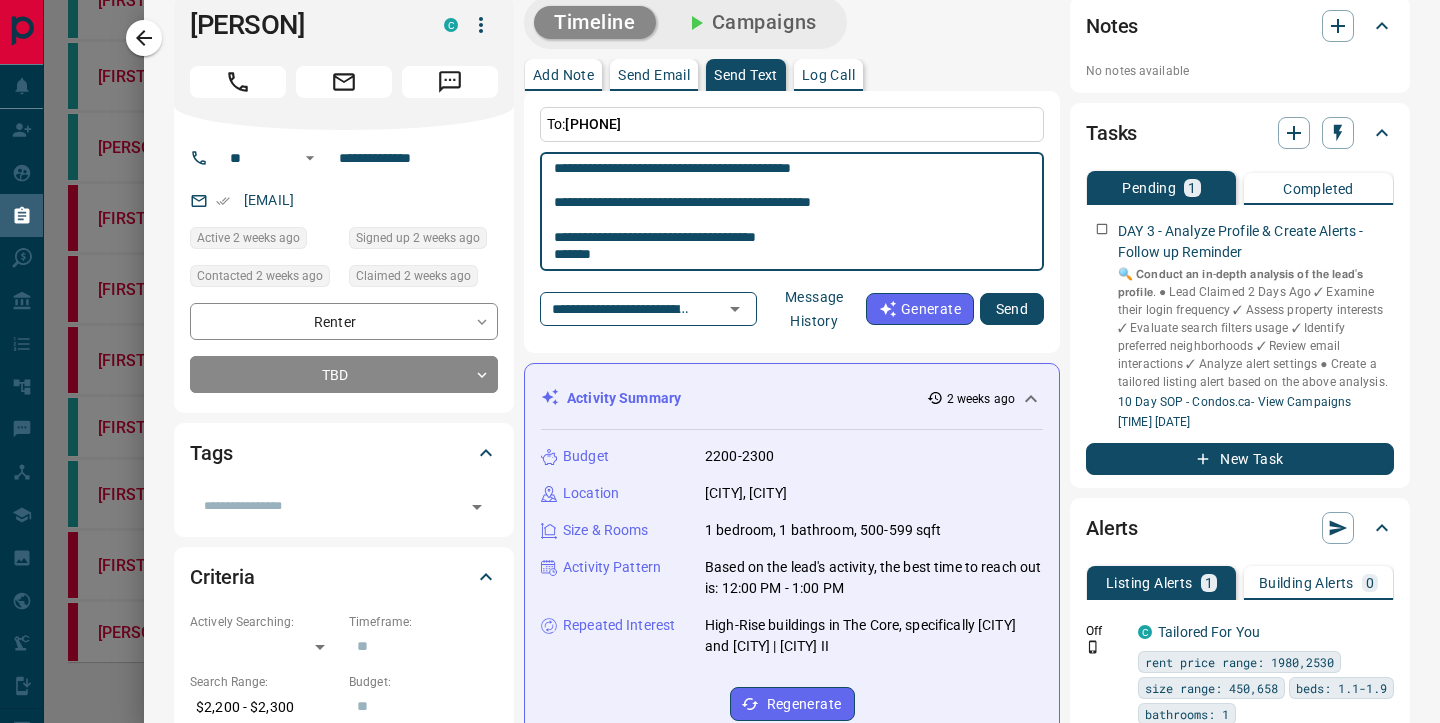 click on "**********" at bounding box center [792, 212] 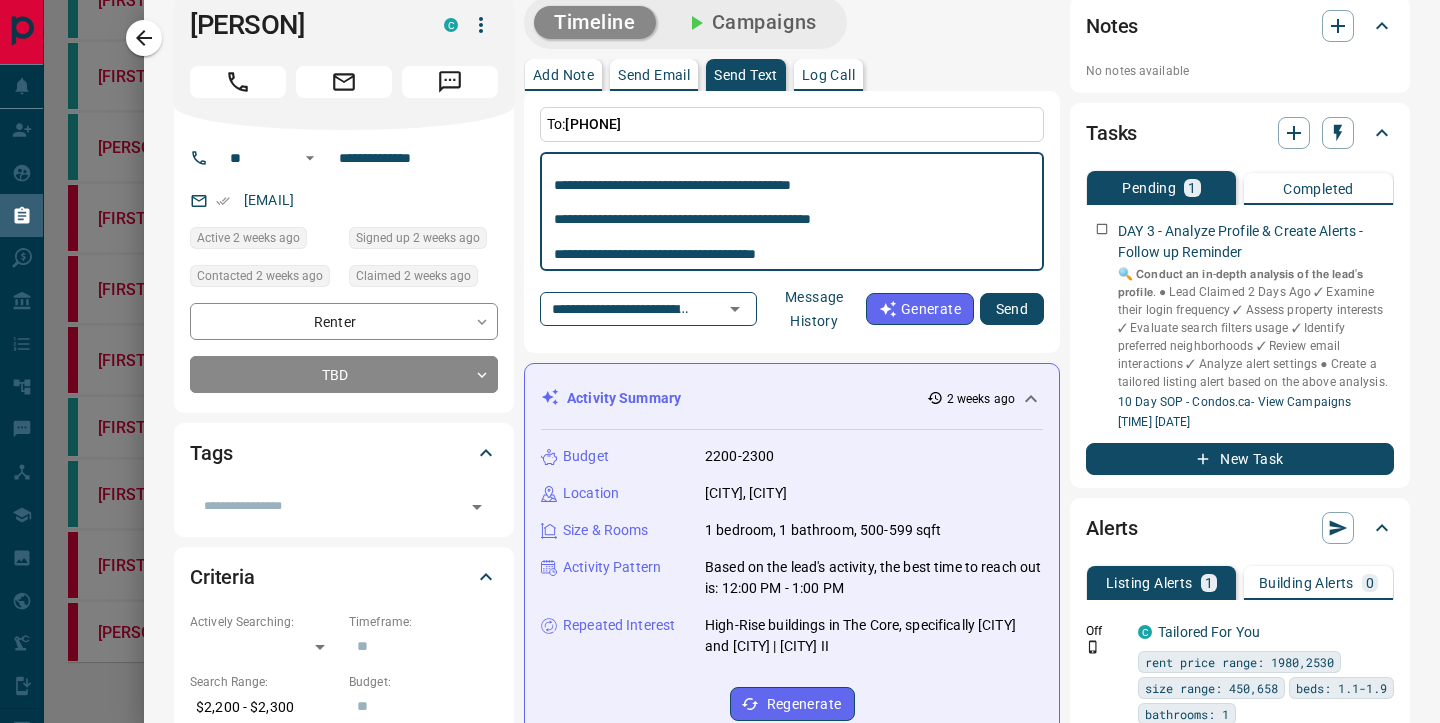 scroll, scrollTop: 53, scrollLeft: 0, axis: vertical 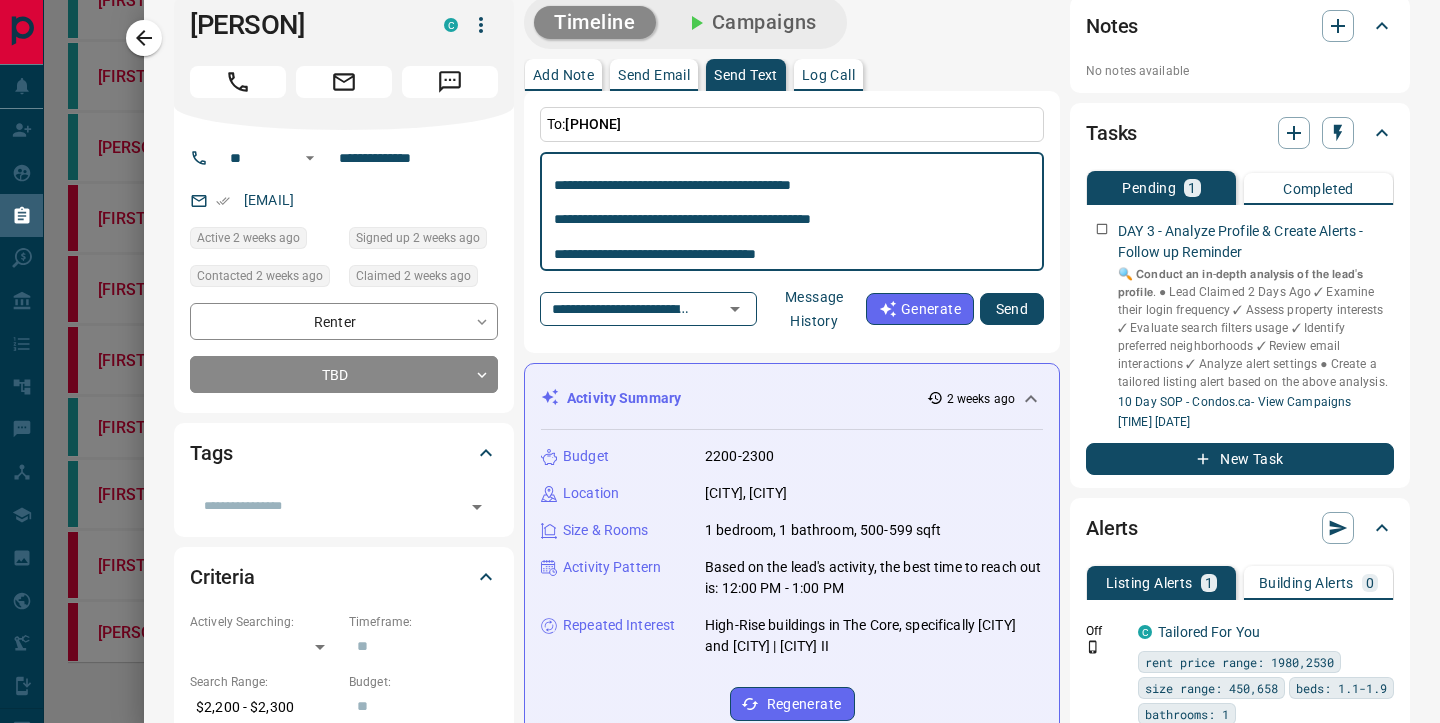 type on "**********" 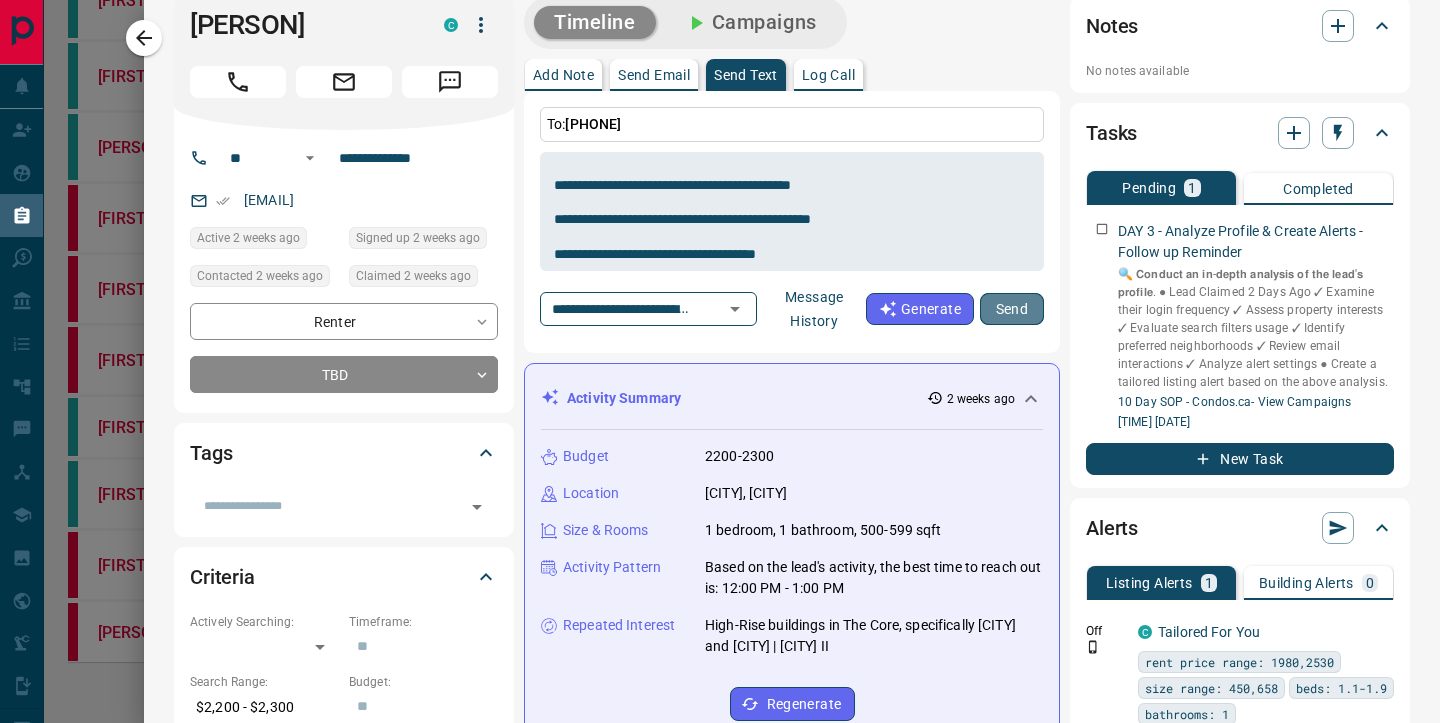 click on "Send" at bounding box center [1012, 309] 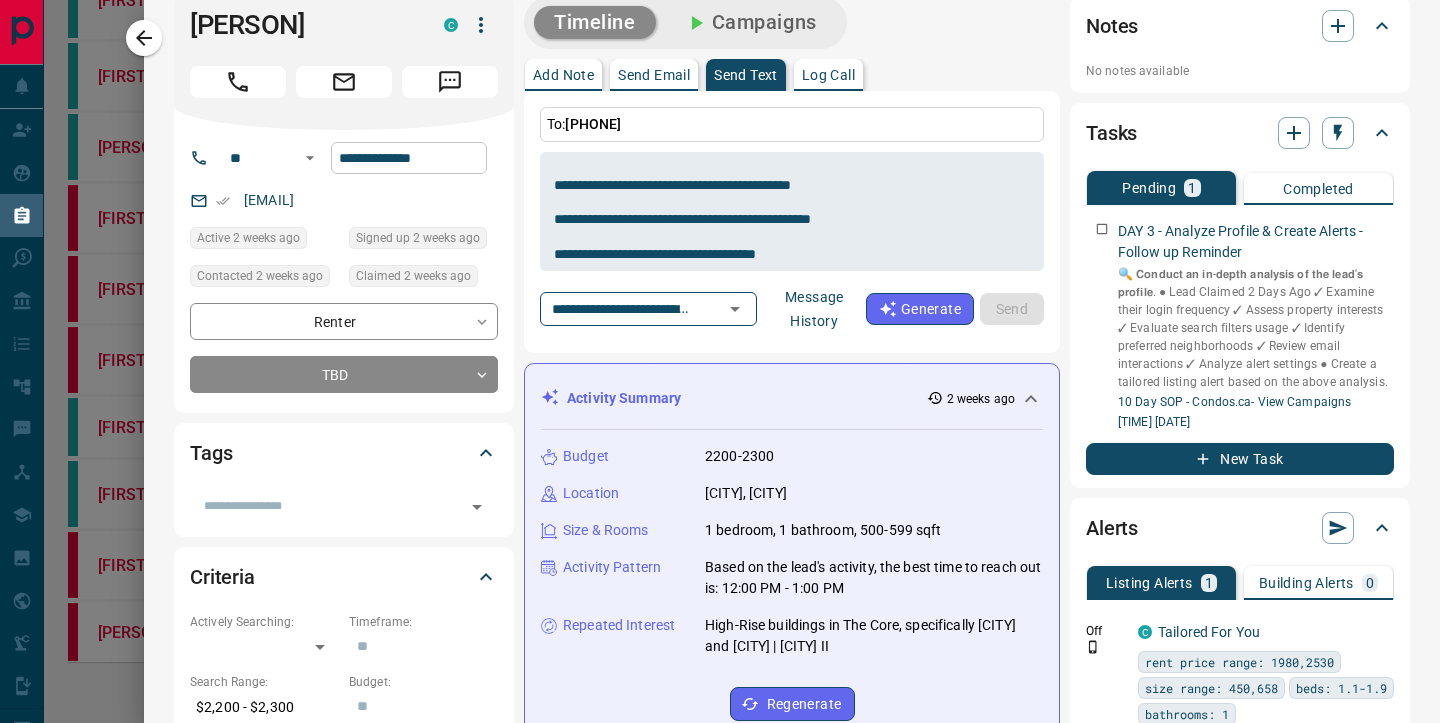 type 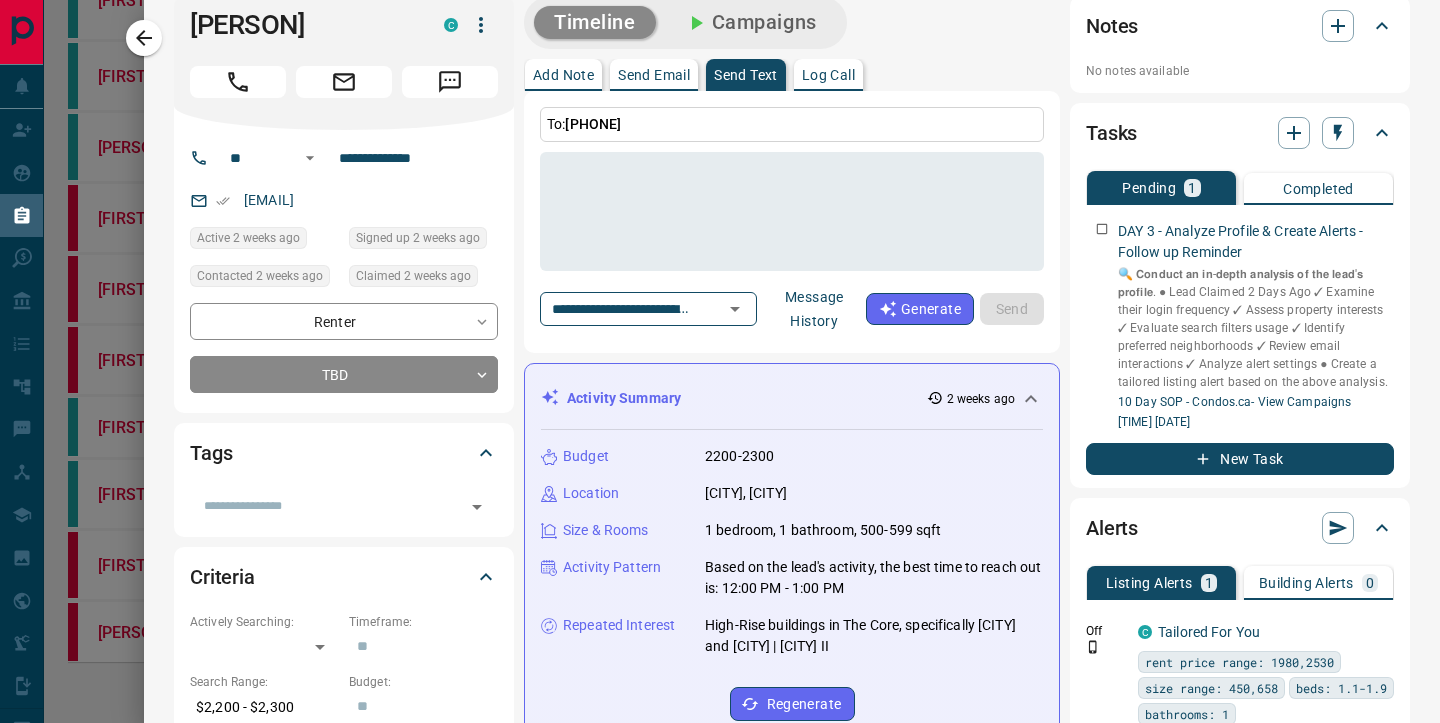scroll, scrollTop: 0, scrollLeft: 0, axis: both 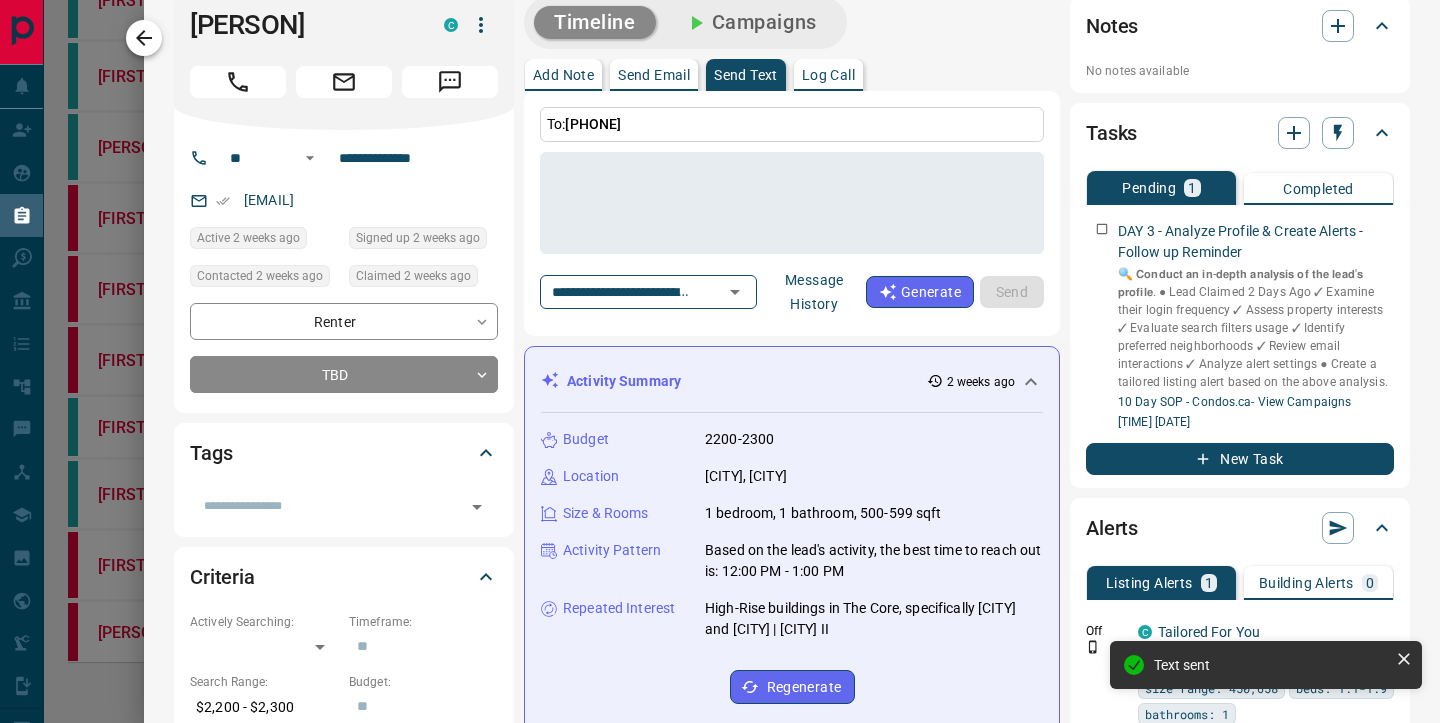 click 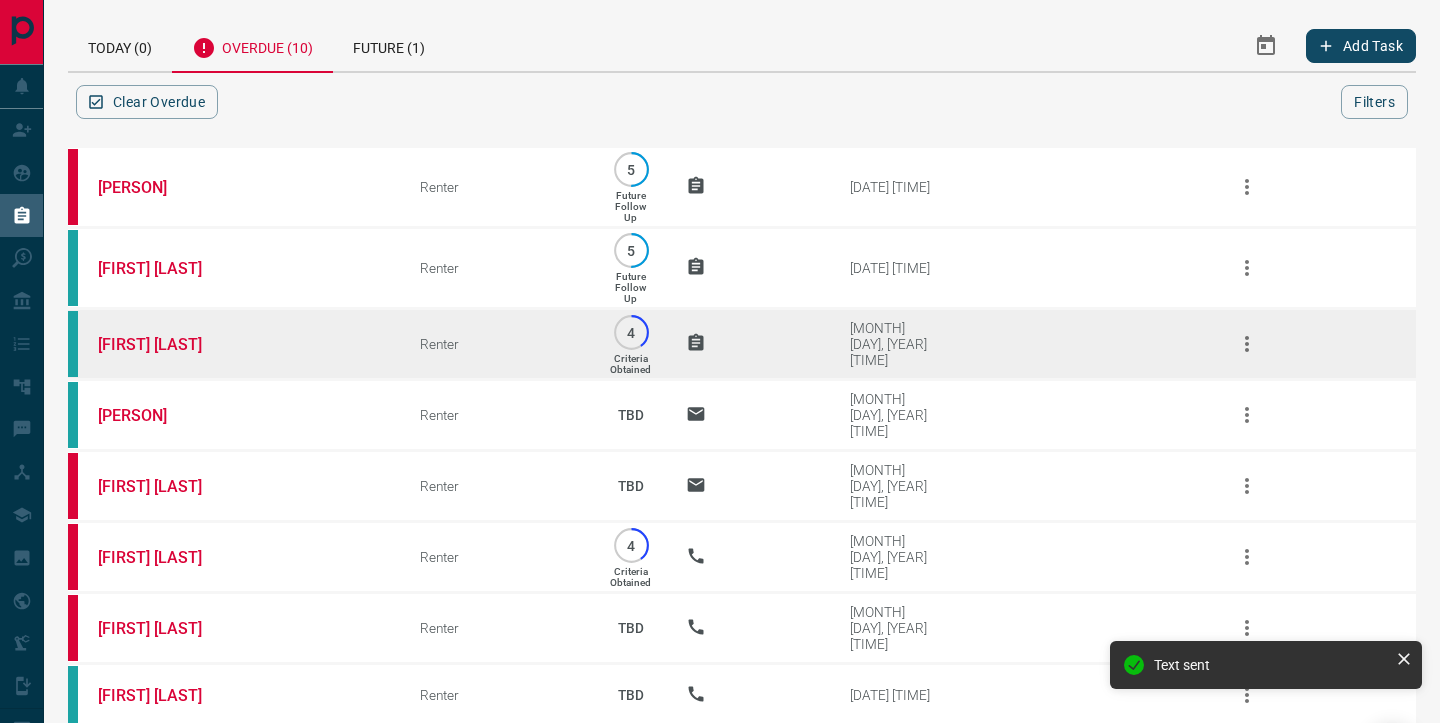 scroll, scrollTop: 206, scrollLeft: 0, axis: vertical 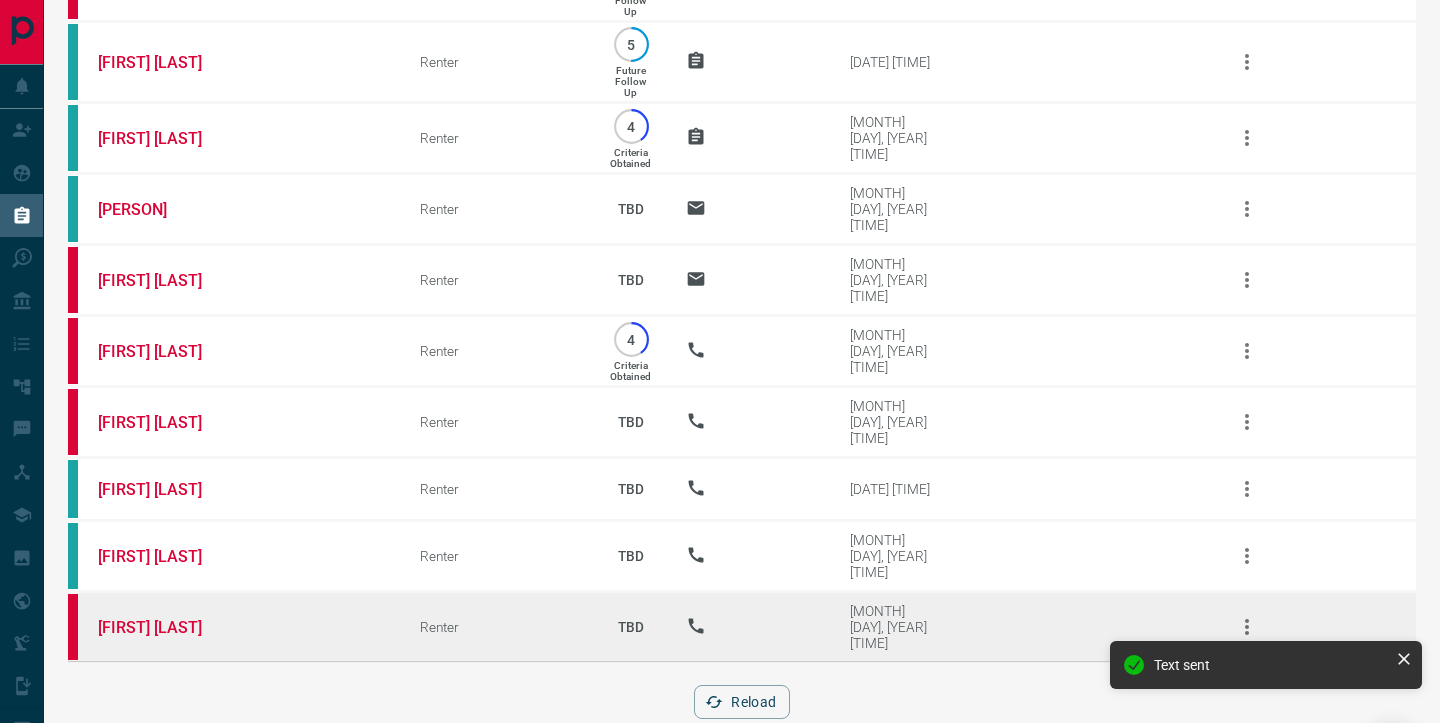 click on "[FIRST] [LAST]" at bounding box center [229, 627] 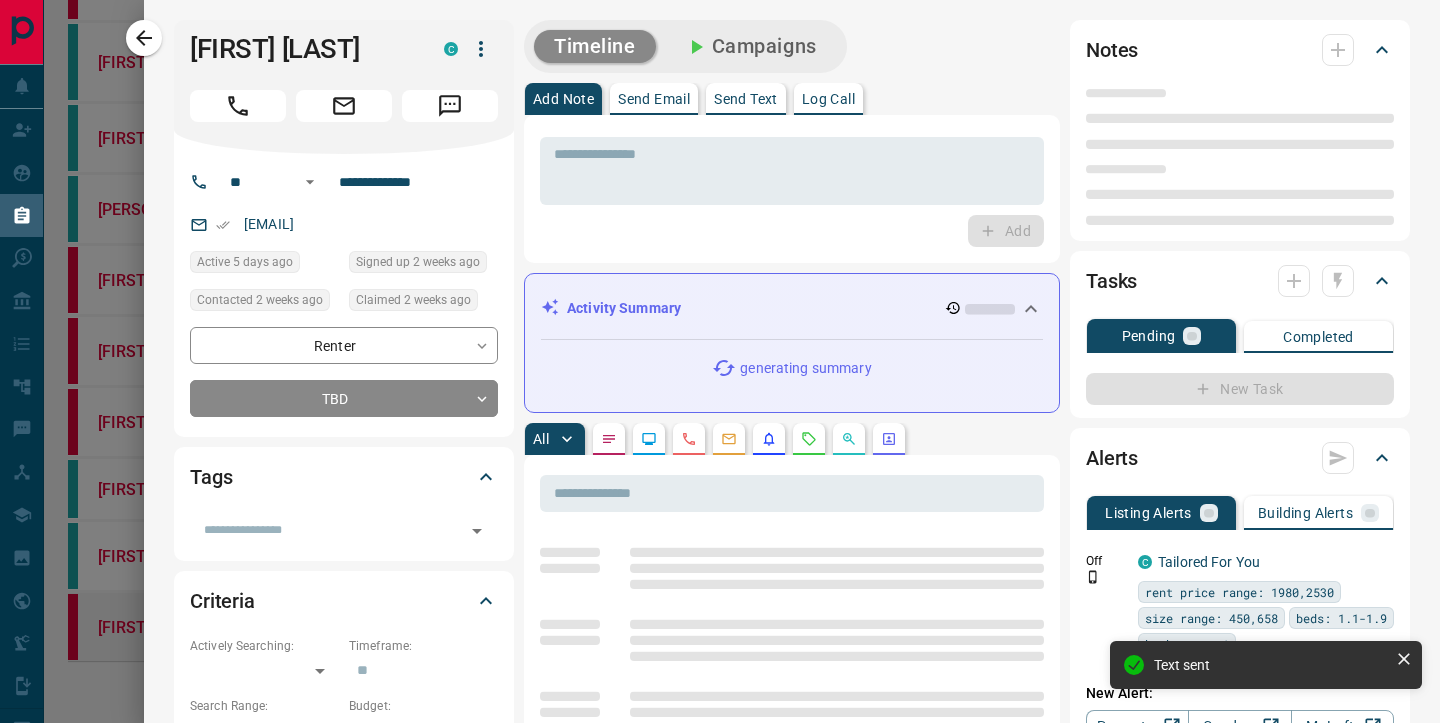 type on "**" 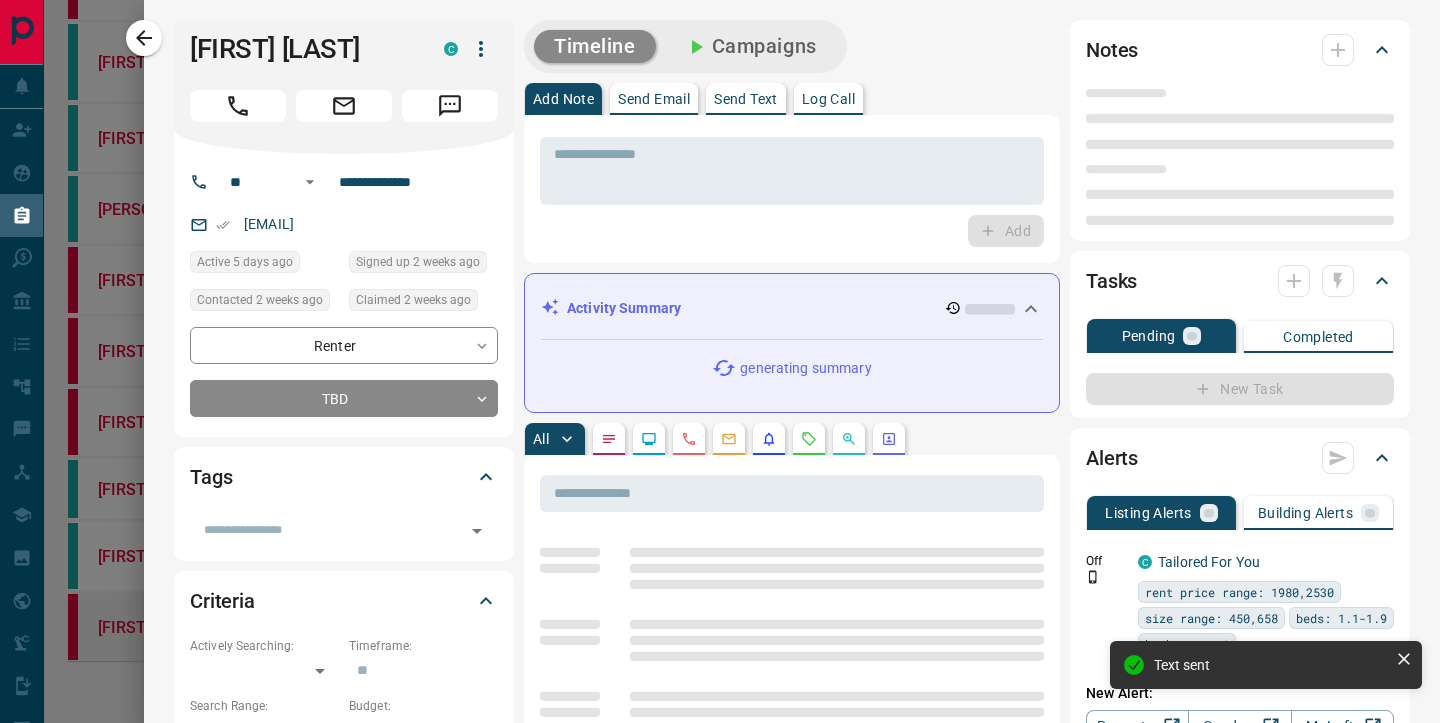 type on "**********" 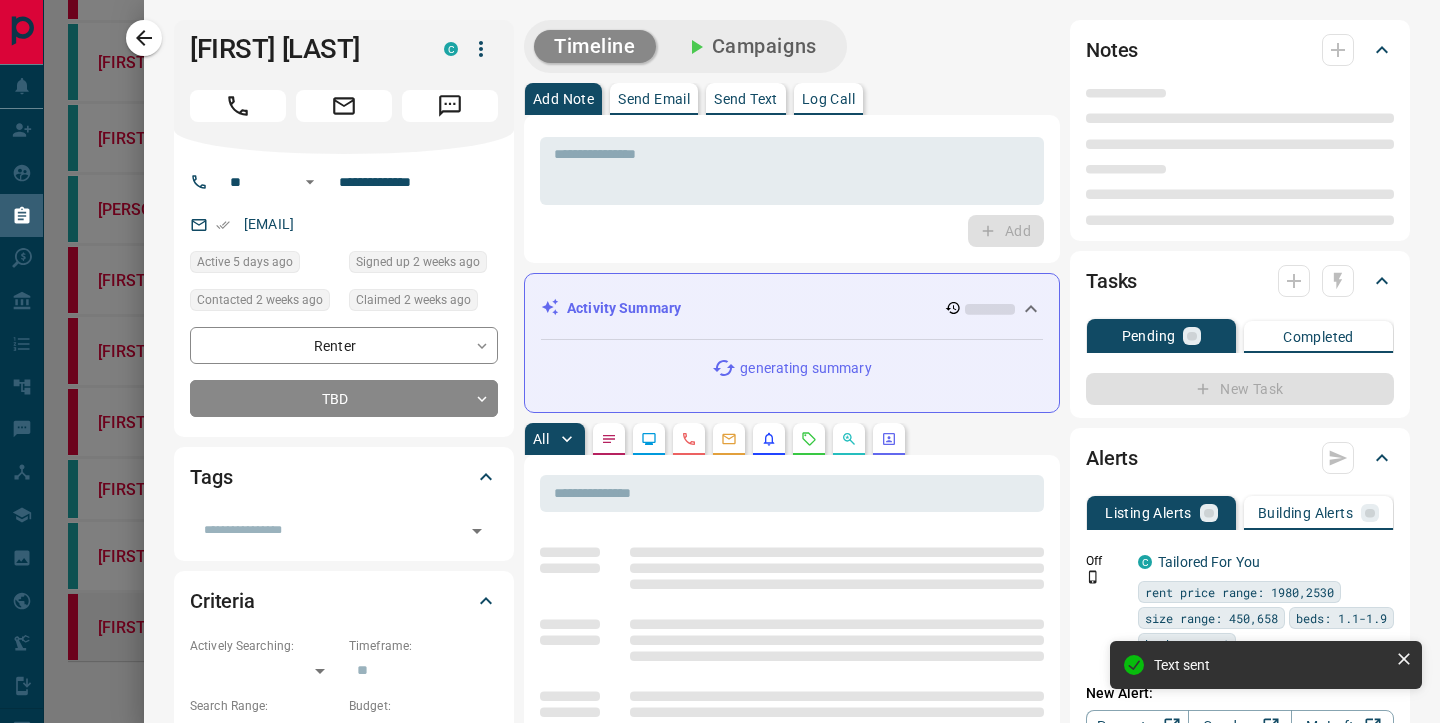 type on "**********" 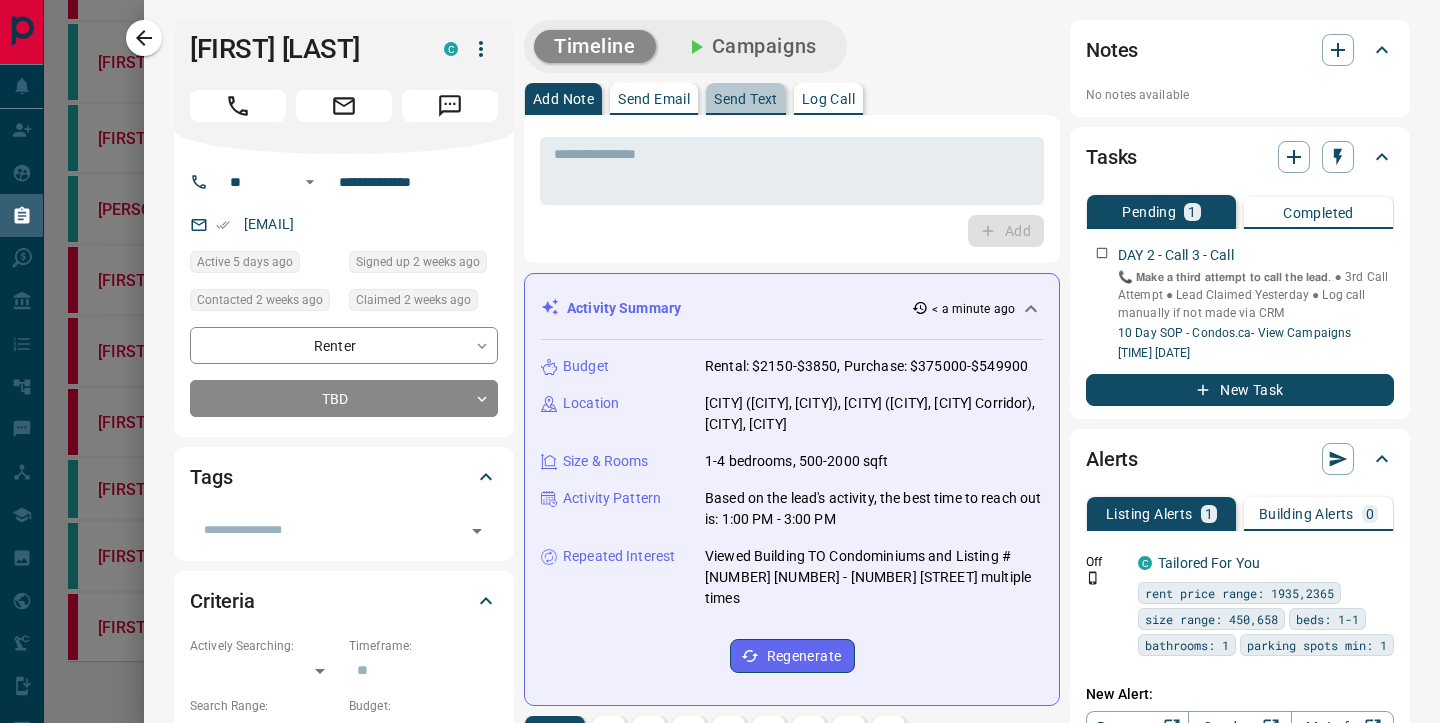click on "Send Text" at bounding box center (746, 99) 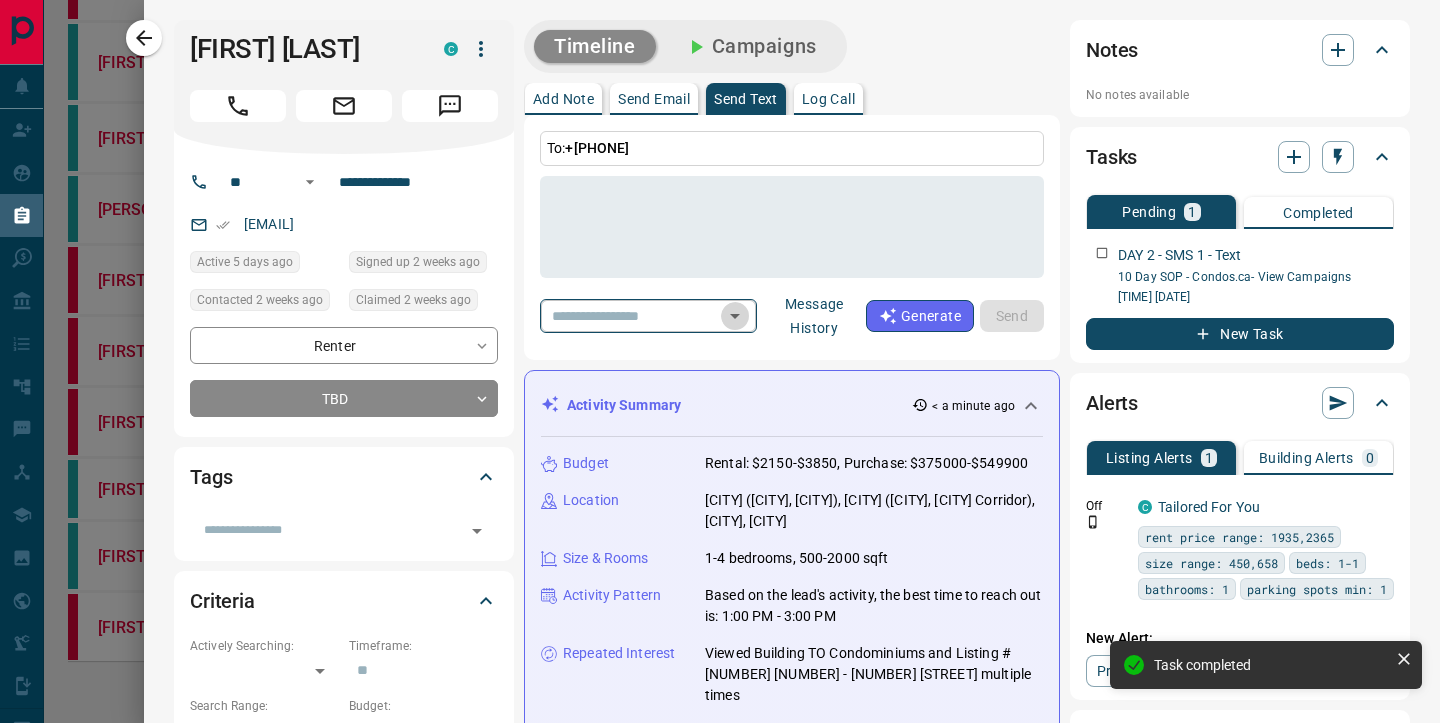 click 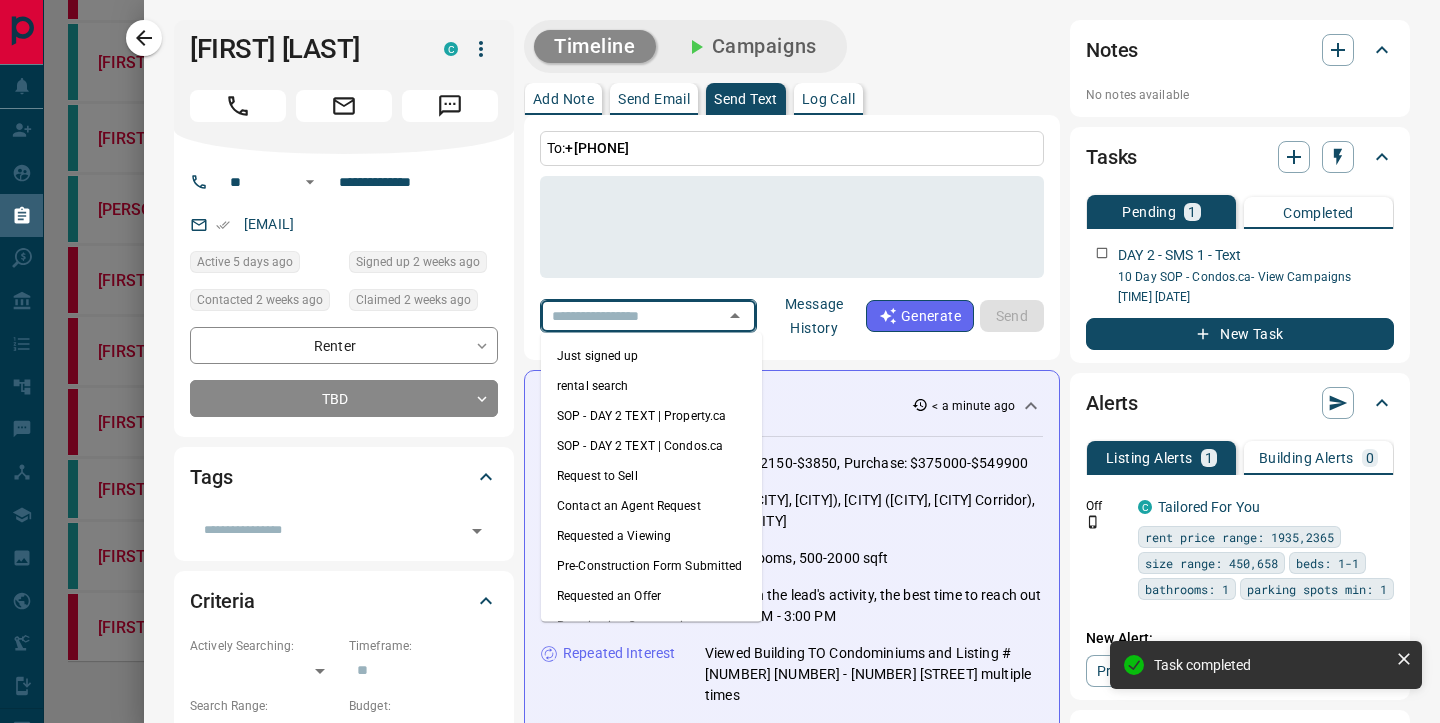 click on "SOP - DAY 2 TEXT | Condos.ca" at bounding box center [651, 446] 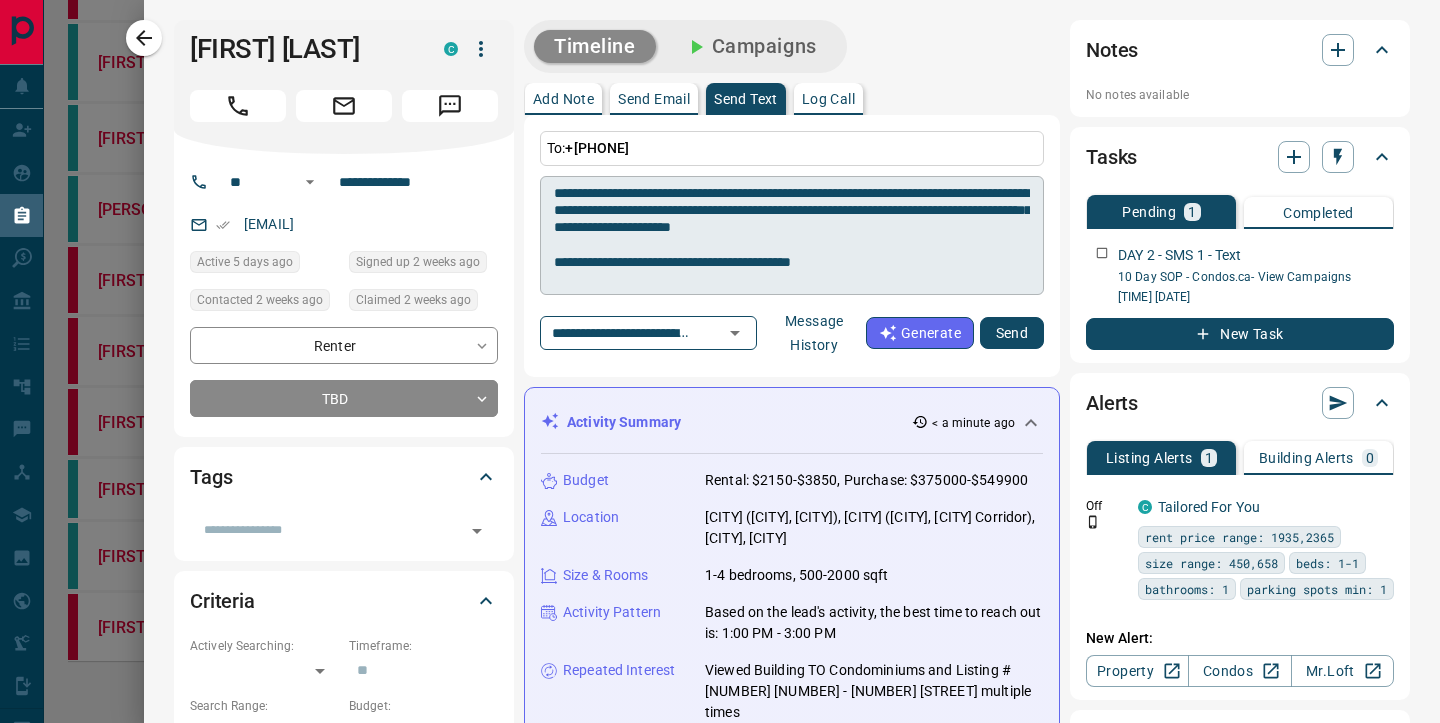click on "**********" at bounding box center [792, 236] 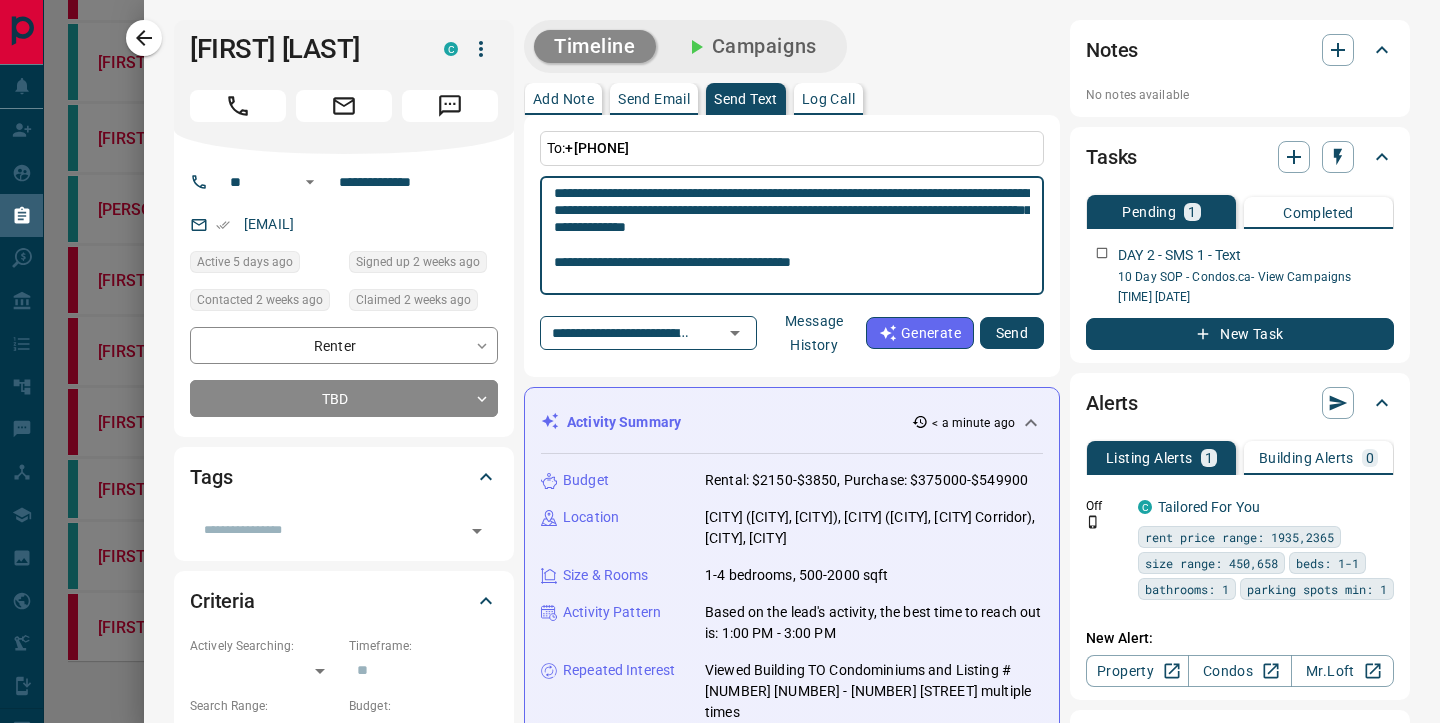 scroll, scrollTop: 70, scrollLeft: 0, axis: vertical 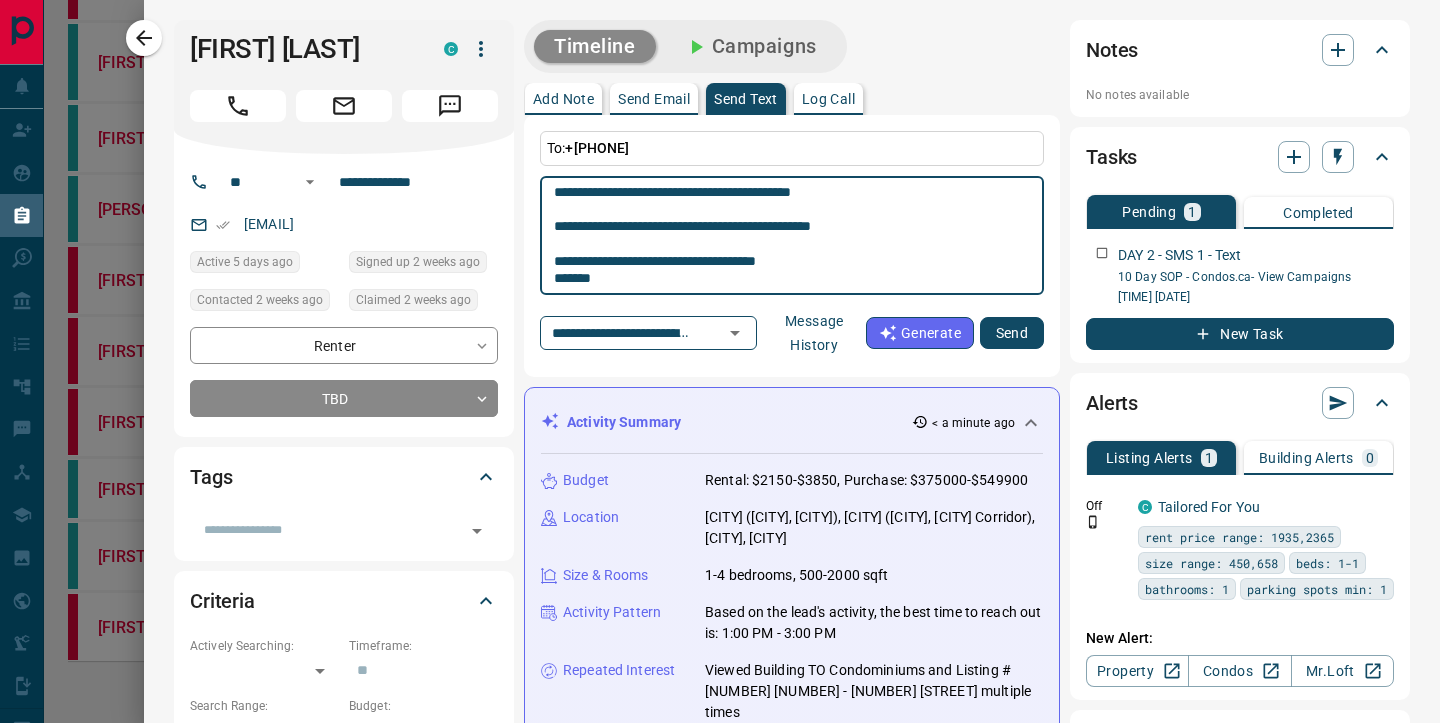 drag, startPoint x: 607, startPoint y: 285, endPoint x: 530, endPoint y: 284, distance: 77.00649 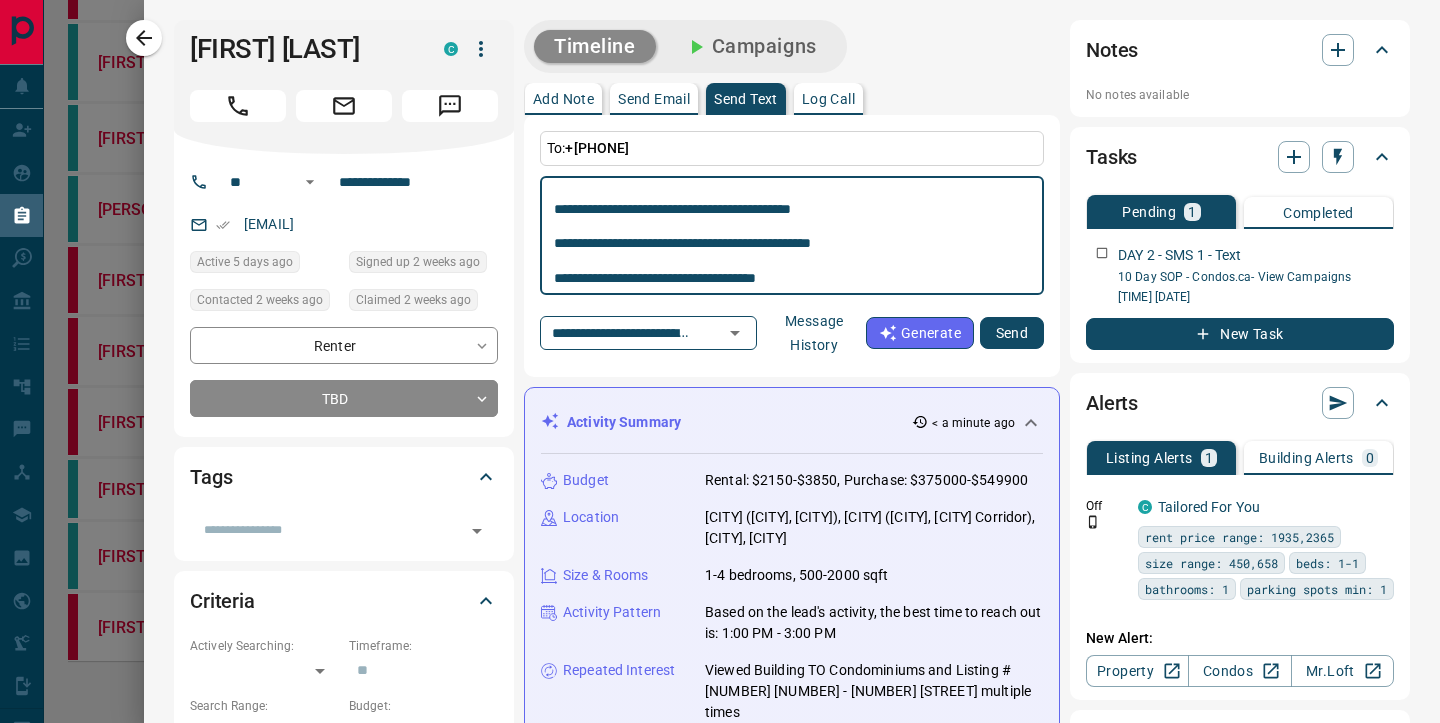 scroll, scrollTop: 53, scrollLeft: 0, axis: vertical 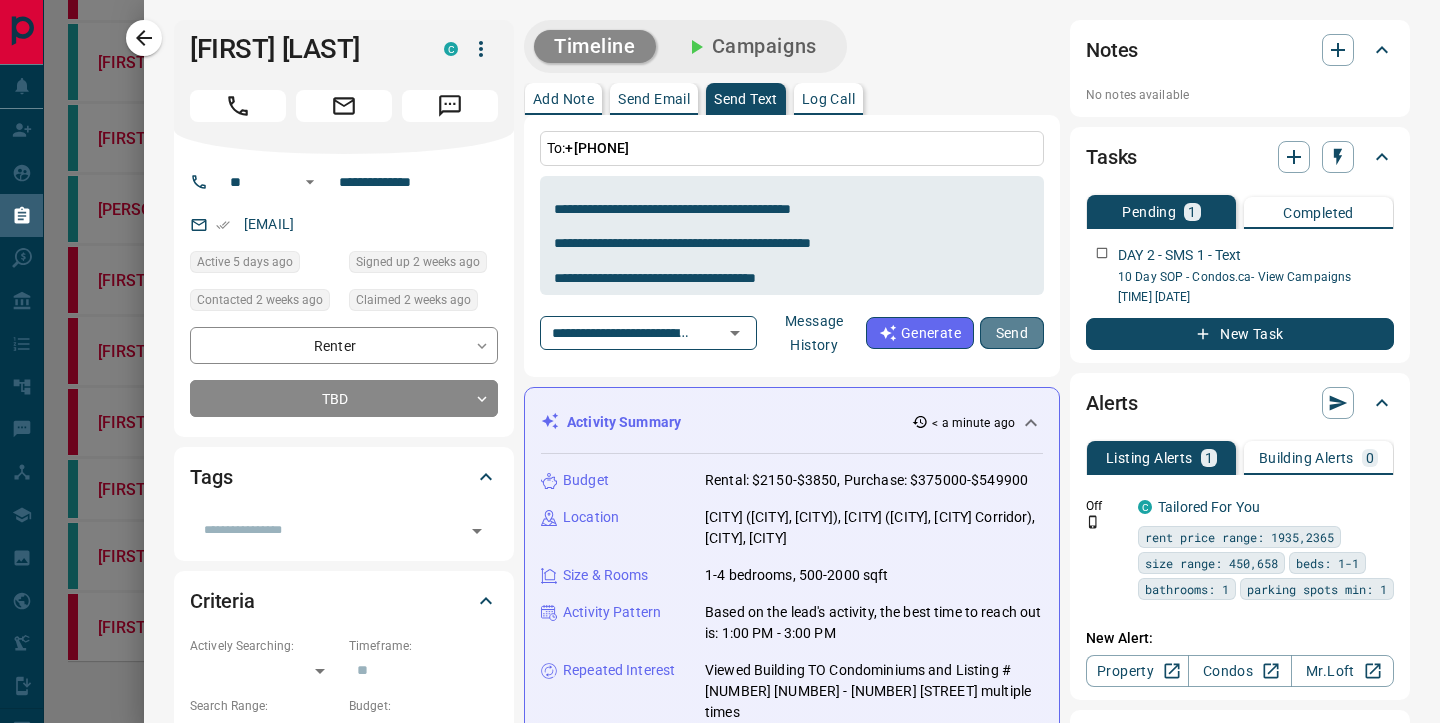 click on "Send" at bounding box center [1012, 333] 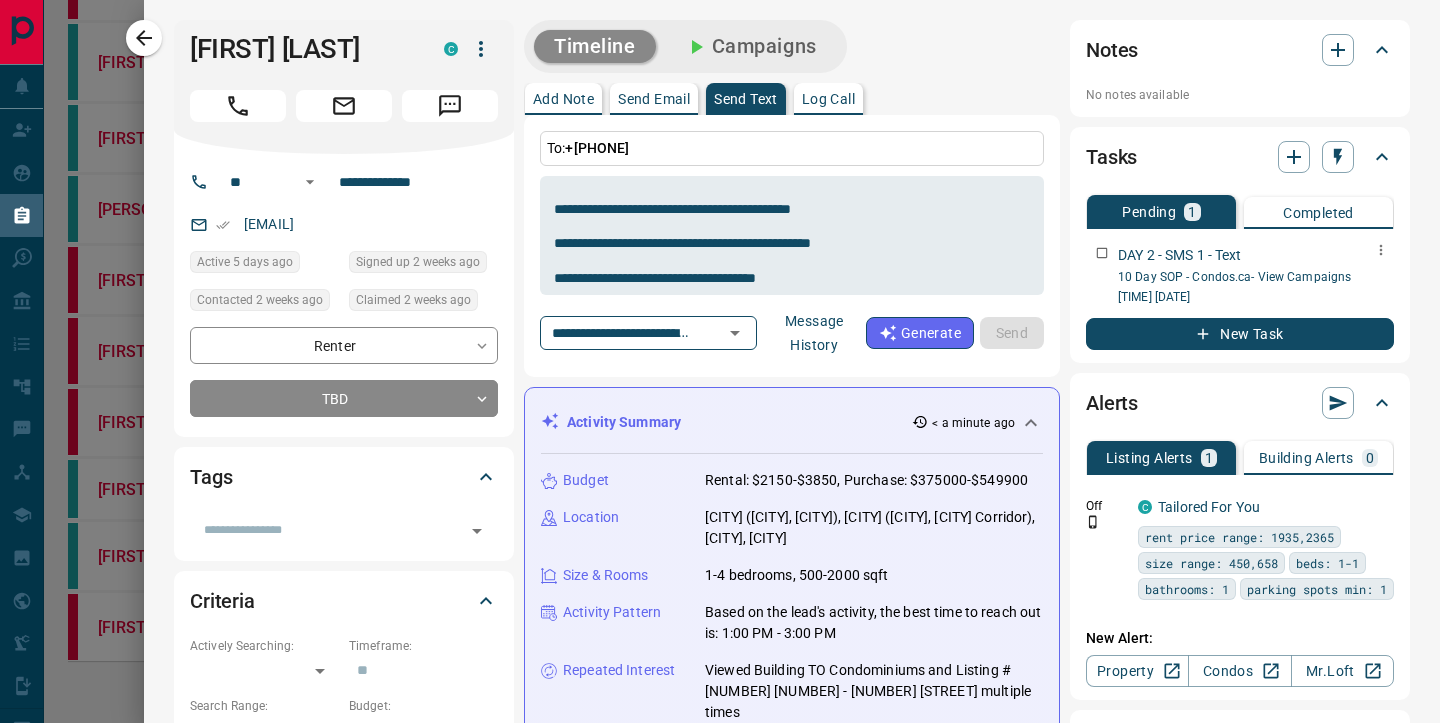 type 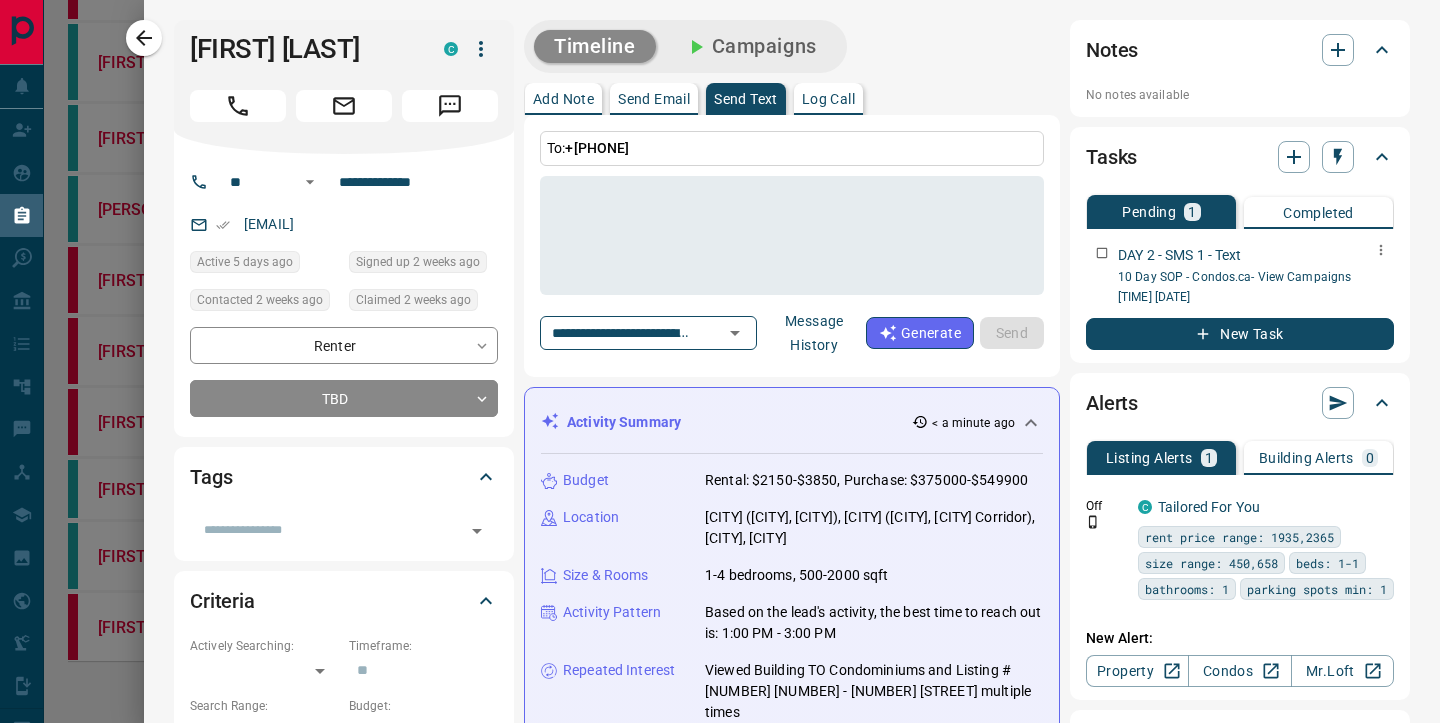 scroll, scrollTop: 0, scrollLeft: 0, axis: both 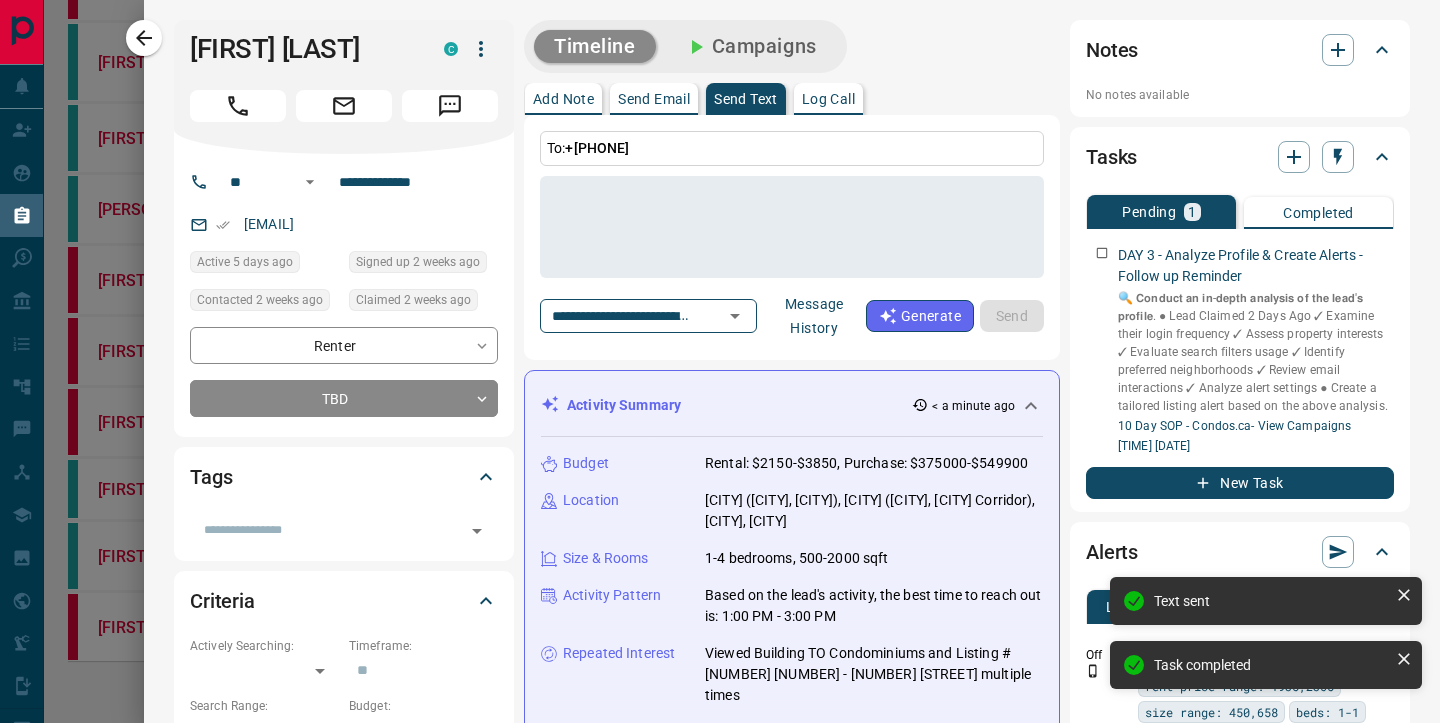 click 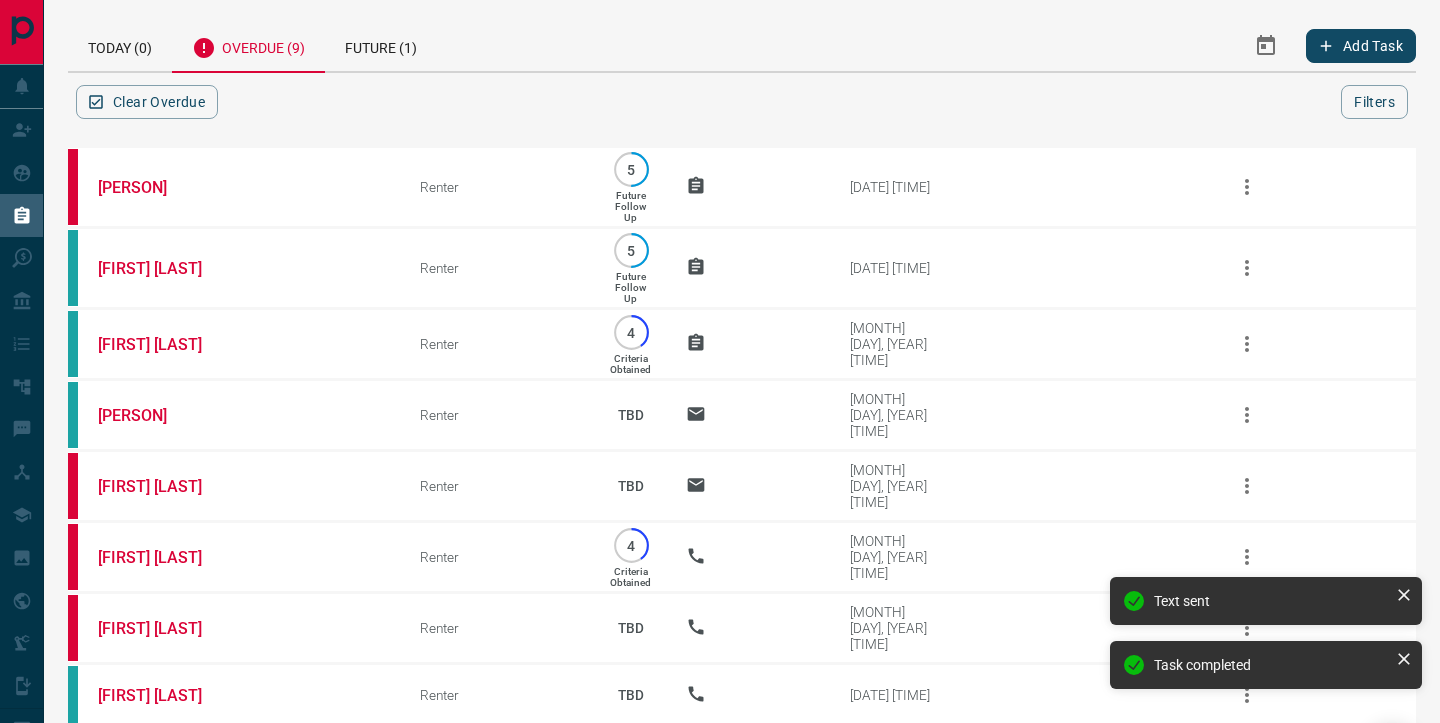 scroll, scrollTop: 143, scrollLeft: 0, axis: vertical 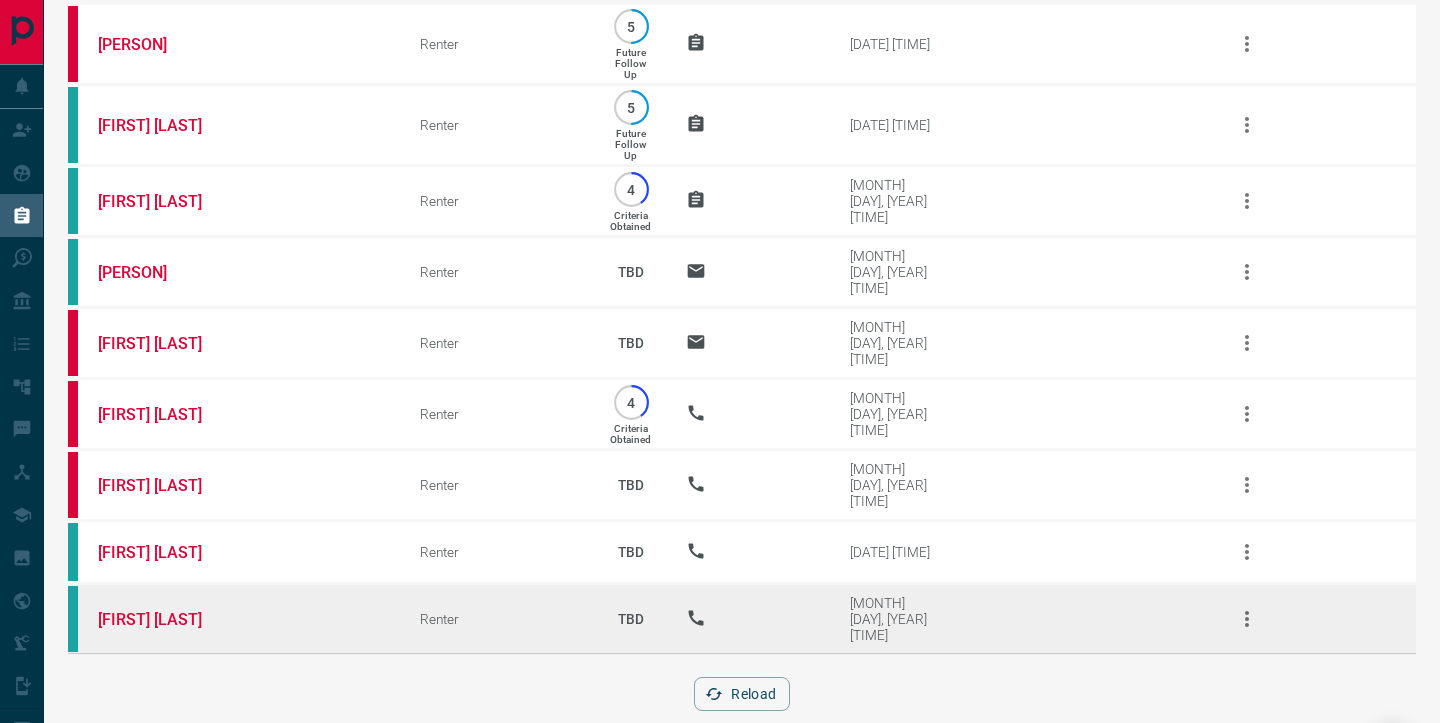 click on "[FIRST] [LAST]" at bounding box center (229, 619) 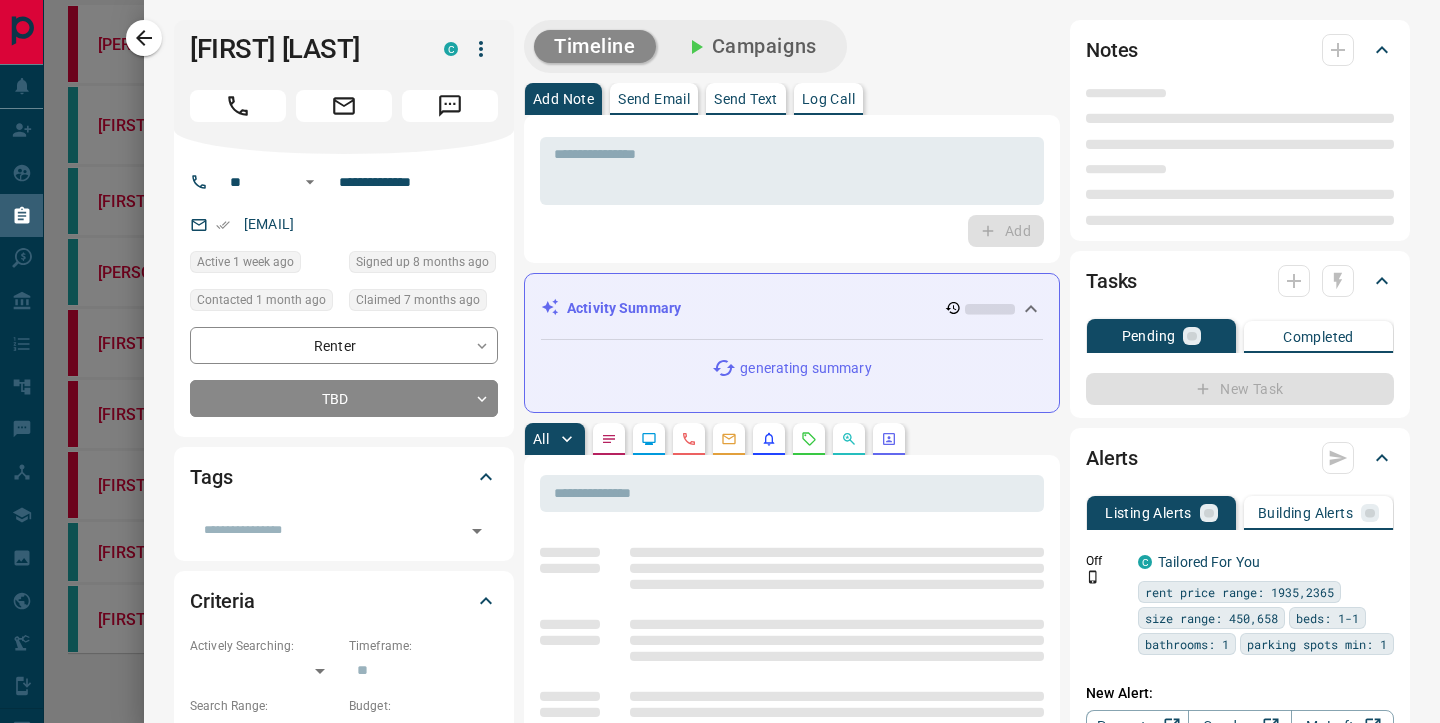 type on "**" 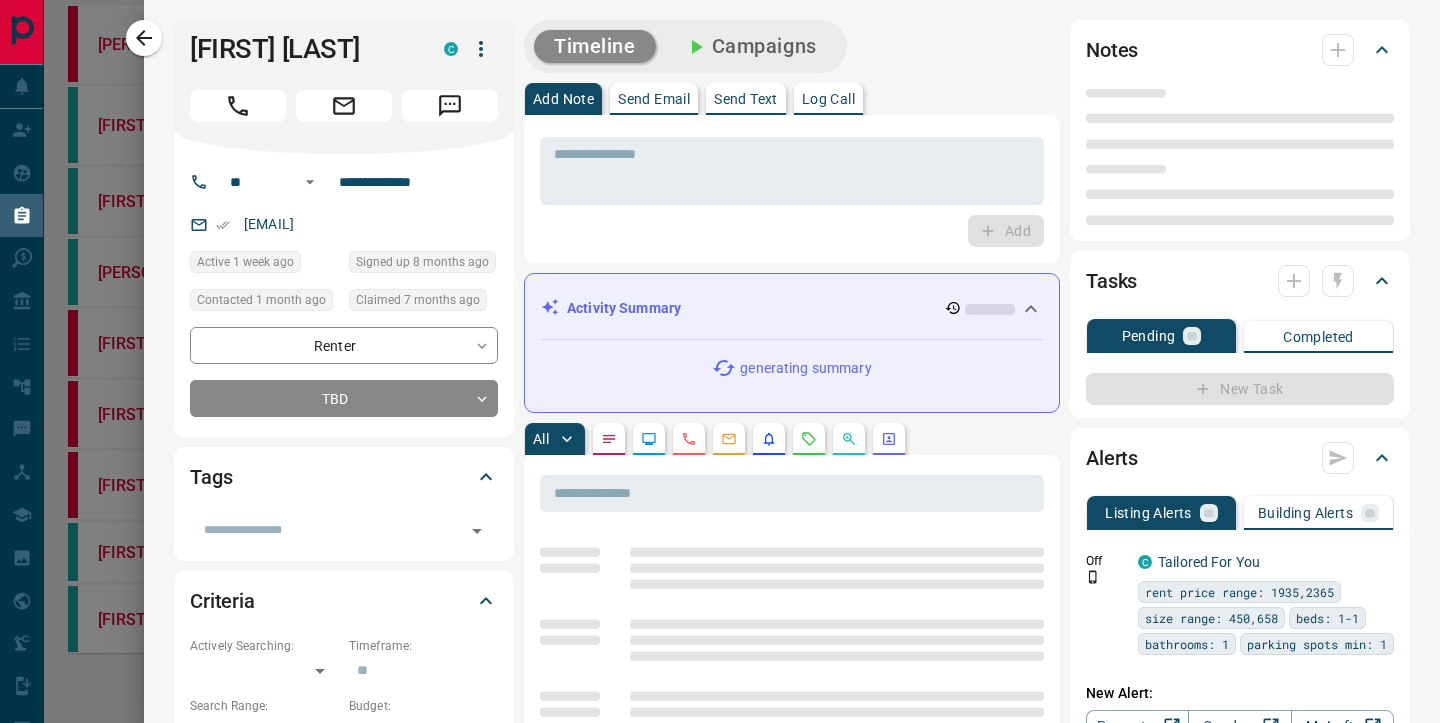 type on "**********" 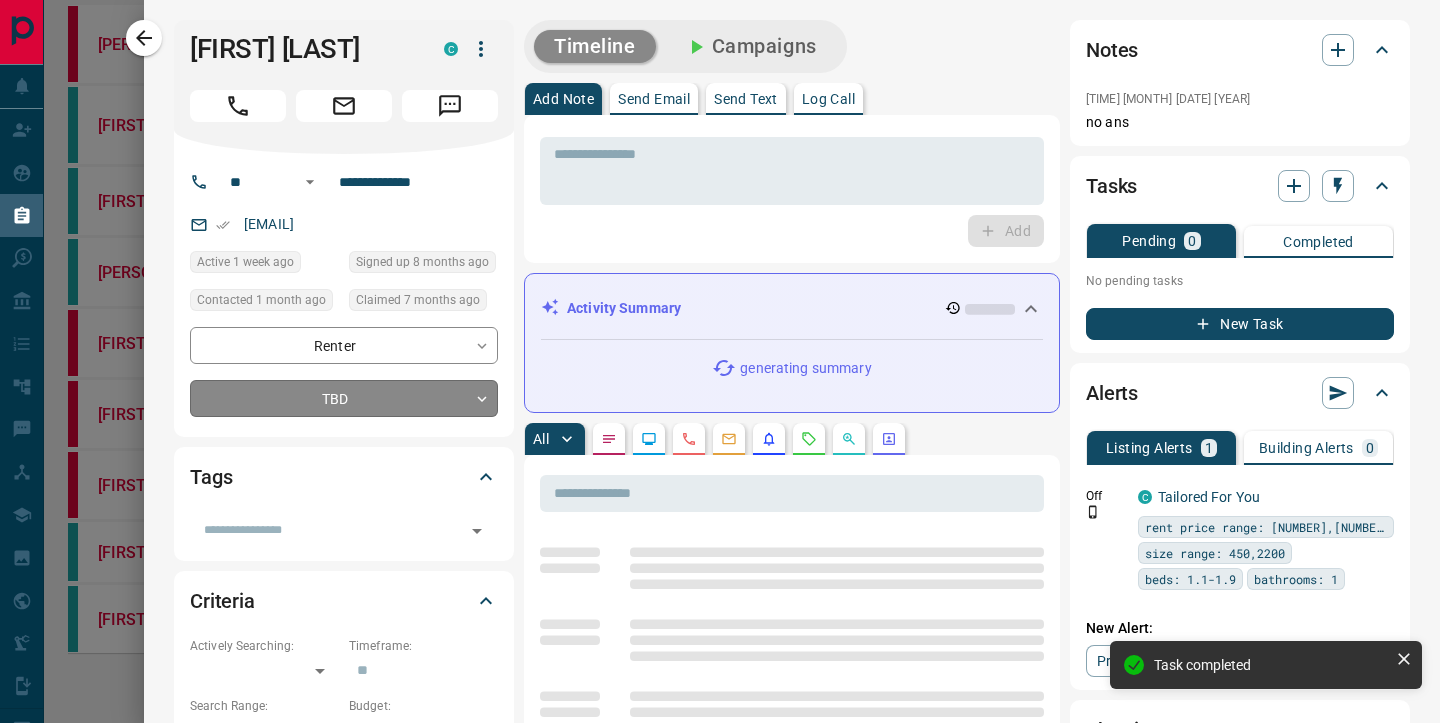 click on "**********" at bounding box center (720, 368) 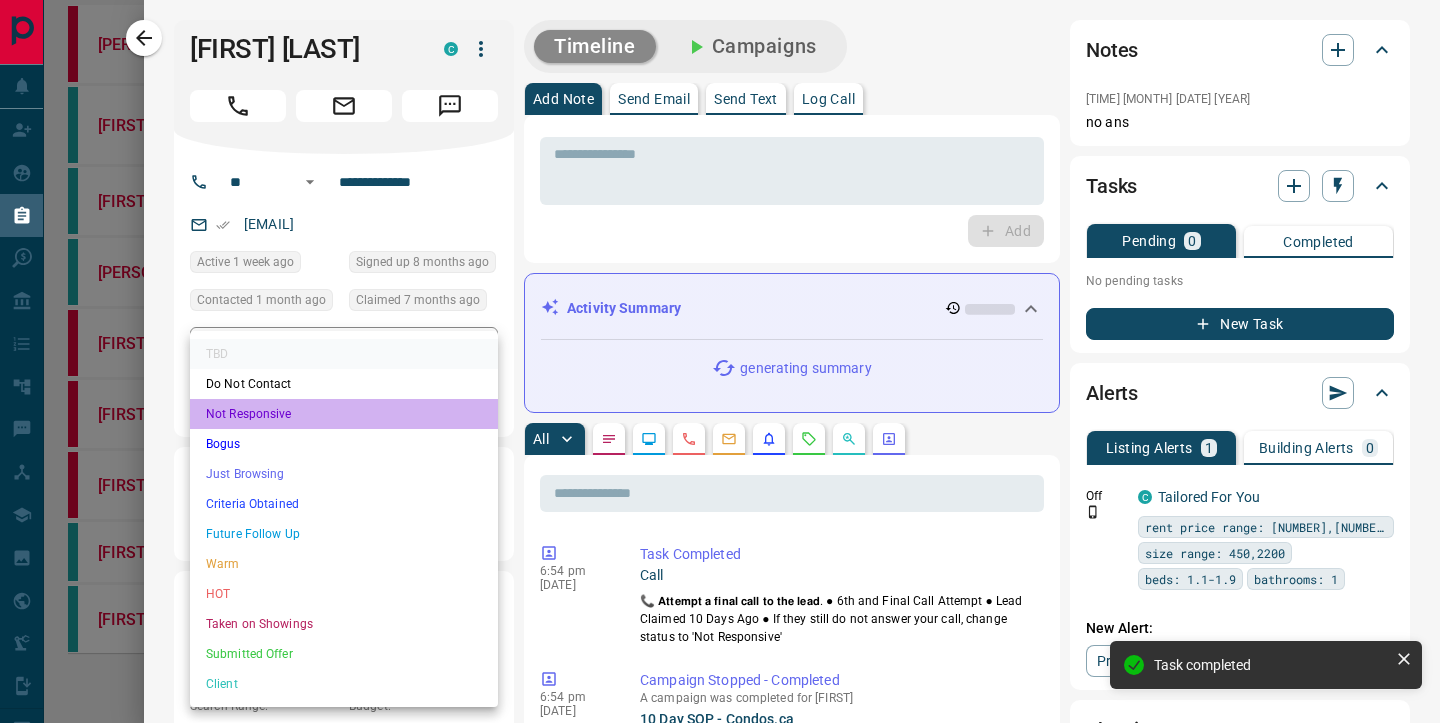click on "Not Responsive" at bounding box center (344, 414) 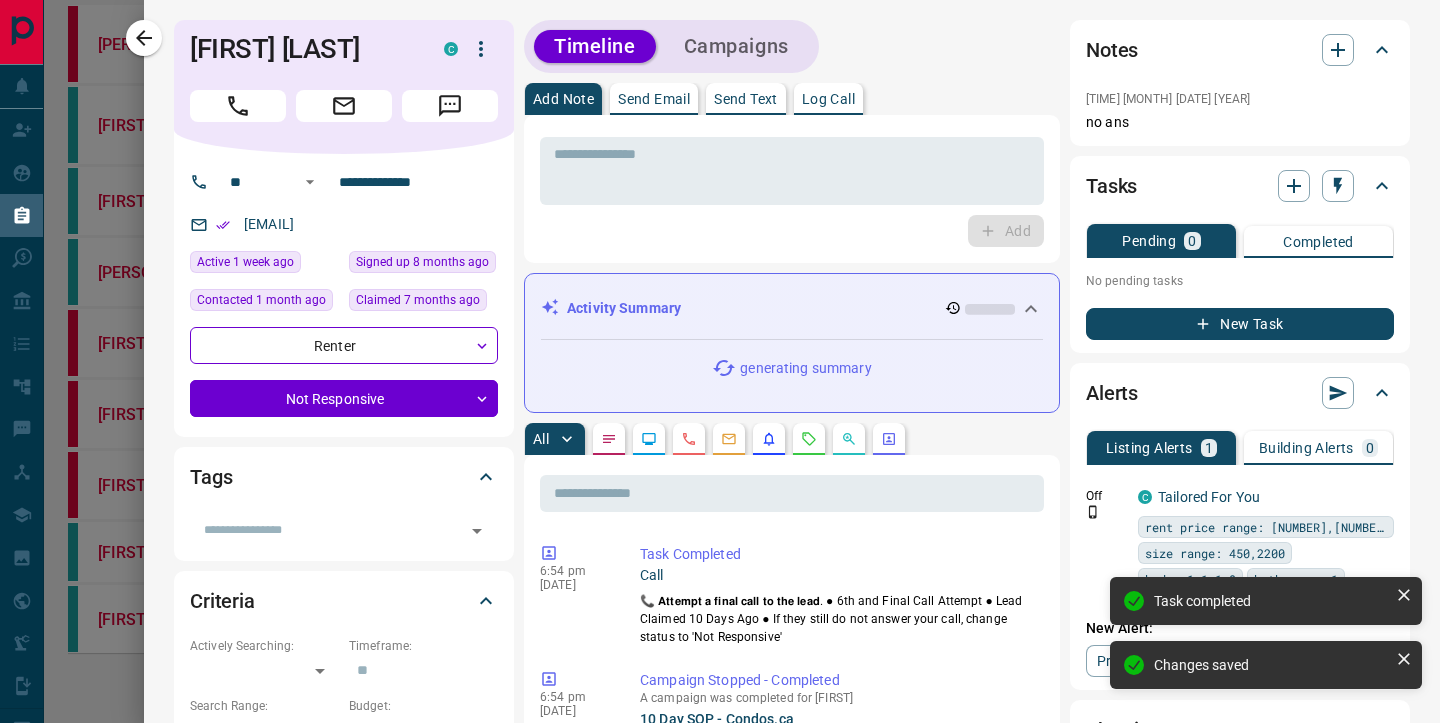 type on "*" 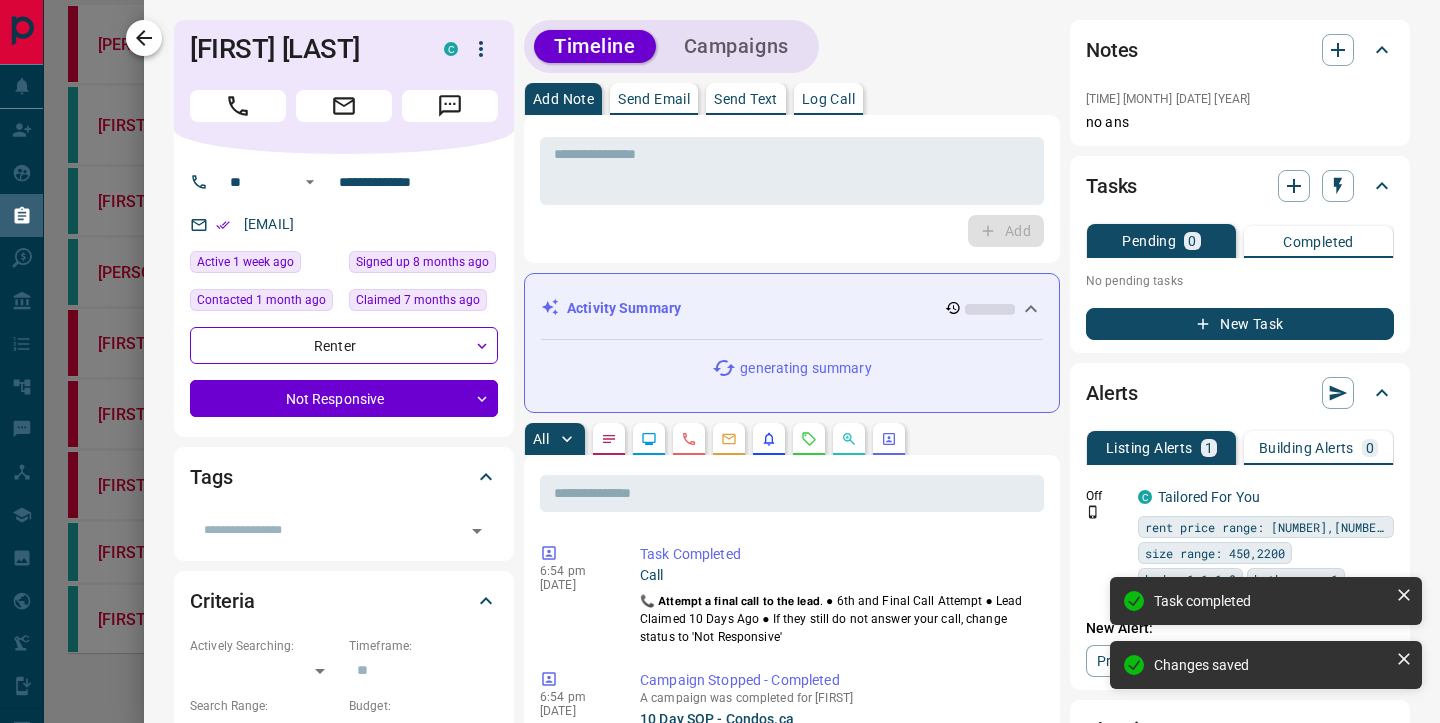 click 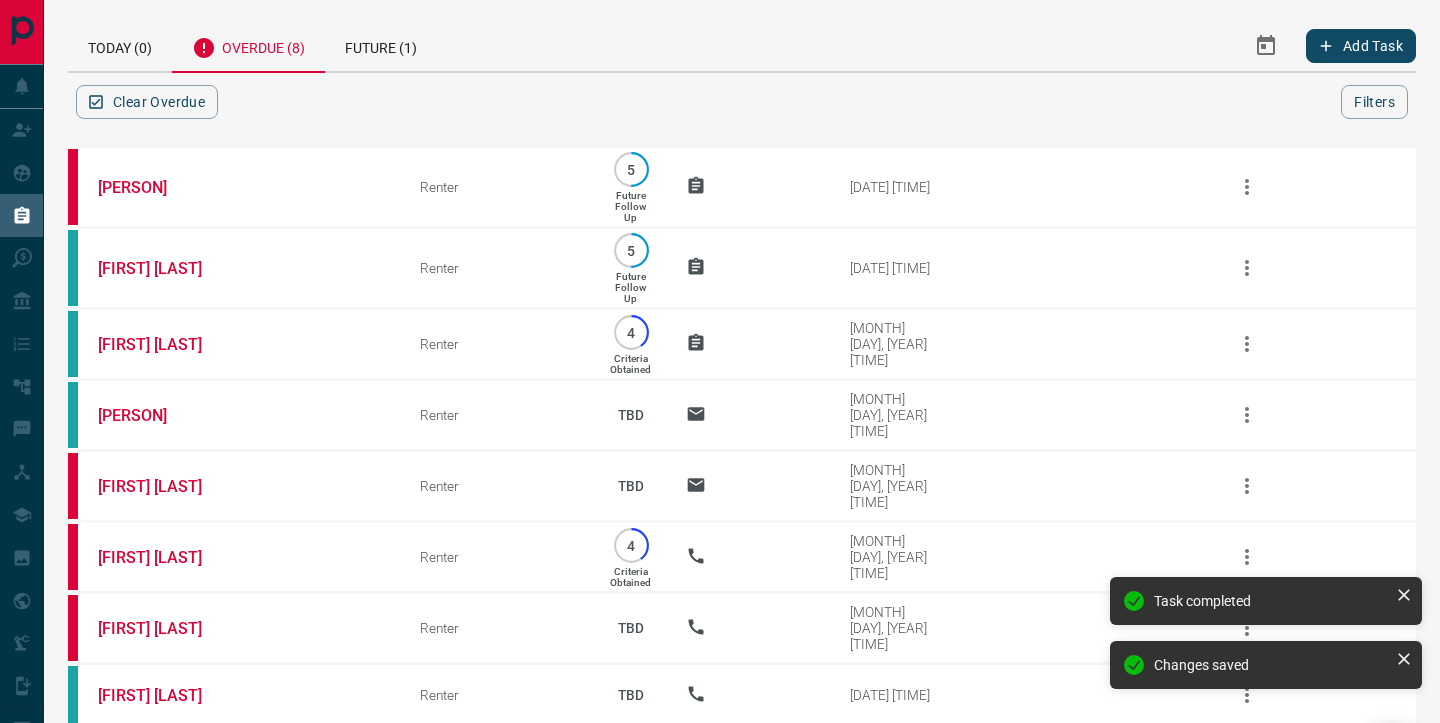 scroll, scrollTop: 81, scrollLeft: 0, axis: vertical 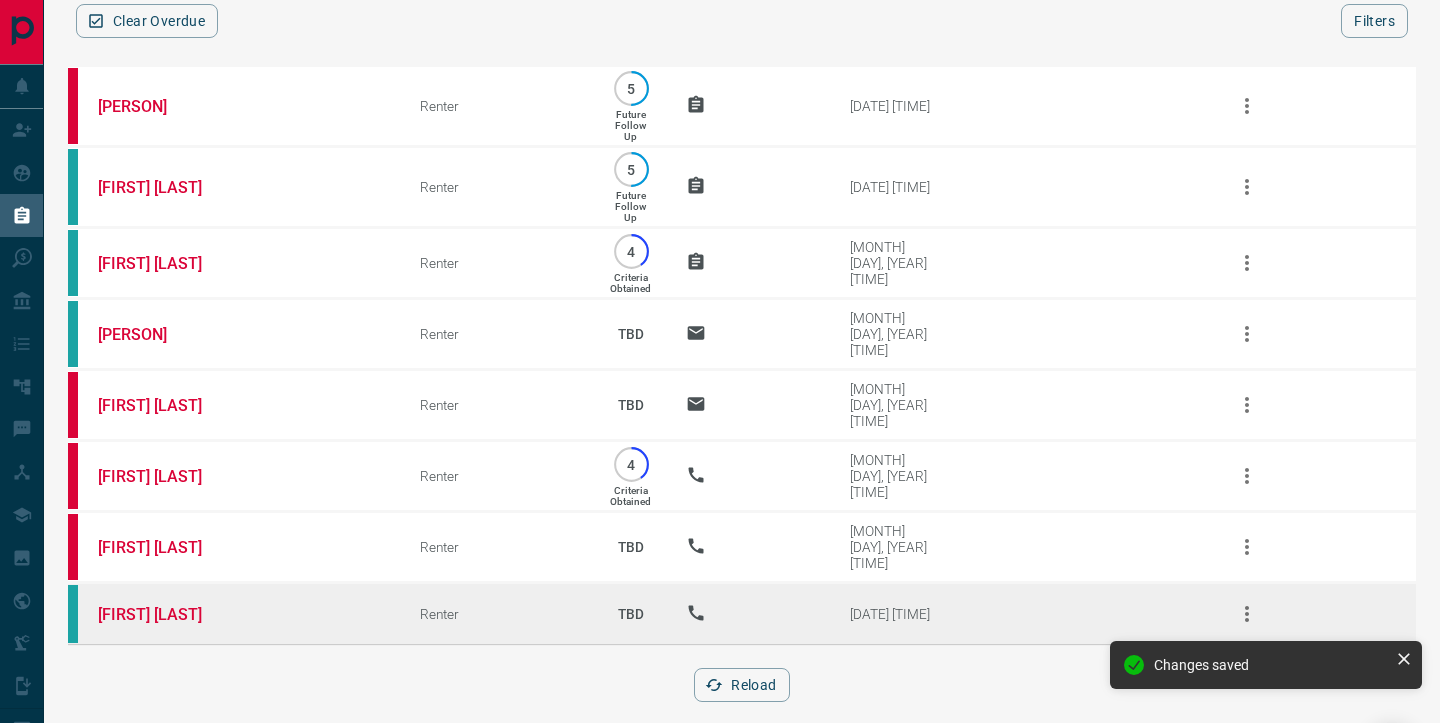 click on "[FIRST] [LAST]" at bounding box center [229, 614] 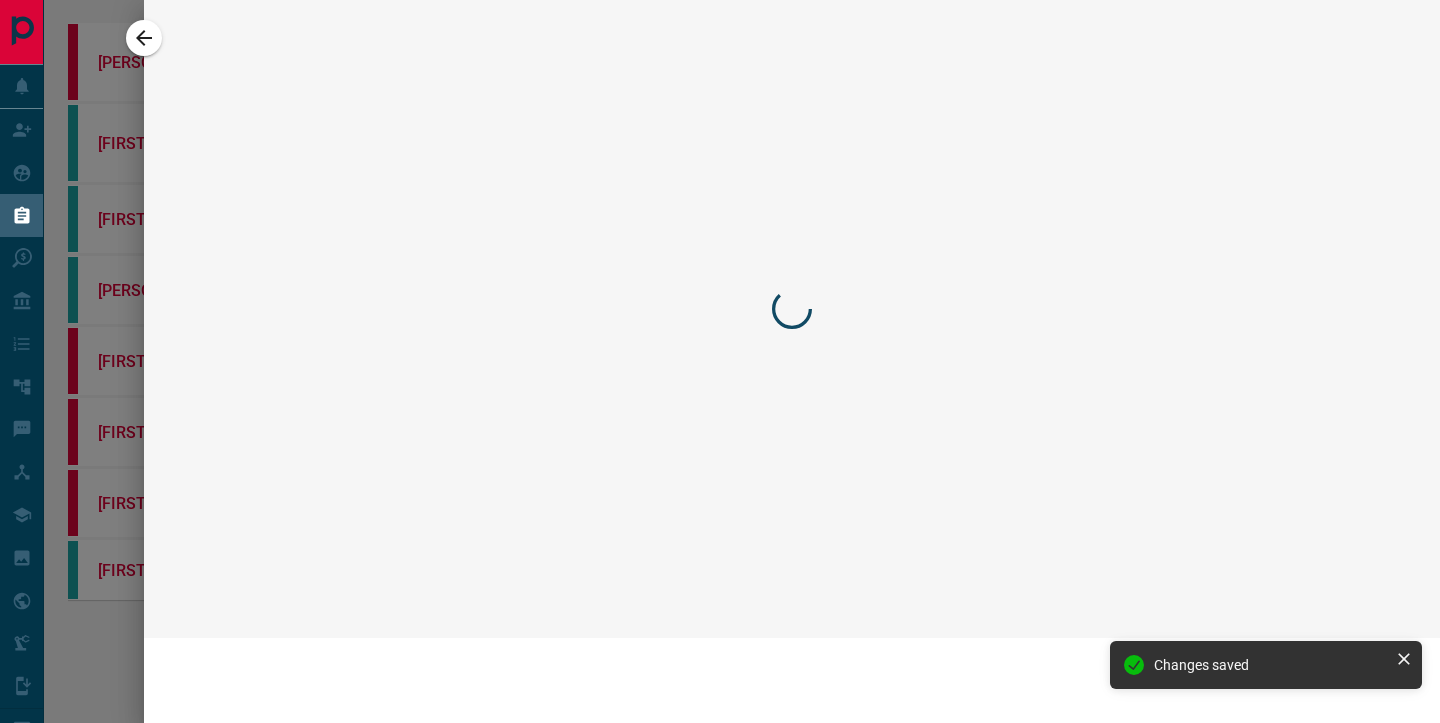 scroll, scrollTop: 0, scrollLeft: 0, axis: both 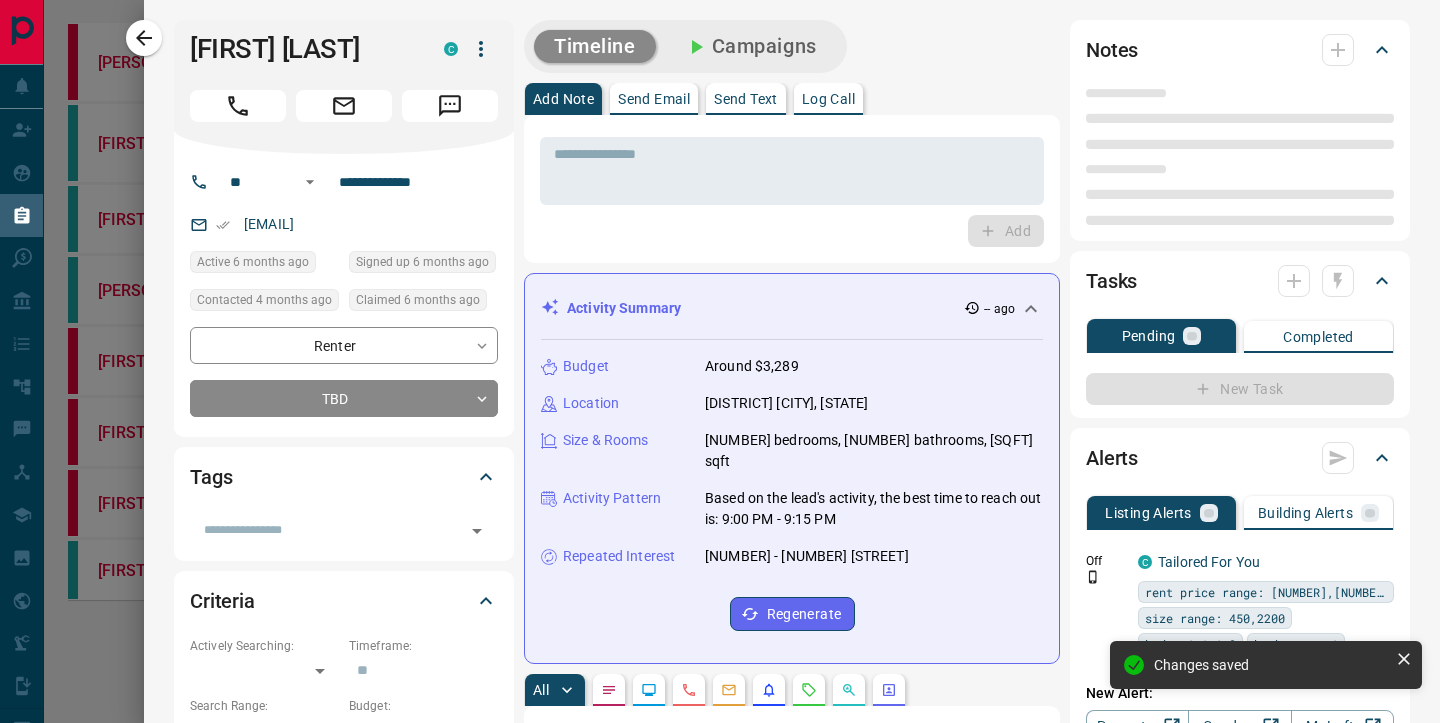 type on "**" 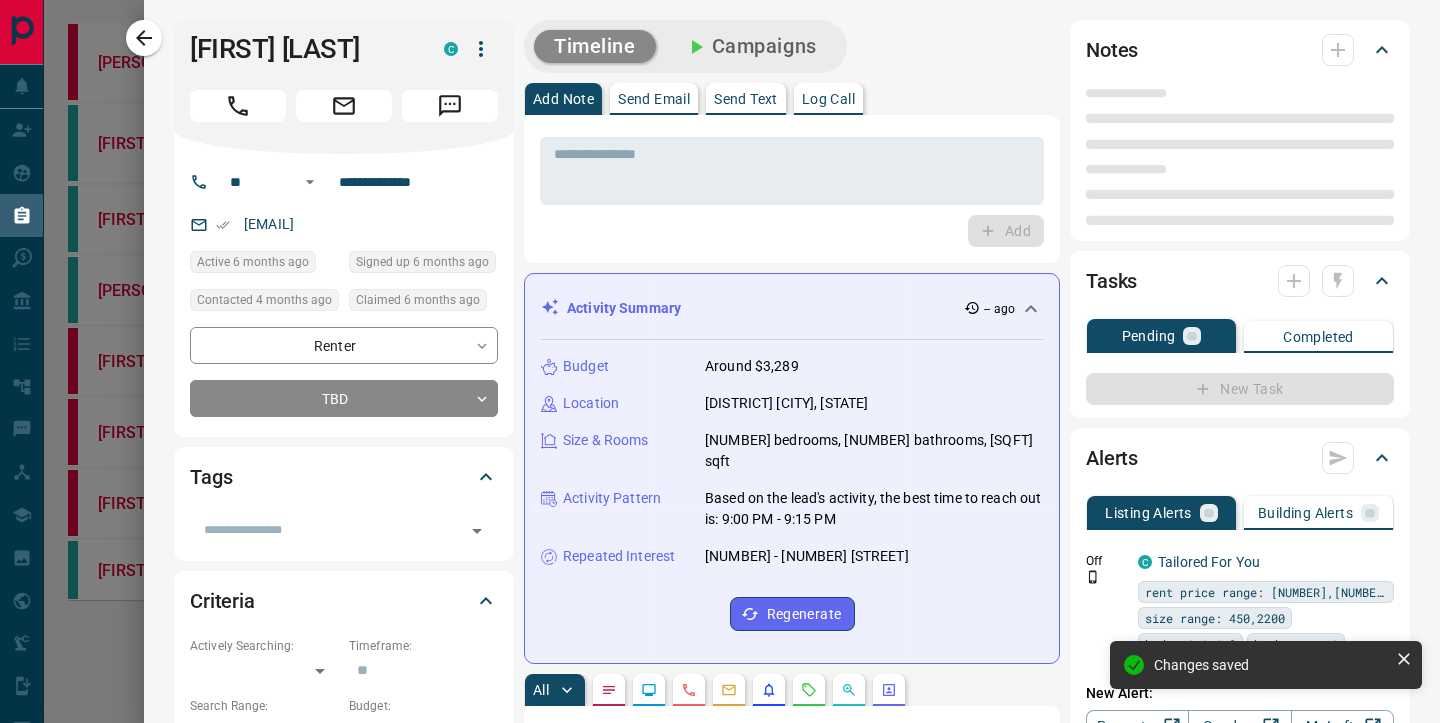 type on "**********" 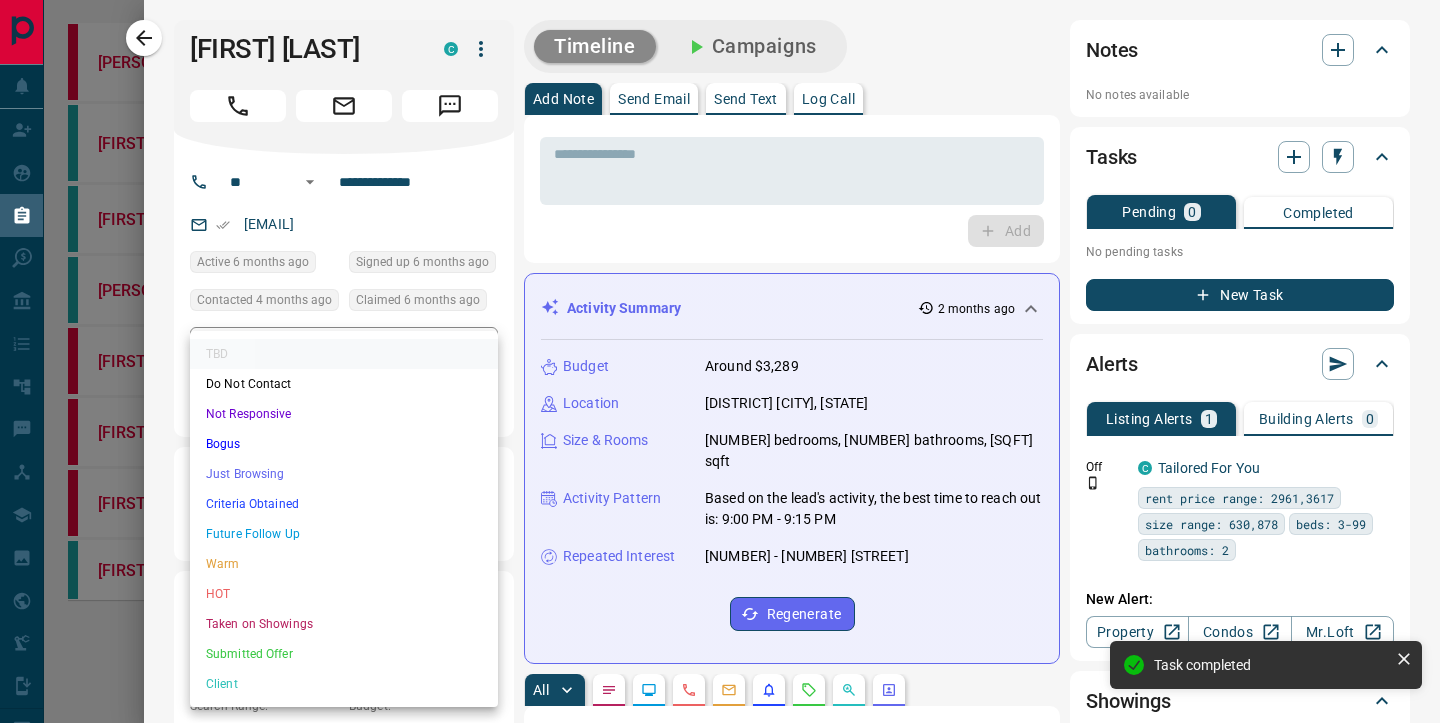 click on "**********" at bounding box center (720, 351) 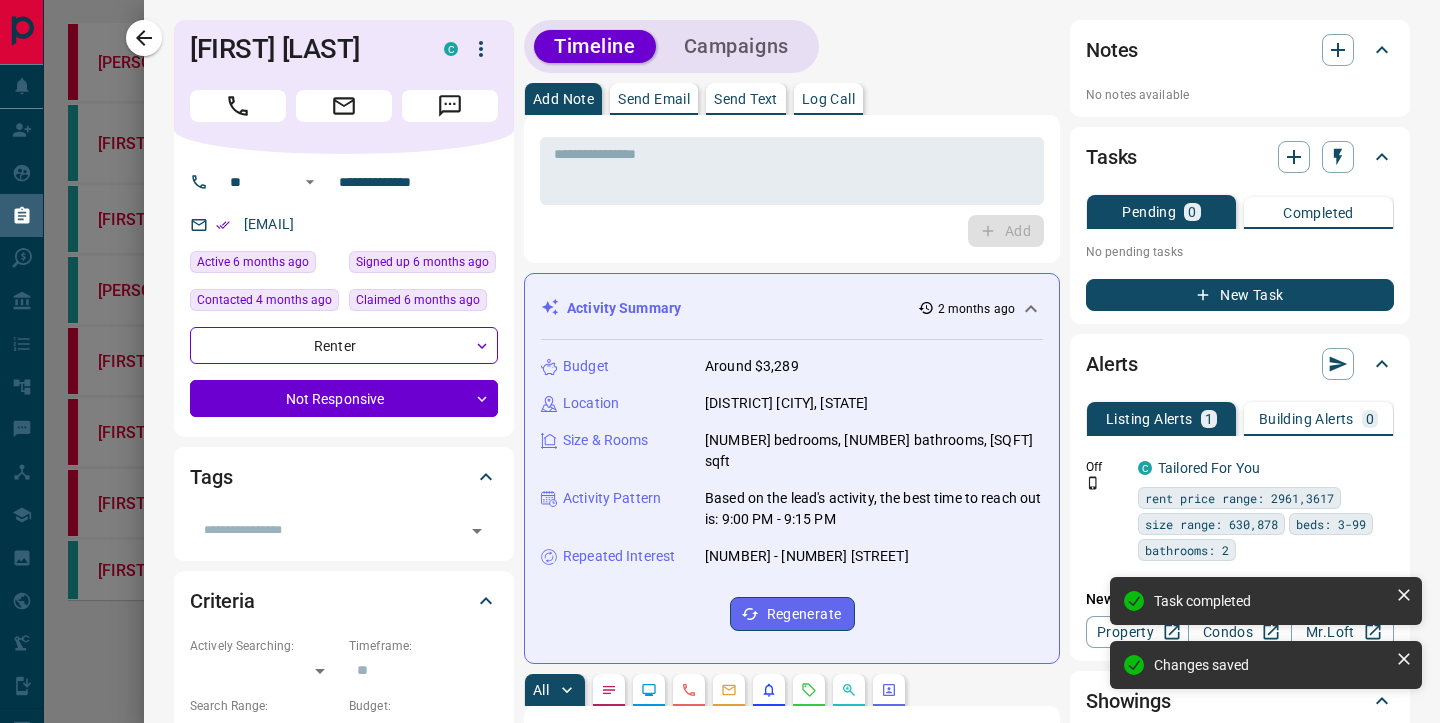 type on "*" 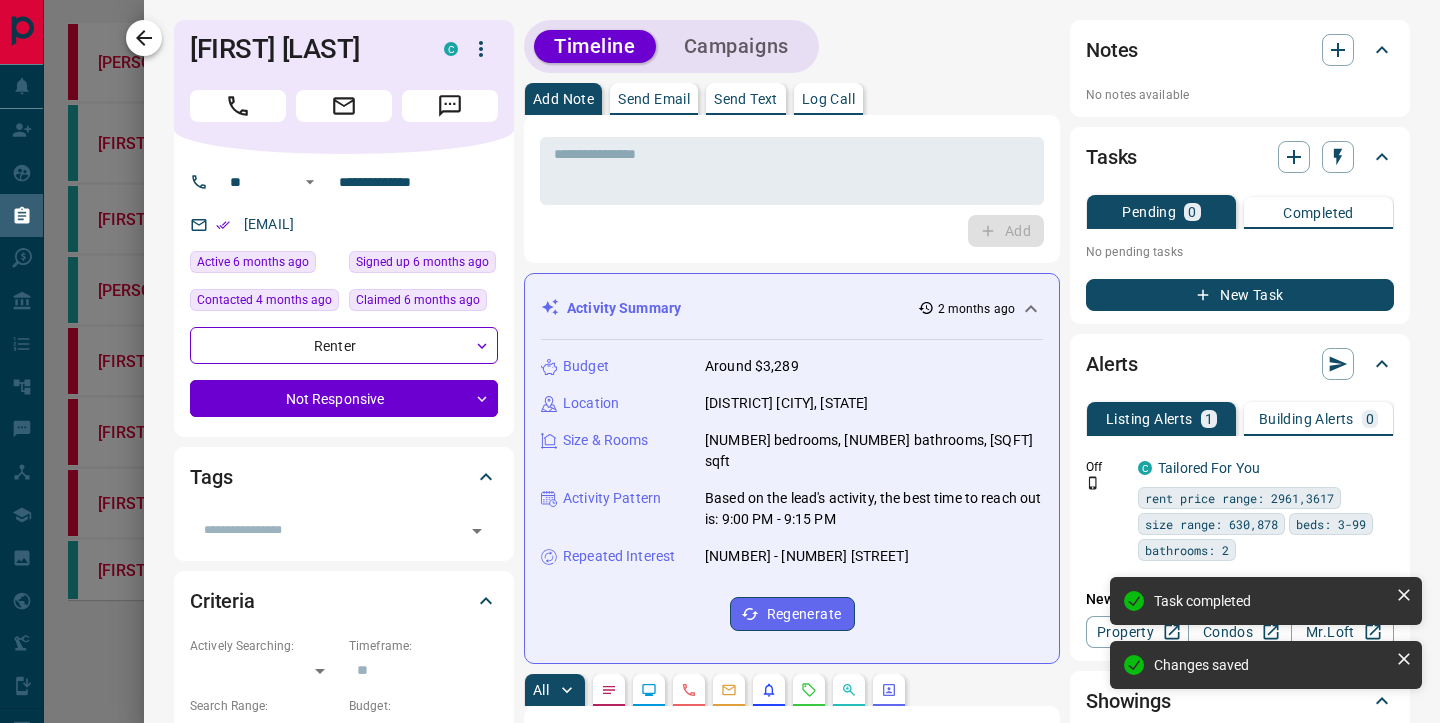 click 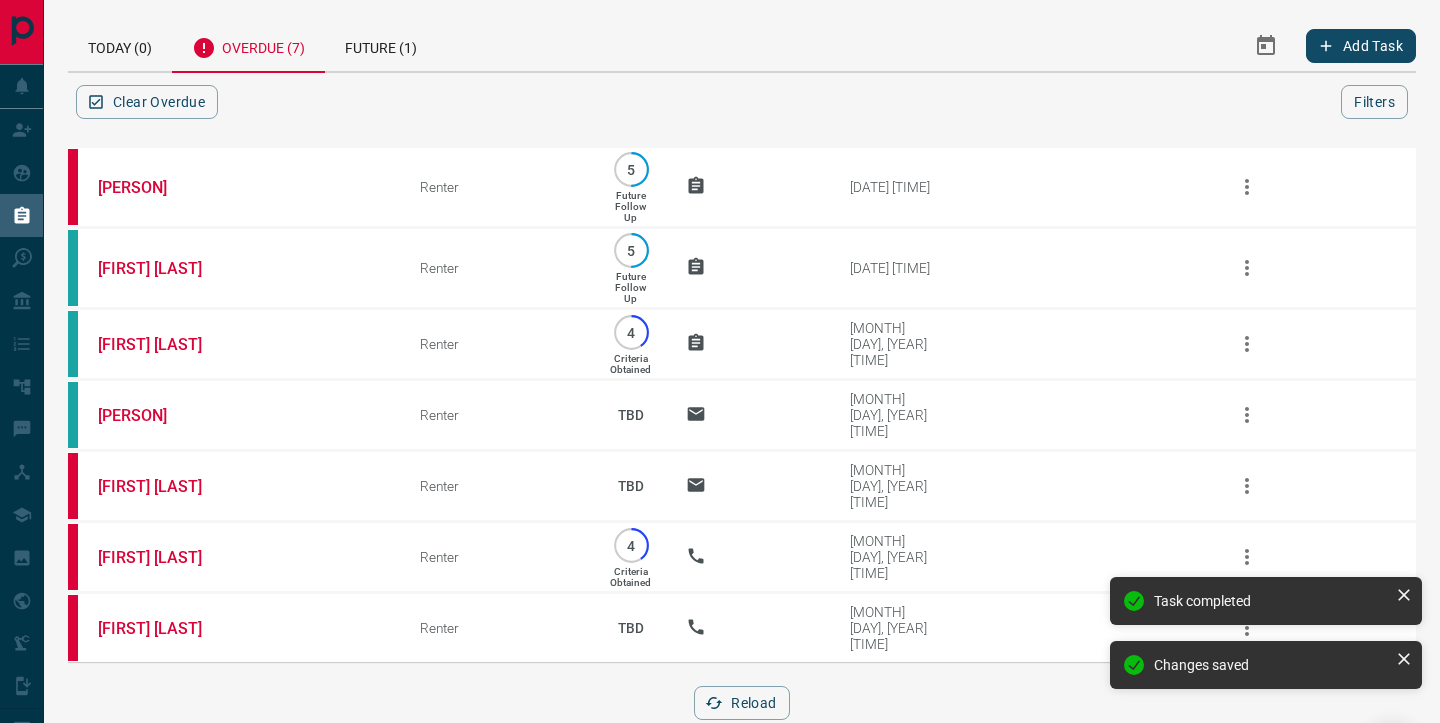 scroll, scrollTop: 18, scrollLeft: 0, axis: vertical 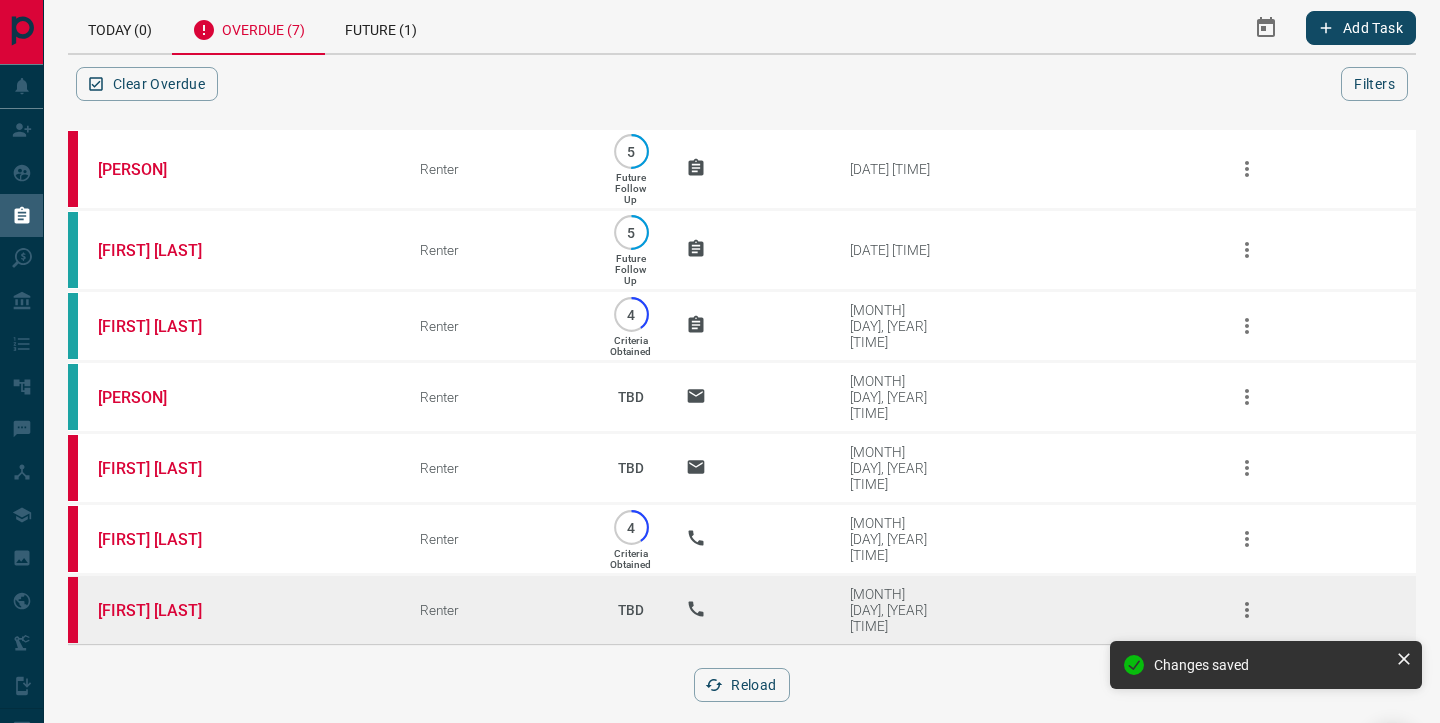 click on "[FIRST] [LAST]" at bounding box center (229, 610) 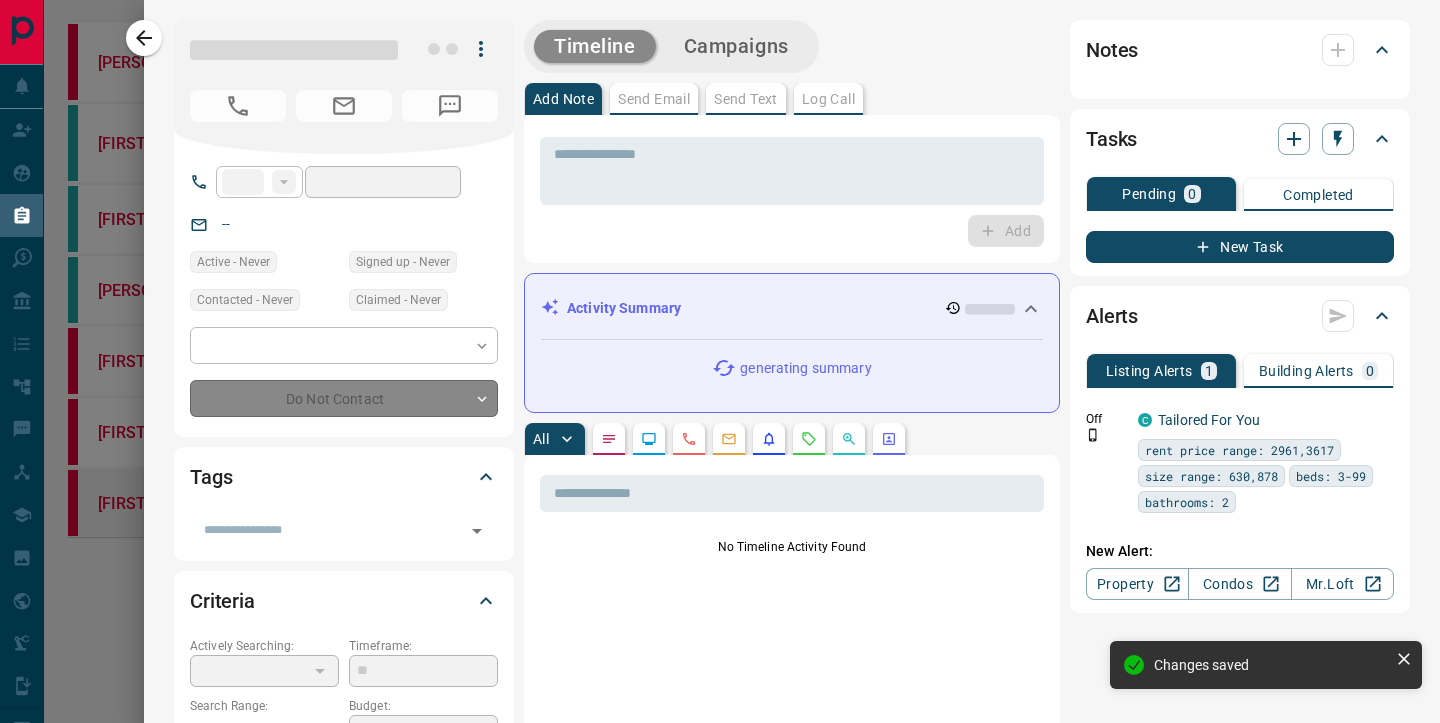 type on "**" 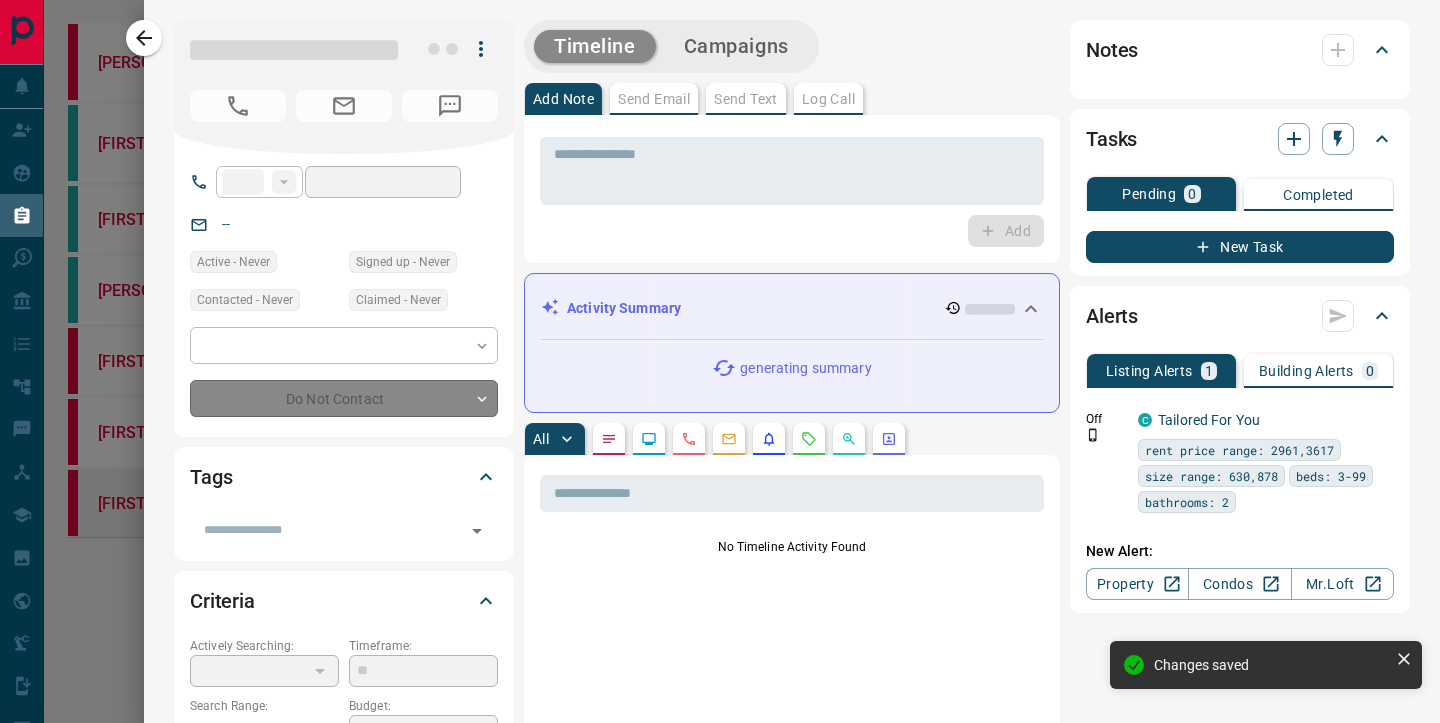 type on "**********" 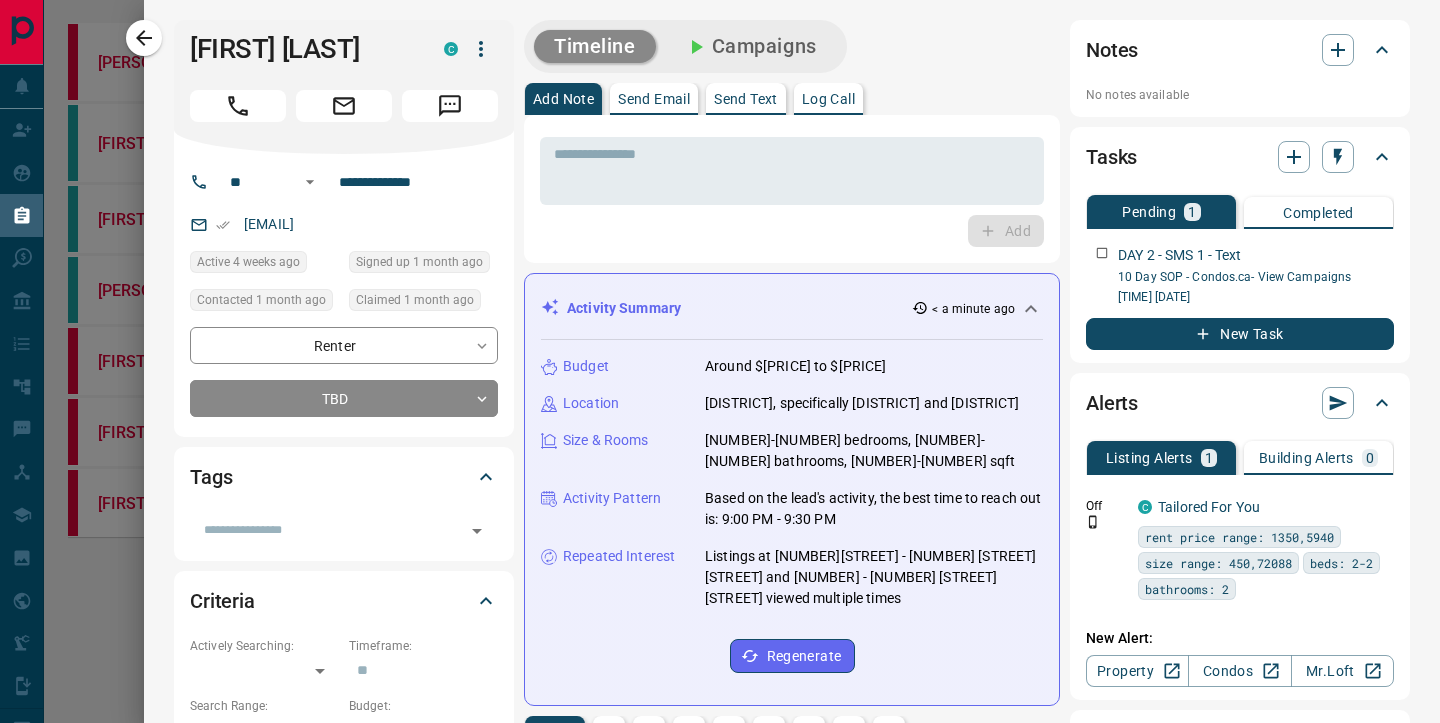 click on "Send Text" at bounding box center [746, 99] 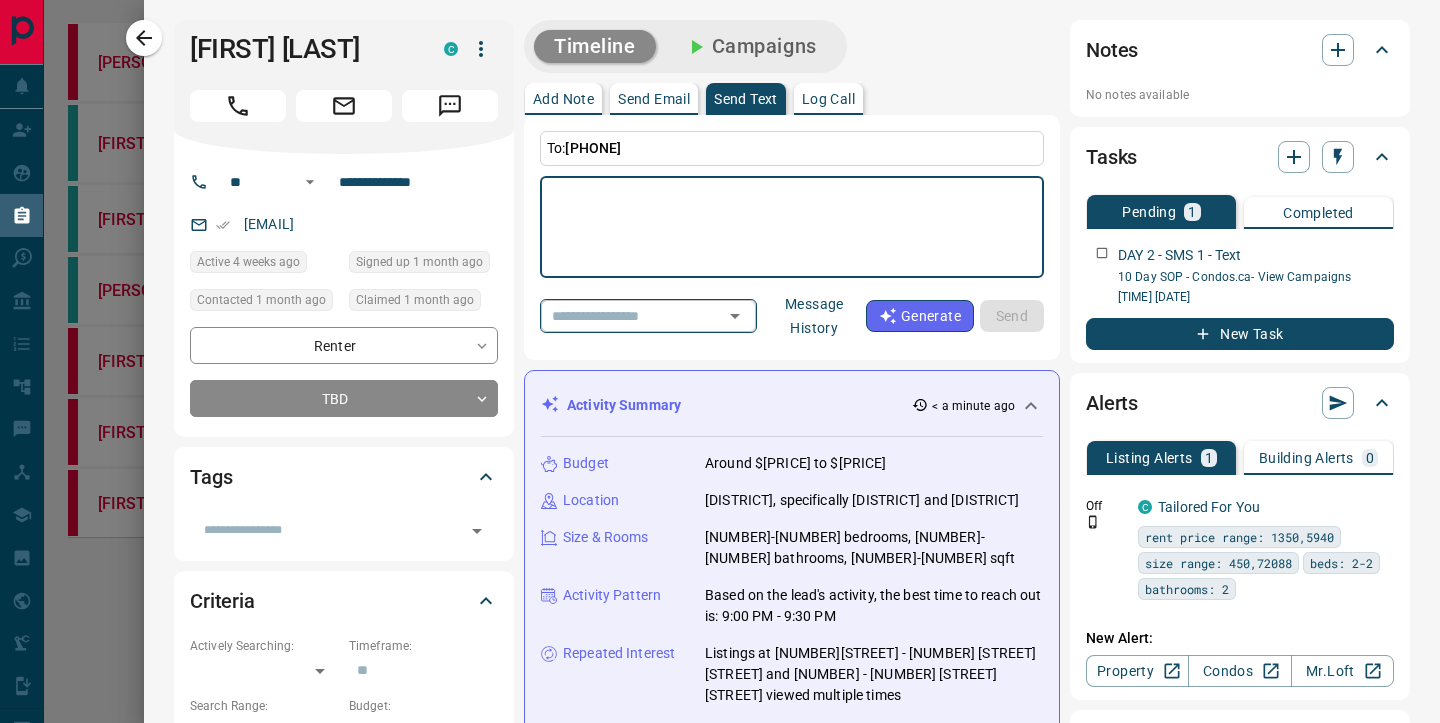click 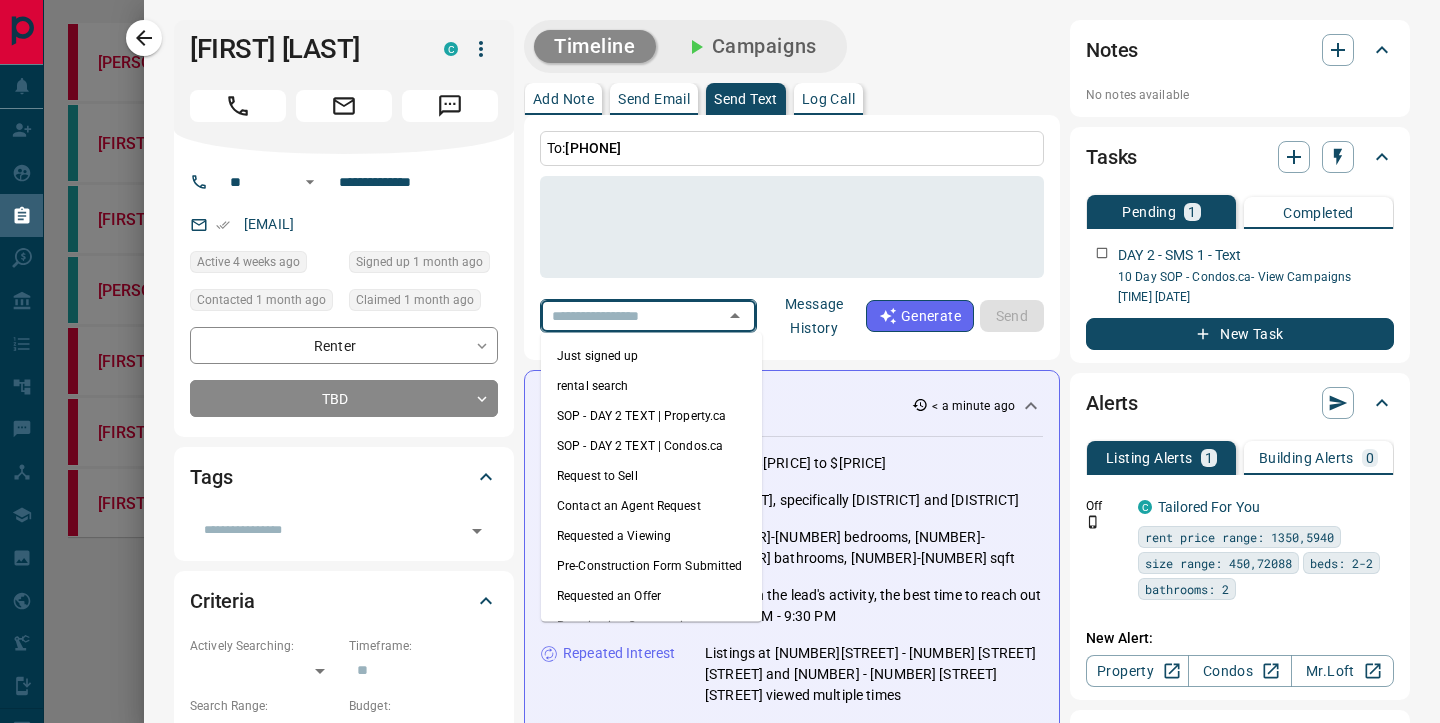 click on "SOP - DAY 2 TEXT | Condos.ca" at bounding box center [651, 446] 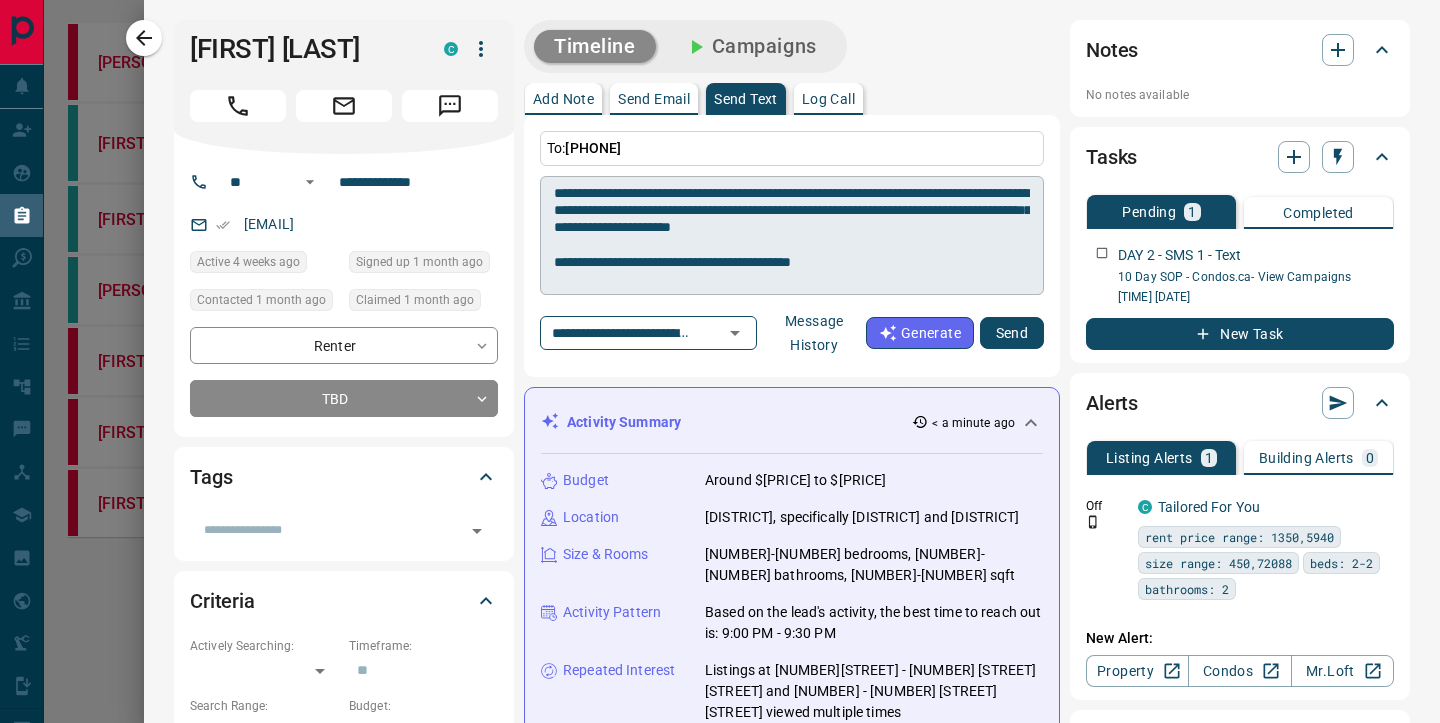 click on "**********" at bounding box center [792, 236] 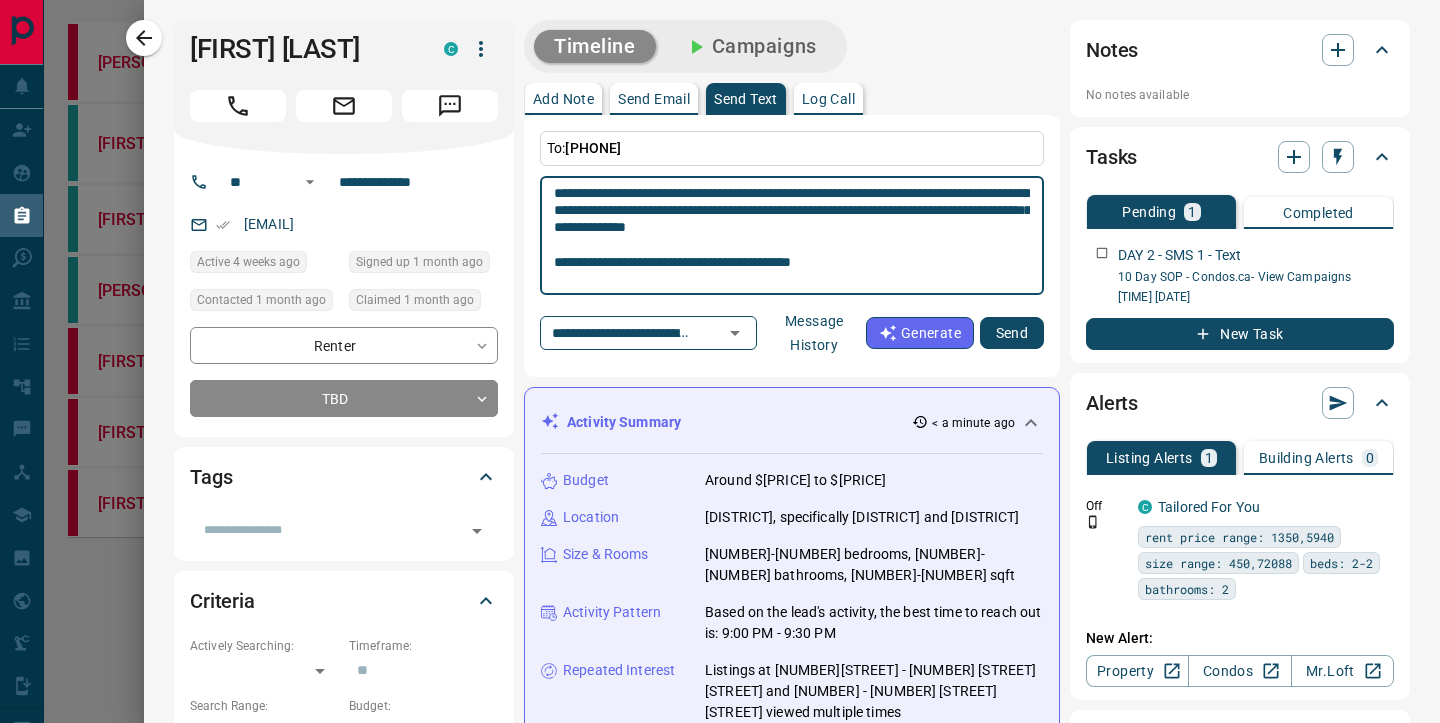 scroll, scrollTop: 70, scrollLeft: 0, axis: vertical 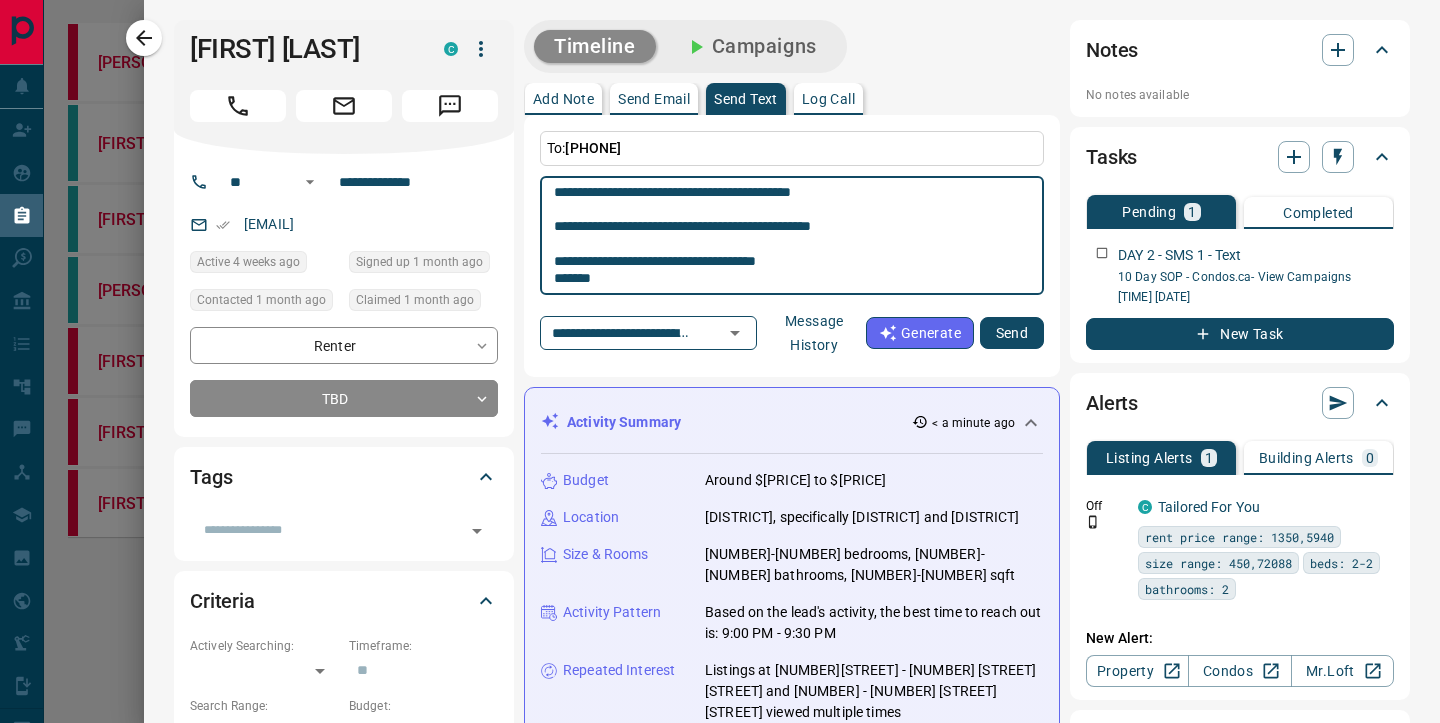 click on "**********" at bounding box center [792, 236] 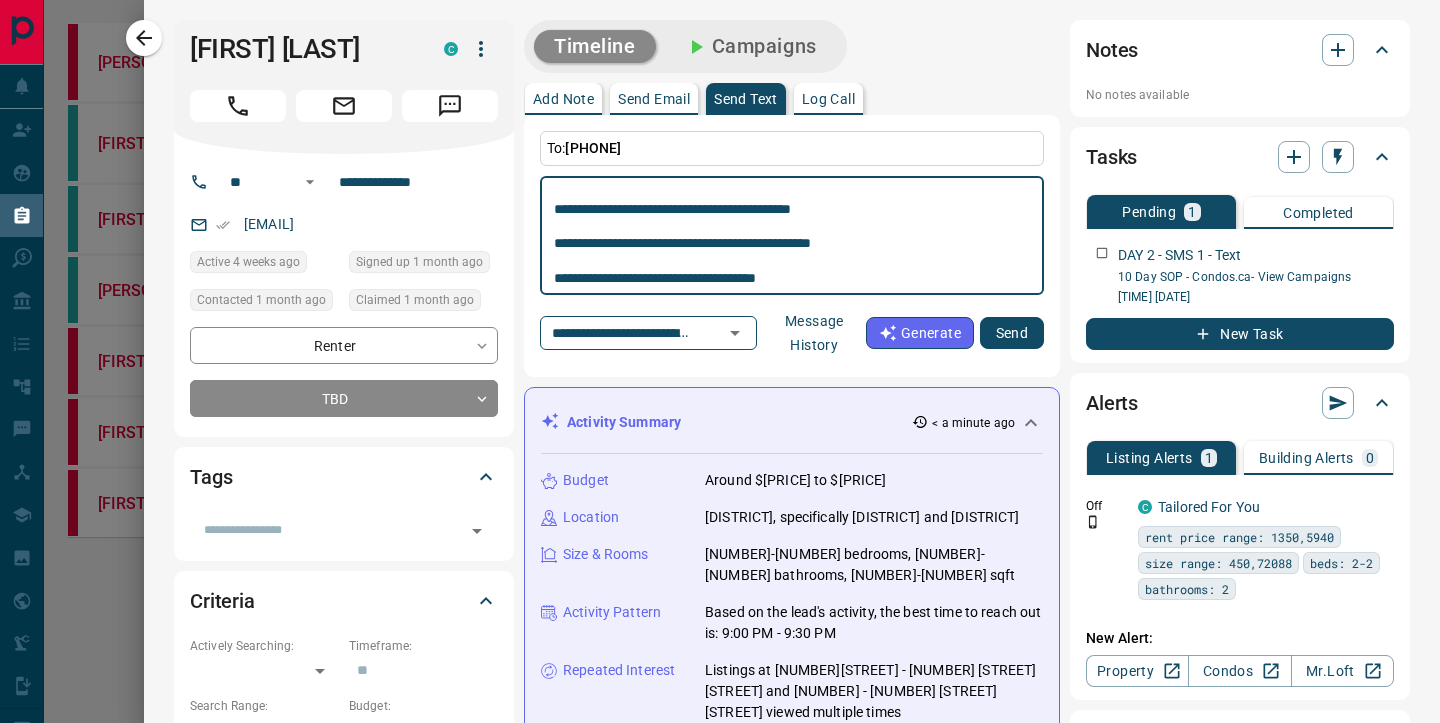 scroll, scrollTop: 0, scrollLeft: 0, axis: both 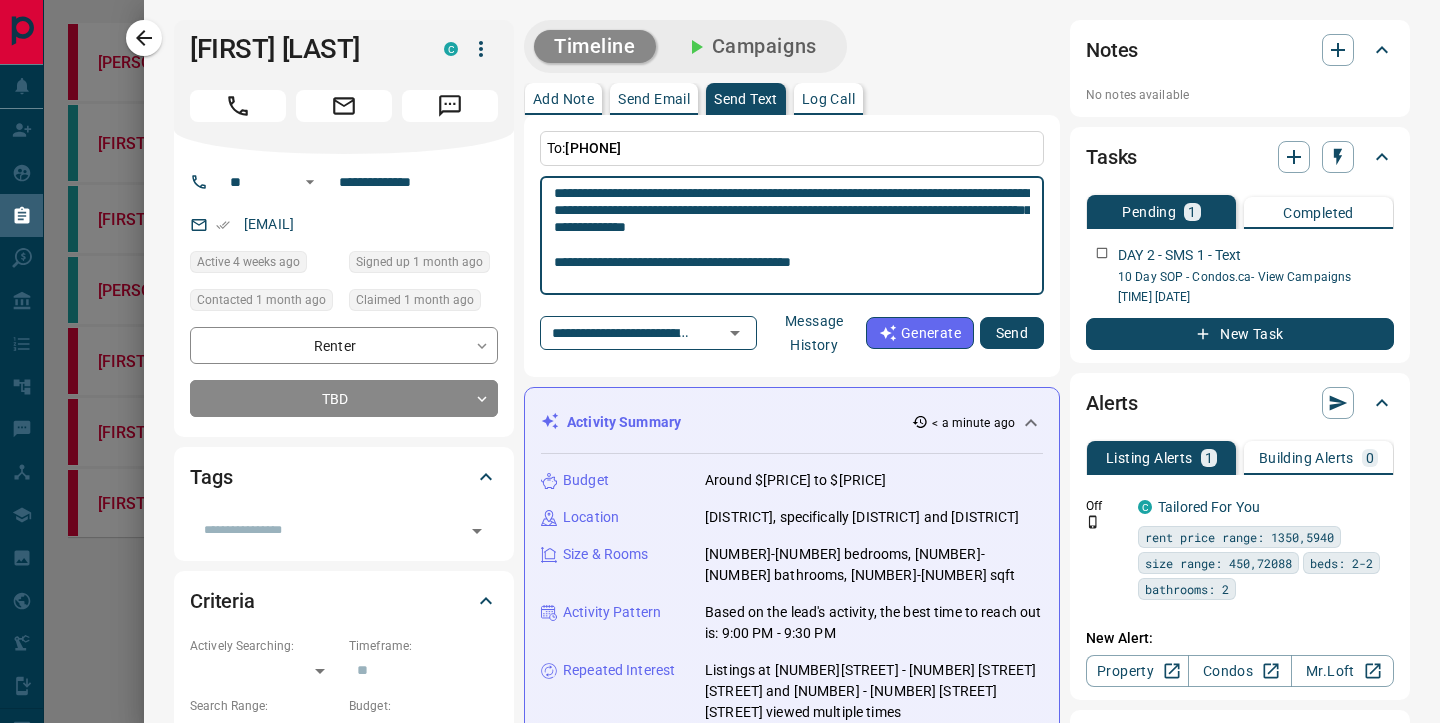 type on "**********" 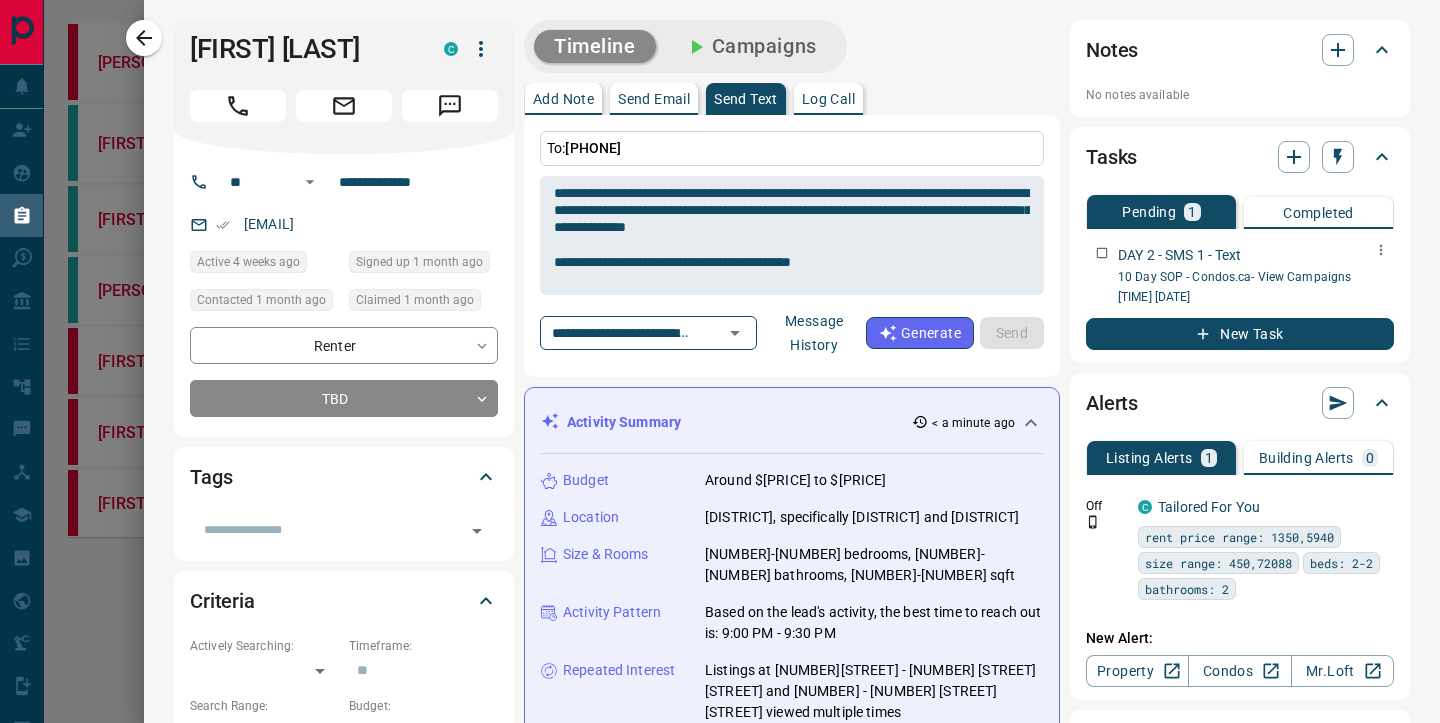 type 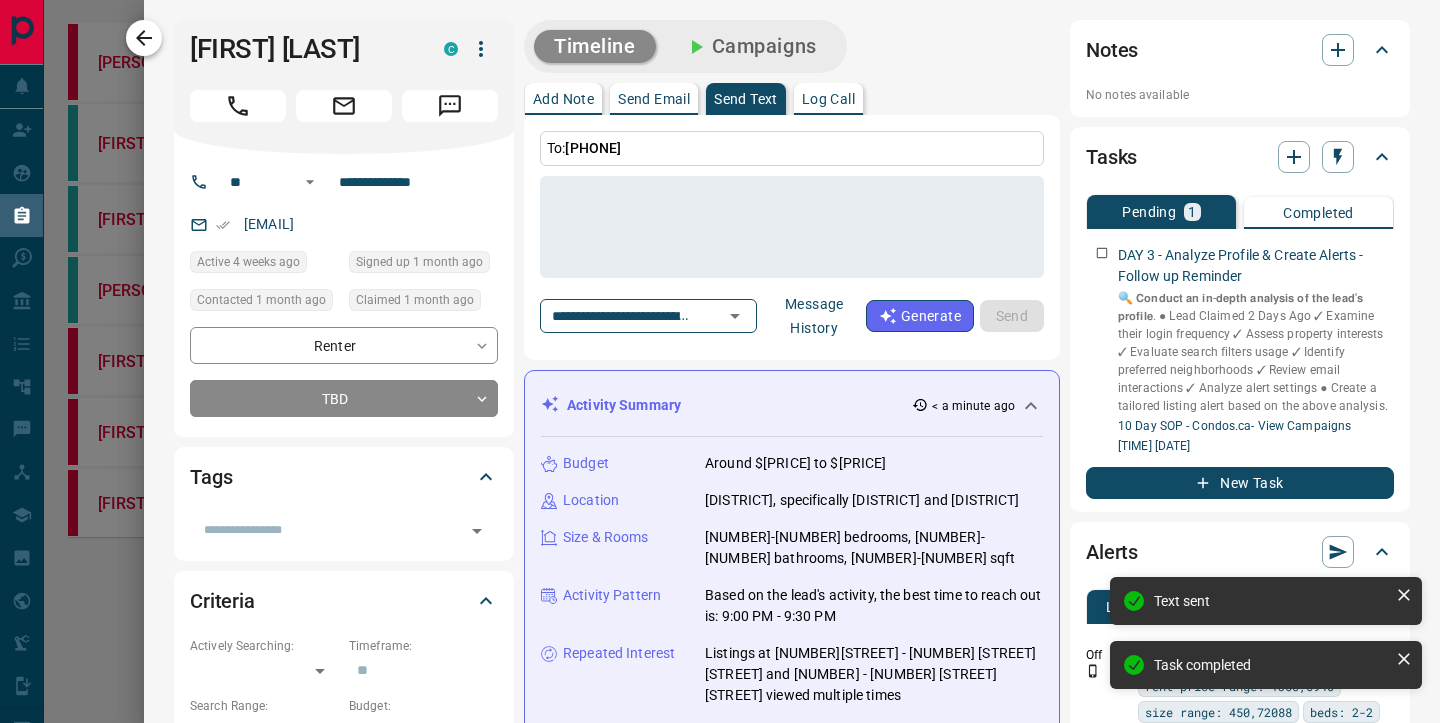 click 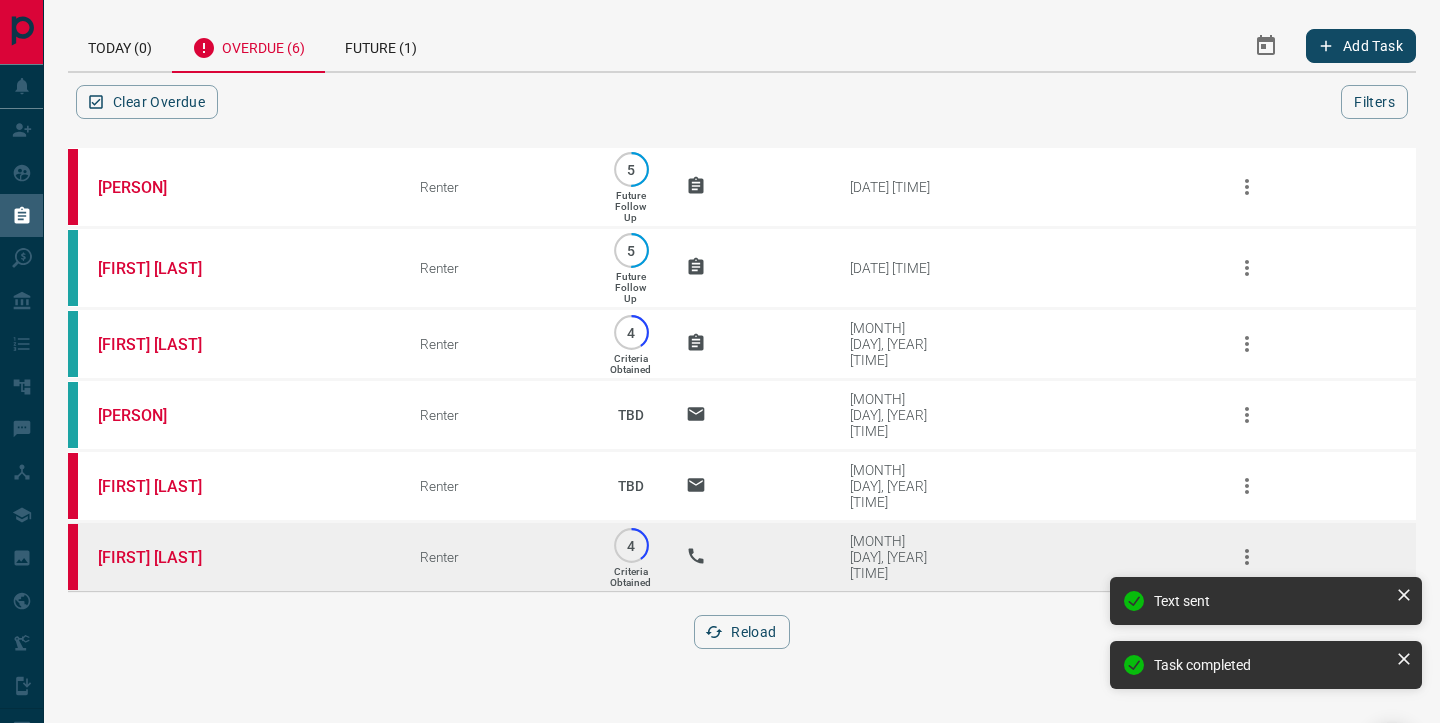 click on "[FIRST] [LAST]" at bounding box center (229, 557) 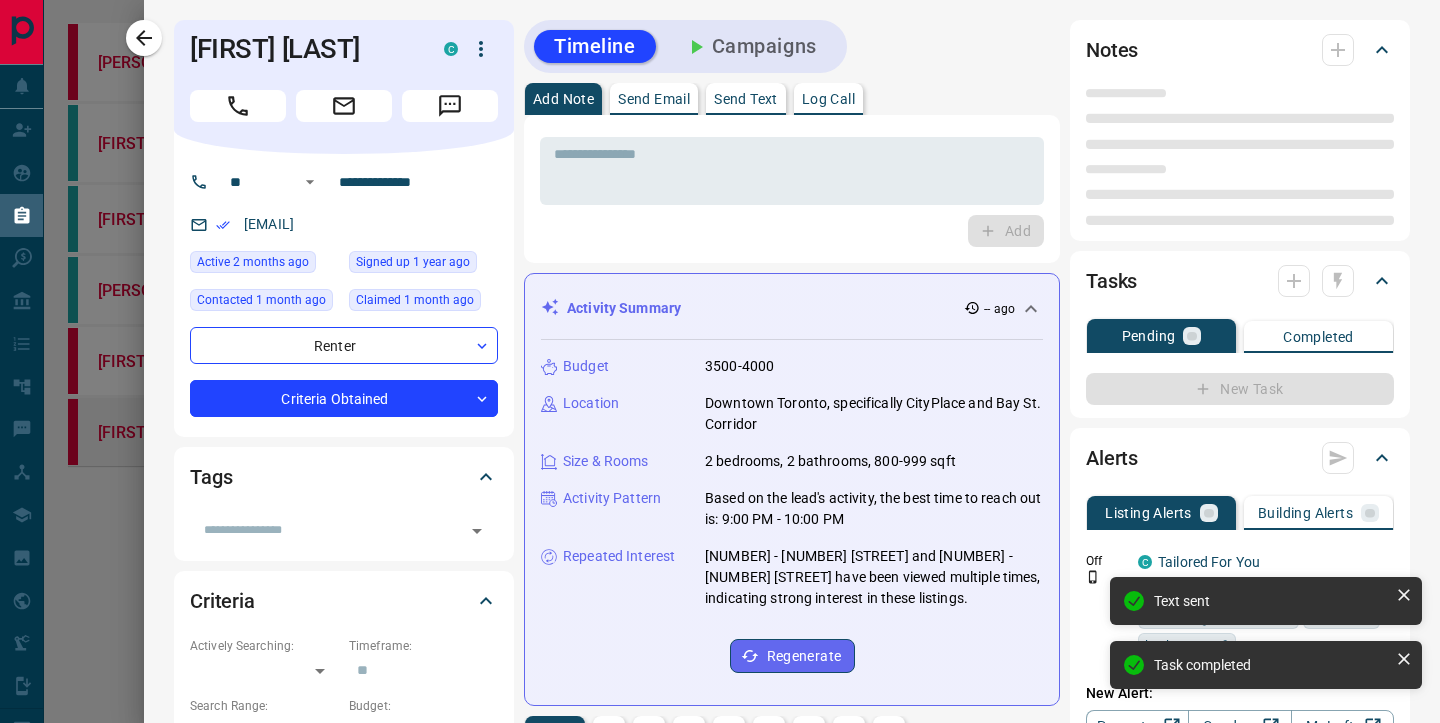 type on "**" 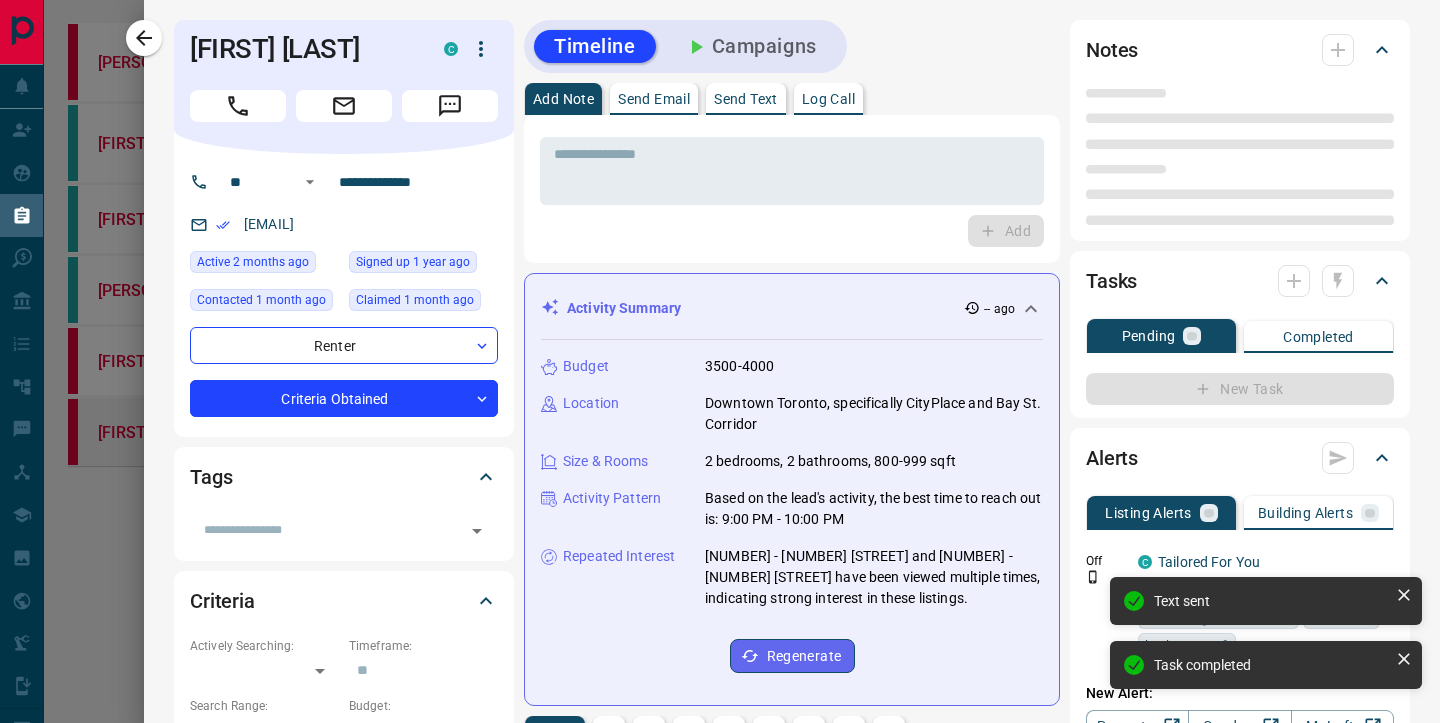 type on "**********" 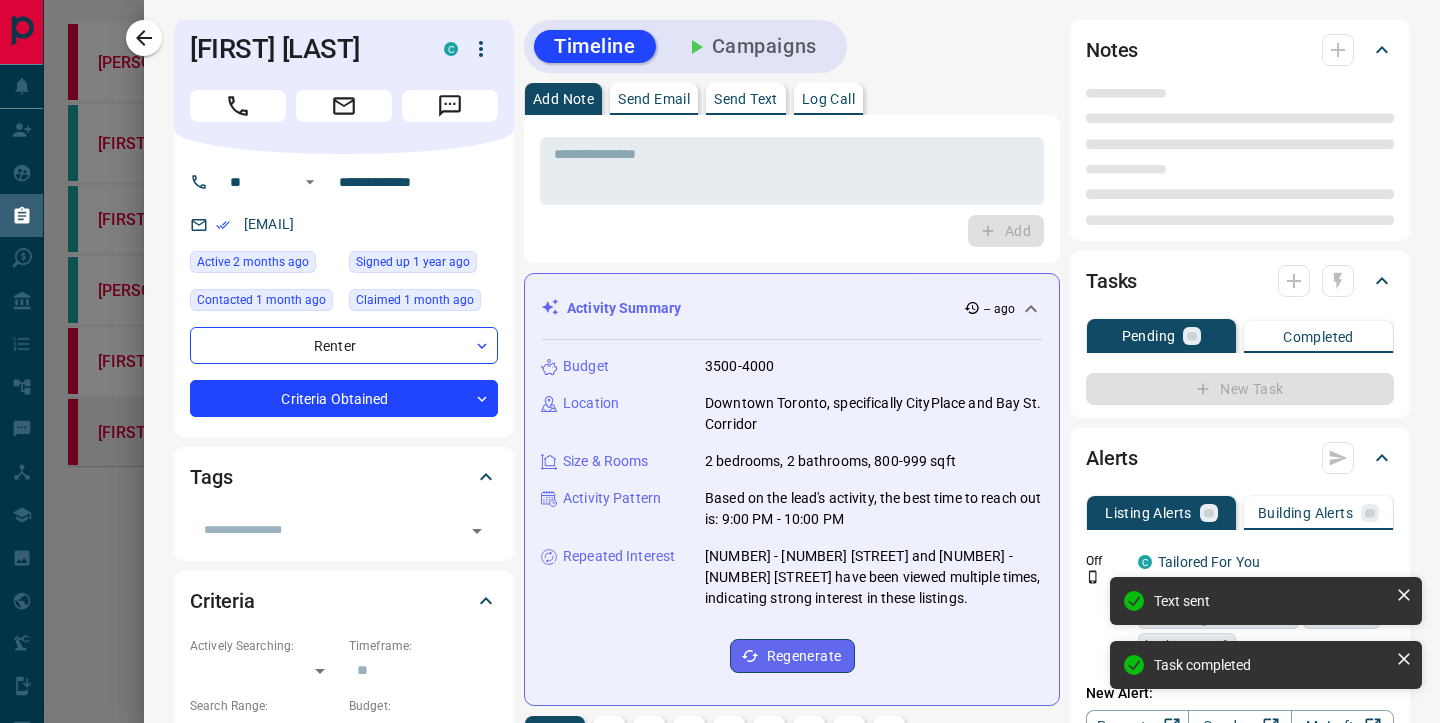 type on "**********" 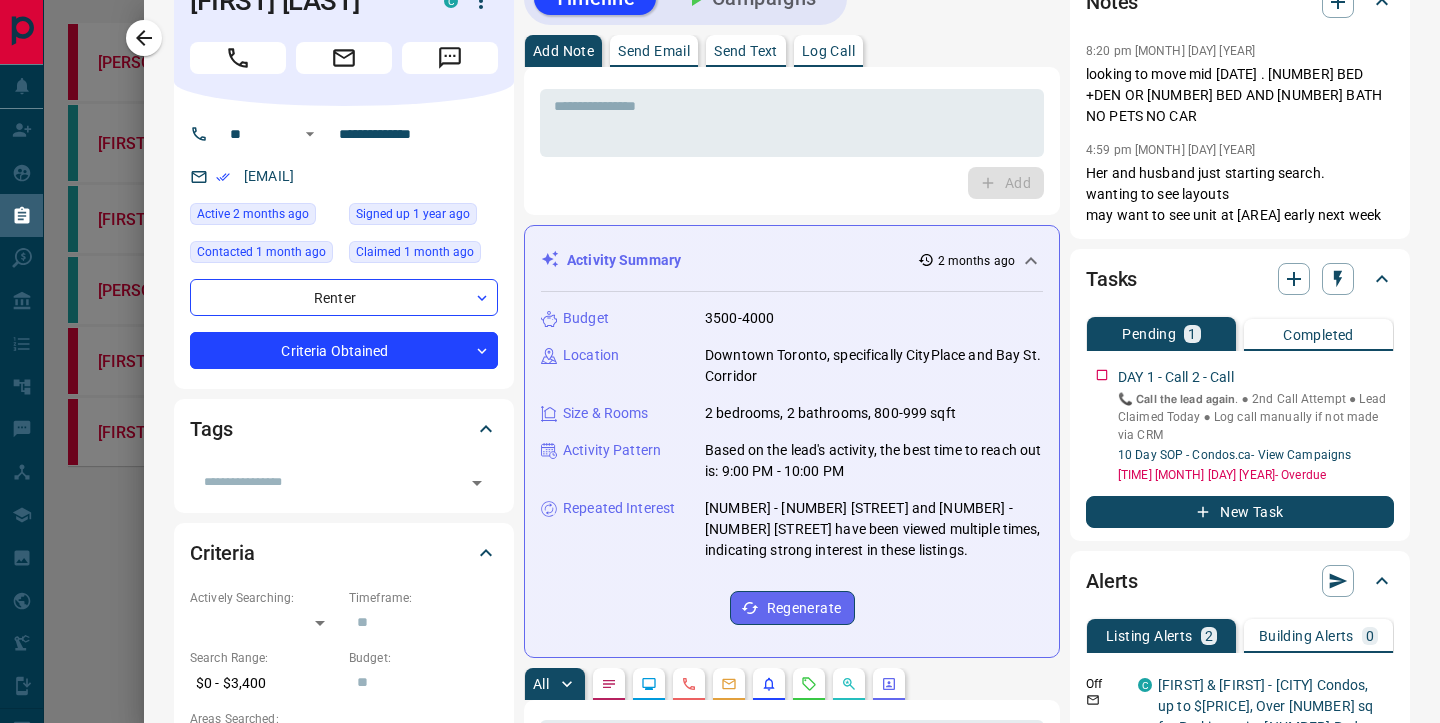 scroll, scrollTop: 45, scrollLeft: 0, axis: vertical 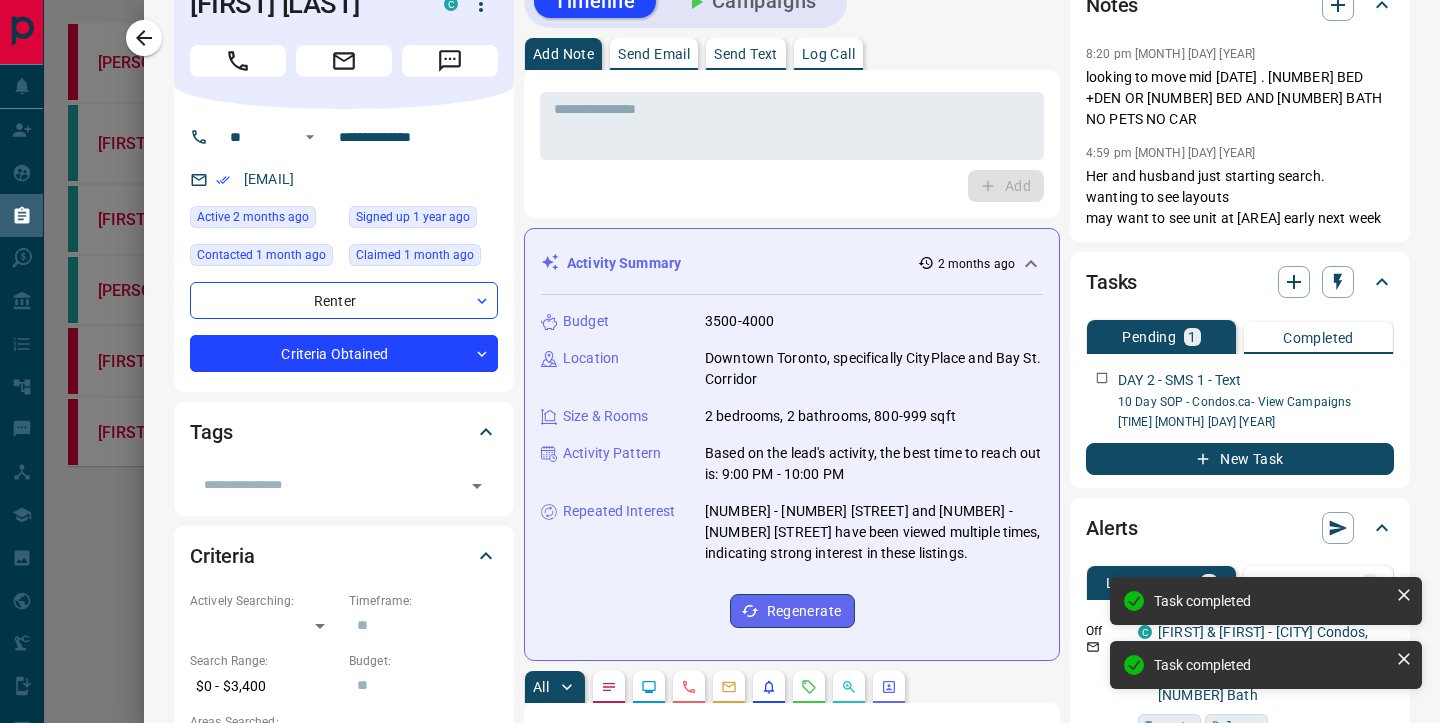 click on "Send Text" at bounding box center (746, 54) 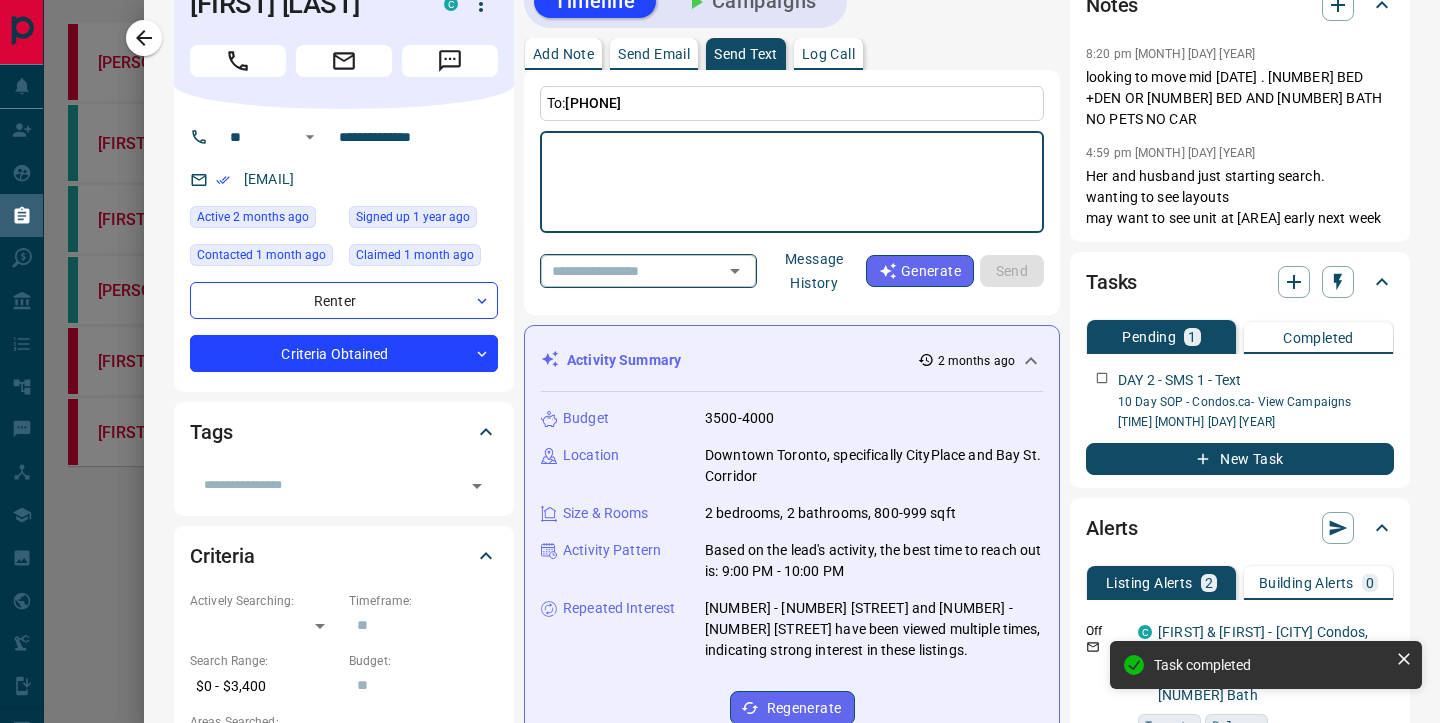 click 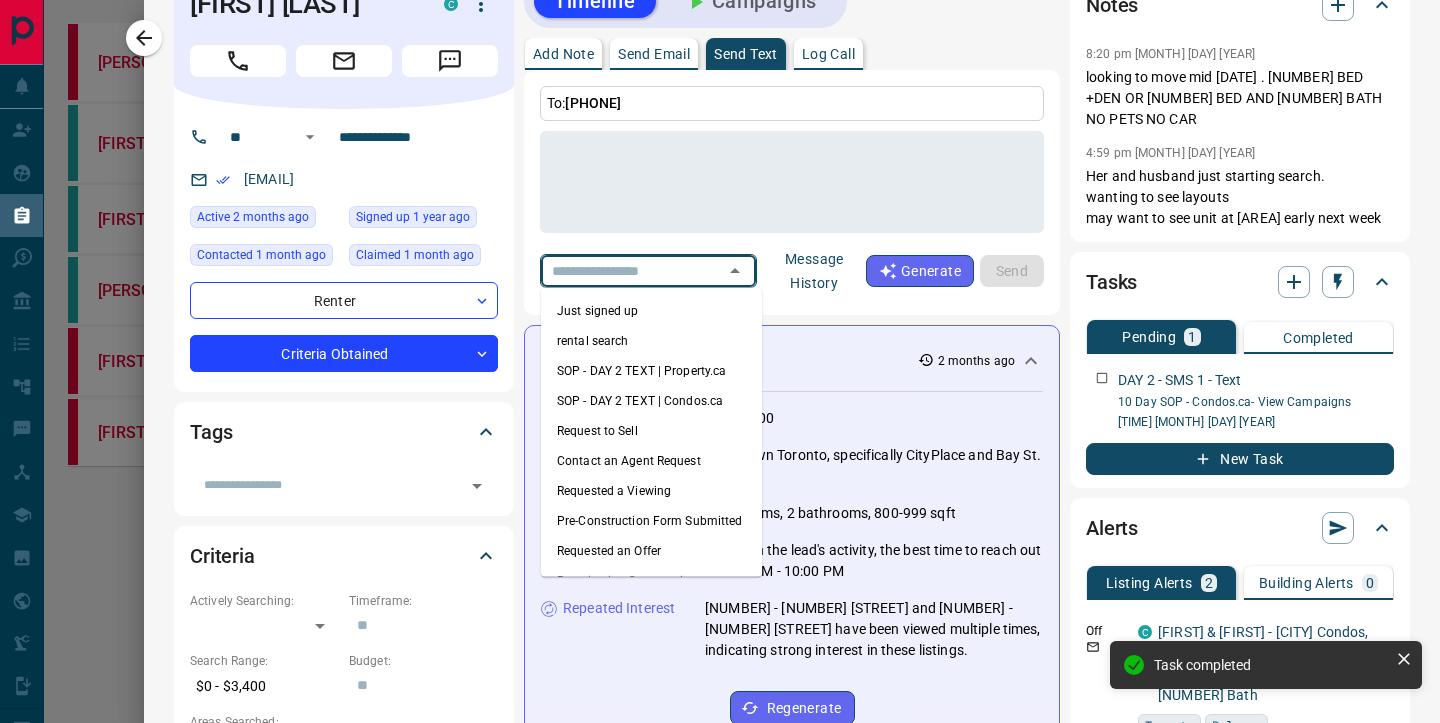 click on "SOP - DAY 2 TEXT | Condos.ca" at bounding box center (651, 401) 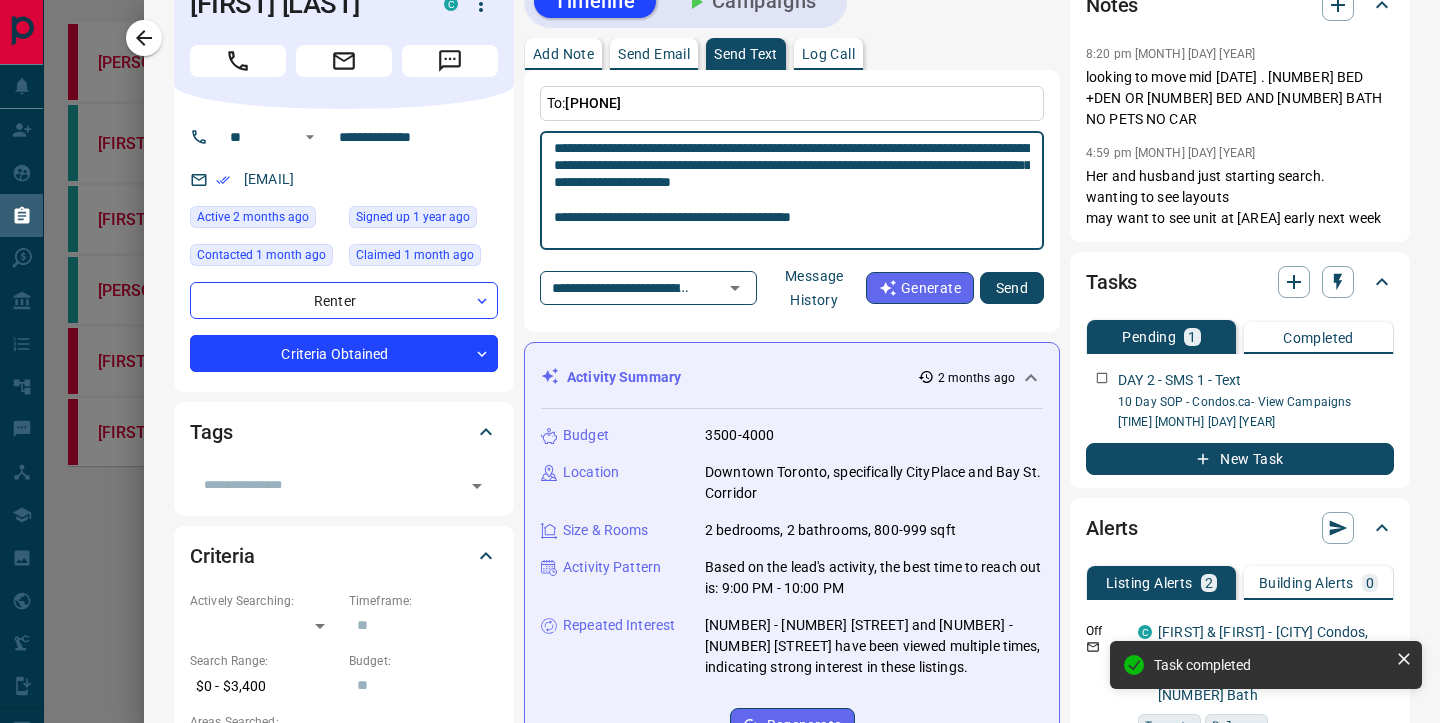 click on "**********" at bounding box center [792, 191] 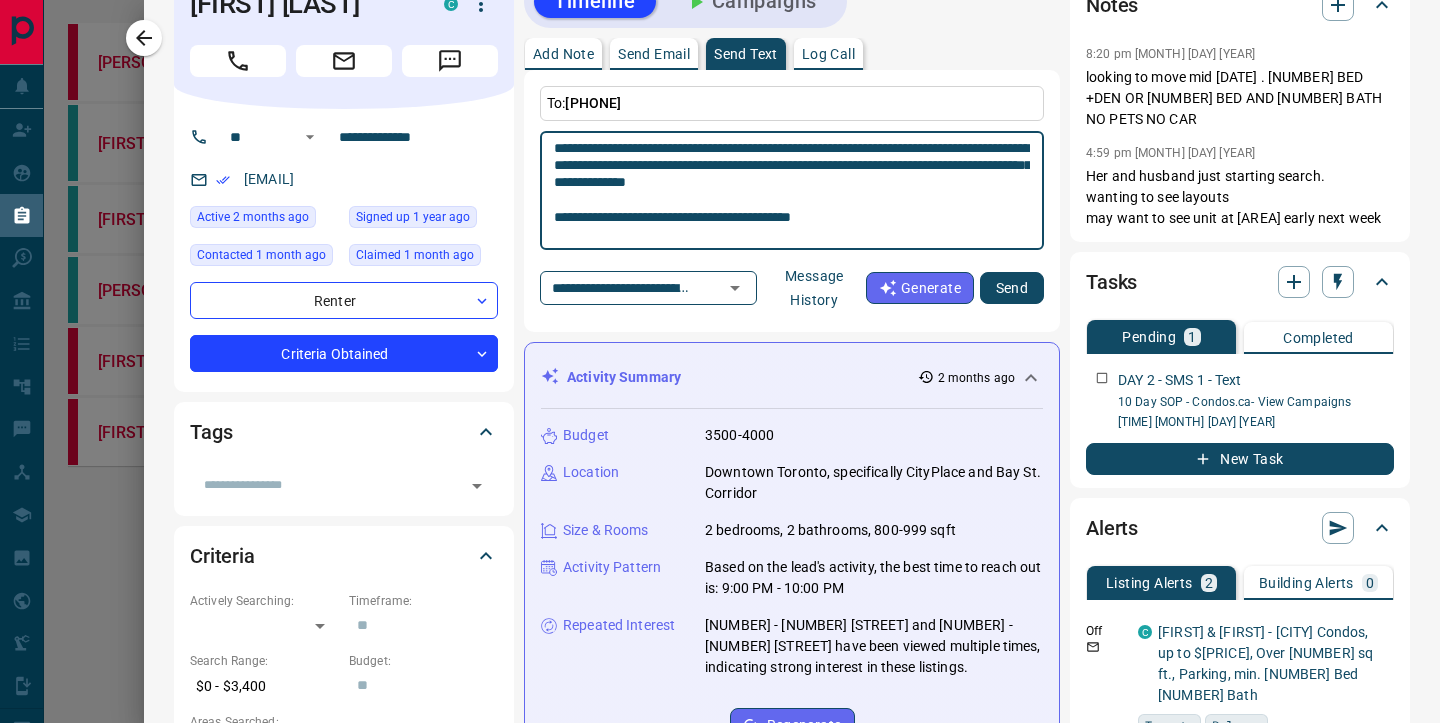 scroll, scrollTop: 70, scrollLeft: 0, axis: vertical 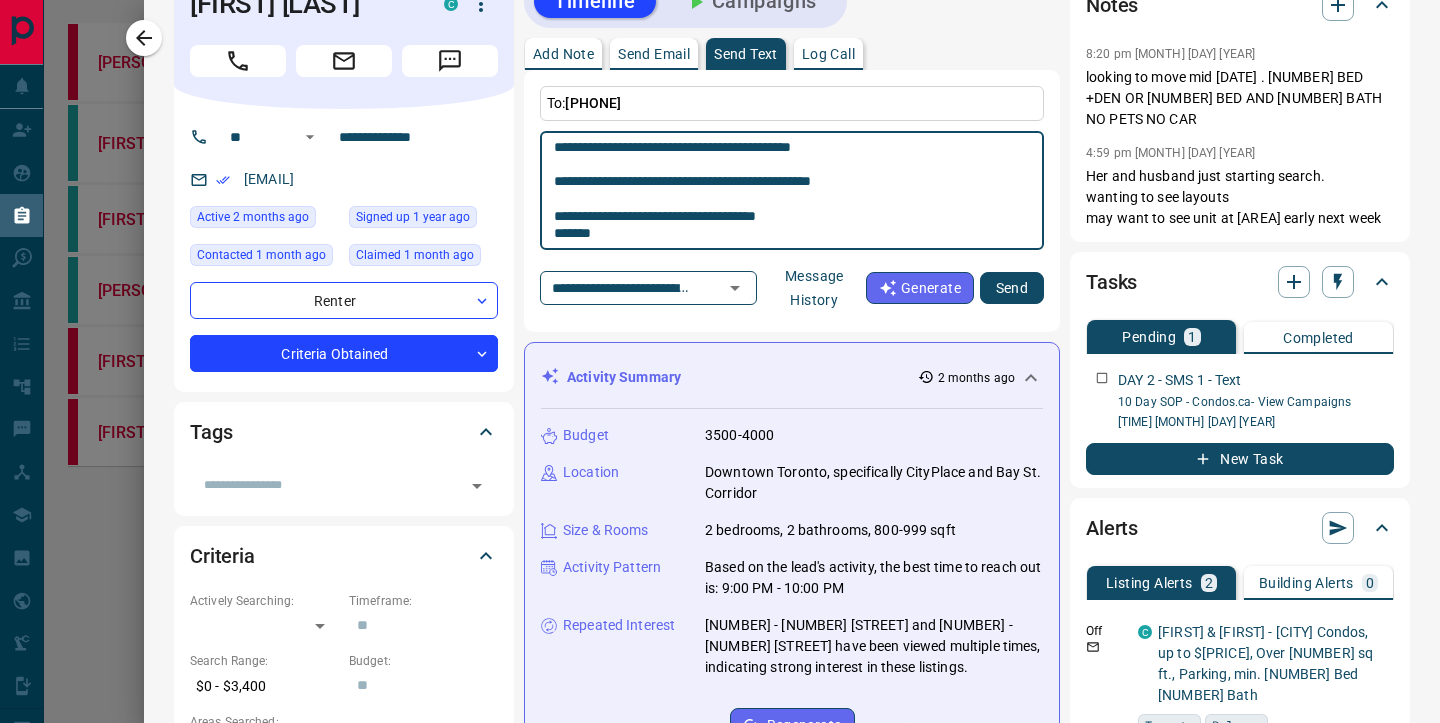click on "**********" at bounding box center (792, 191) 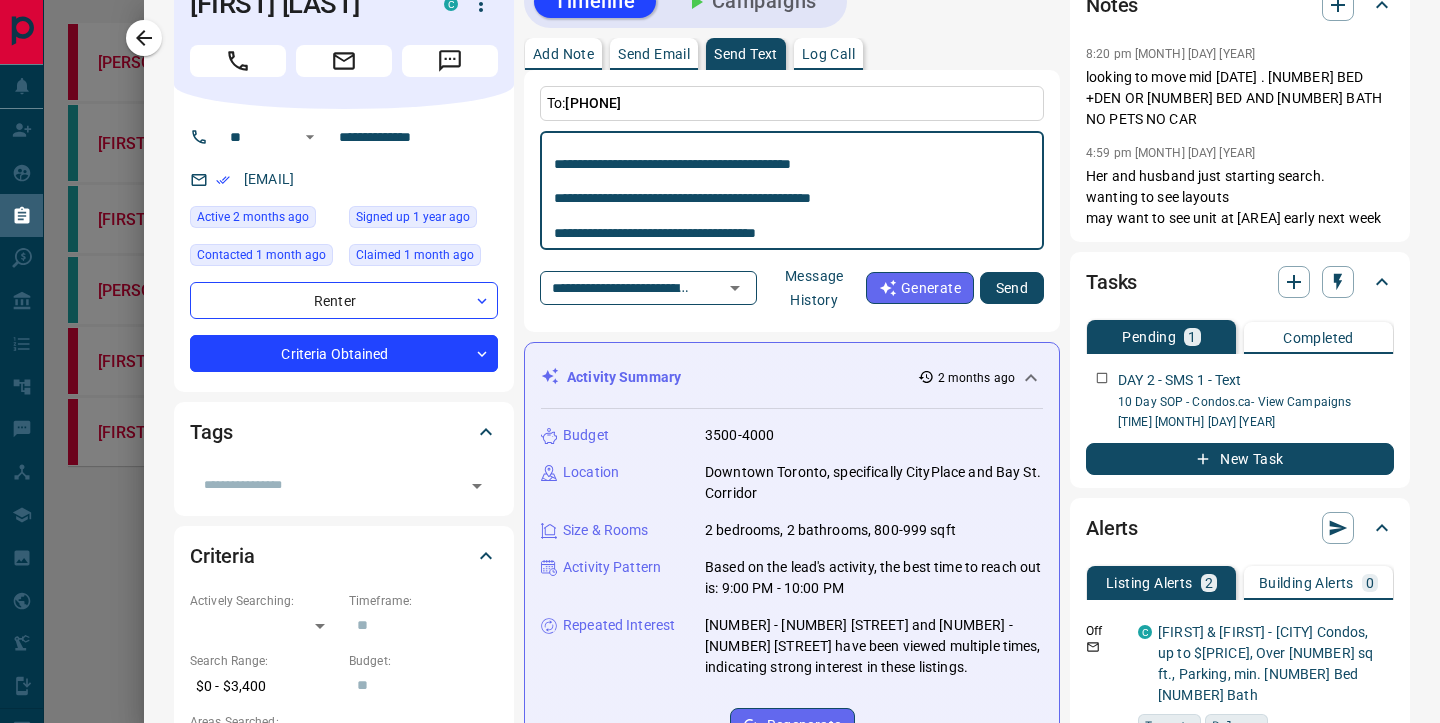 scroll, scrollTop: 53, scrollLeft: 0, axis: vertical 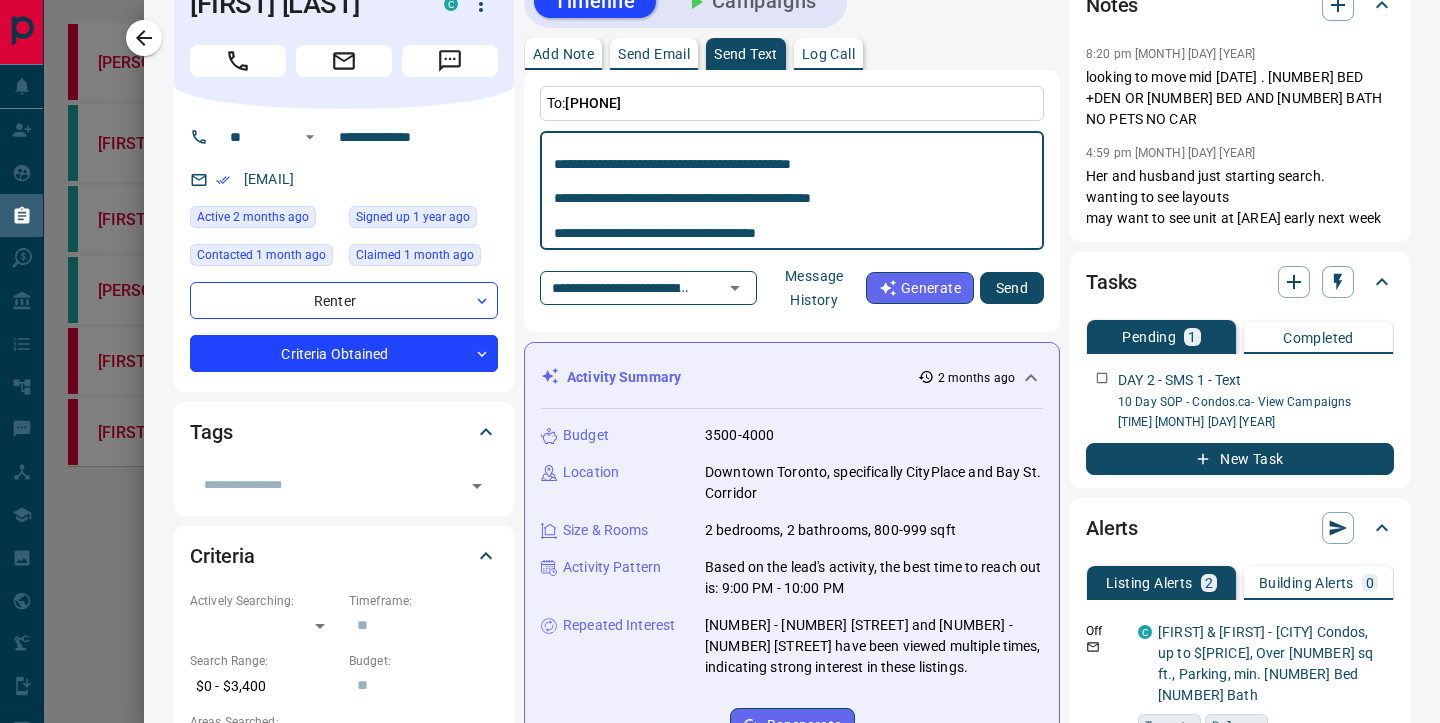 type on "**********" 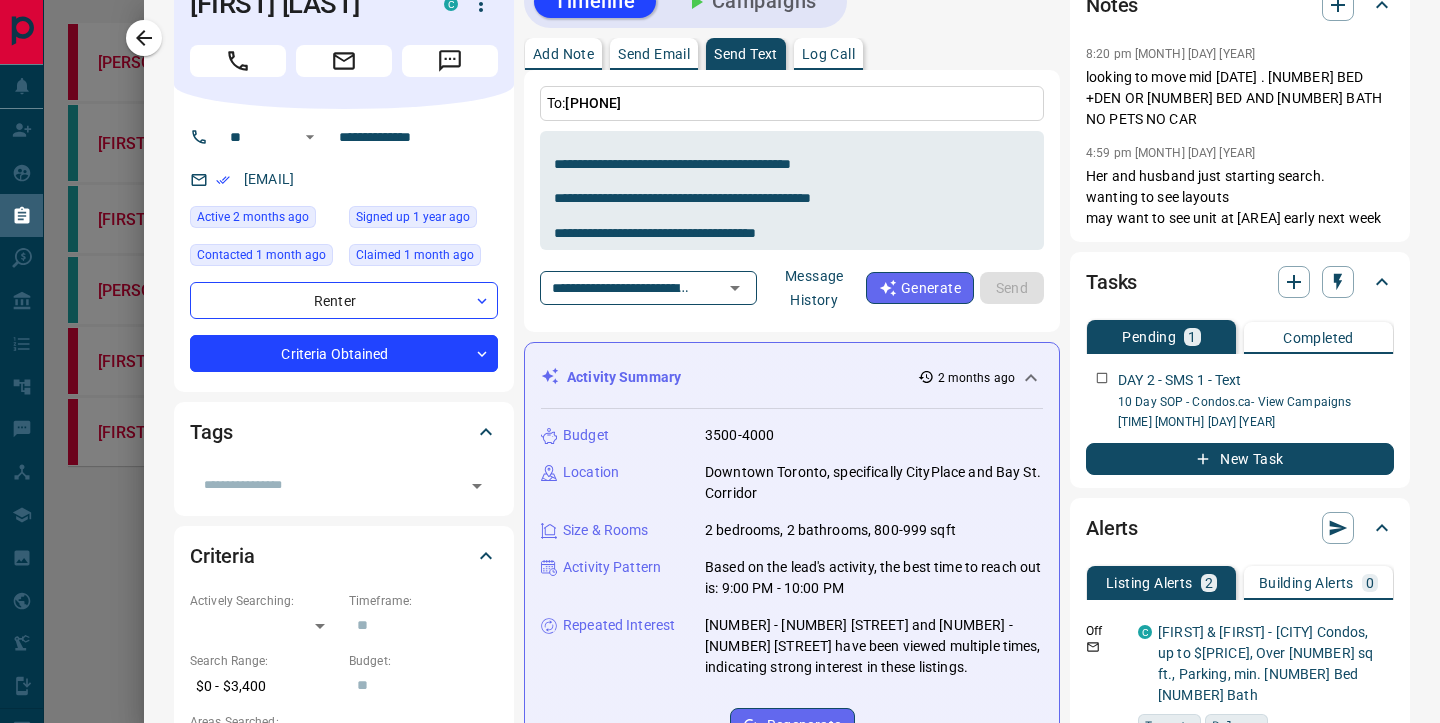 type 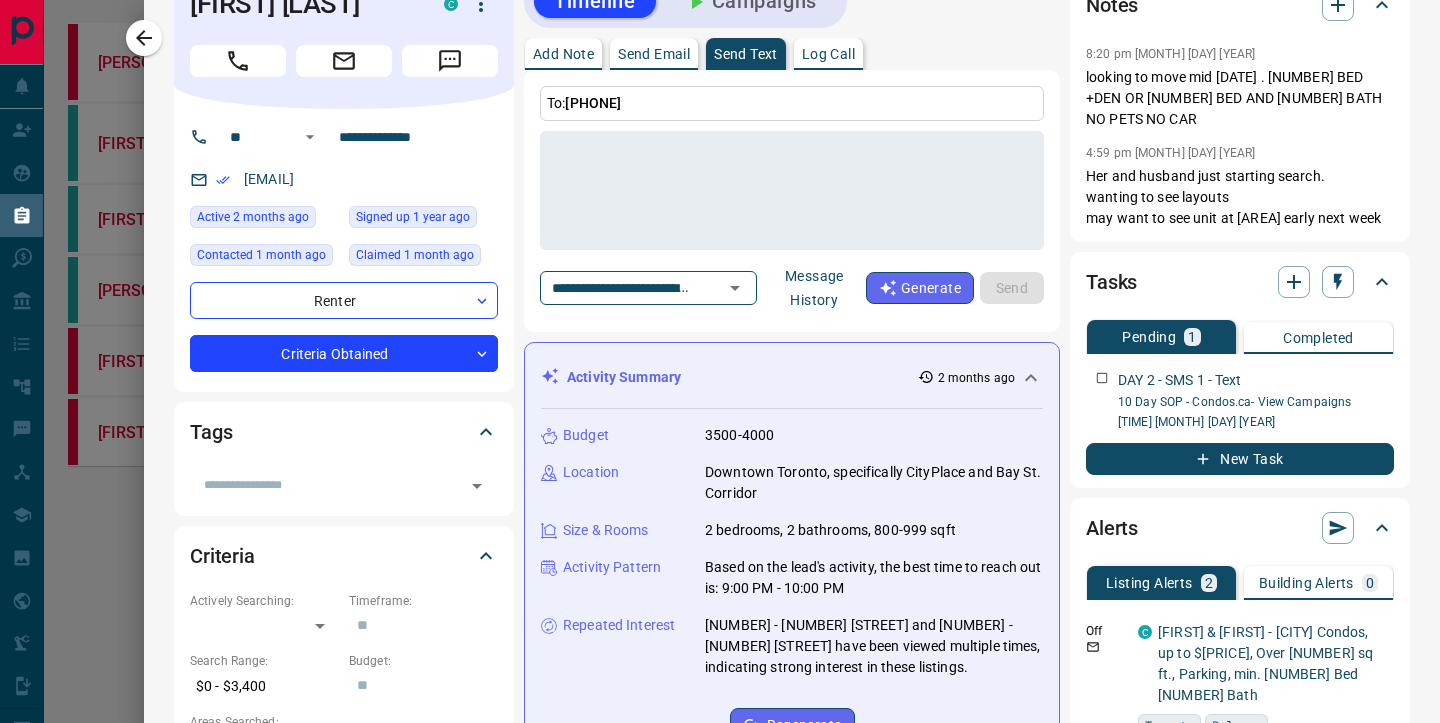 scroll, scrollTop: 0, scrollLeft: 0, axis: both 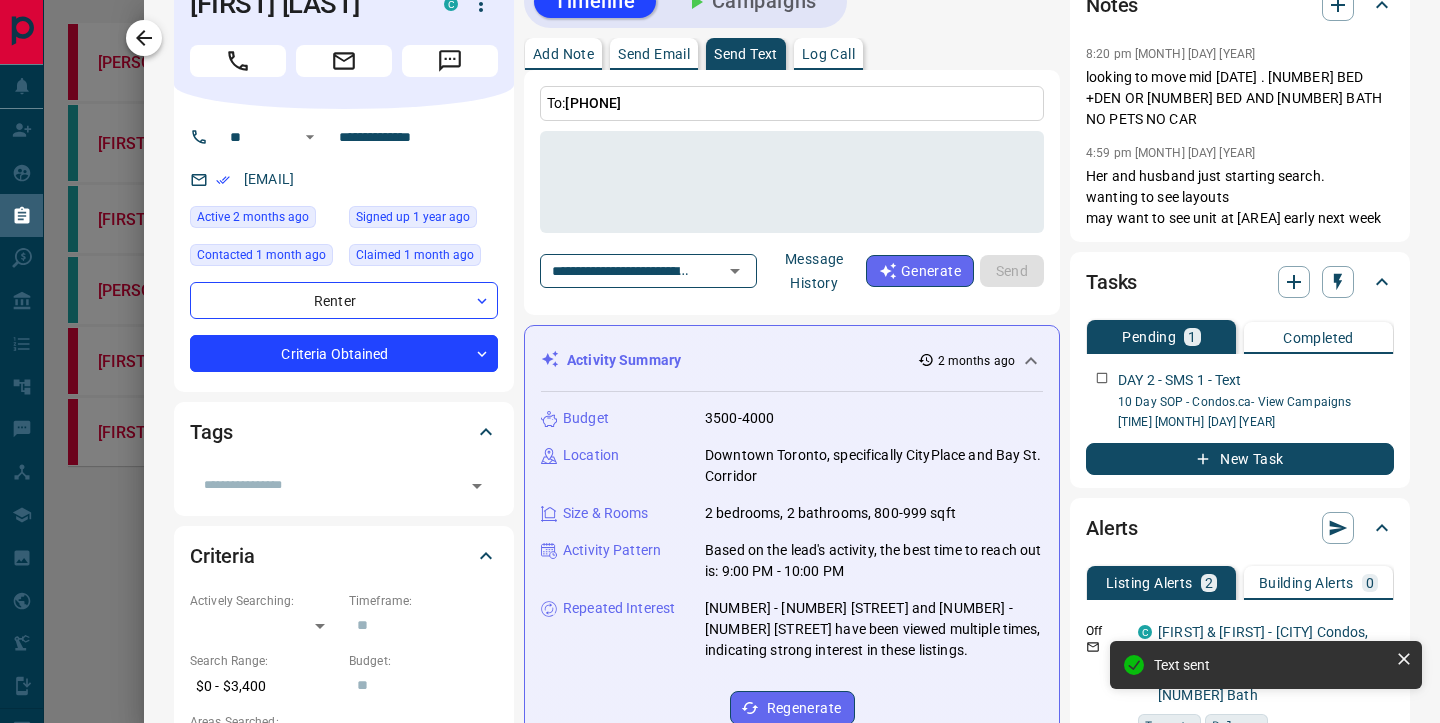 click at bounding box center [144, 38] 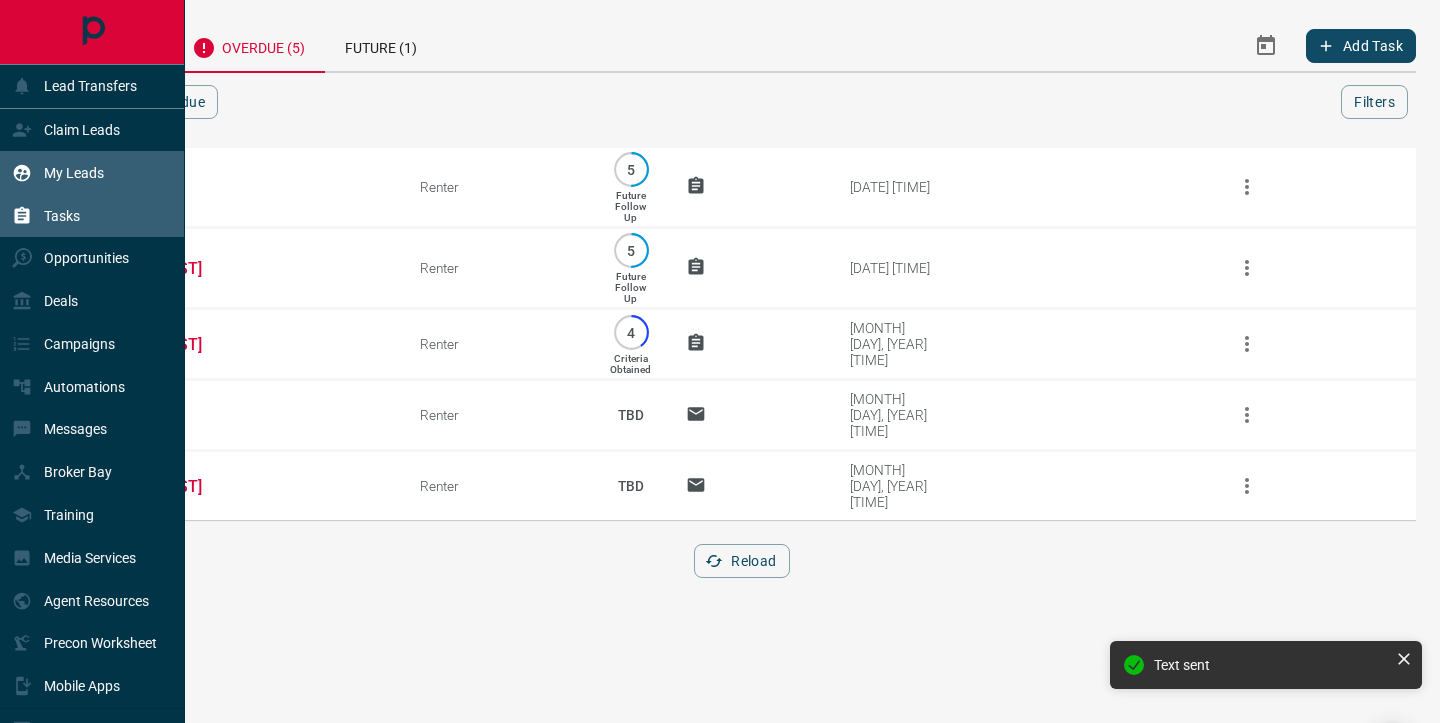 click on "My Leads" at bounding box center [74, 173] 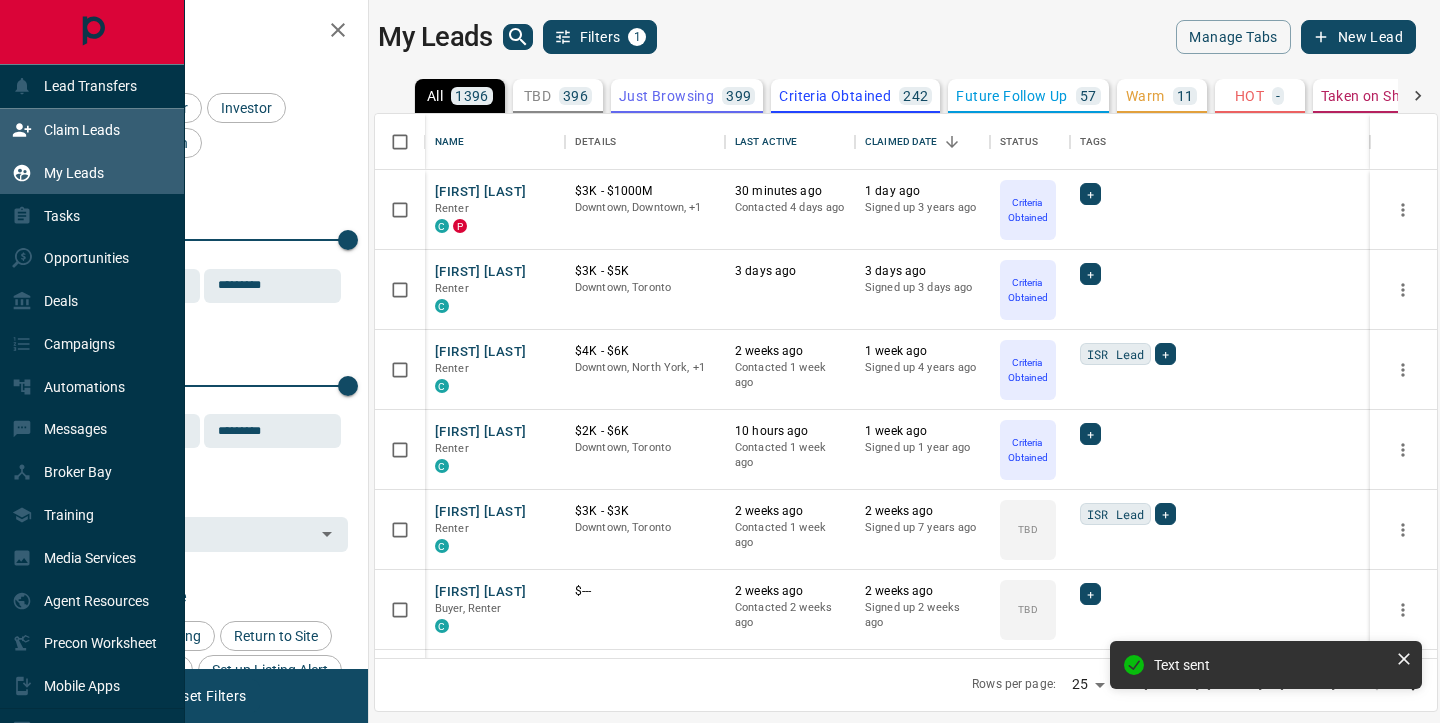 scroll, scrollTop: 1, scrollLeft: 1, axis: both 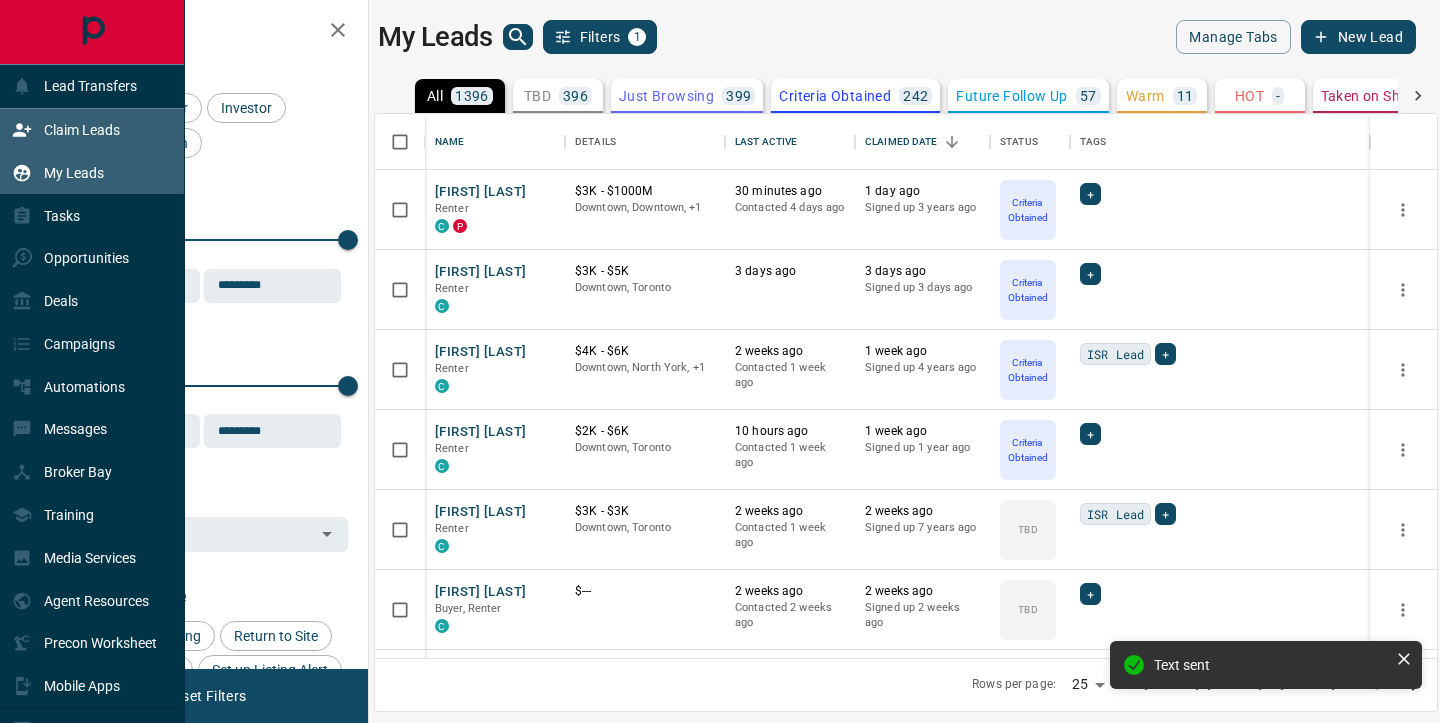 click on "Claim Leads" at bounding box center [82, 130] 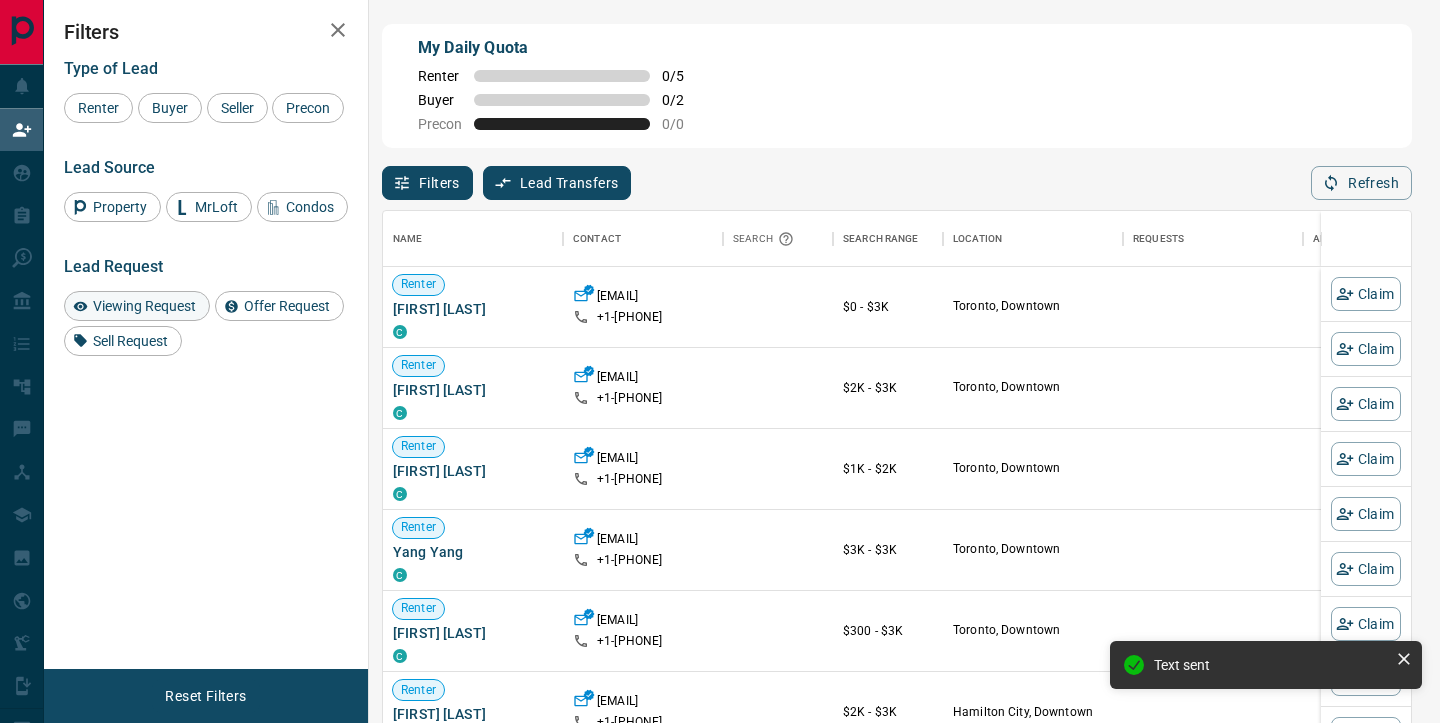 scroll, scrollTop: 0, scrollLeft: 1, axis: horizontal 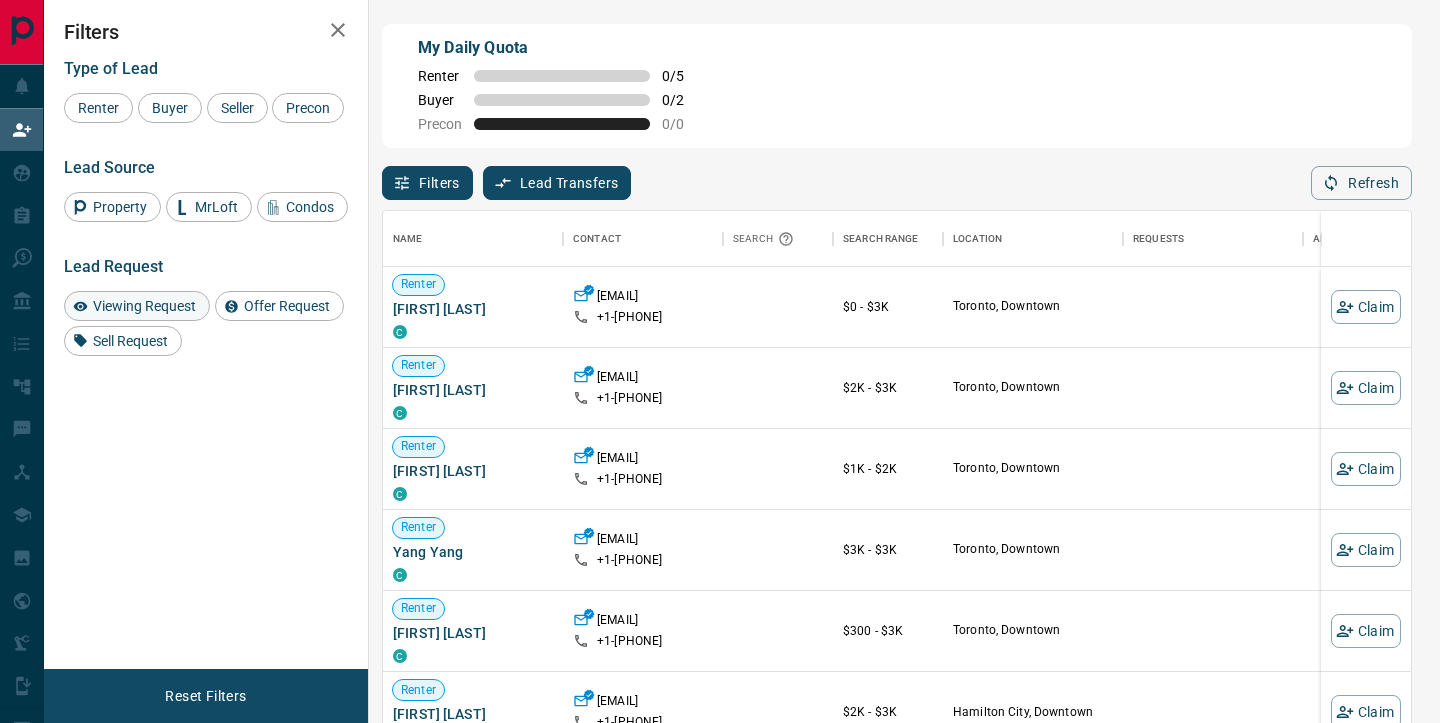 click on "Viewing Request" at bounding box center [144, 306] 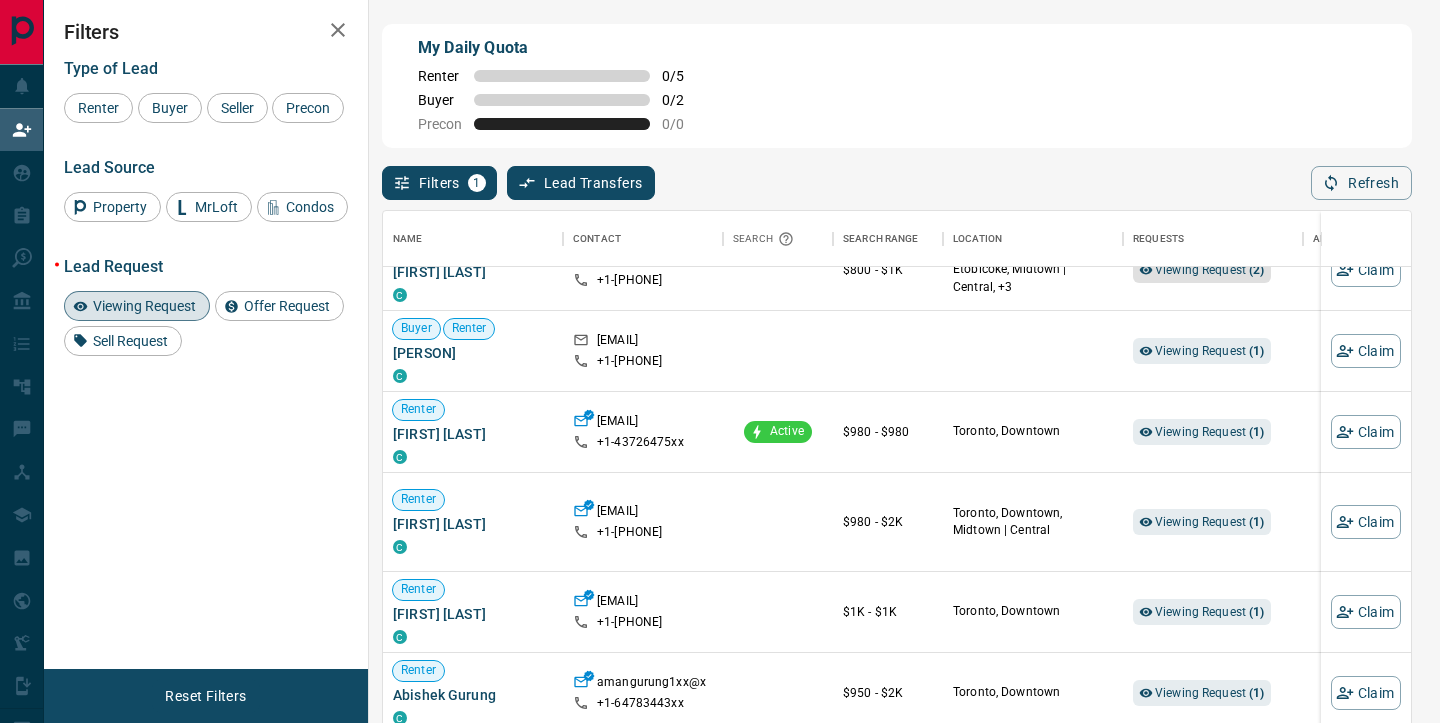 scroll, scrollTop: 176, scrollLeft: 0, axis: vertical 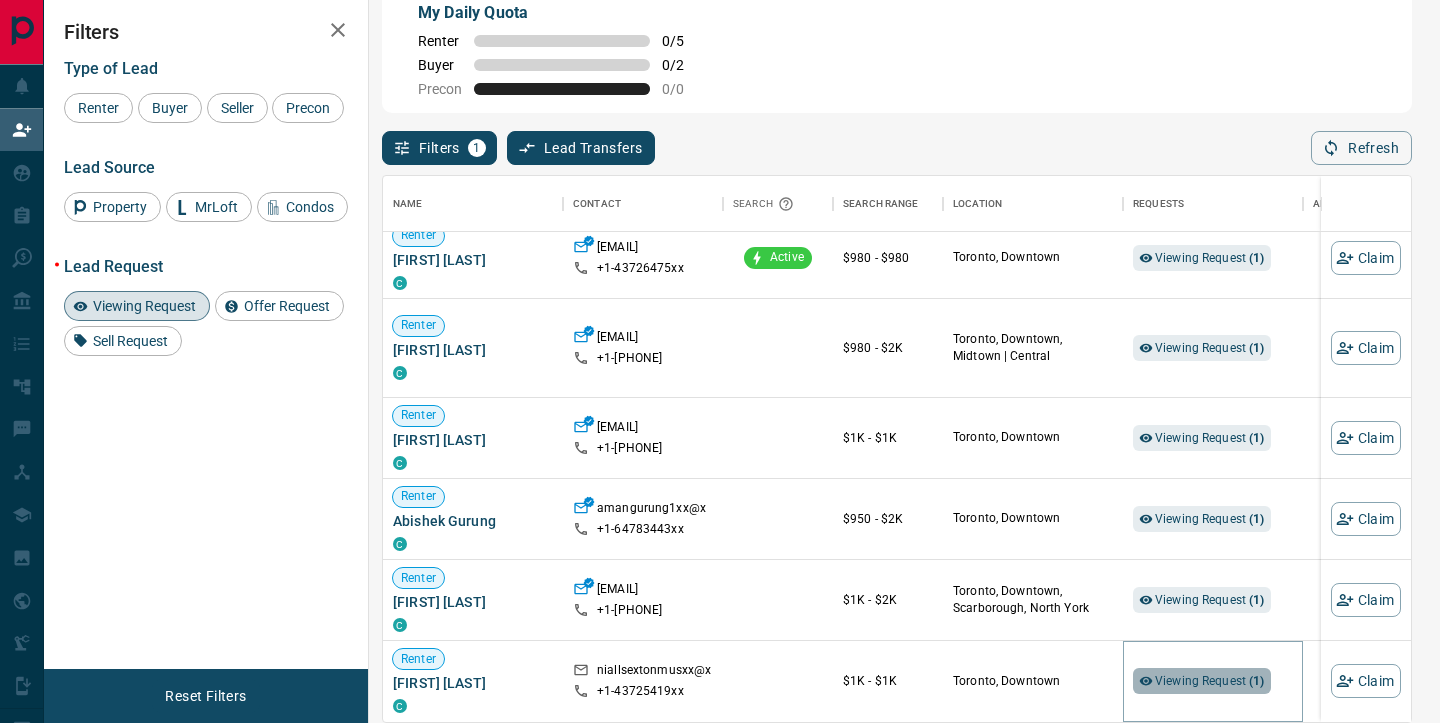 click on "Viewing Request   ( 1 )" at bounding box center [1210, 681] 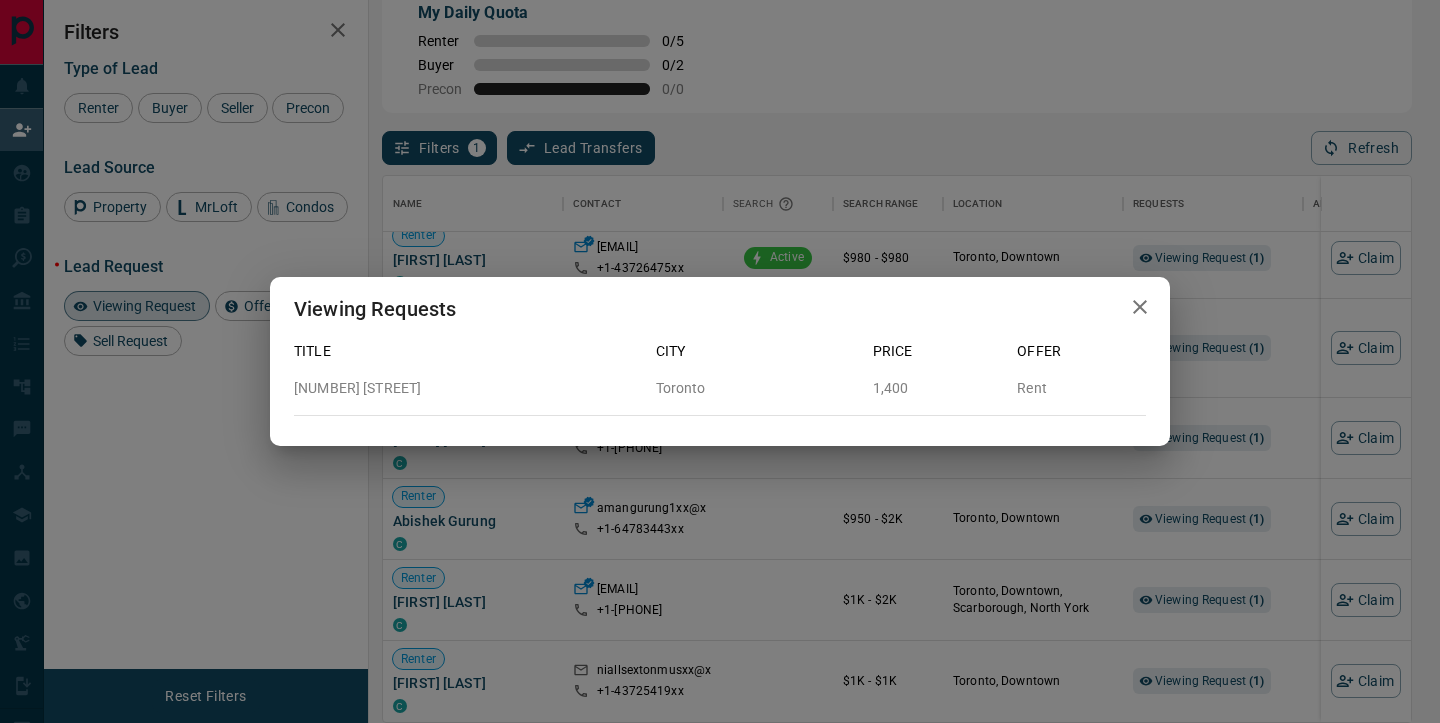 click 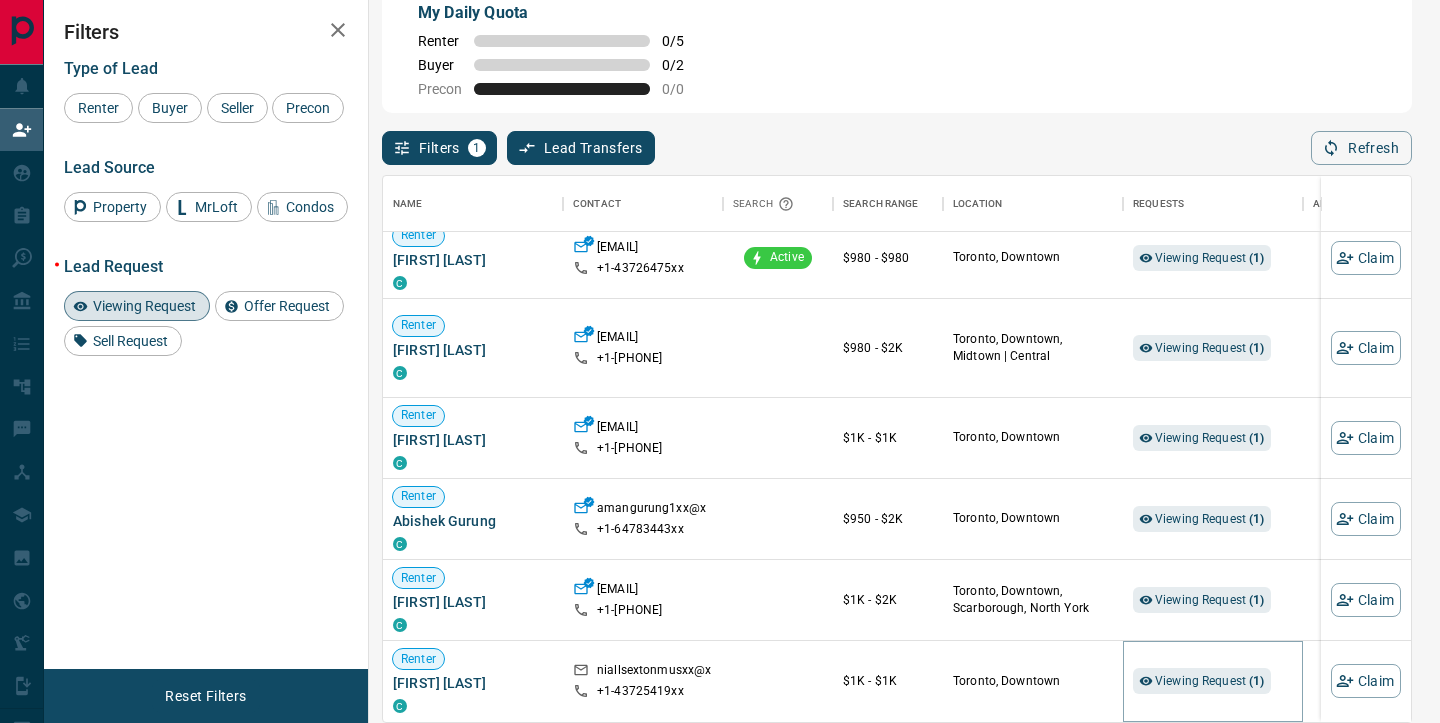 scroll, scrollTop: 0, scrollLeft: 0, axis: both 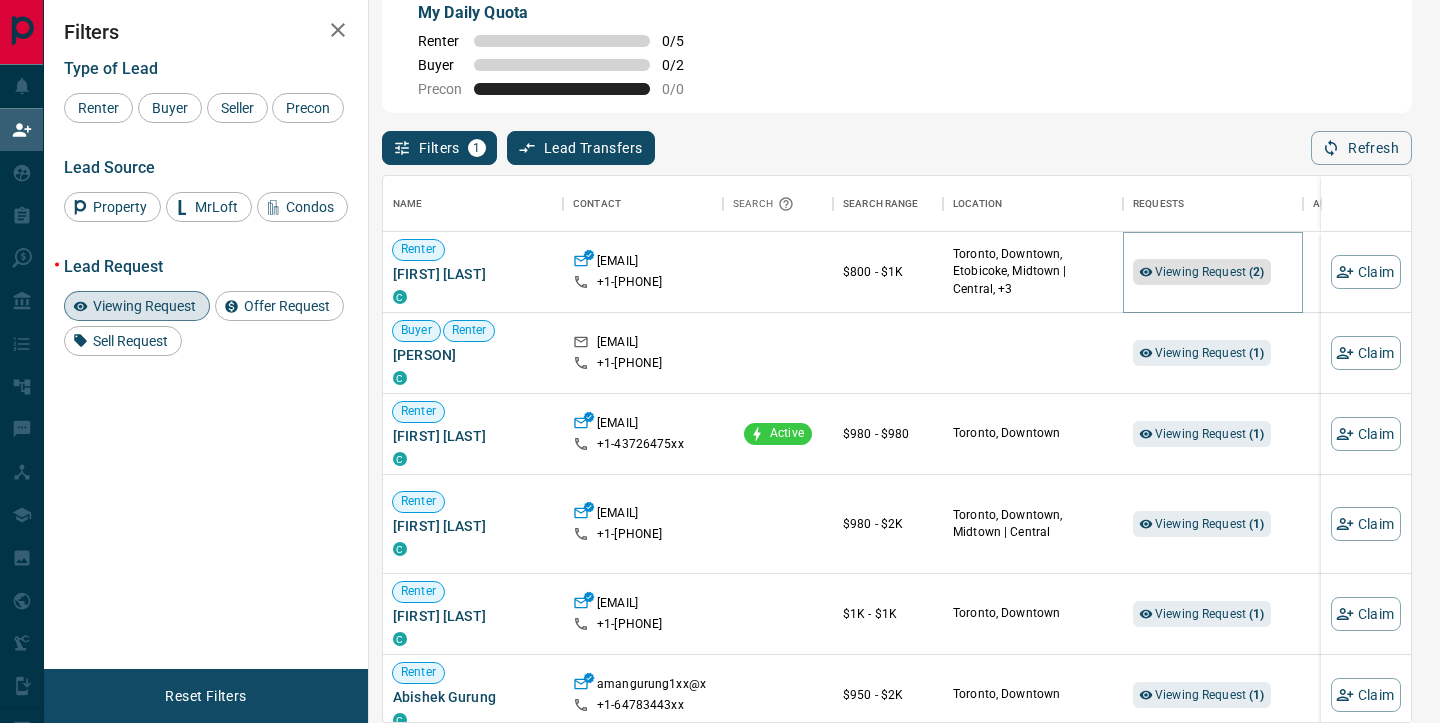 click on "Viewing Request   ( 2 )" at bounding box center (1210, 272) 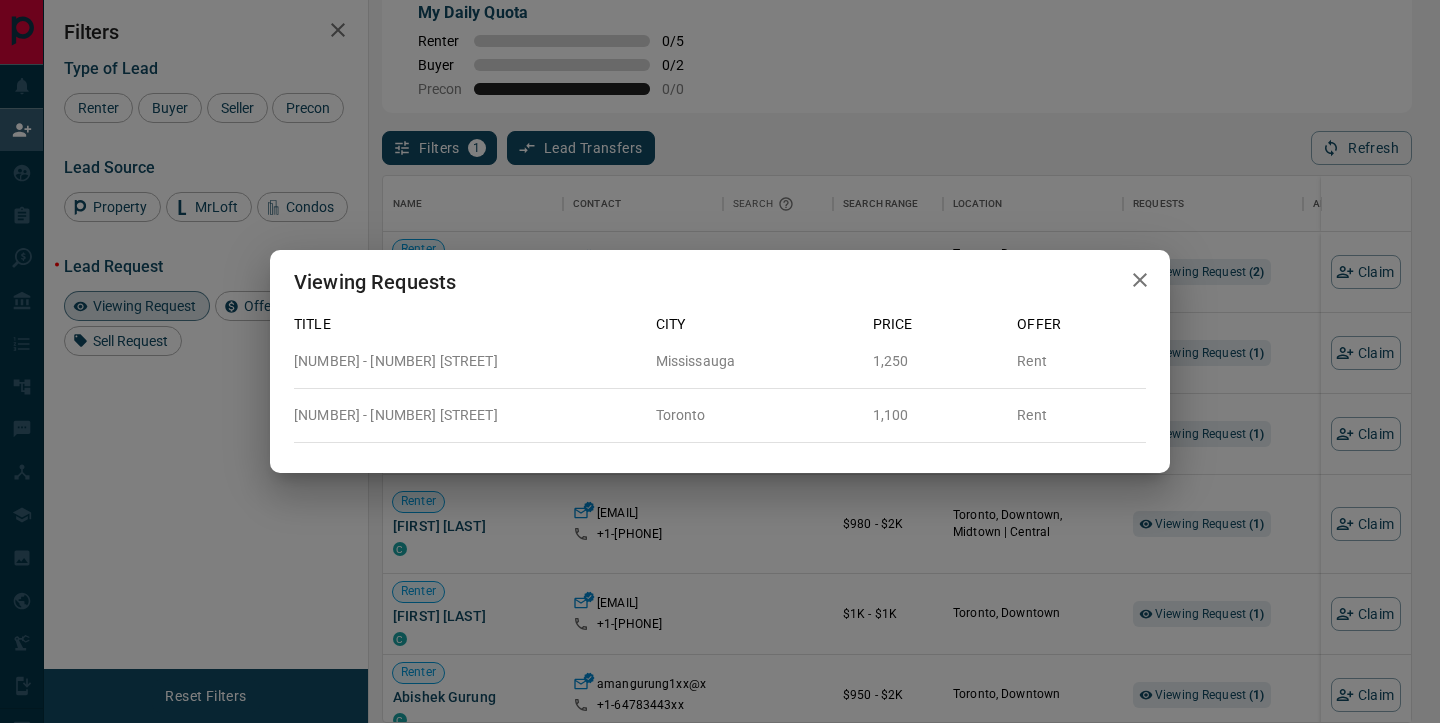 click on "Viewing Requests Title City Price Offer [NUMBER] - [NUMBER] [STREET] [CITY] [PRICE] Rent [NUMBER] - [NUMBER] [STREET] [CITY] [PRICE] Rent" at bounding box center (720, 361) 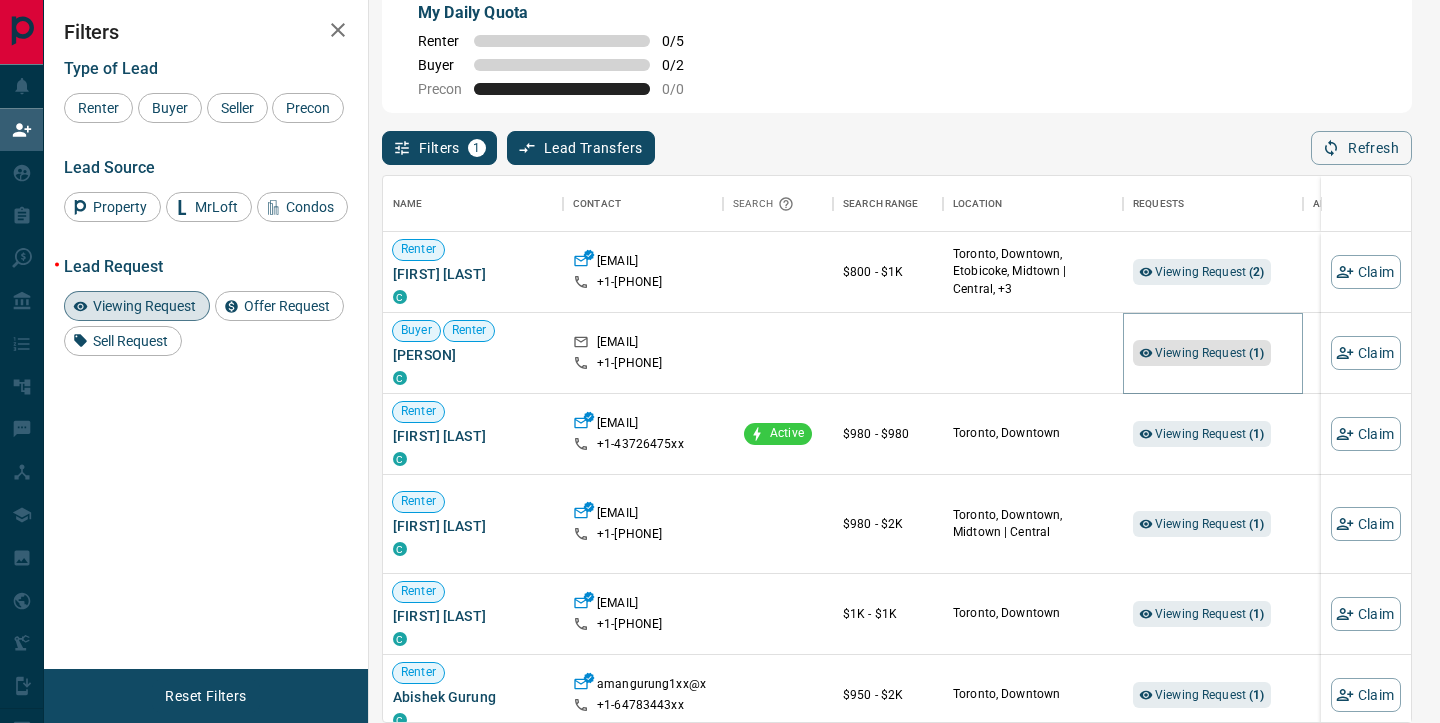 click on "Viewing Request   ( 1 )" at bounding box center (1210, 353) 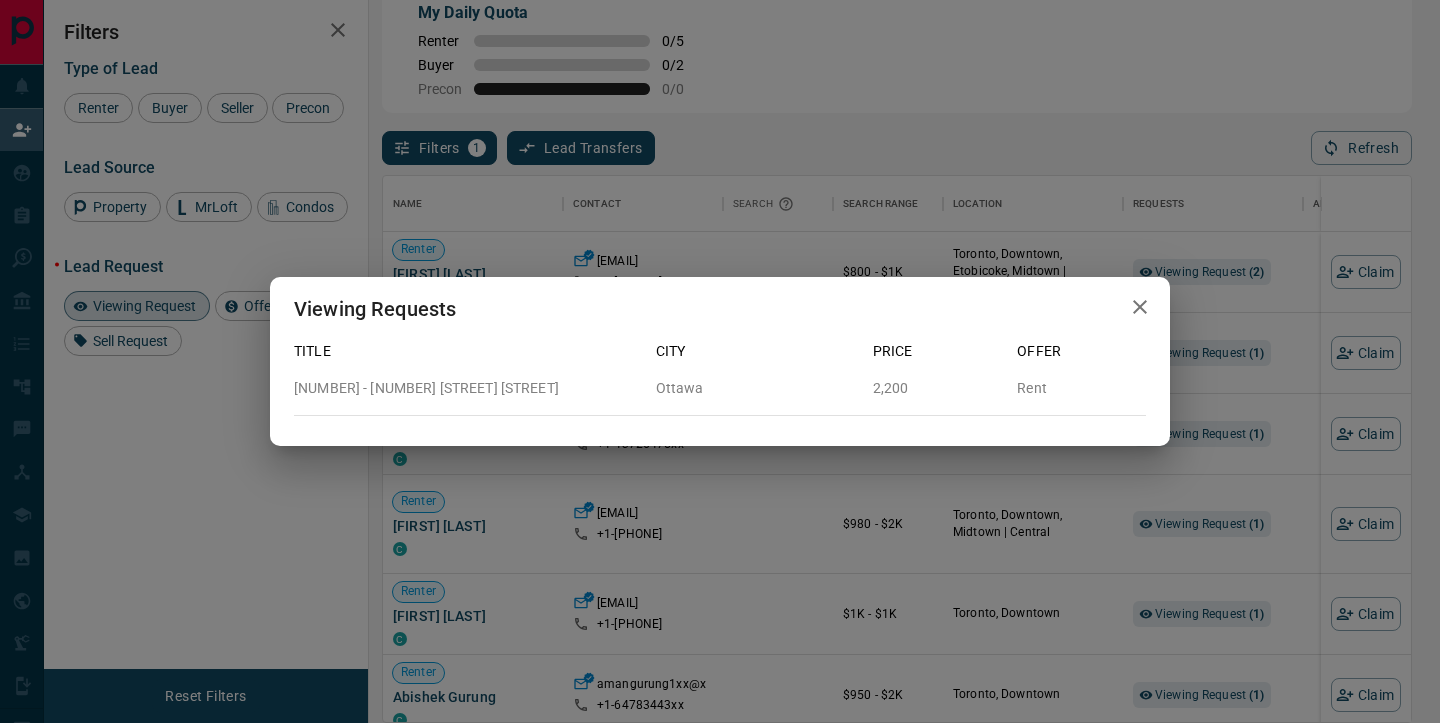 click on "Viewing Requests Title City Price Offer [NUMBER] - [NUMBER] [STREET] [CITY] [PRICE] Rent" at bounding box center (720, 361) 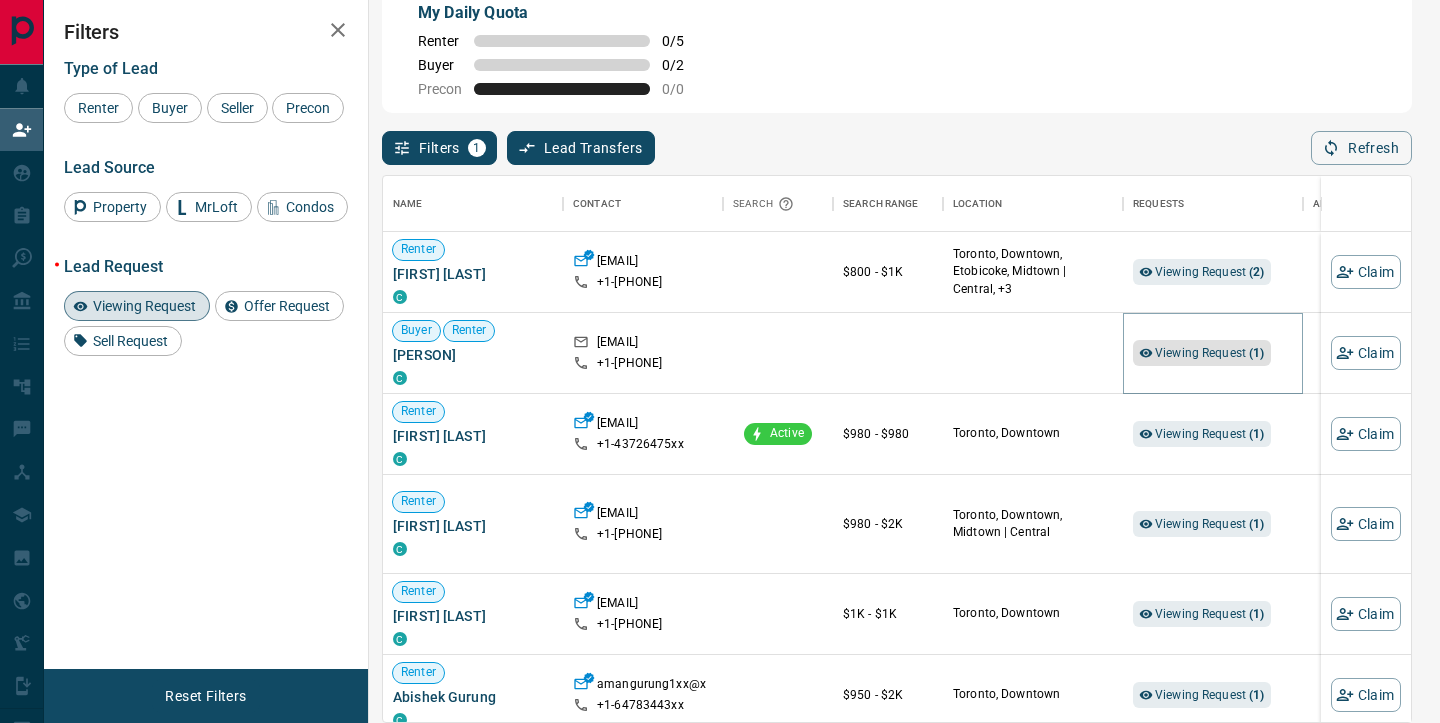 click on "Viewing Request   ( 1 )" at bounding box center [1210, 353] 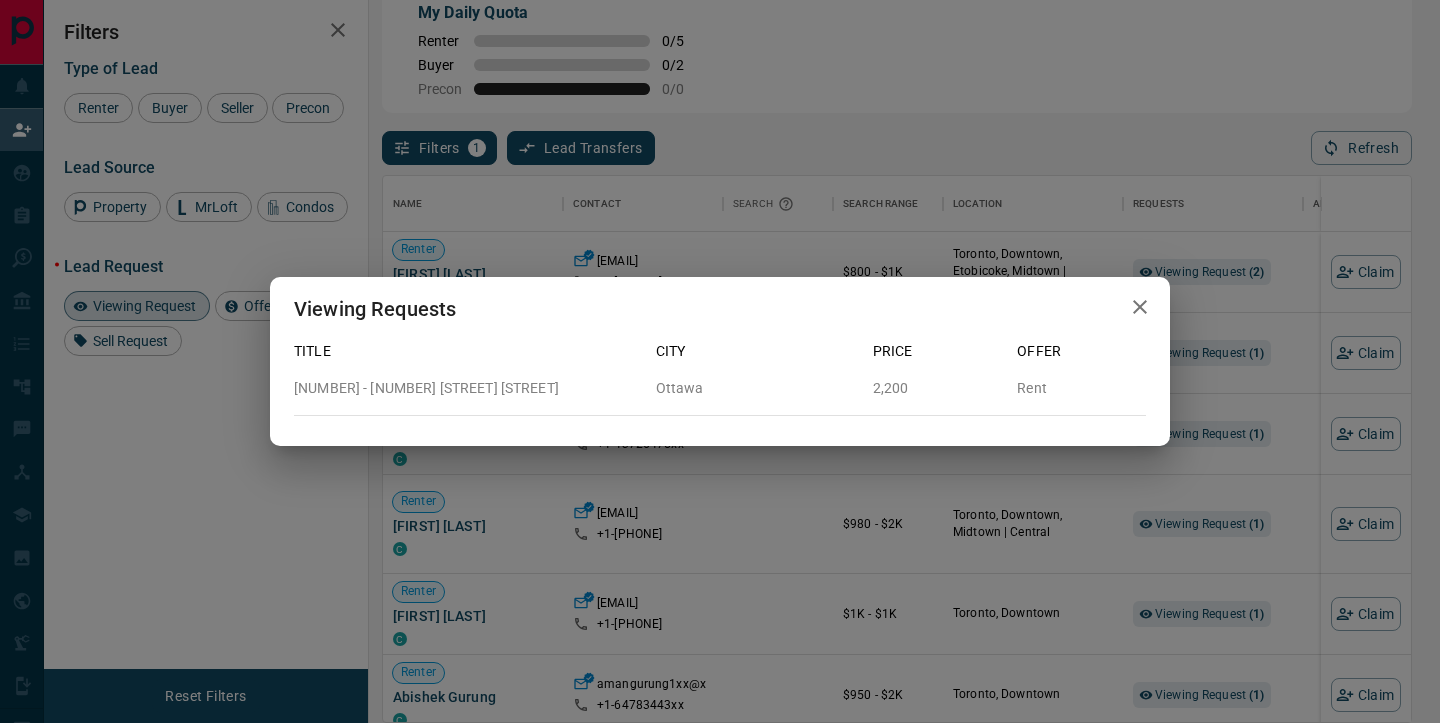 click on "Viewing Requests Title City Price Offer [NUMBER] - [NUMBER] [STREET] [CITY] [PRICE] Rent" at bounding box center [720, 361] 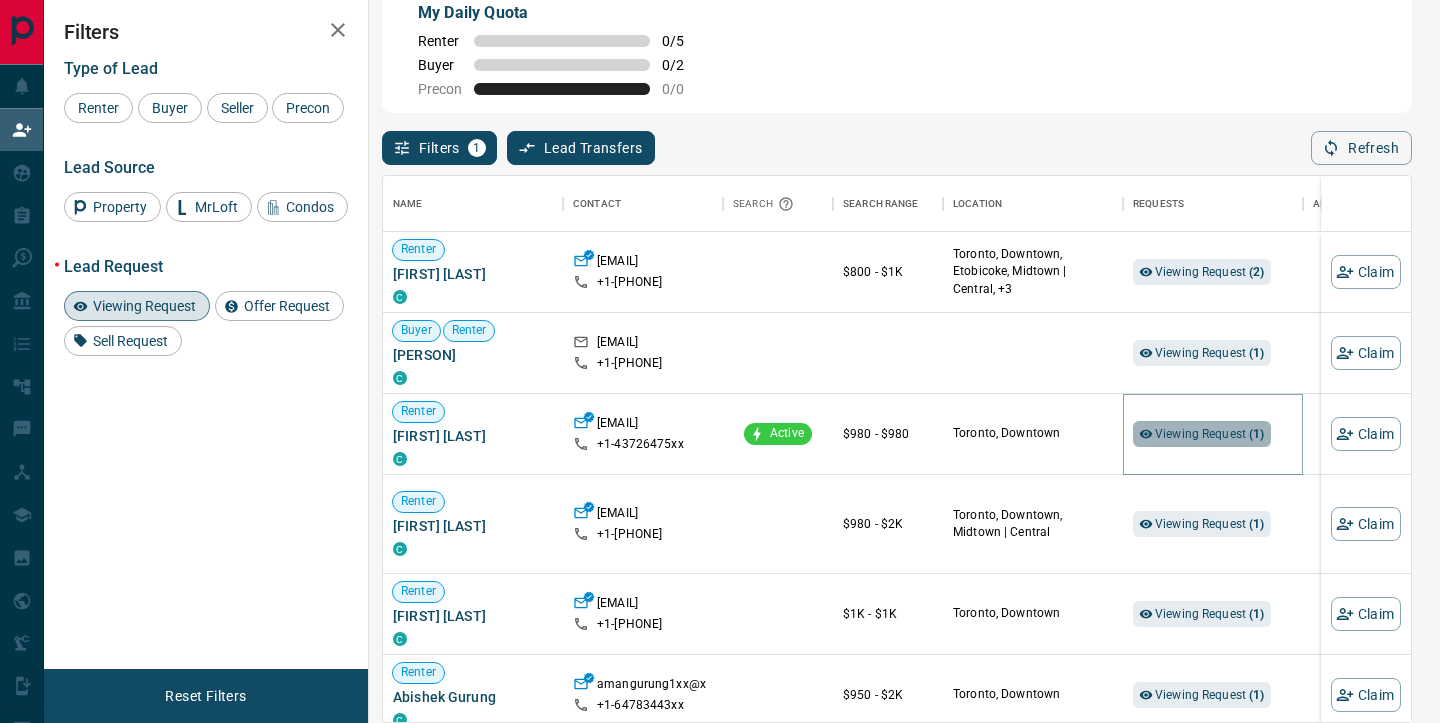 click on "Viewing Request   ( 1 )" at bounding box center [1210, 434] 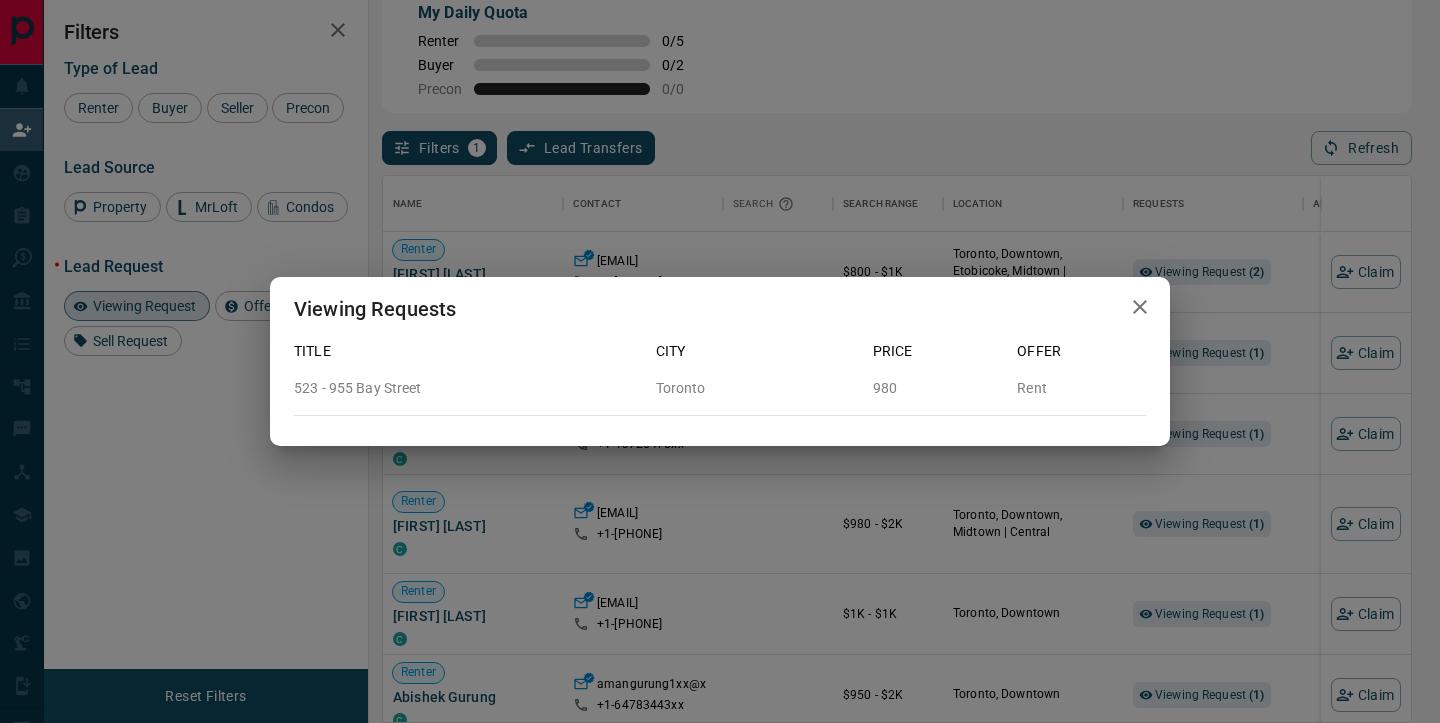 click 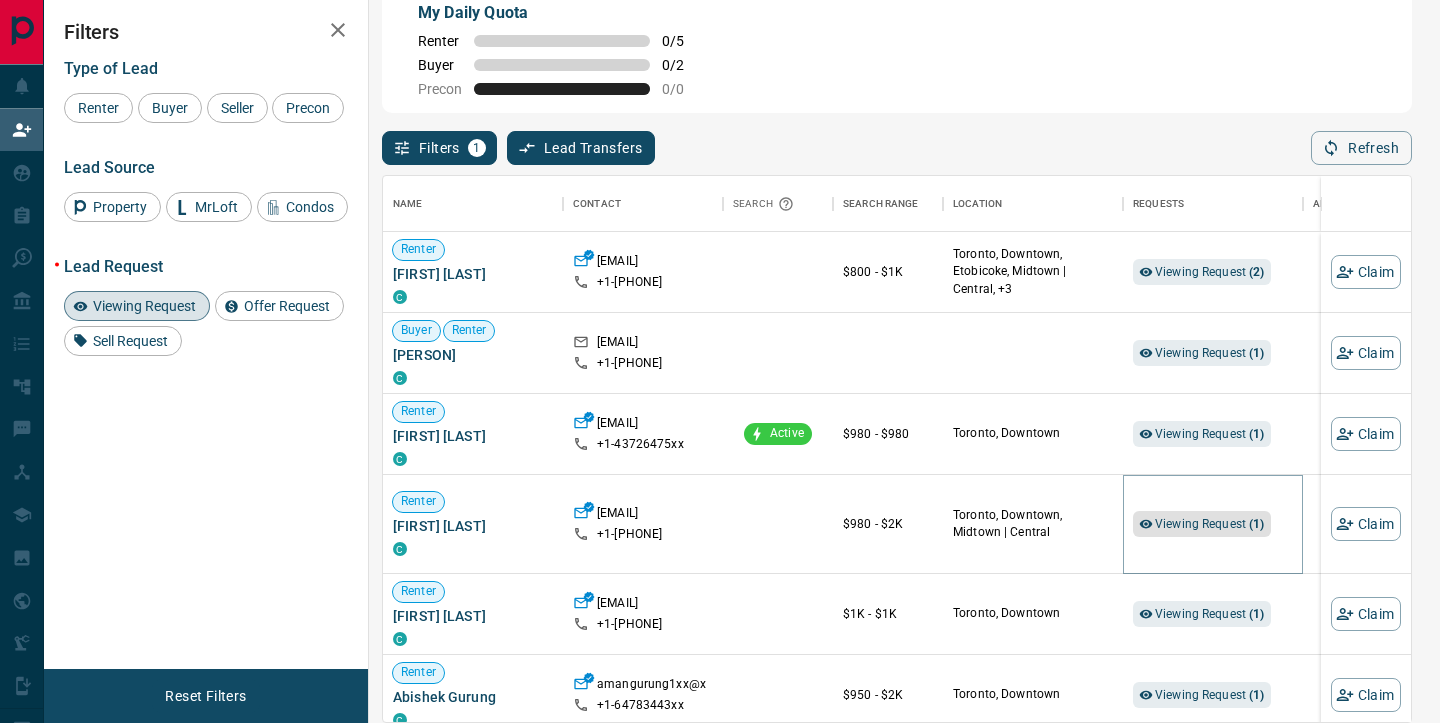 click on "Viewing Request   ( 1 )" at bounding box center [1210, 524] 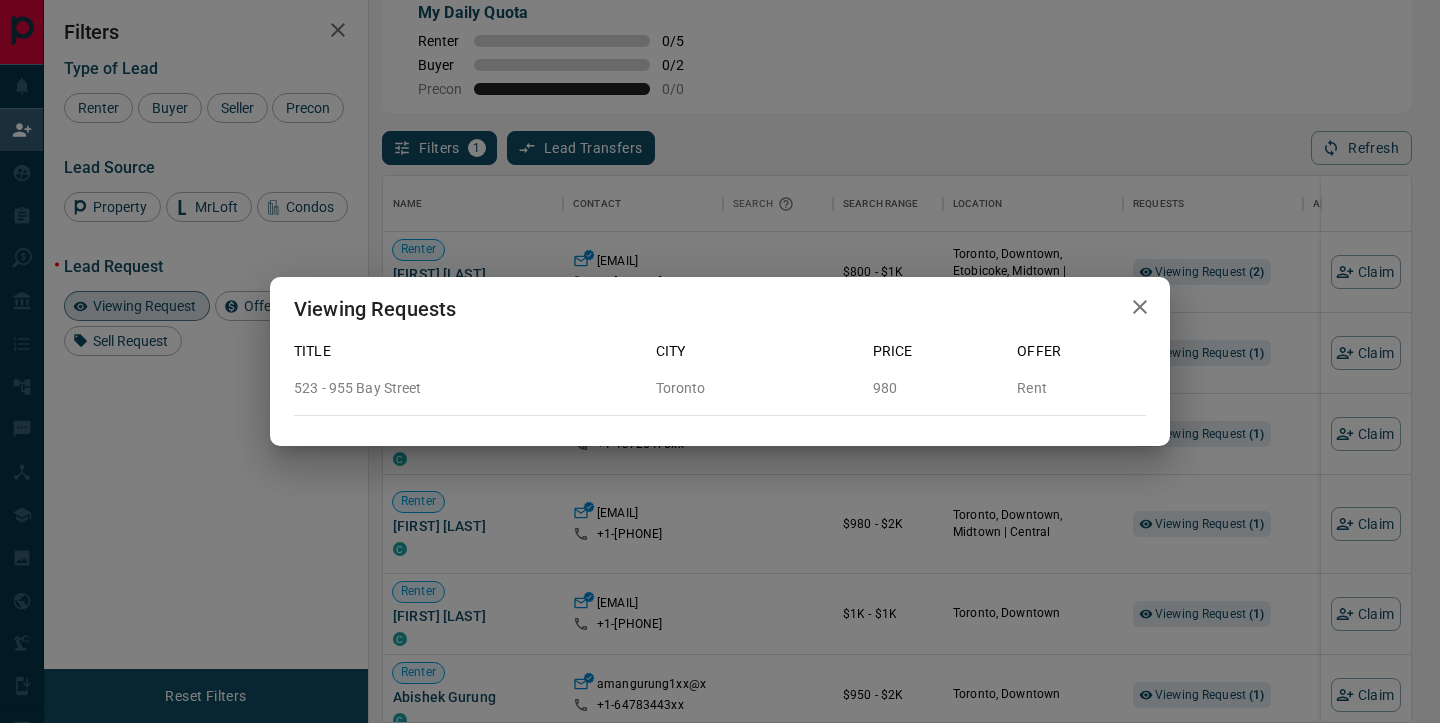 click 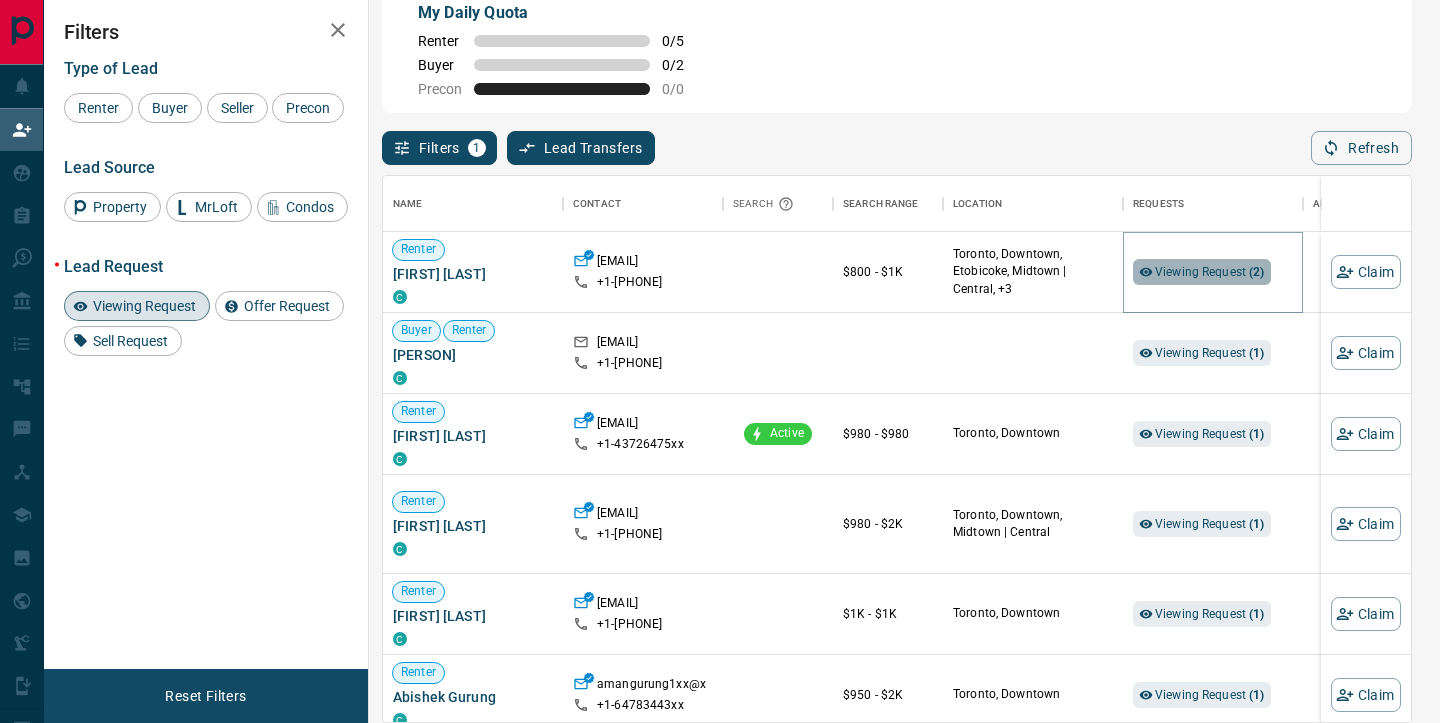 click on "Viewing Request   ( 2 )" at bounding box center [1210, 272] 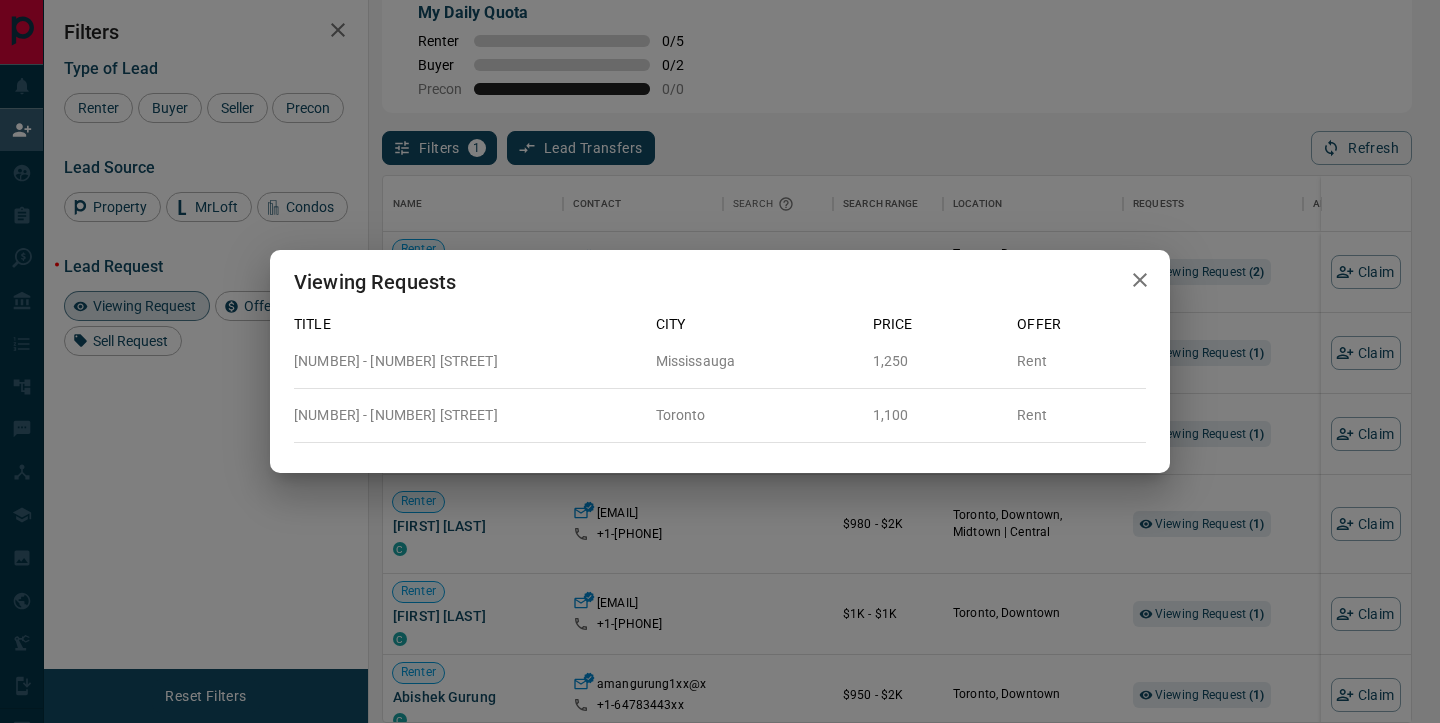 click on "Viewing Requests Title City Price Offer [NUMBER] - [NUMBER] [STREET] [CITY] [PRICE] Rent [NUMBER] - [NUMBER] [STREET] [CITY] [PRICE] Rent" at bounding box center [720, 361] 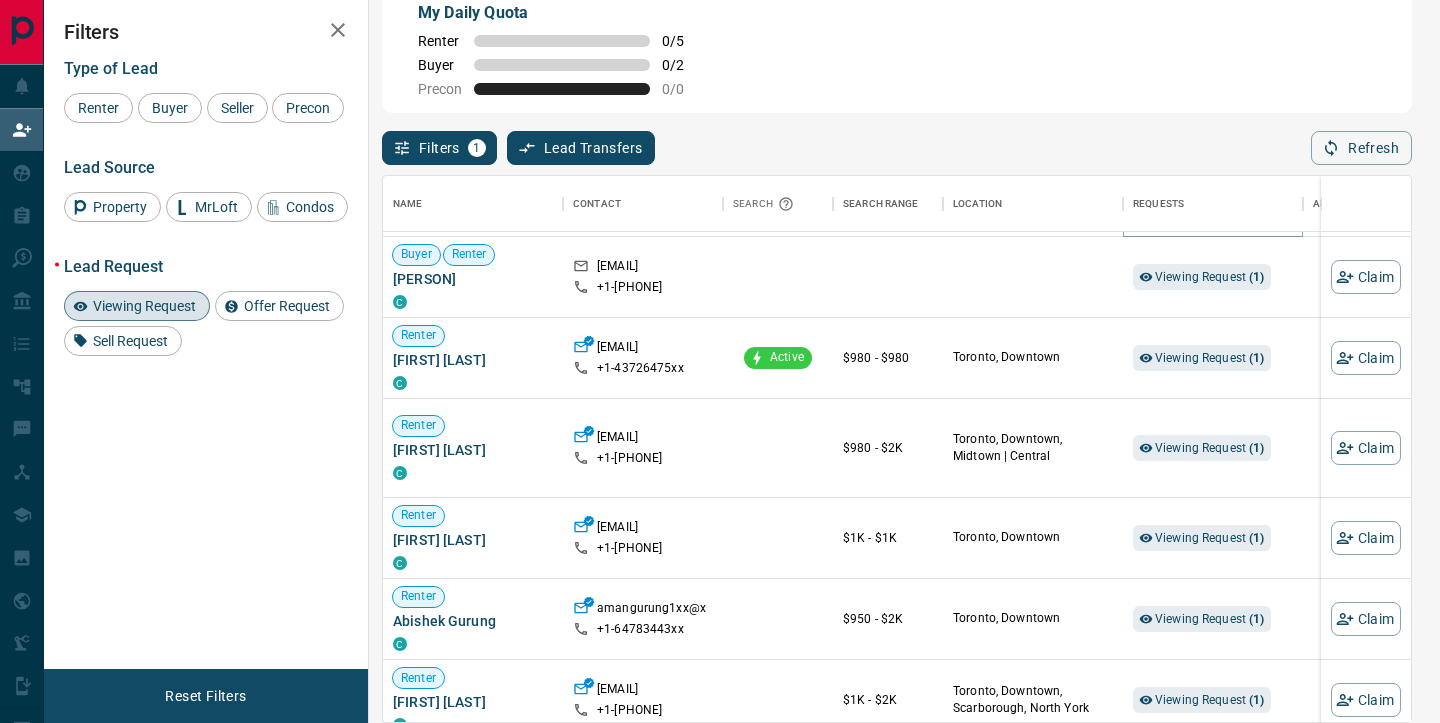 scroll, scrollTop: 95, scrollLeft: 0, axis: vertical 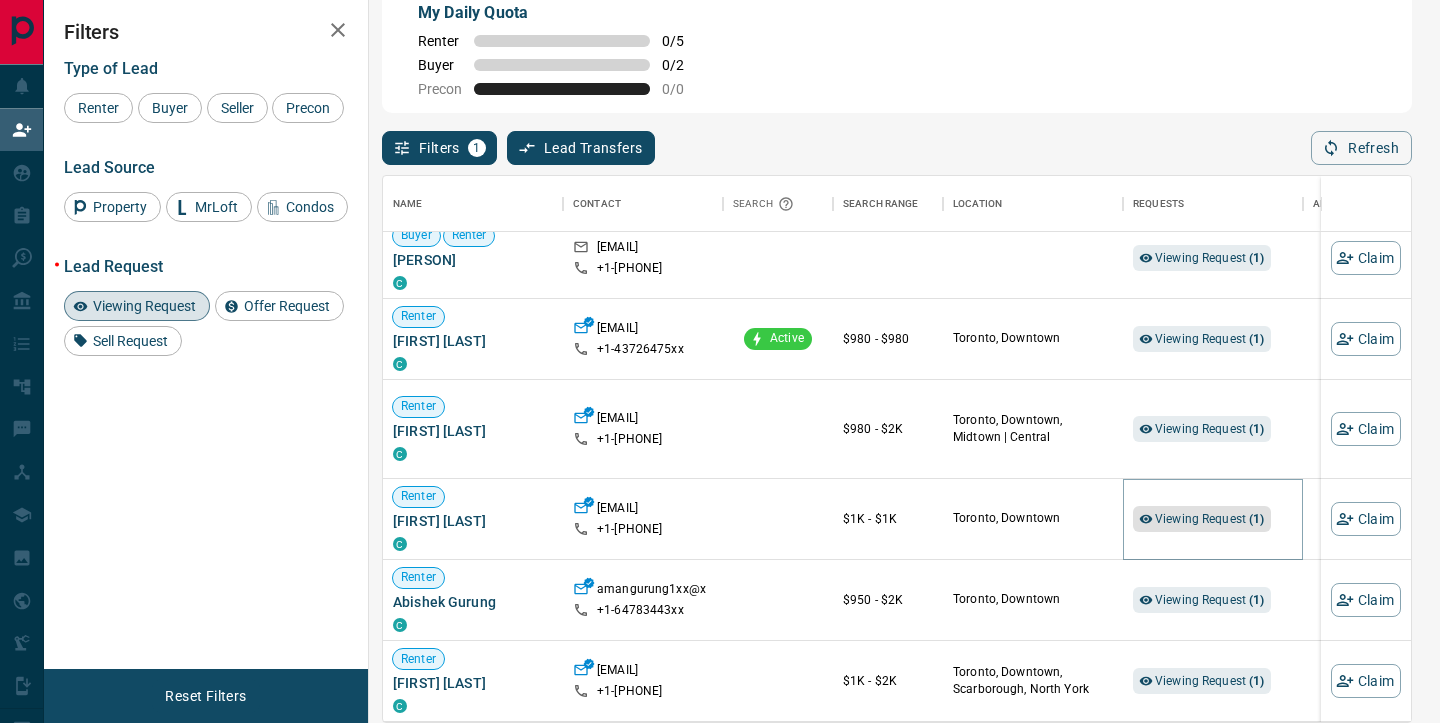 click on "Viewing Request   ( 1 )" at bounding box center (1210, 519) 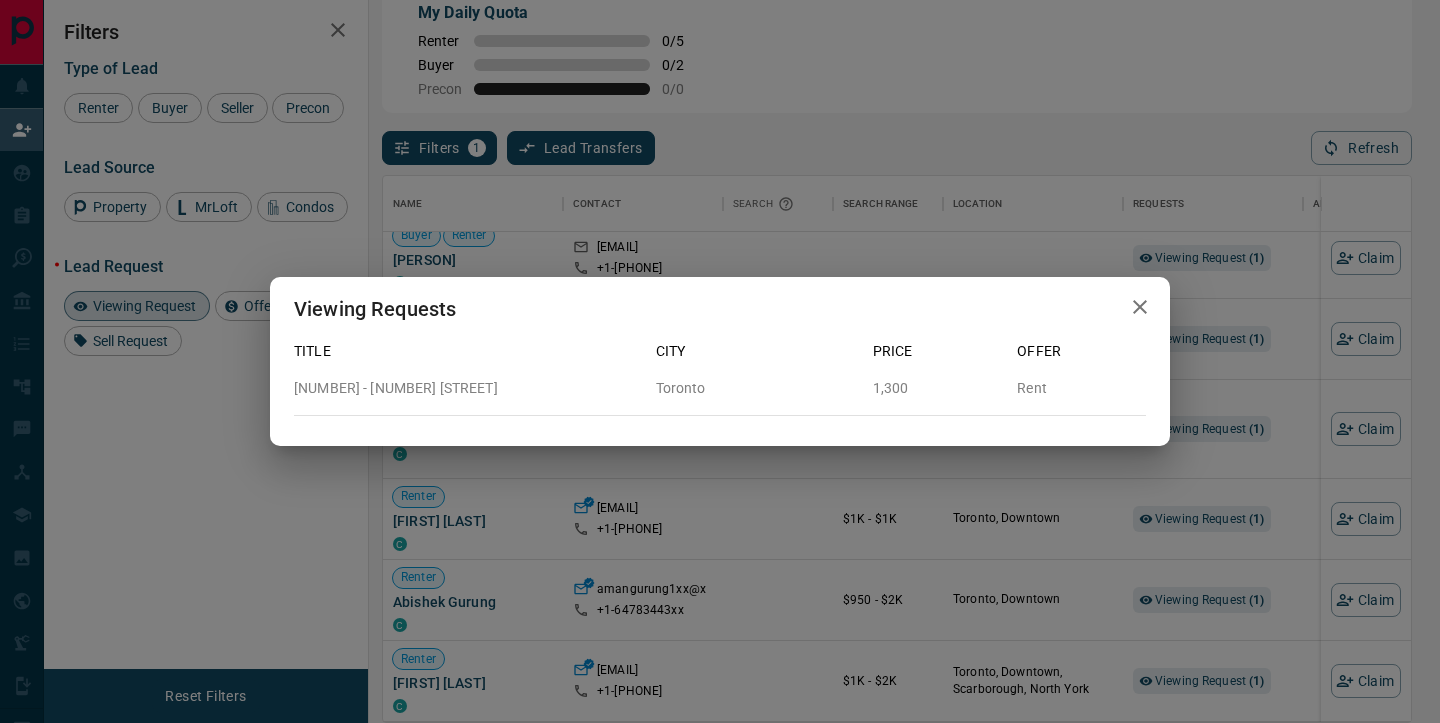 click on "Viewing Requests" at bounding box center [720, 309] 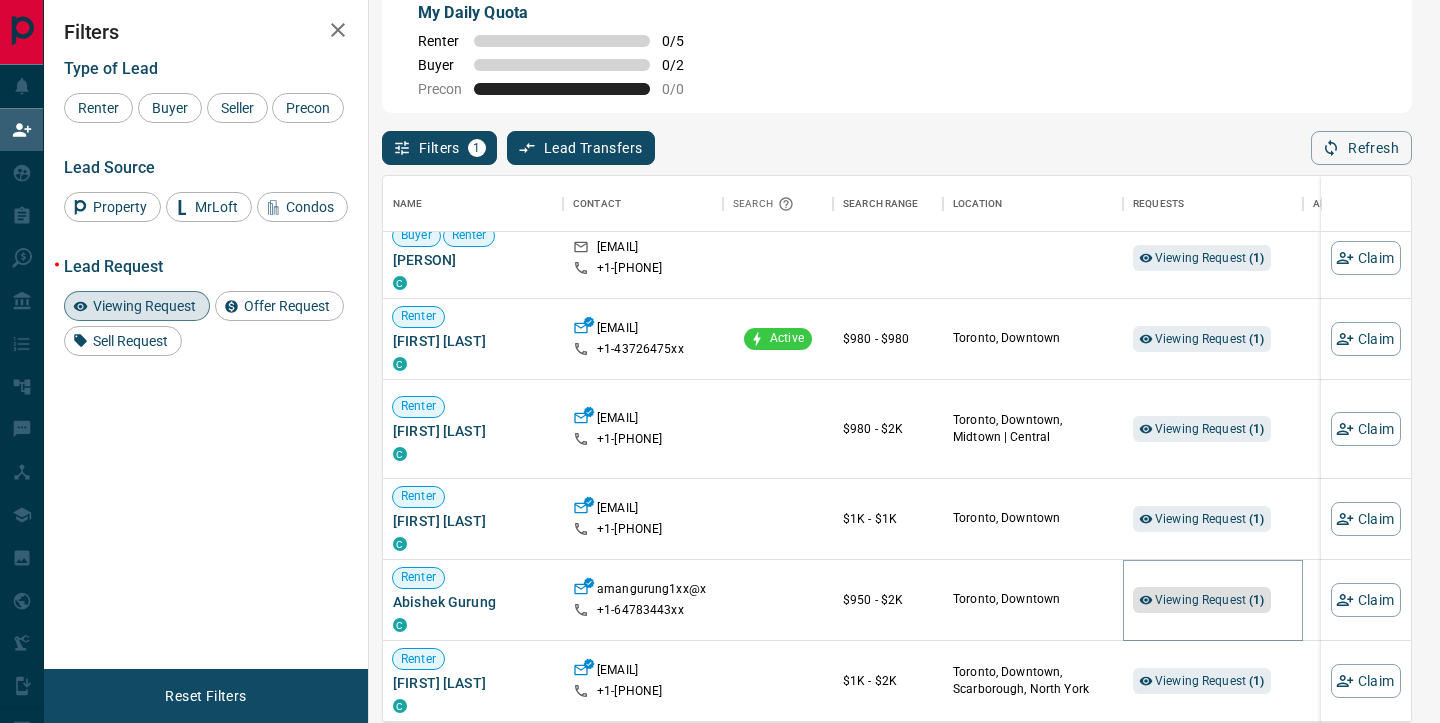 click on "Viewing Request   ( 1 )" at bounding box center [1210, 600] 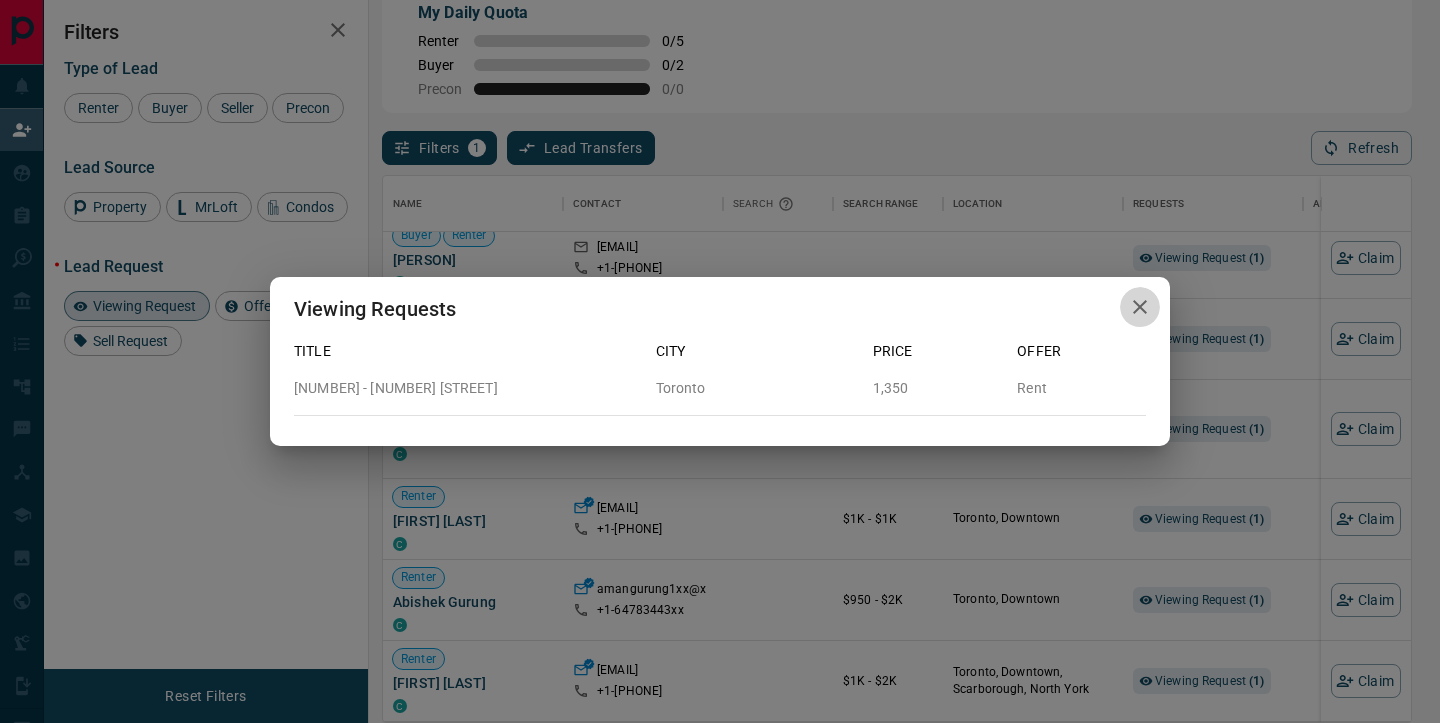 click 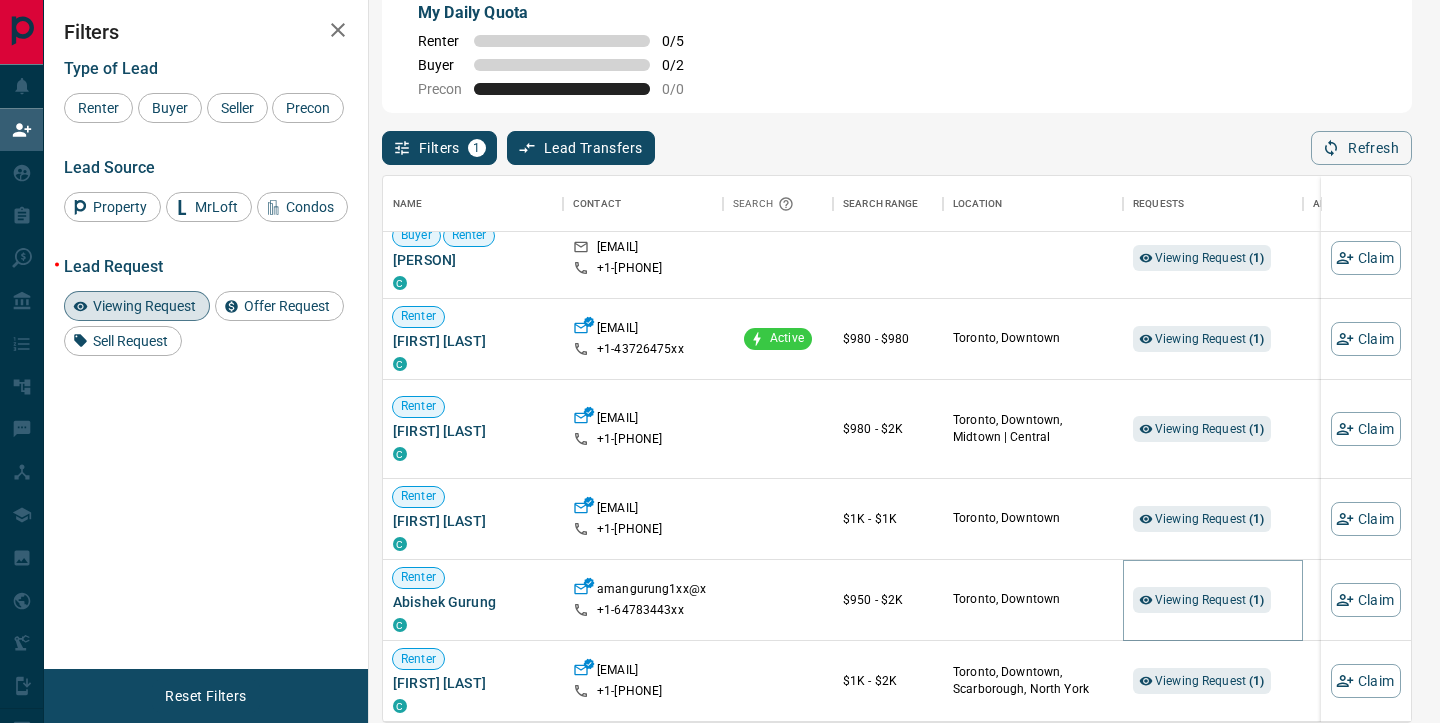 scroll, scrollTop: 176, scrollLeft: 0, axis: vertical 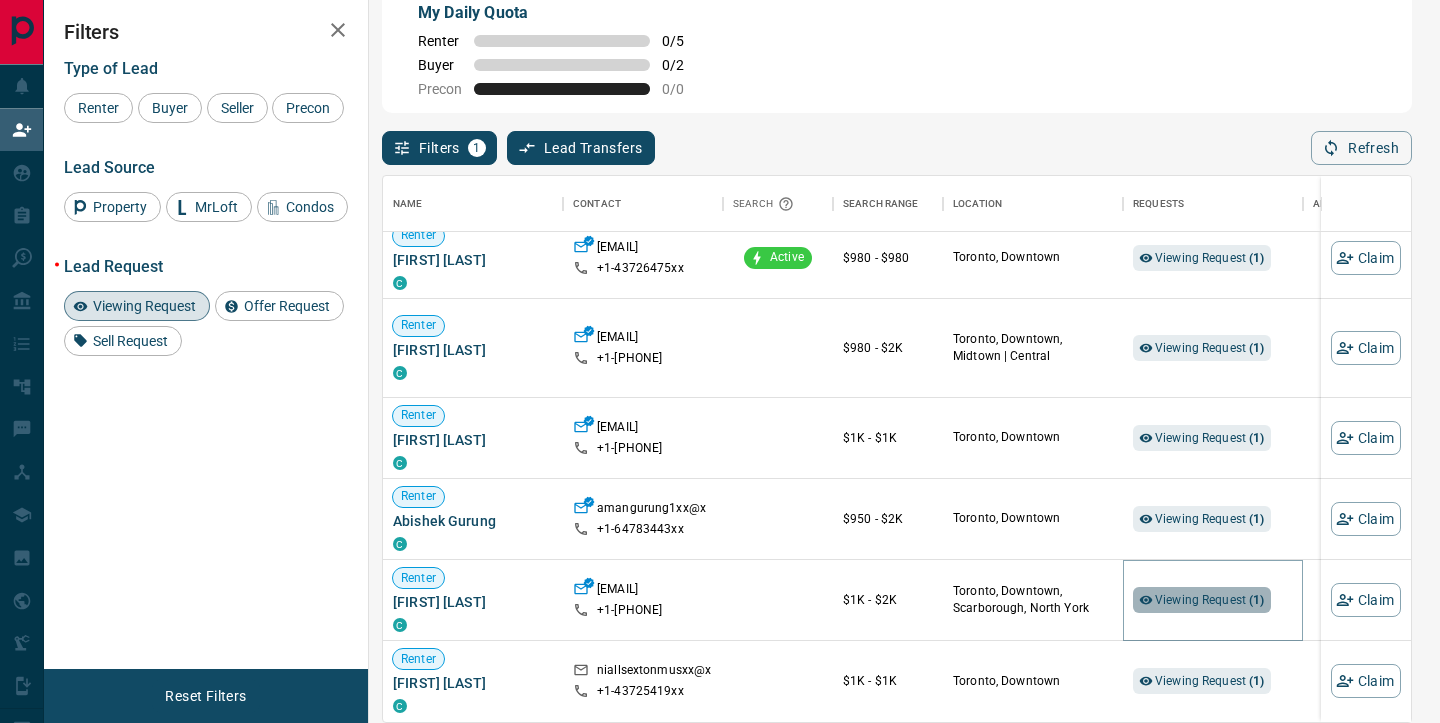click on "Viewing Request   ( 1 )" at bounding box center [1210, 600] 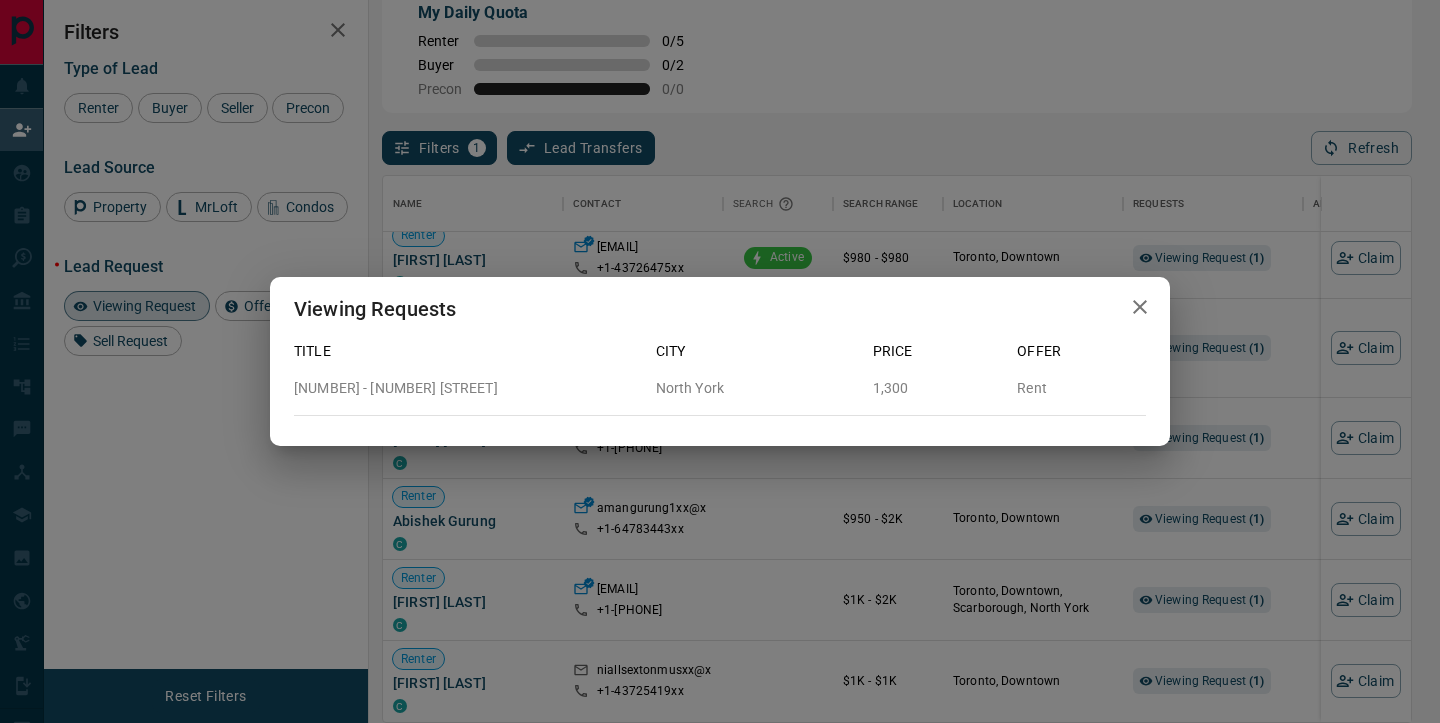 click 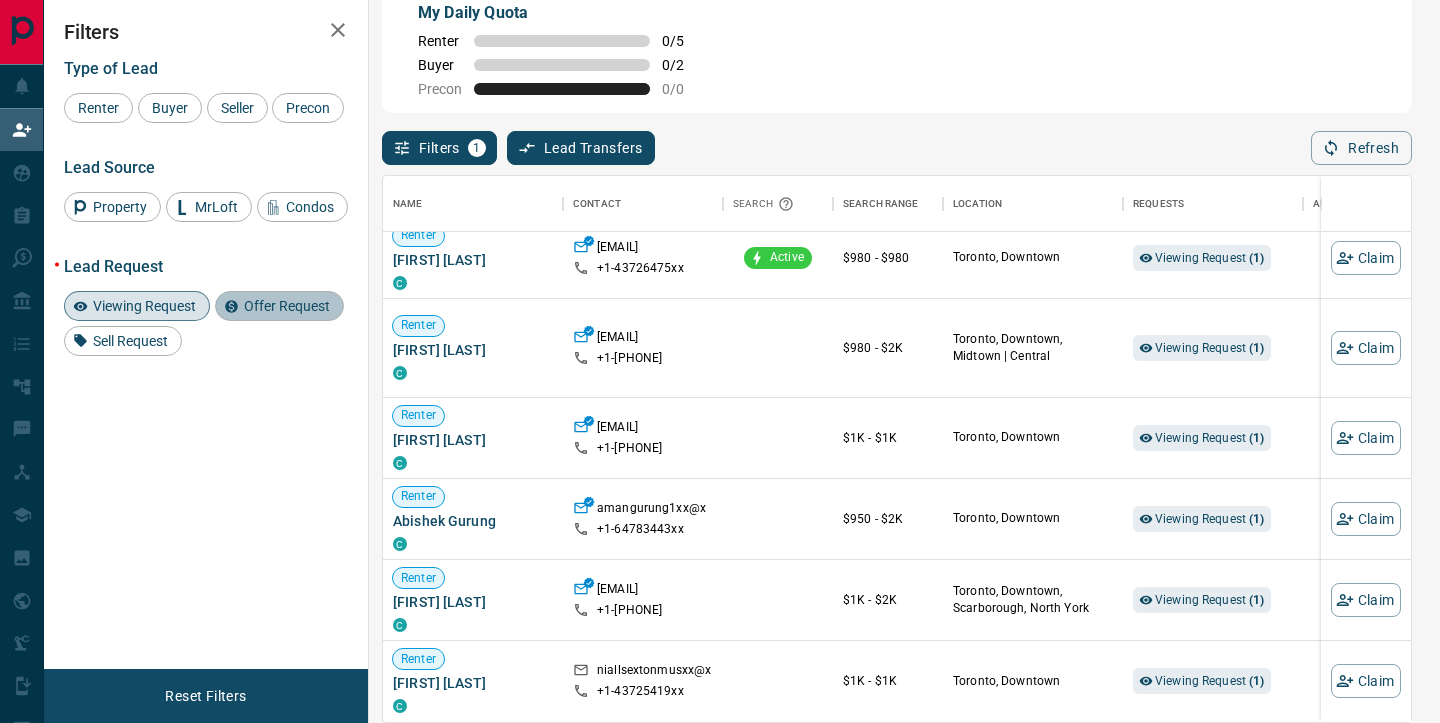 click on "Offer Request" at bounding box center (287, 306) 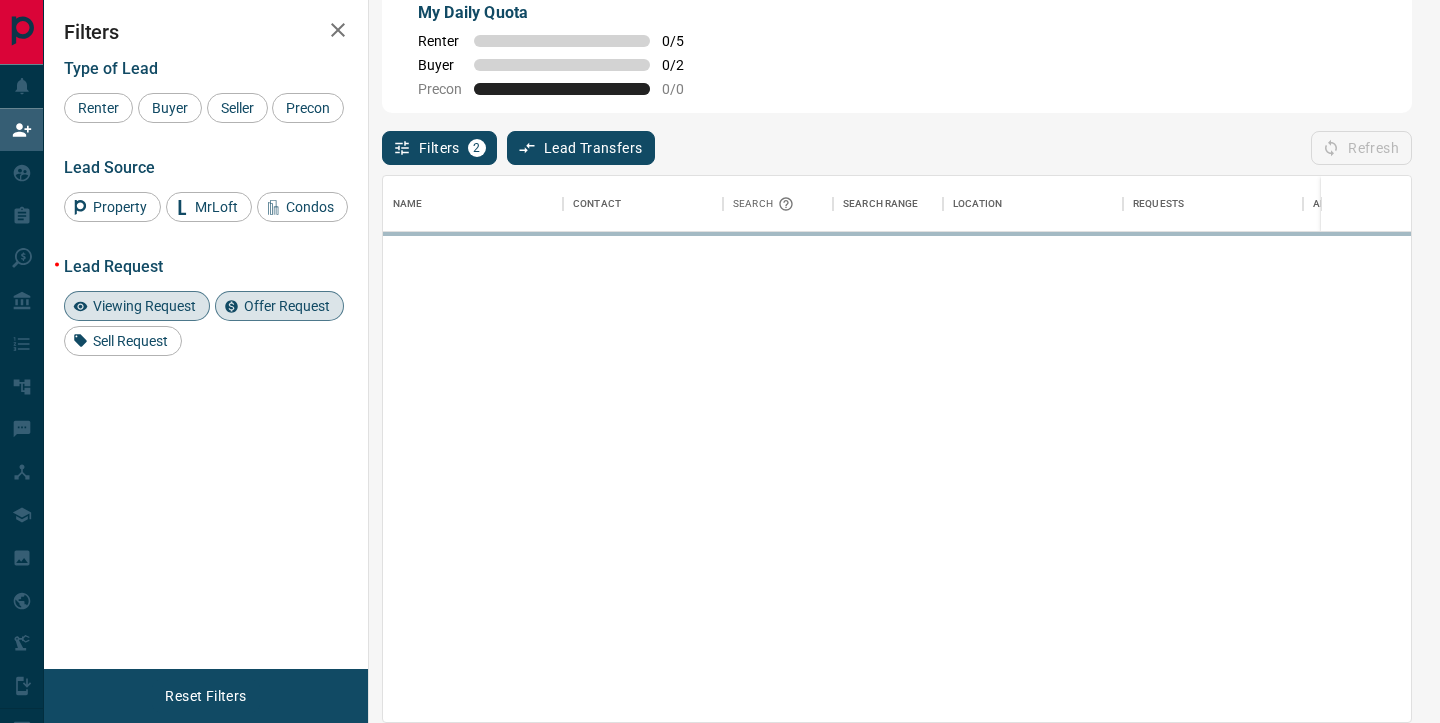 scroll, scrollTop: 0, scrollLeft: 0, axis: both 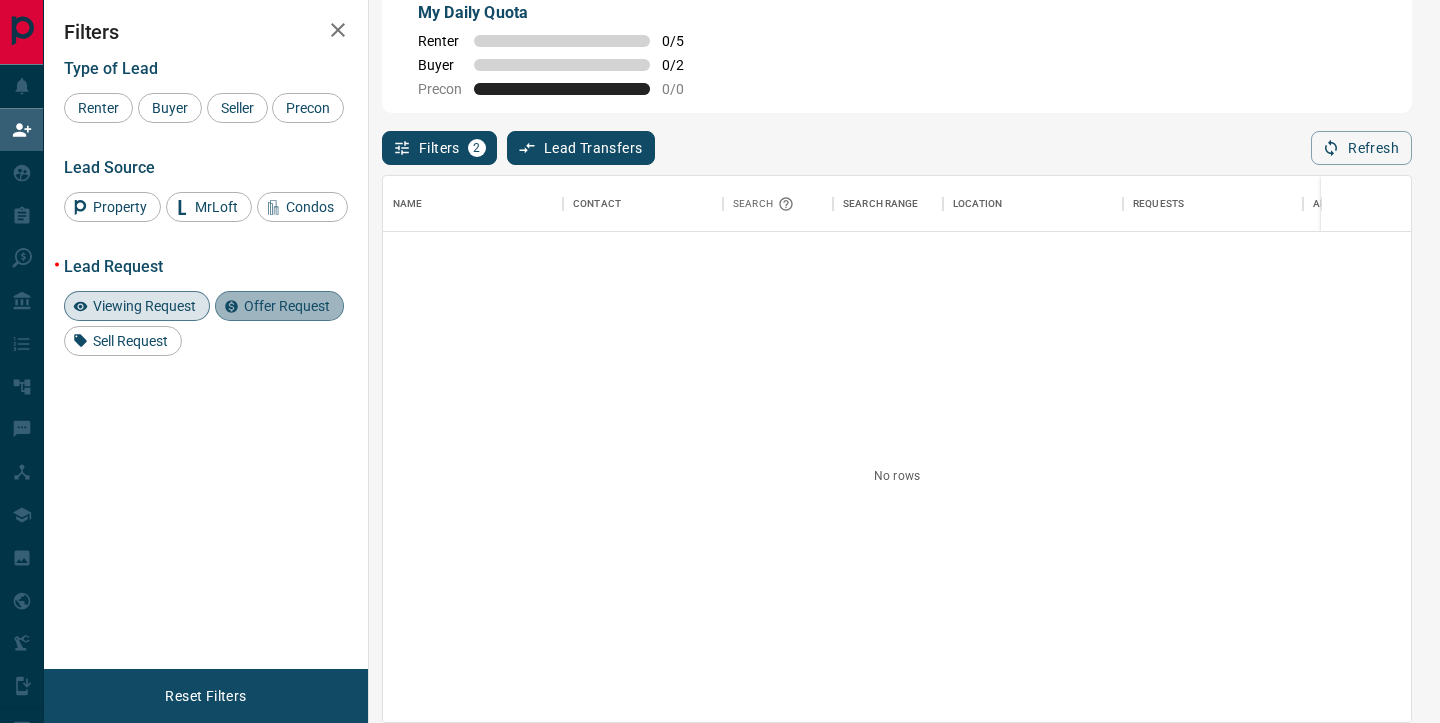 click on "Offer Request" at bounding box center (287, 306) 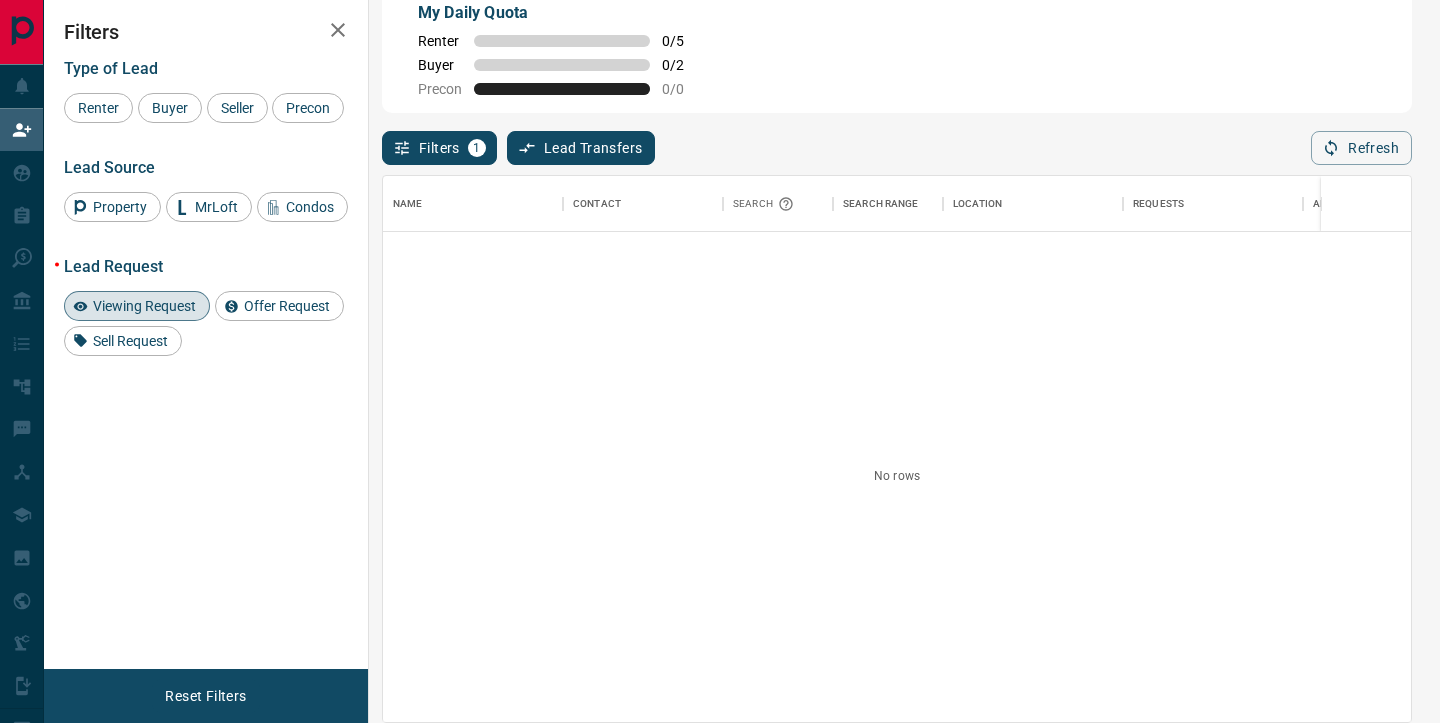 click on "Viewing Request" at bounding box center [137, 306] 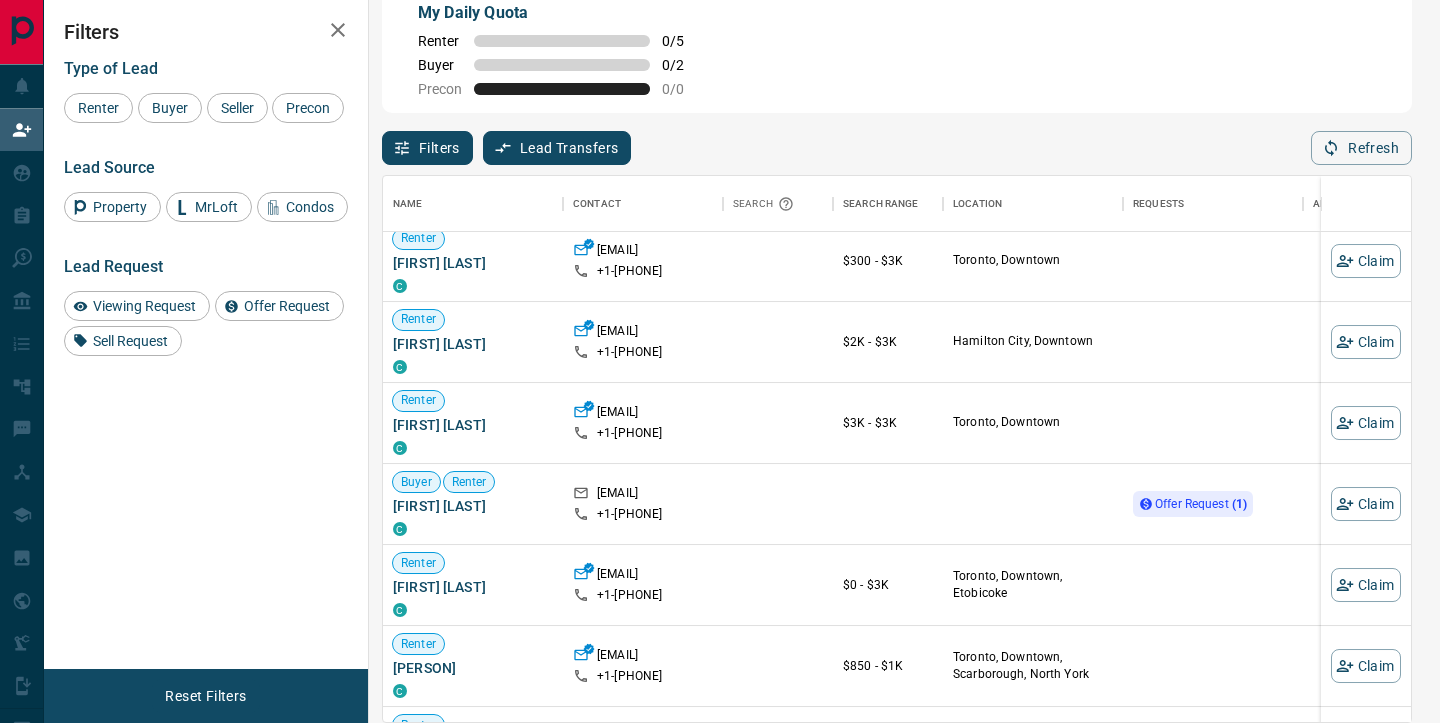 scroll, scrollTop: 370, scrollLeft: 0, axis: vertical 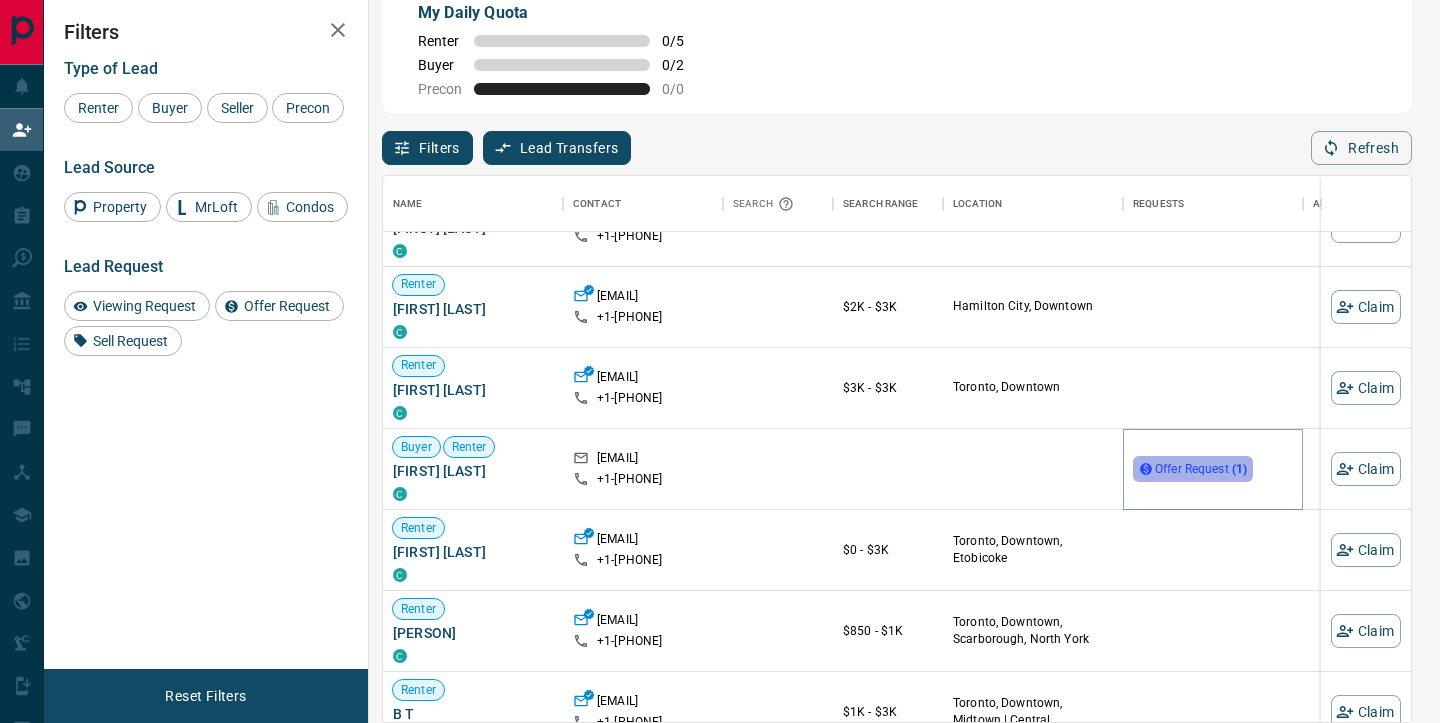 click on "Offer Request   ( 1 )" at bounding box center [1201, 469] 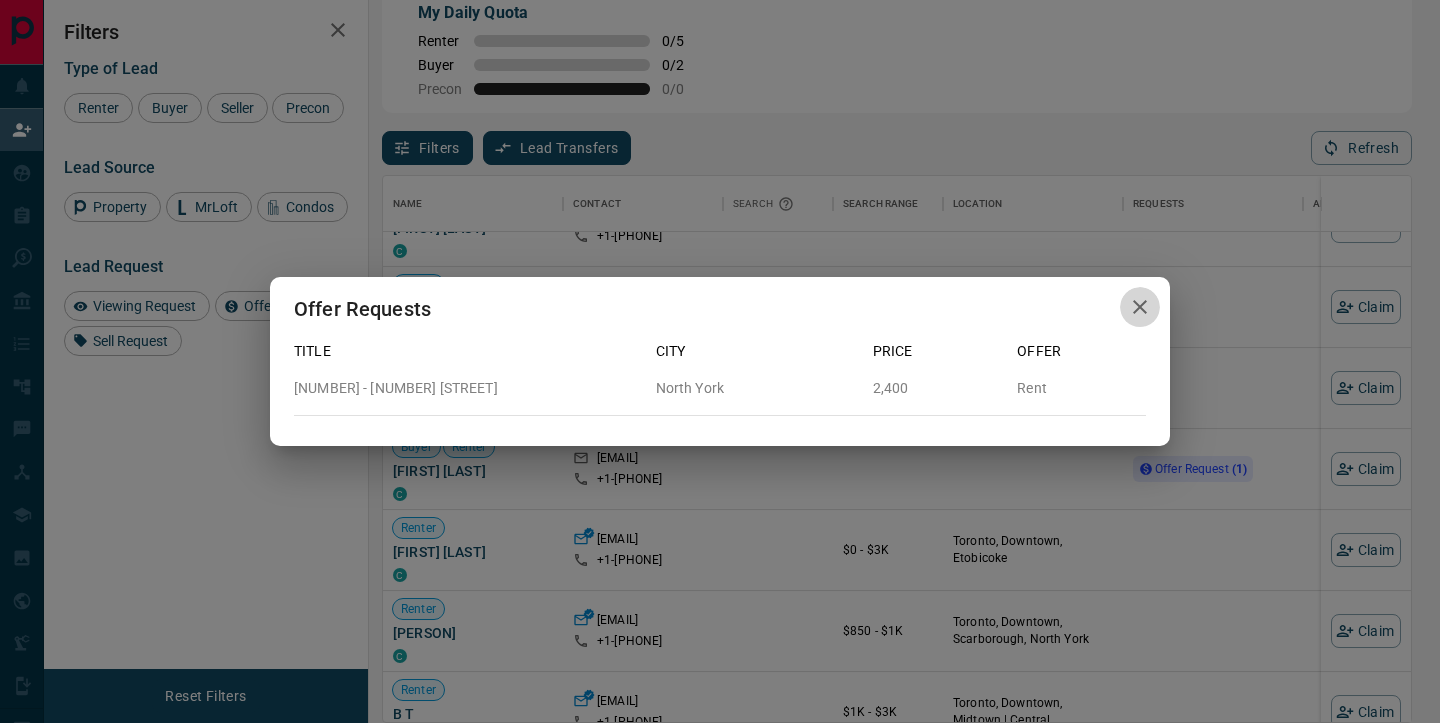click 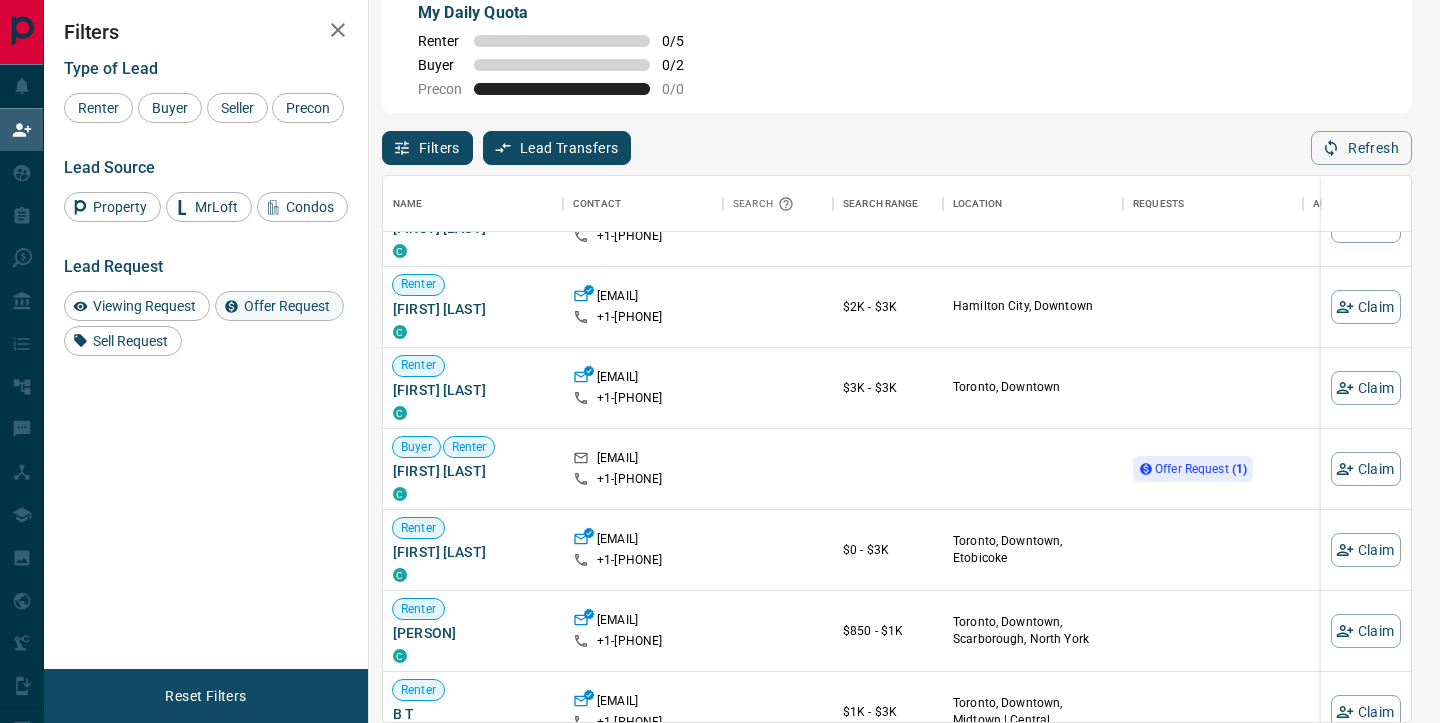 click on "Offer Request" at bounding box center [287, 306] 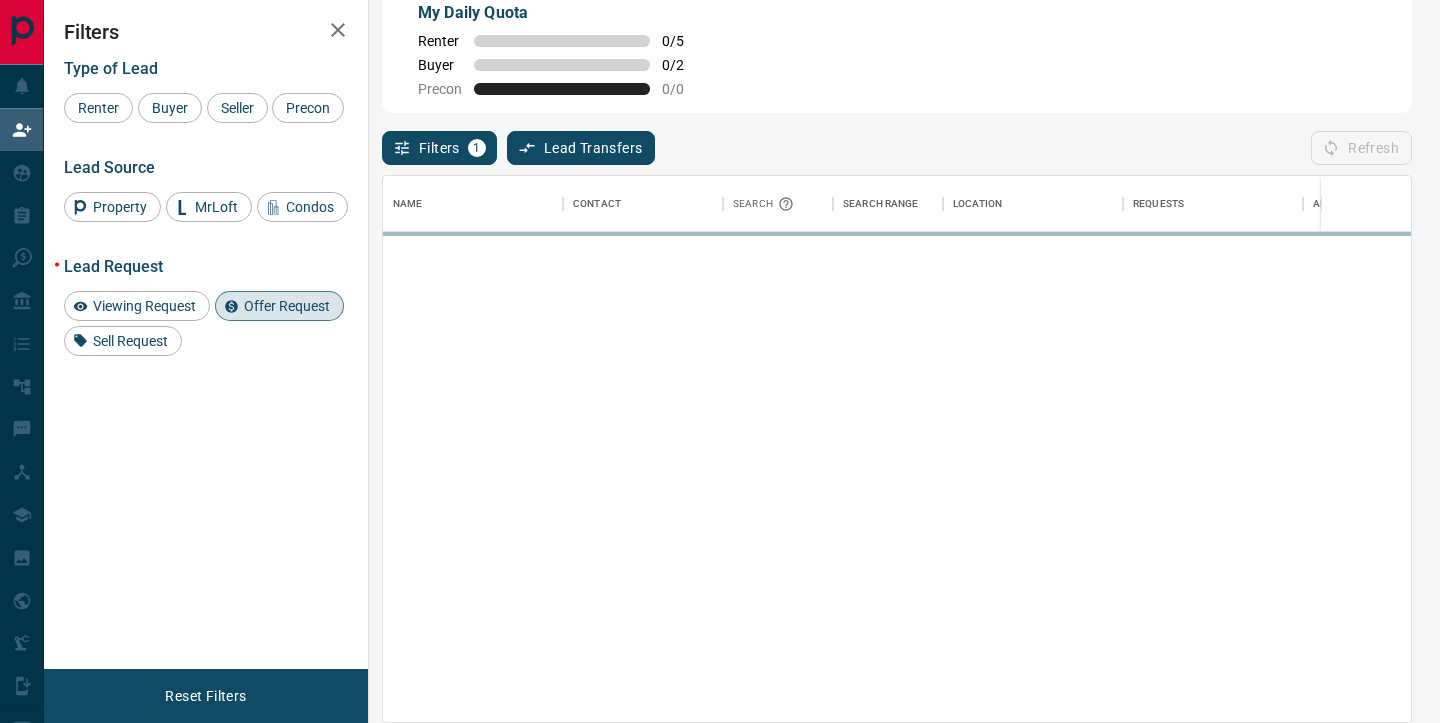scroll, scrollTop: 0, scrollLeft: 0, axis: both 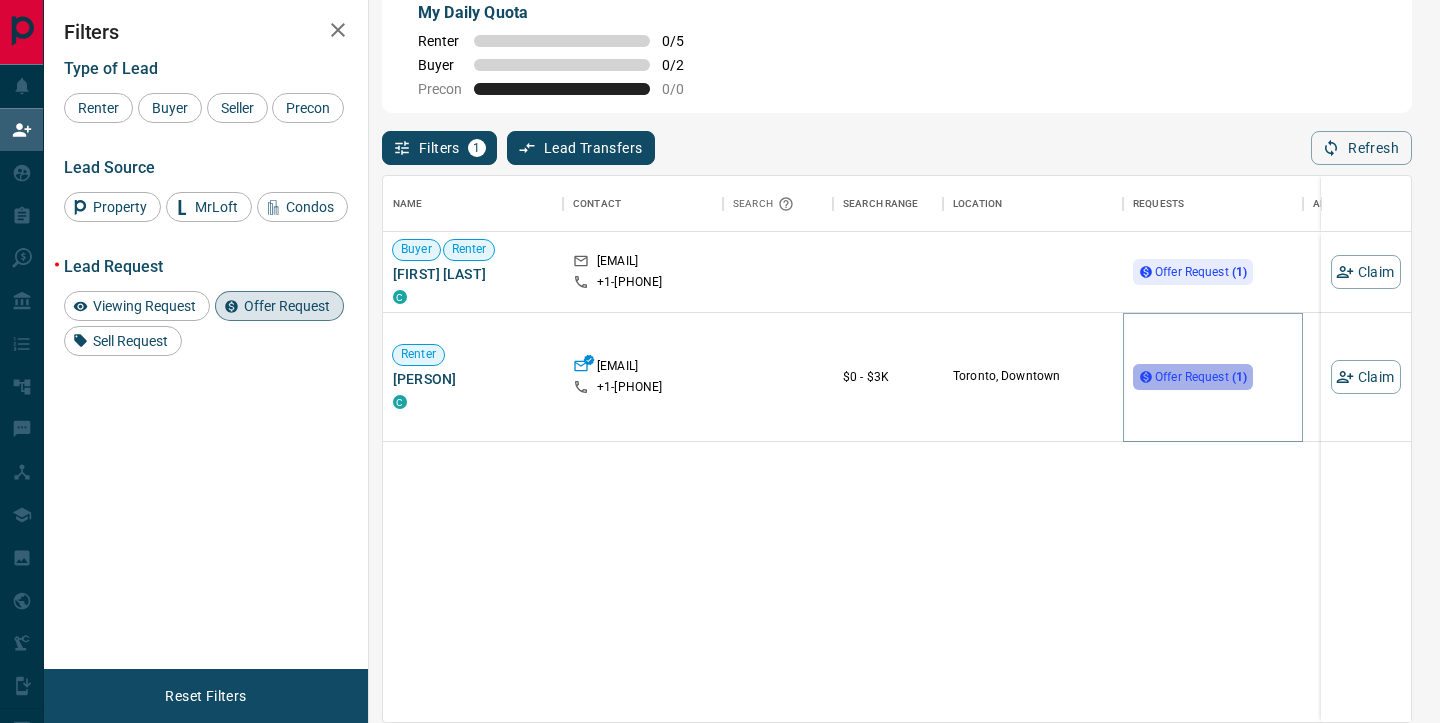 click on "Offer Request   ( 1 )" at bounding box center [1201, 377] 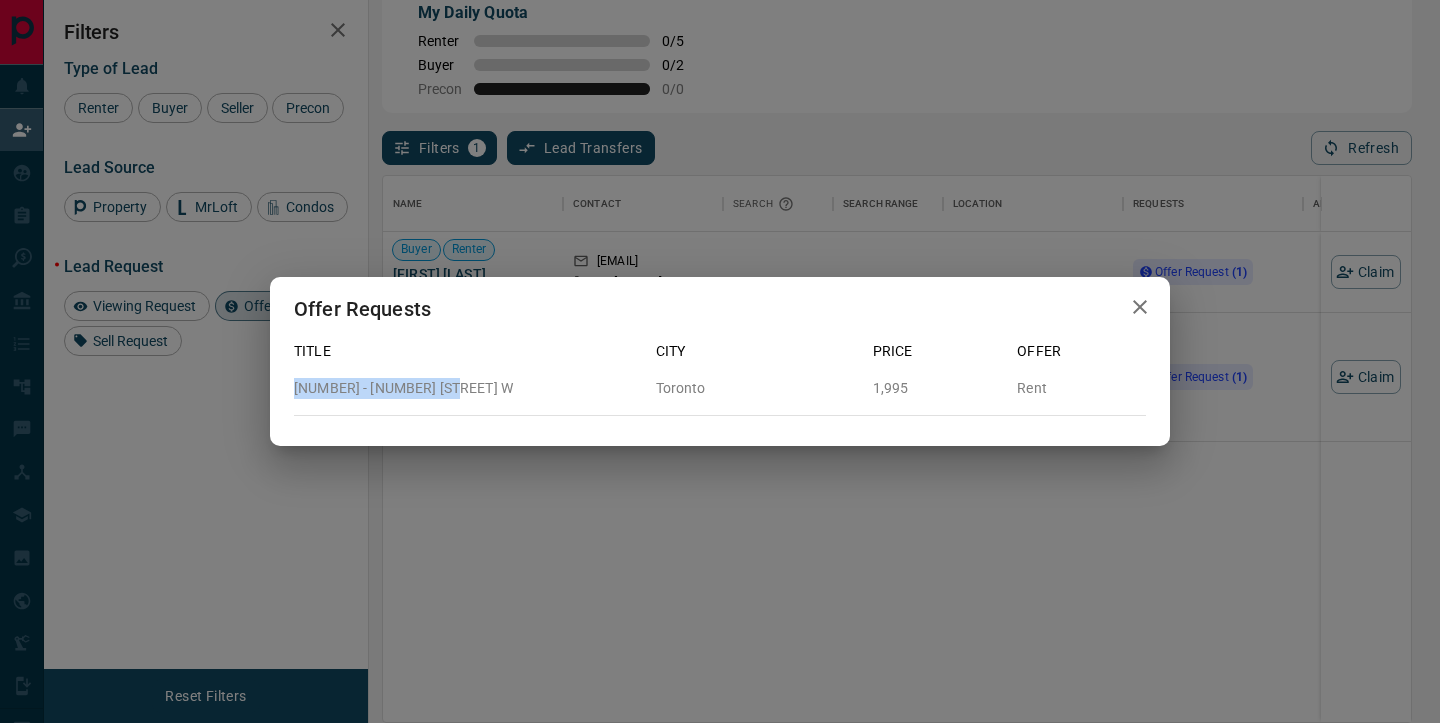 drag, startPoint x: 467, startPoint y: 388, endPoint x: 287, endPoint y: 388, distance: 180 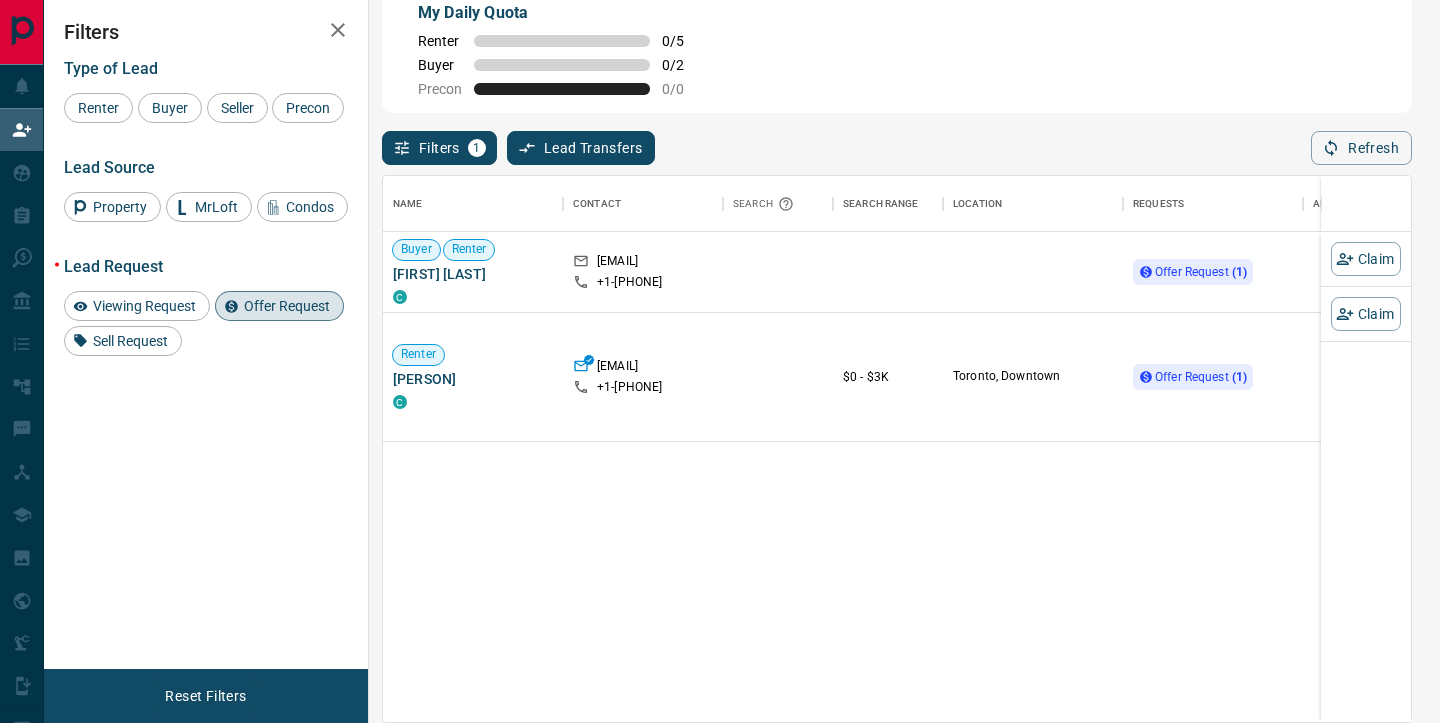 scroll, scrollTop: 0, scrollLeft: 1, axis: horizontal 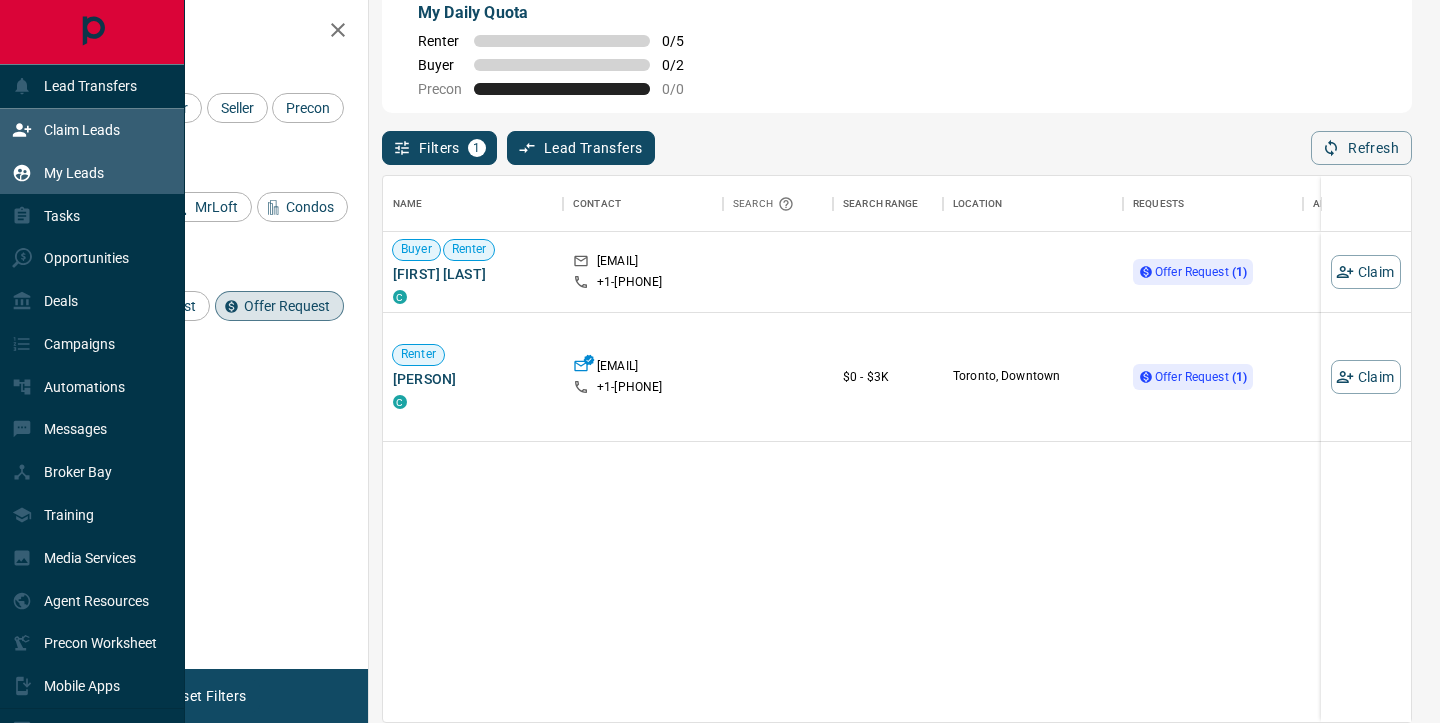 click on "My Leads" at bounding box center (58, 172) 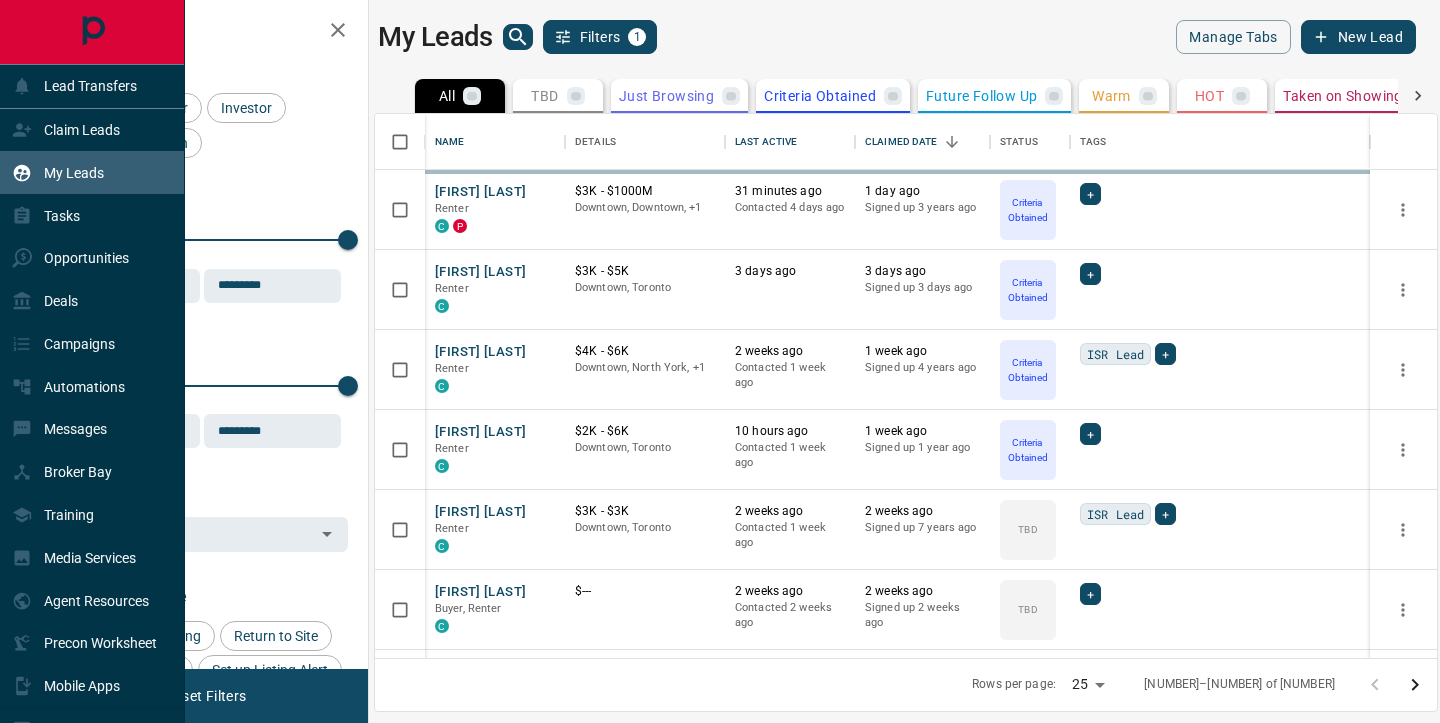 scroll, scrollTop: 0, scrollLeft: 0, axis: both 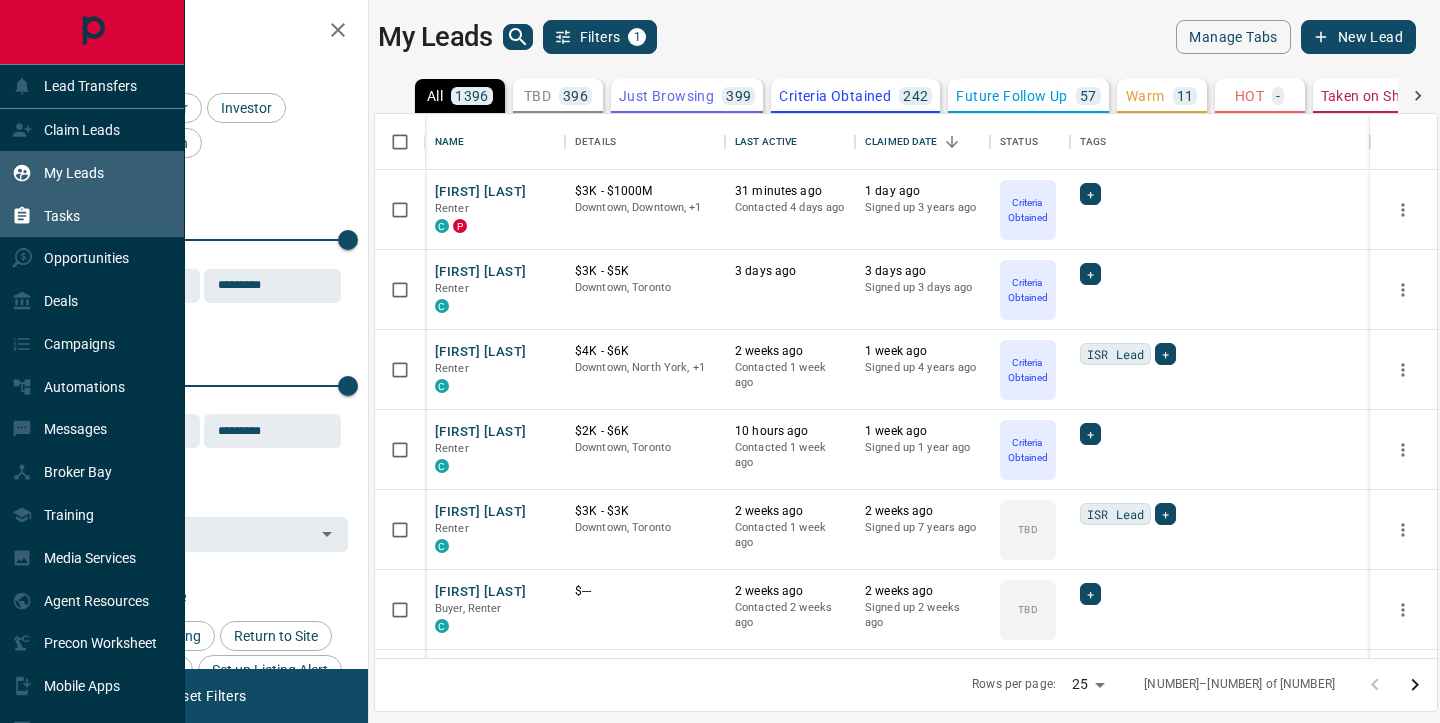 click on "Tasks" at bounding box center (62, 216) 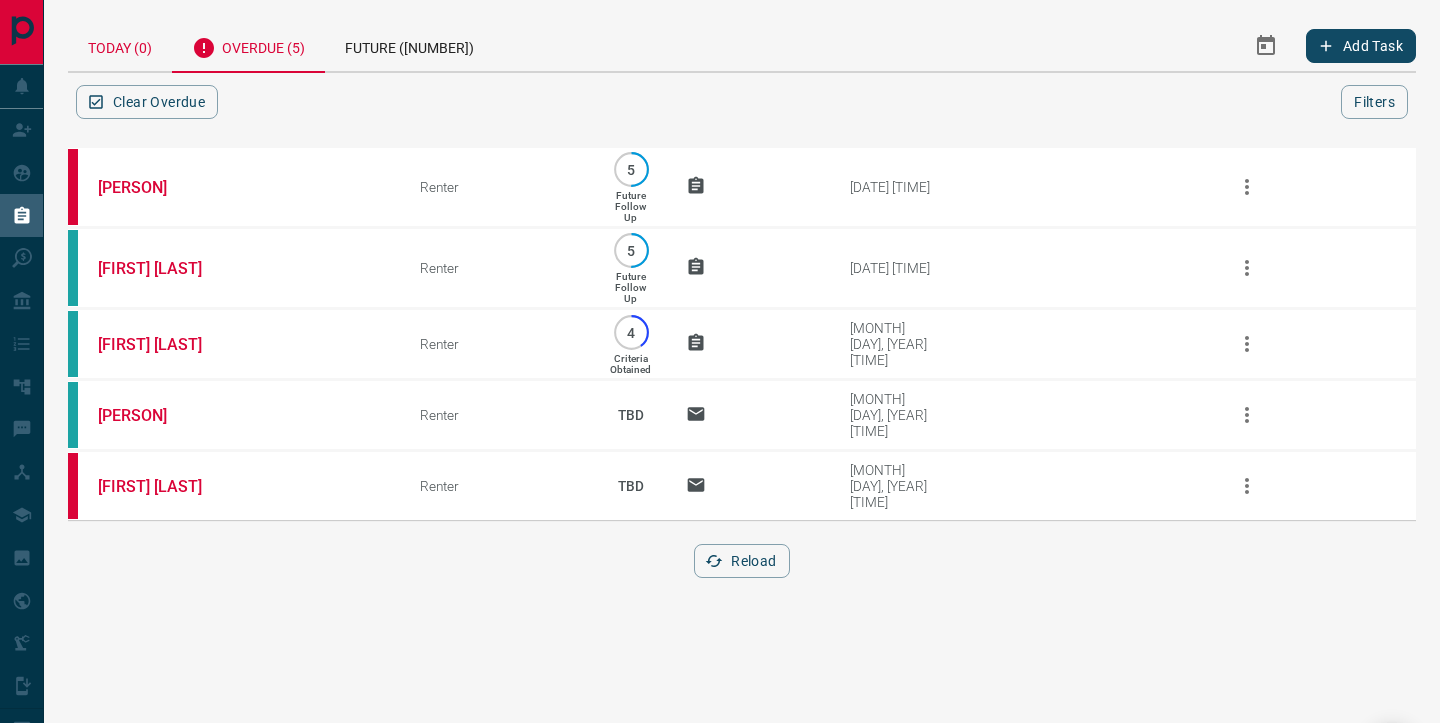 click on "Today (0)" at bounding box center [120, 45] 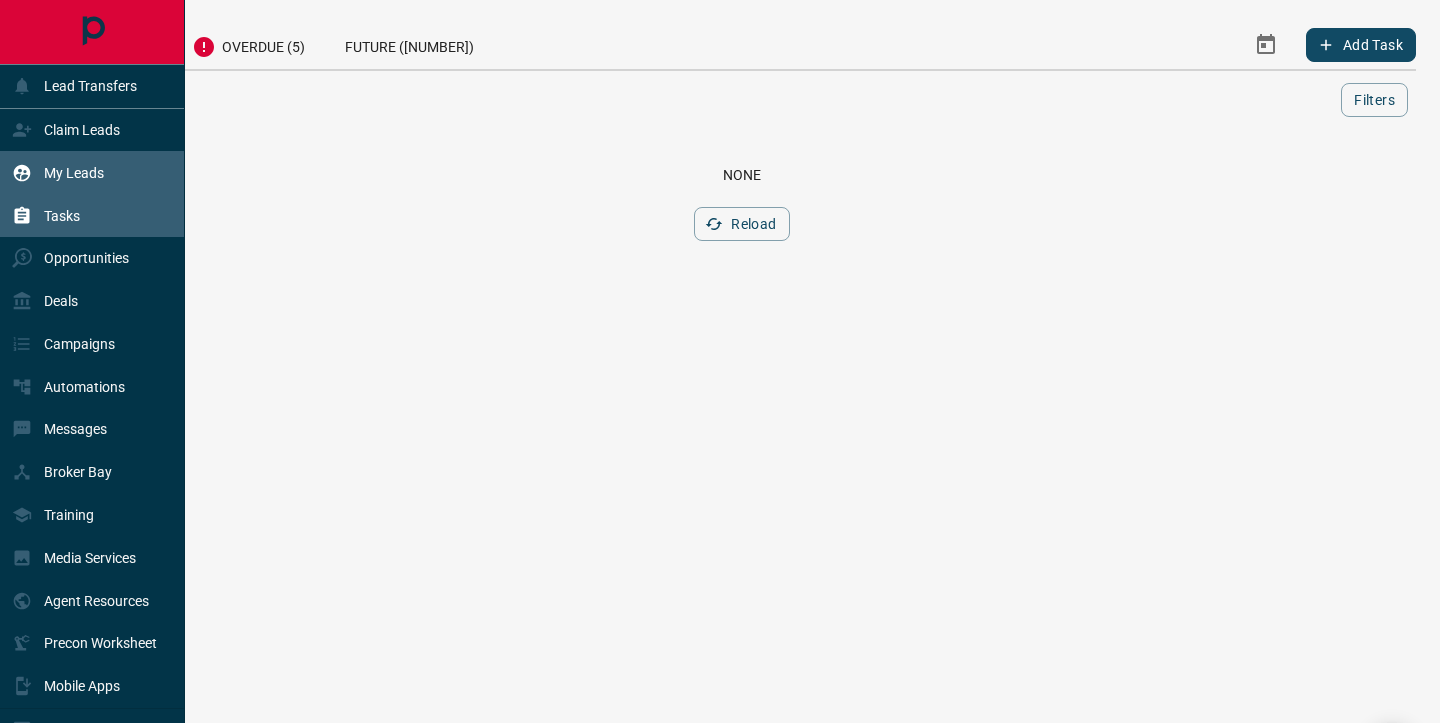 click on "My Leads" at bounding box center [58, 172] 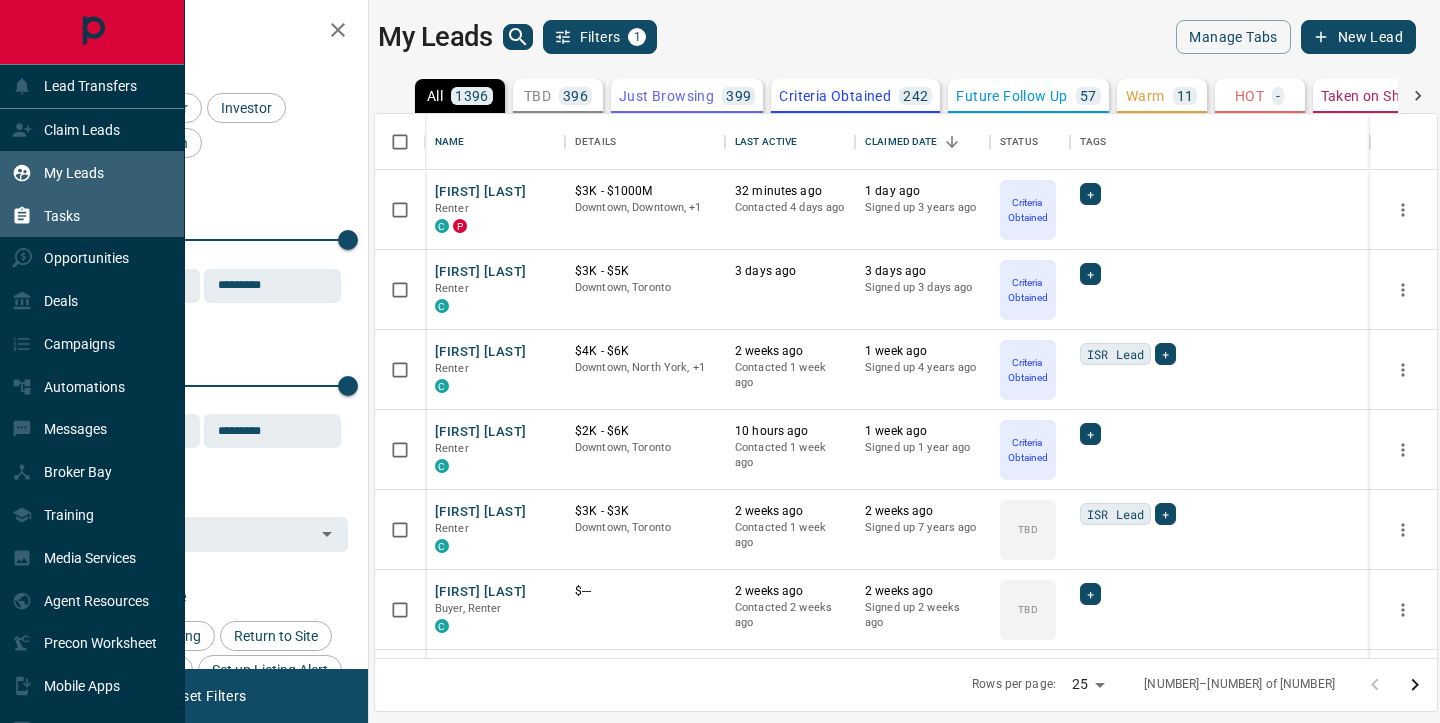 scroll, scrollTop: 1, scrollLeft: 1, axis: both 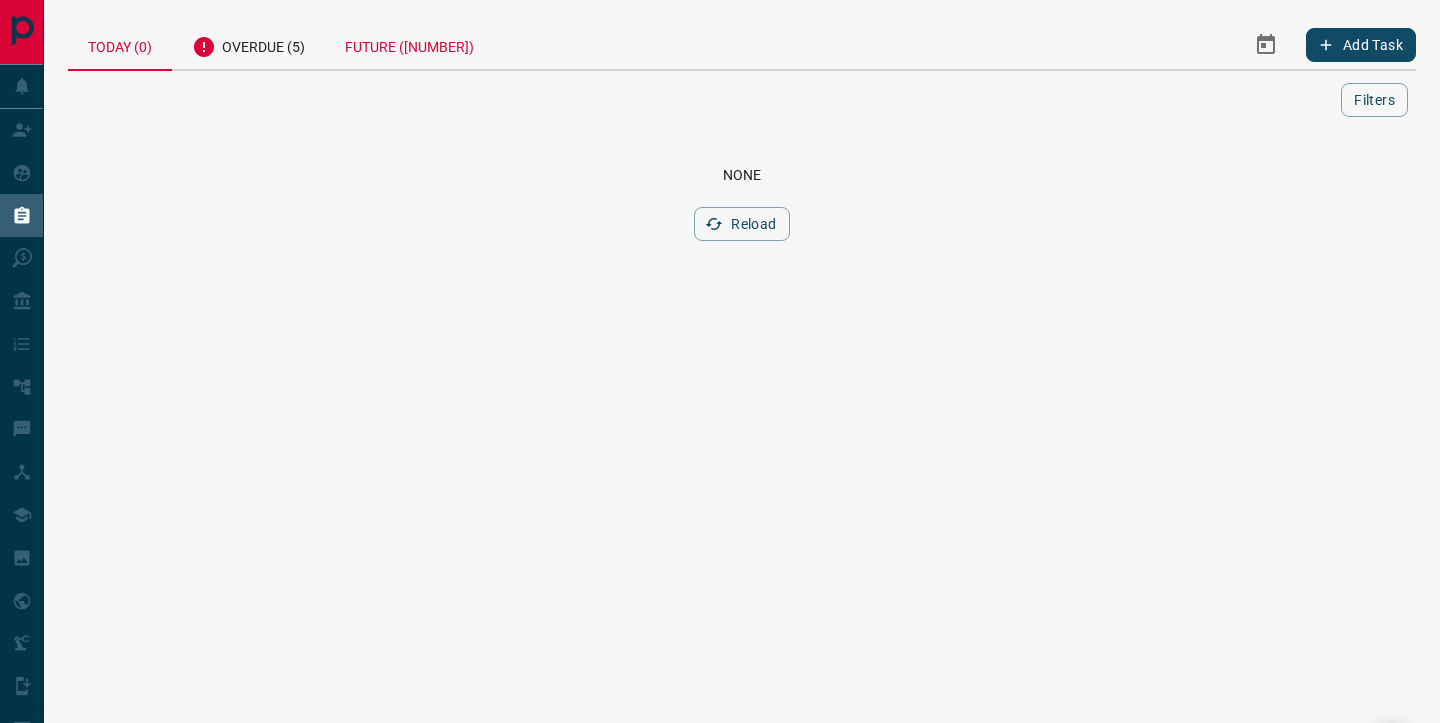 click on "Future ([NUMBER])" at bounding box center (409, 44) 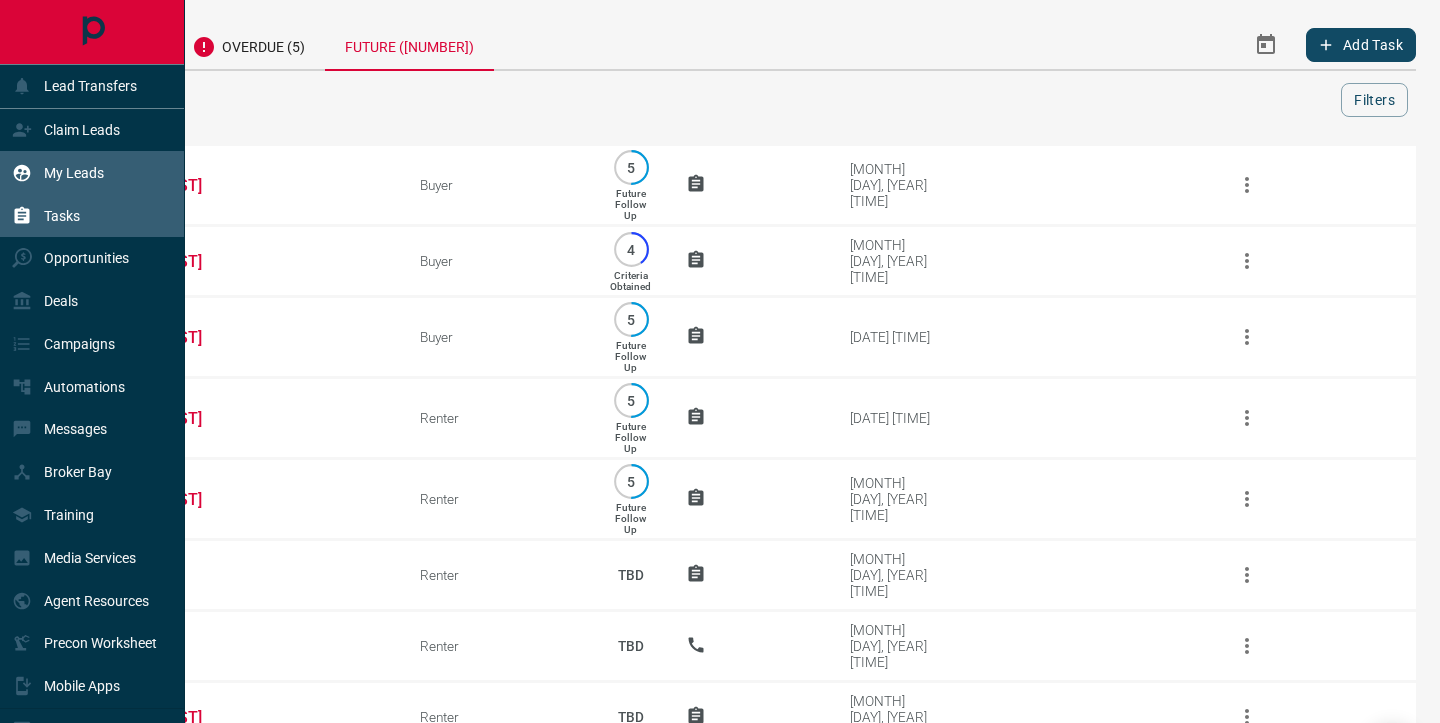 click on "My Leads" at bounding box center (74, 173) 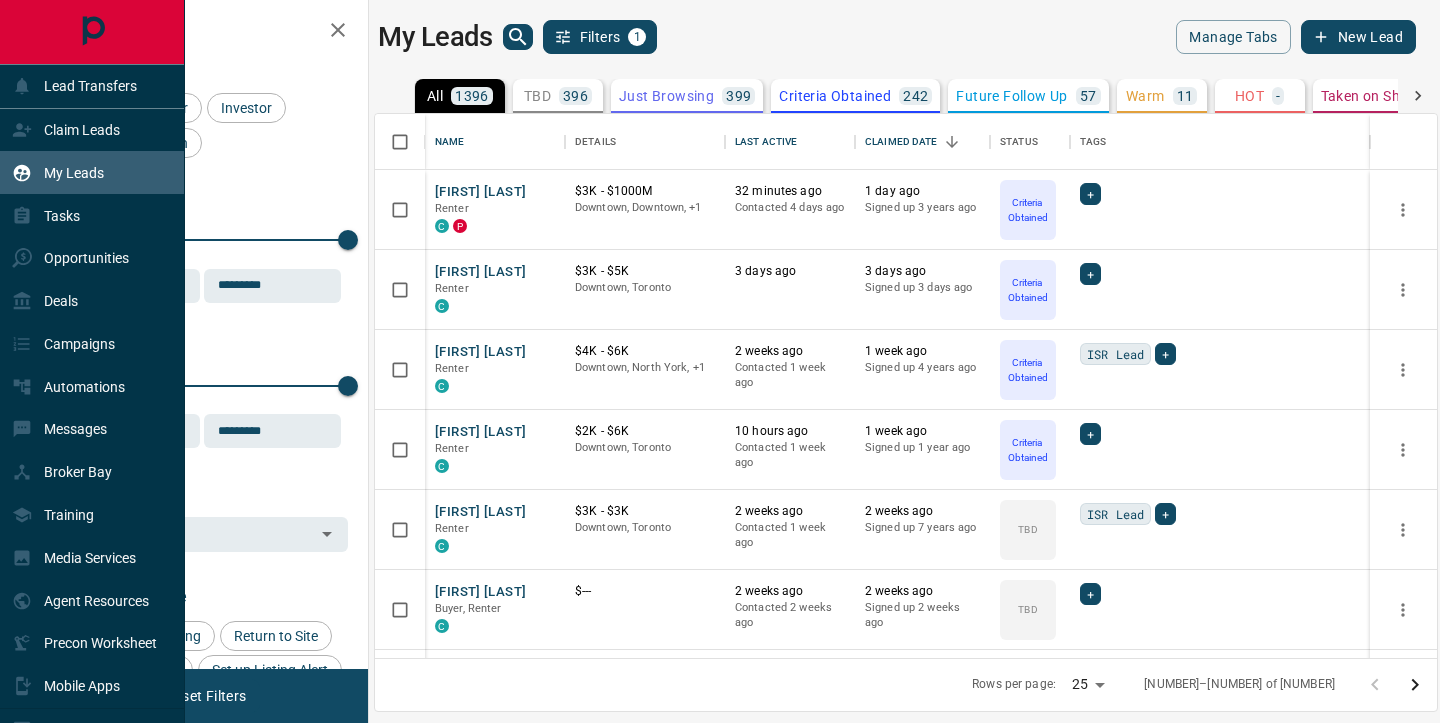 scroll, scrollTop: 1, scrollLeft: 1, axis: both 